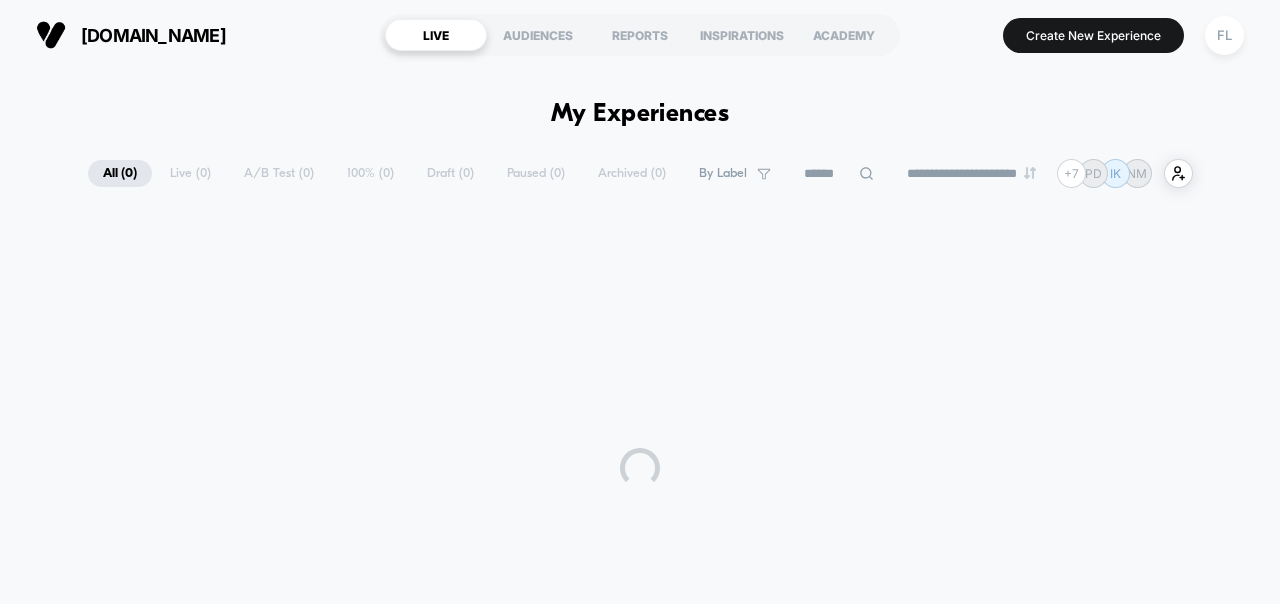scroll, scrollTop: 0, scrollLeft: 0, axis: both 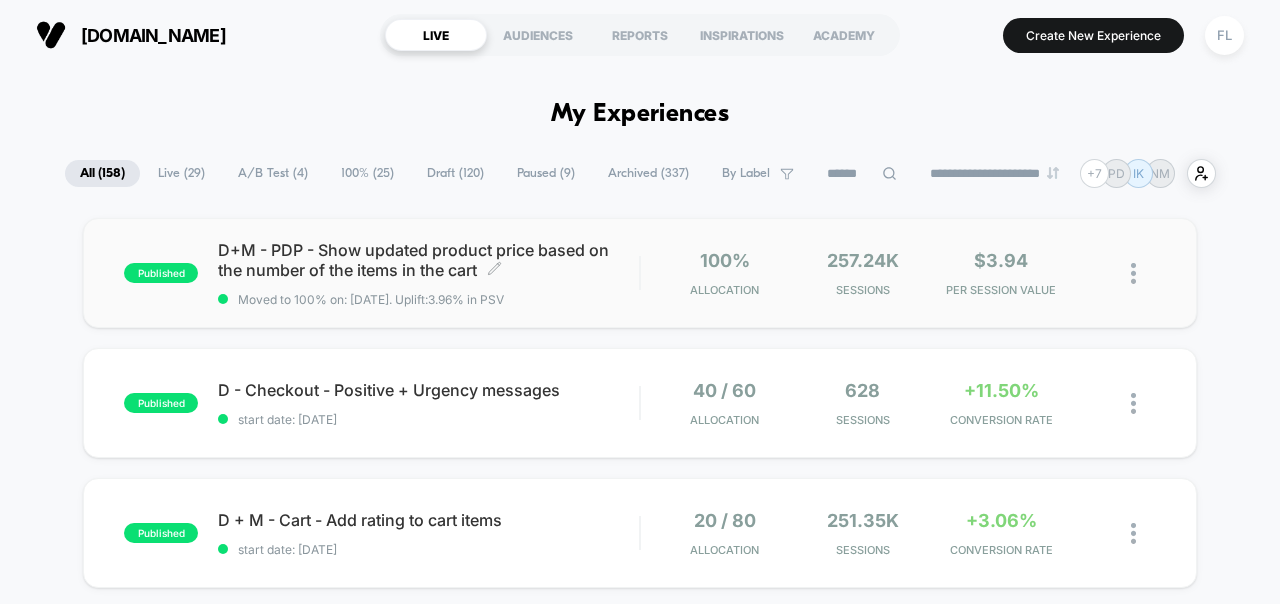 click on "D+M - PDP - Show updated product price based on the number of the items in the cart Click to edit experience details Click to edit experience details Moved to 100% on:   [DATE] . Uplift: 3.96% in PSV" at bounding box center [428, 273] 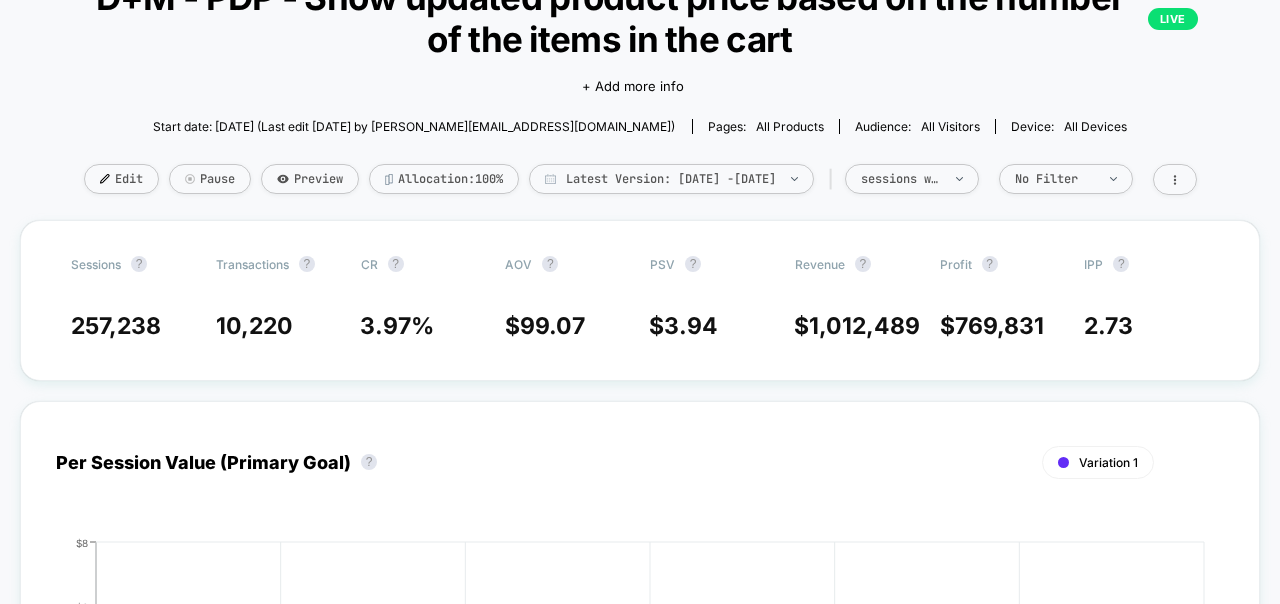 scroll, scrollTop: 0, scrollLeft: 0, axis: both 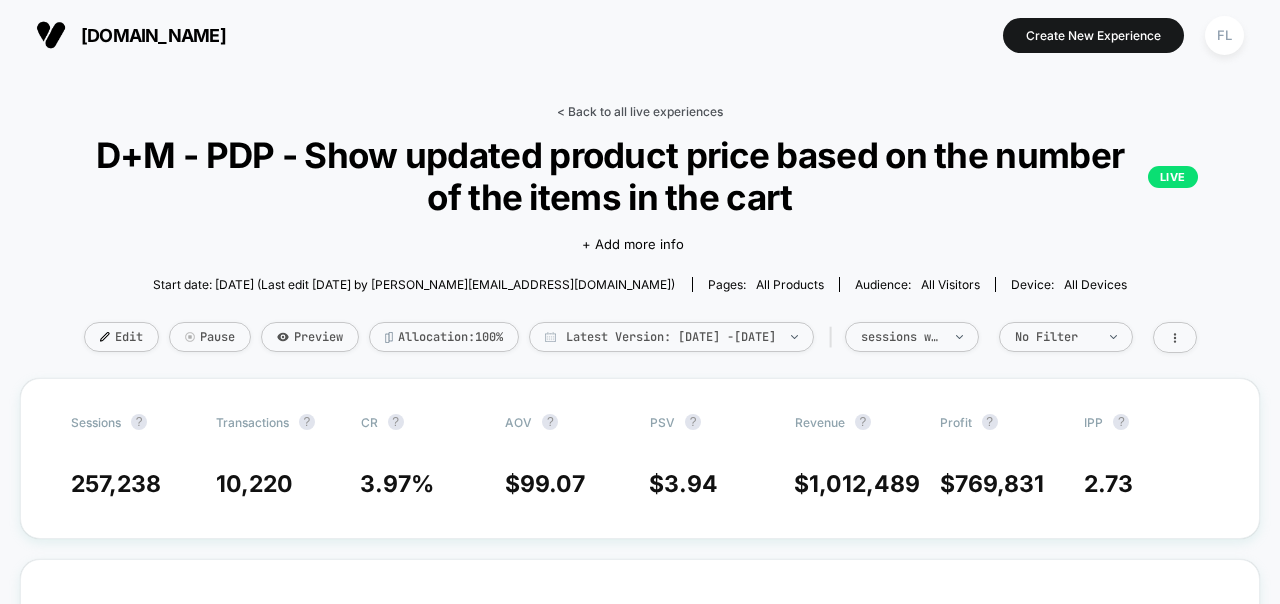 click on "< Back to all live experiences" at bounding box center (640, 111) 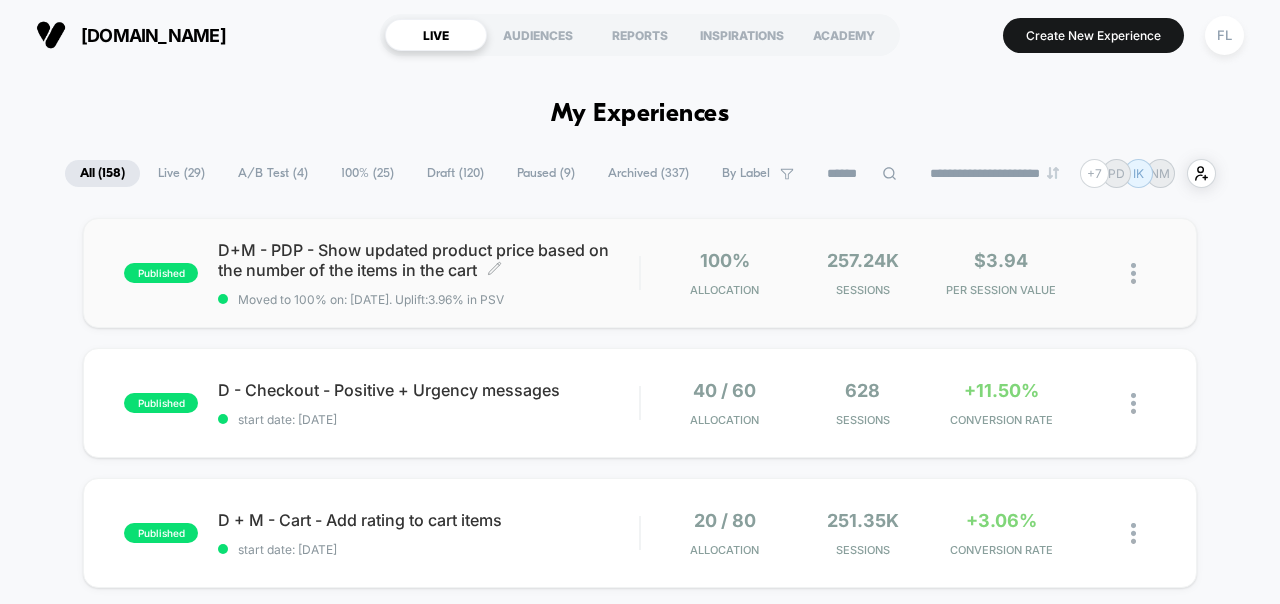 click on "D+M - PDP - Show updated product price based on the number of the items in the cart Click to edit experience details Click to edit experience details Moved to 100% on:   [DATE] . Uplift: 3.96% in PSV" at bounding box center [428, 273] 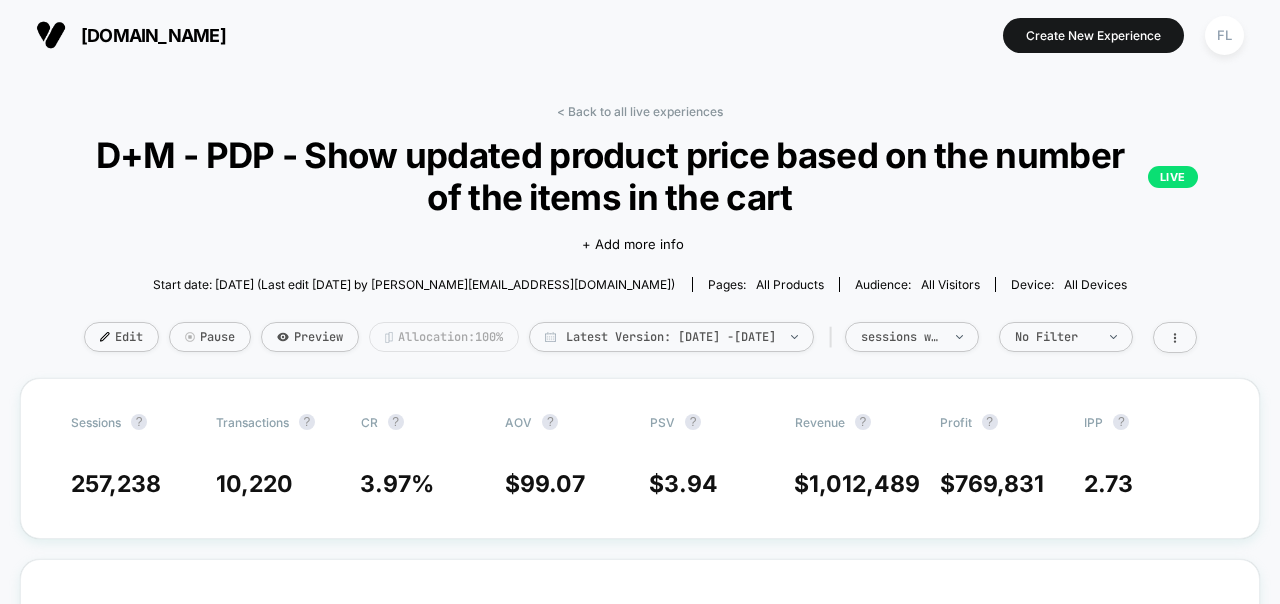 click on "Allocation:  100%" at bounding box center [444, 337] 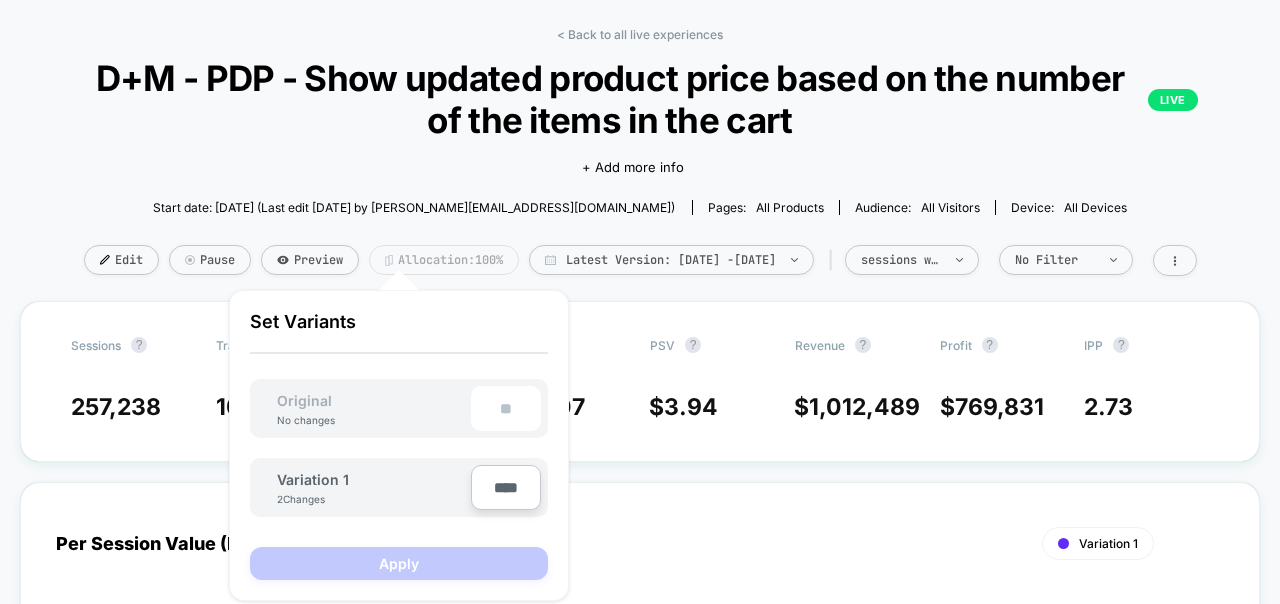 scroll, scrollTop: 82, scrollLeft: 0, axis: vertical 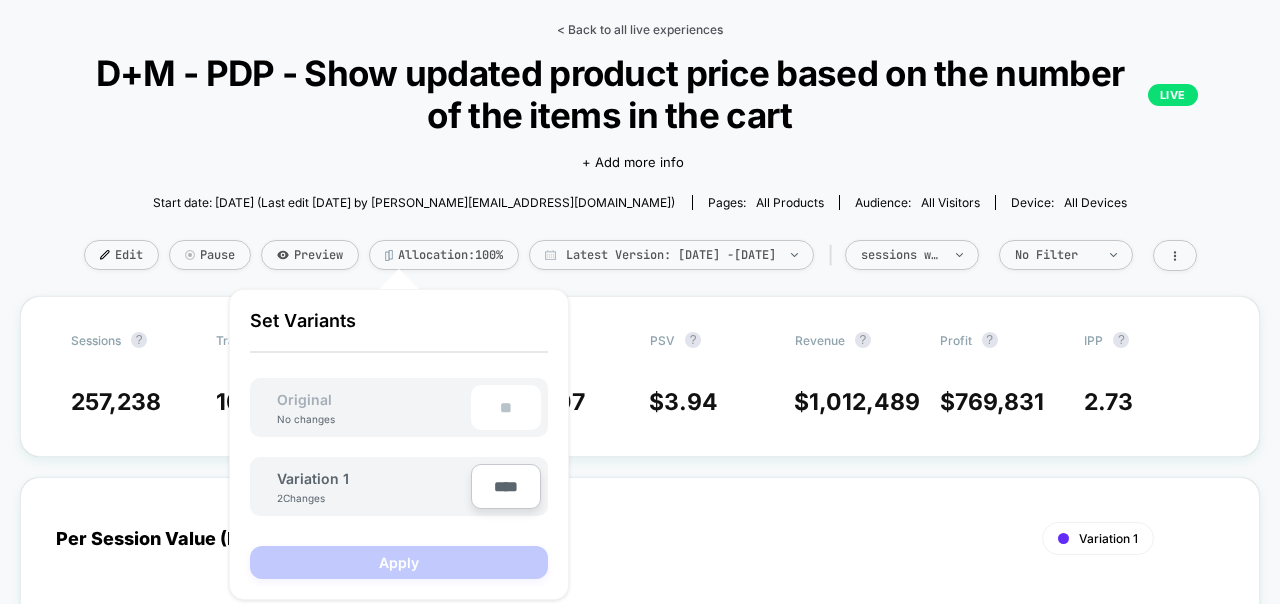 click on "< Back to all live experiences" at bounding box center (640, 29) 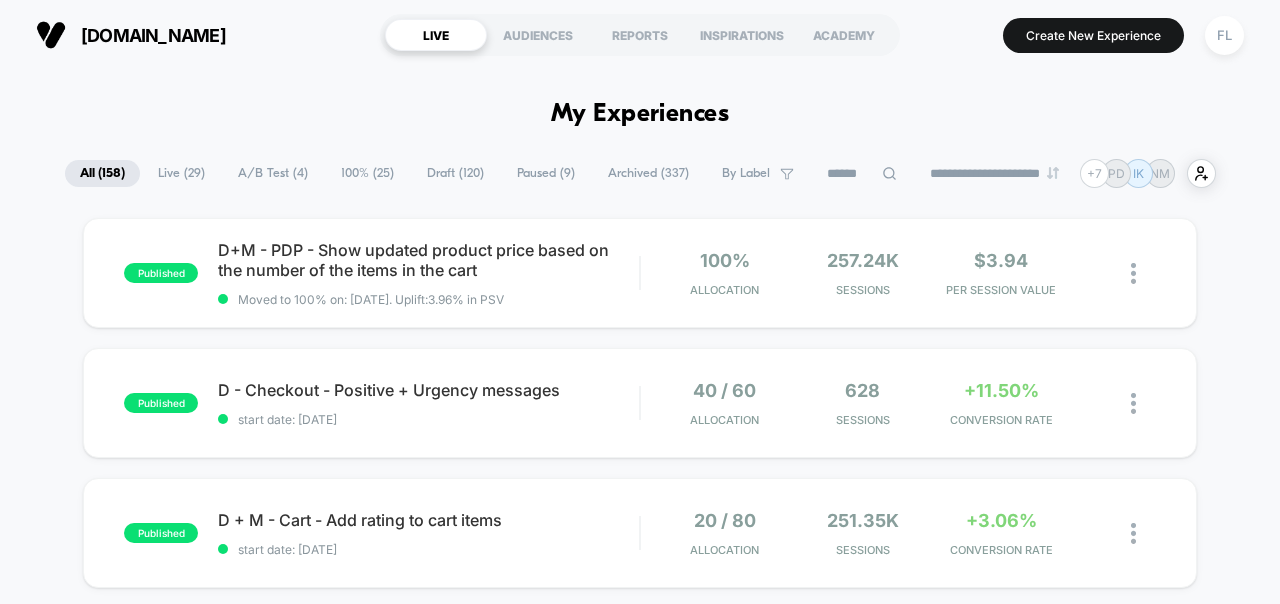 click on "Archived ( 337 )" at bounding box center [648, 173] 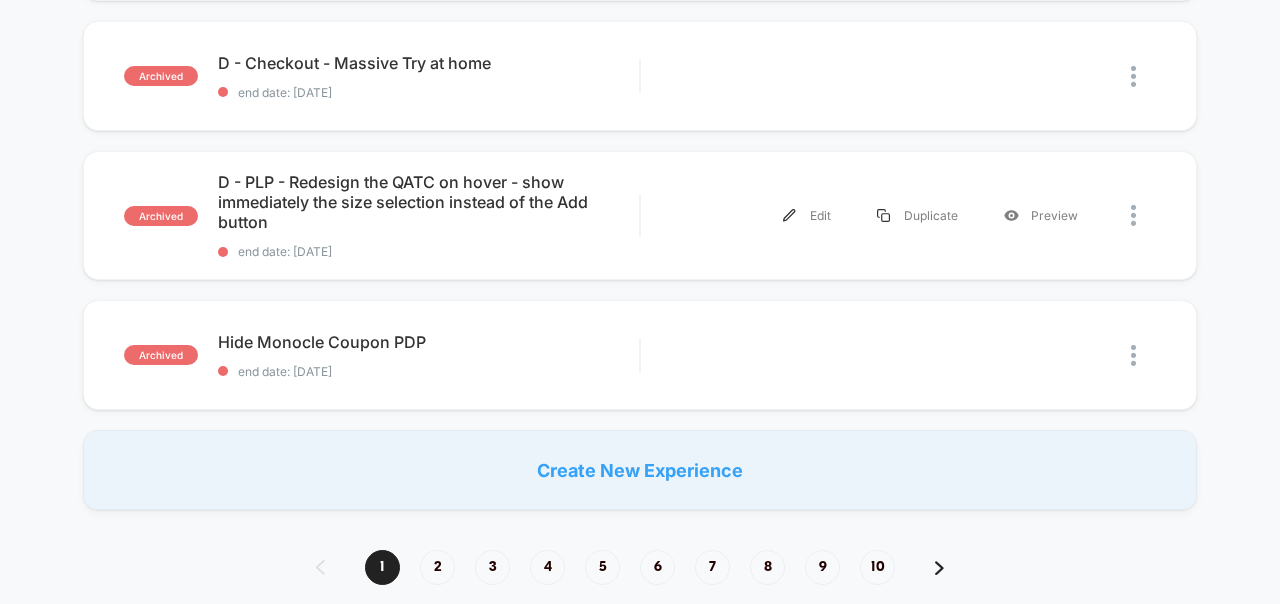 scroll, scrollTop: 0, scrollLeft: 0, axis: both 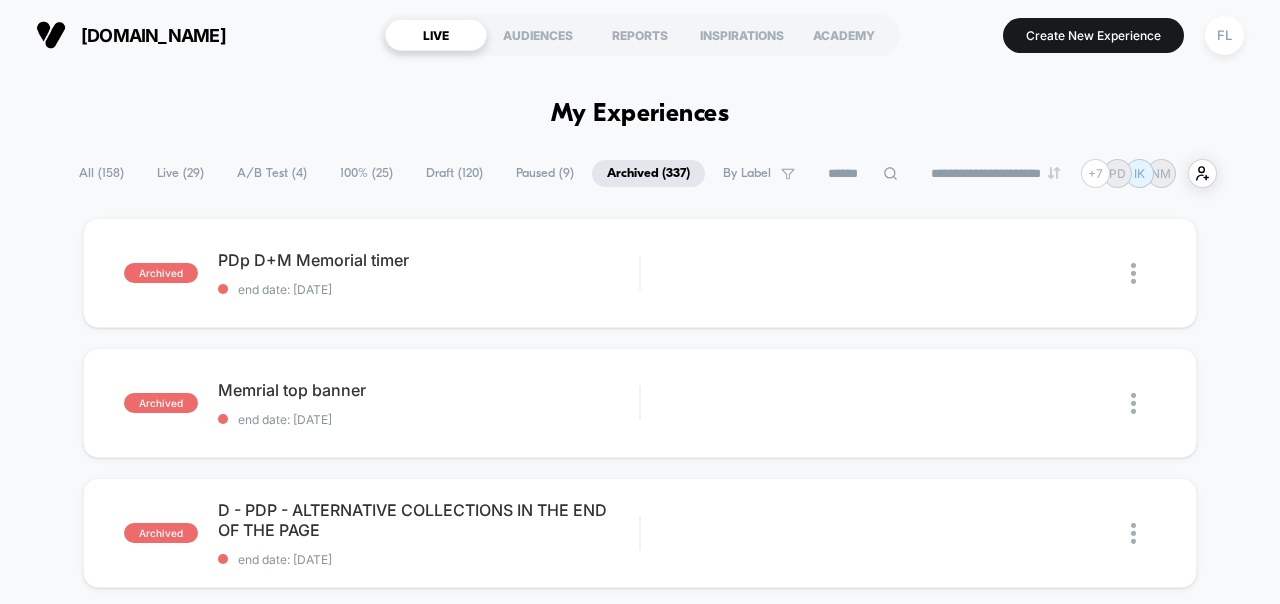 click at bounding box center [863, 174] 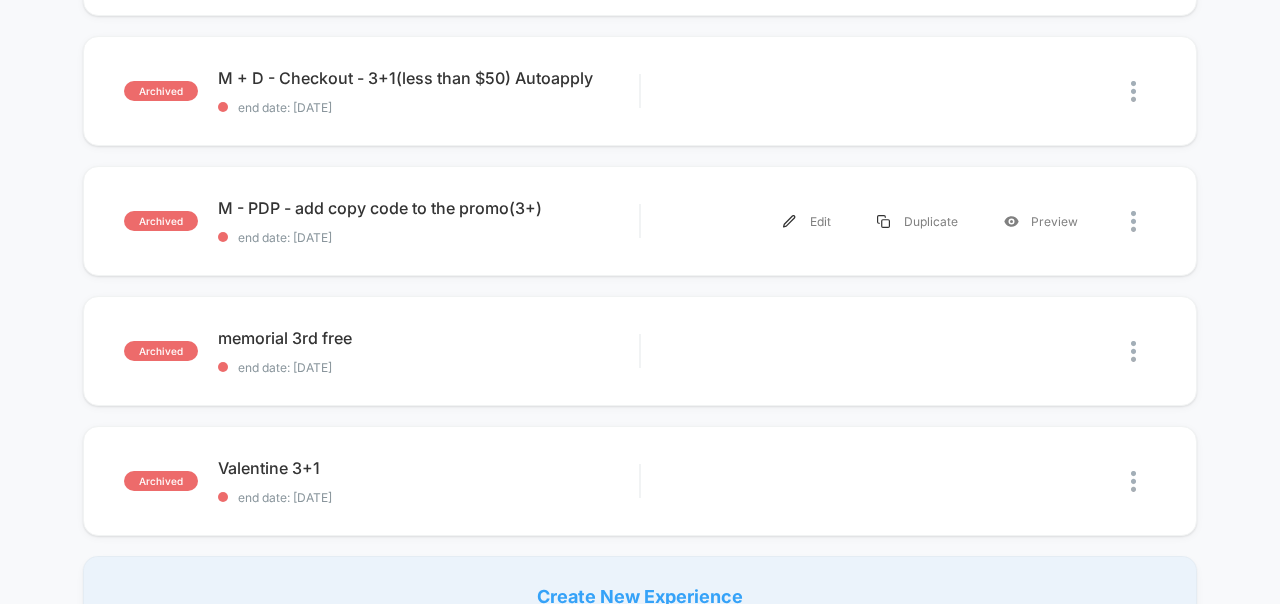 scroll, scrollTop: 1227, scrollLeft: 0, axis: vertical 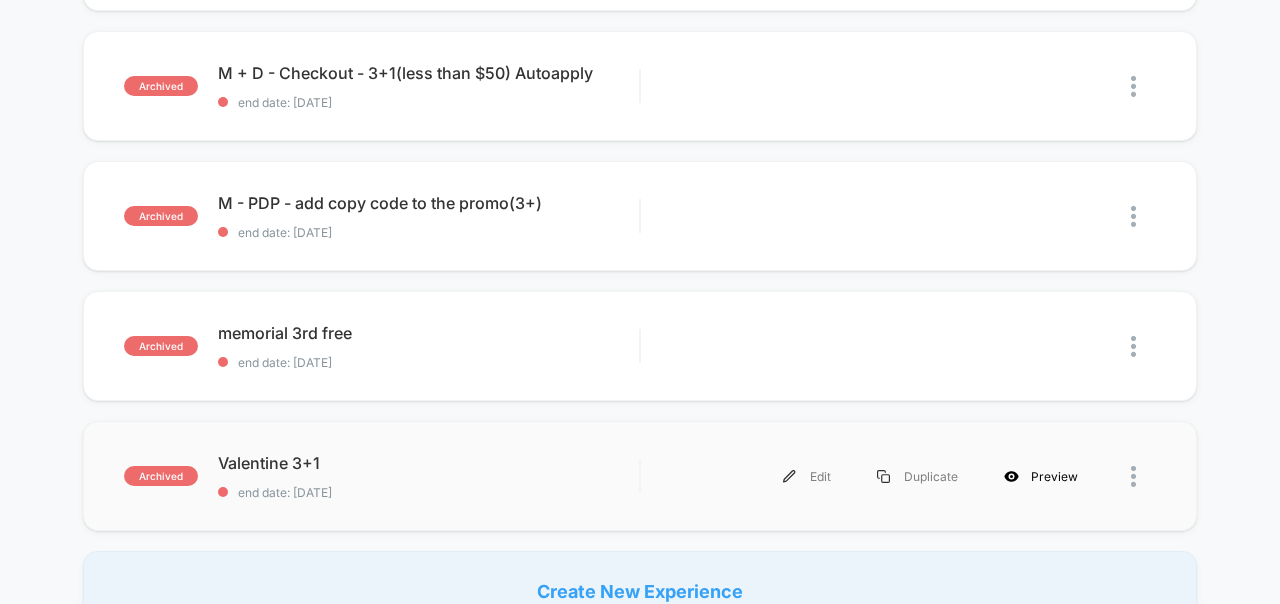 type on "*" 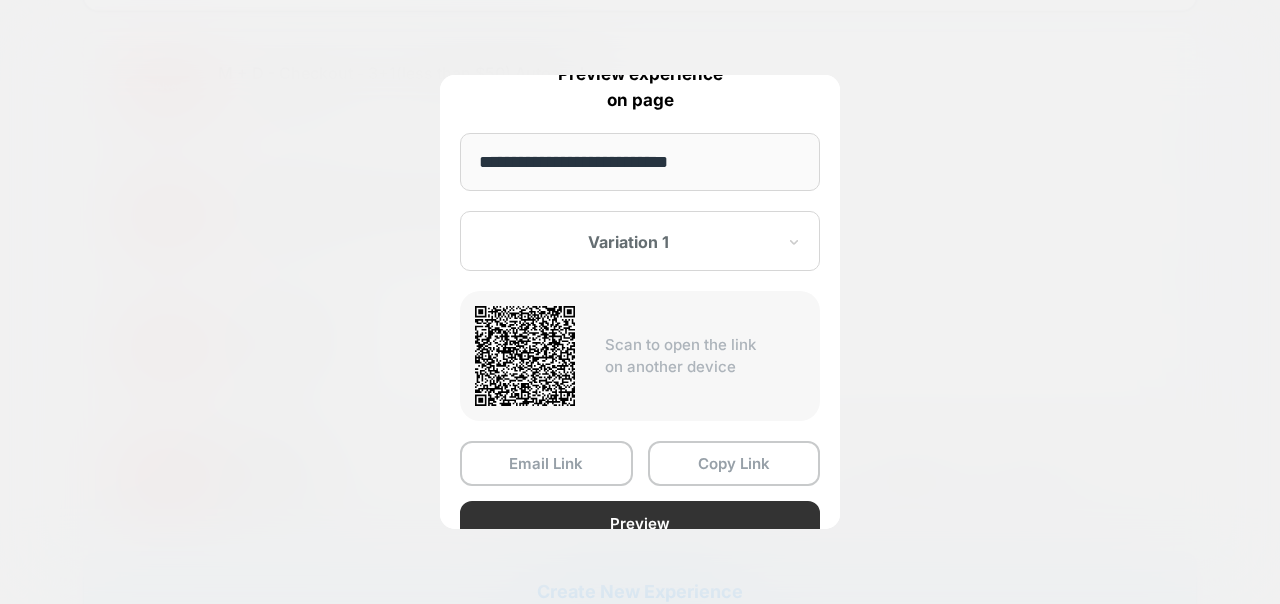 click on "Preview" at bounding box center [640, 523] 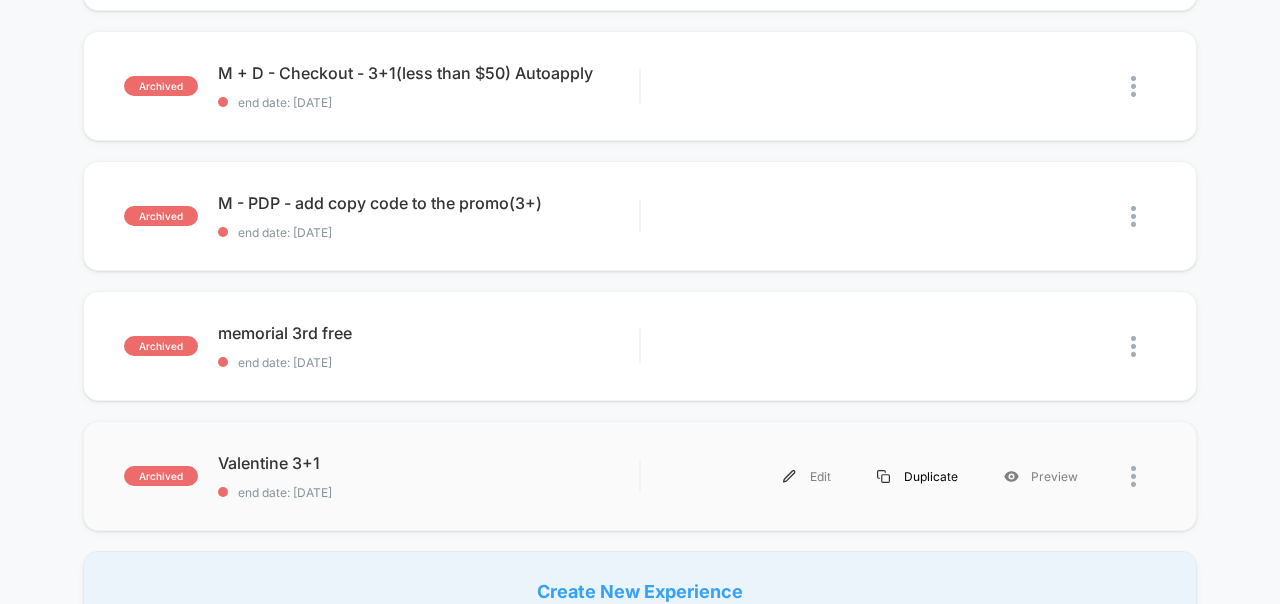 click on "Duplicate" at bounding box center (917, 476) 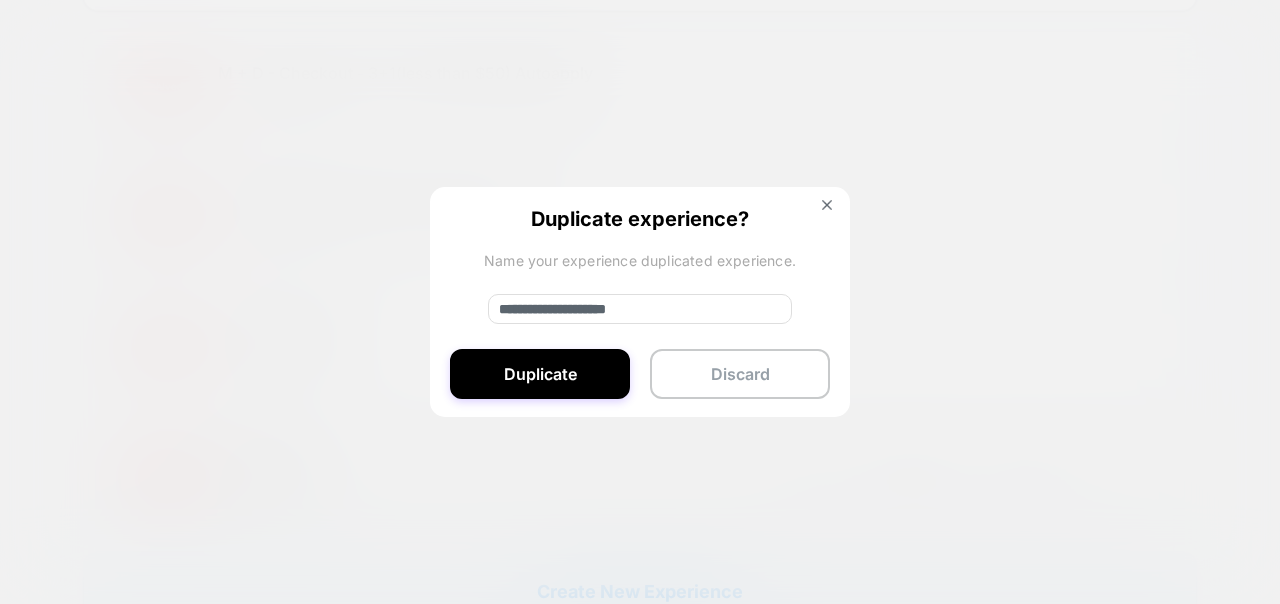 drag, startPoint x: 642, startPoint y: 310, endPoint x: 474, endPoint y: 313, distance: 168.02678 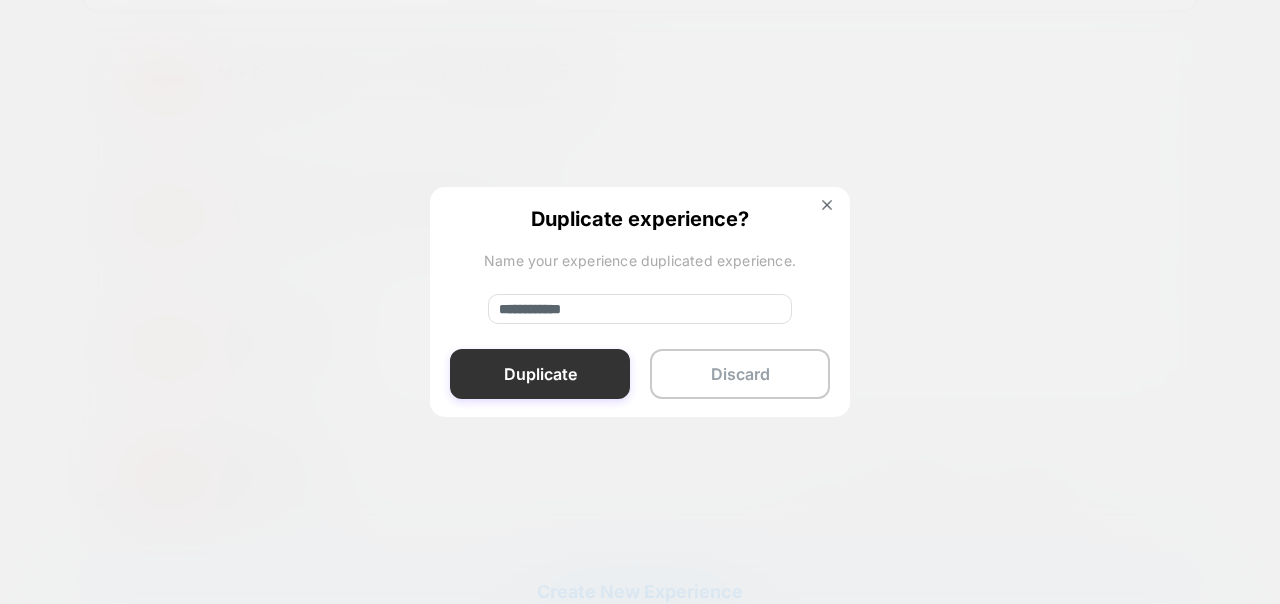 type on "**********" 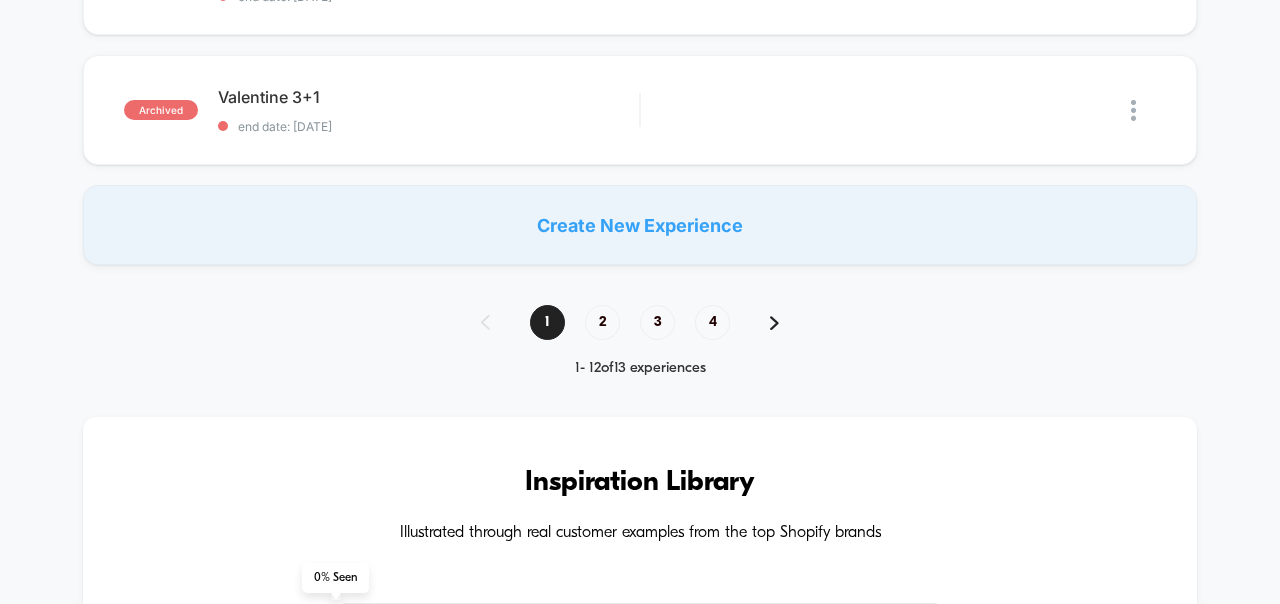 scroll, scrollTop: 0, scrollLeft: 0, axis: both 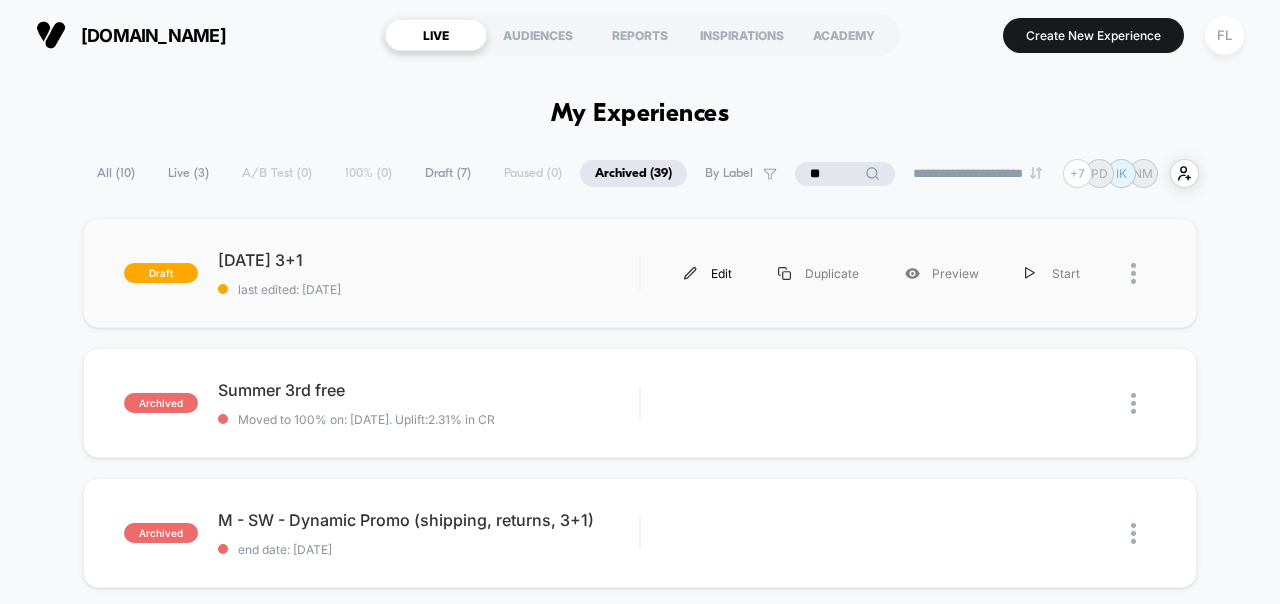 click on "Edit" at bounding box center (708, 273) 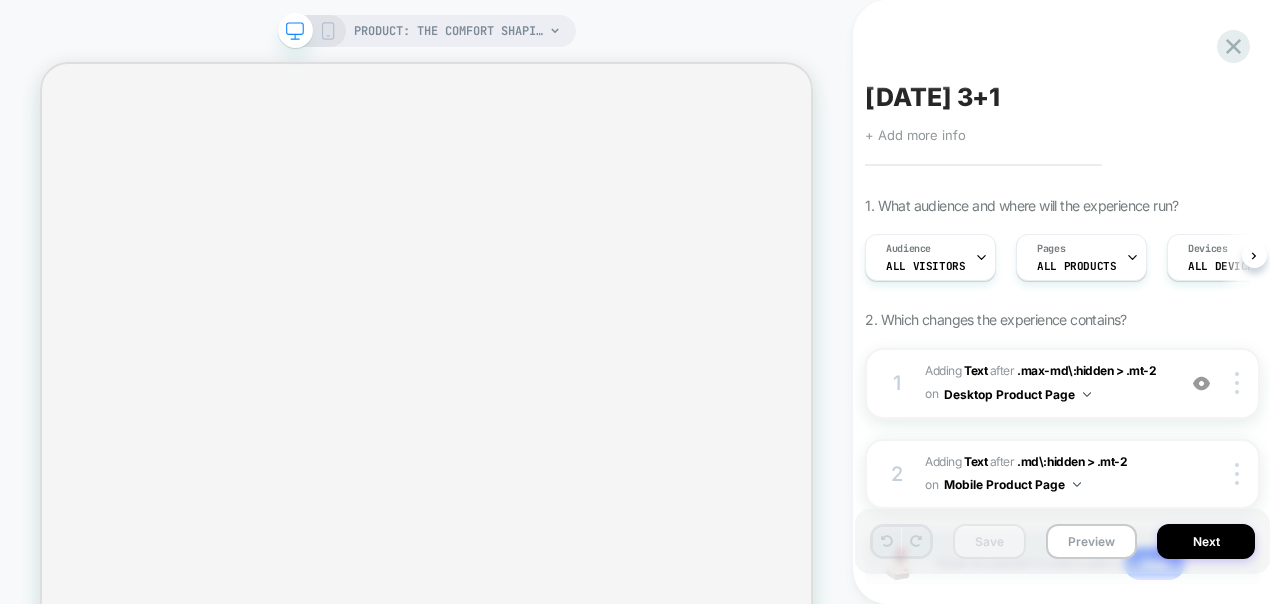 scroll, scrollTop: 0, scrollLeft: 1, axis: horizontal 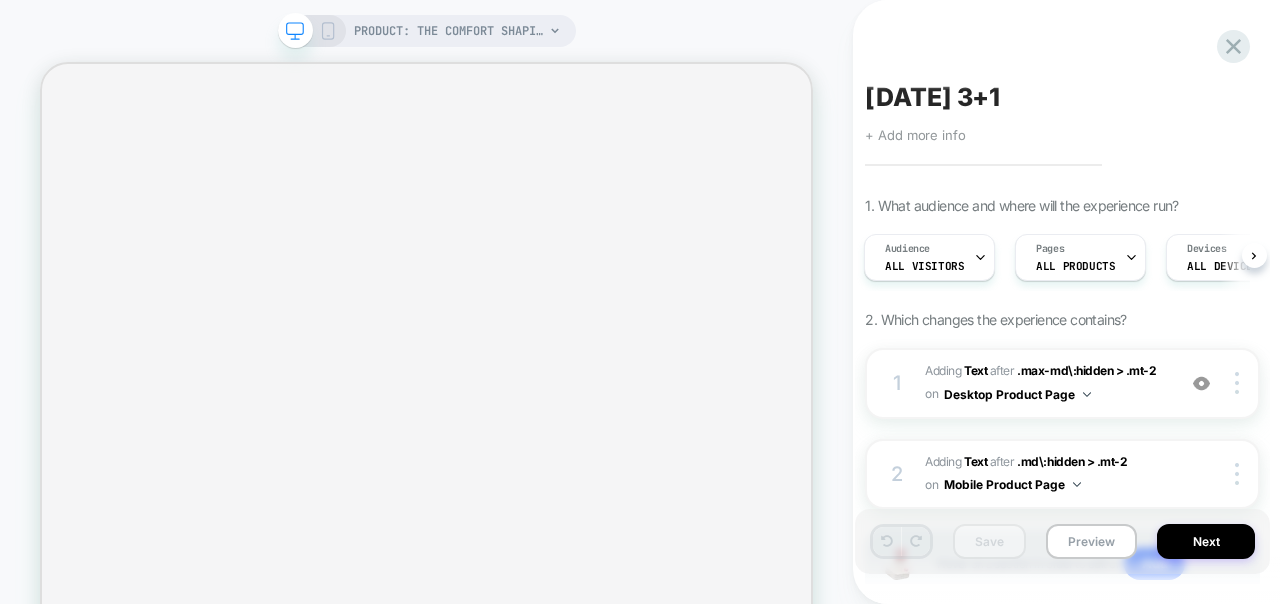 click 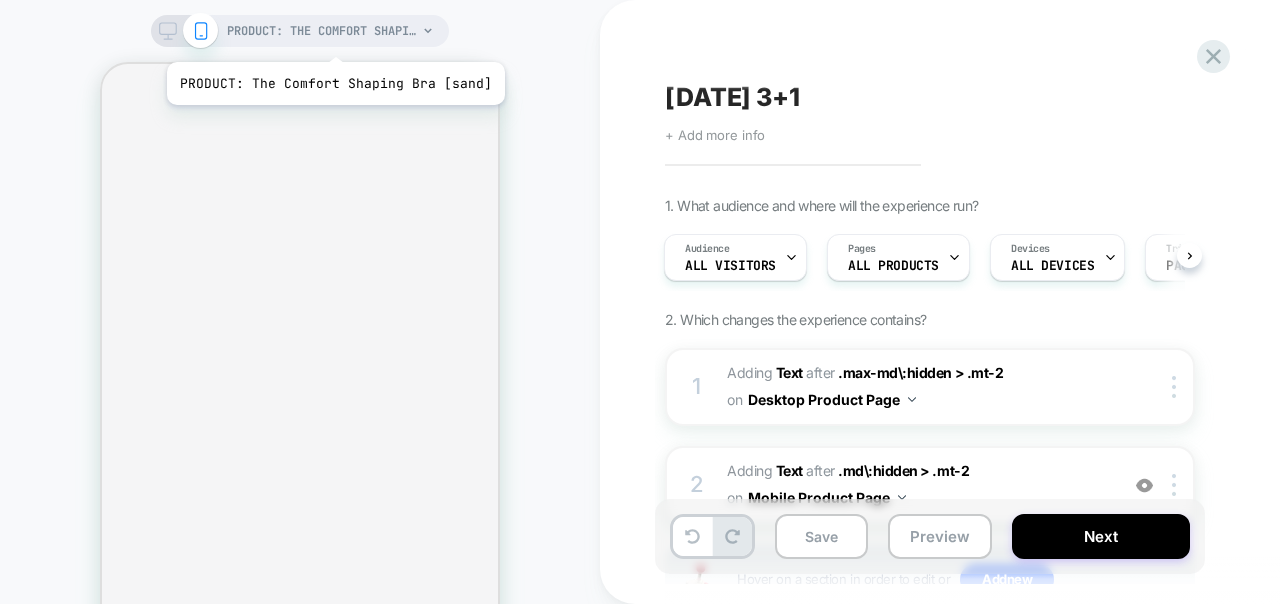 scroll, scrollTop: 0, scrollLeft: 0, axis: both 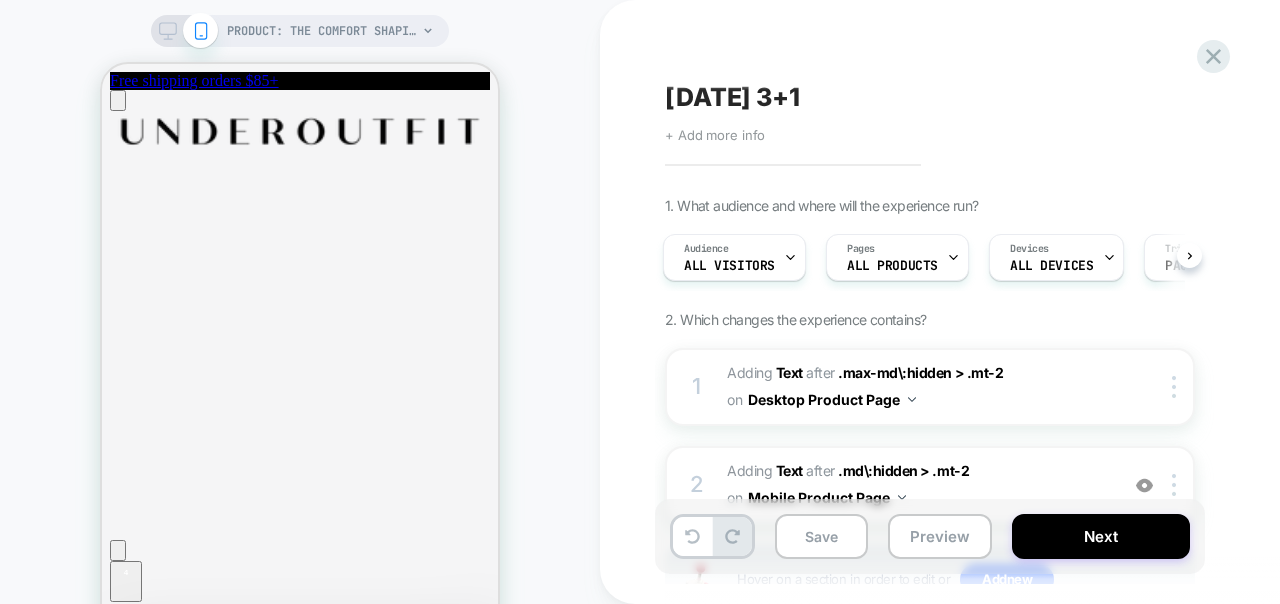 click 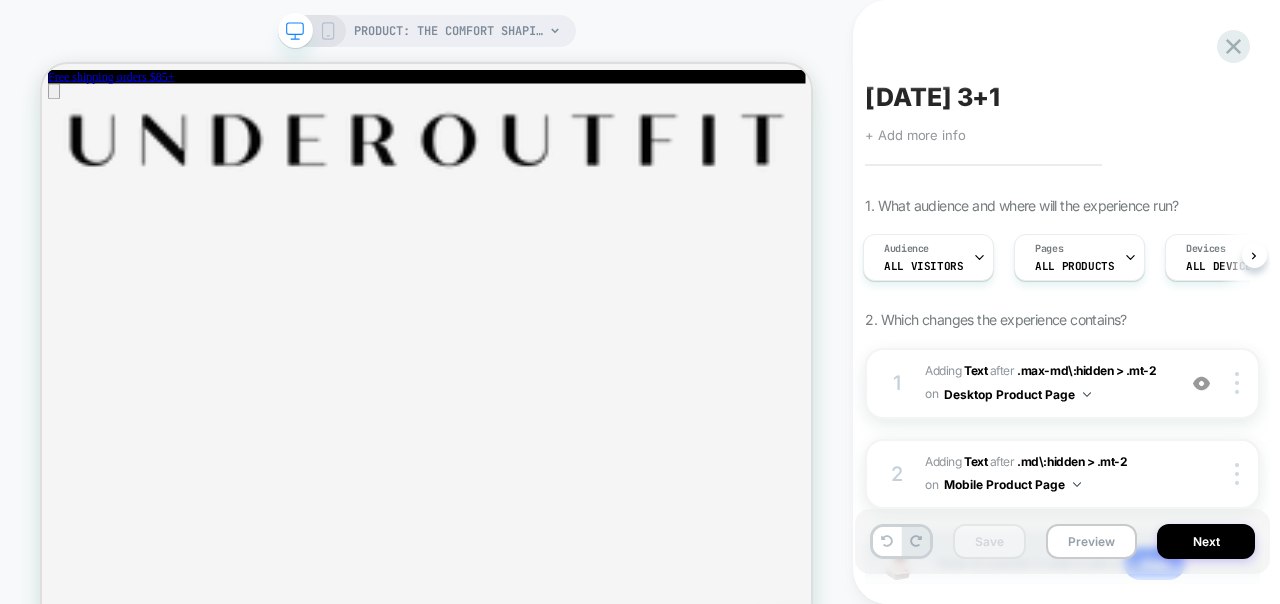scroll, scrollTop: 0, scrollLeft: 0, axis: both 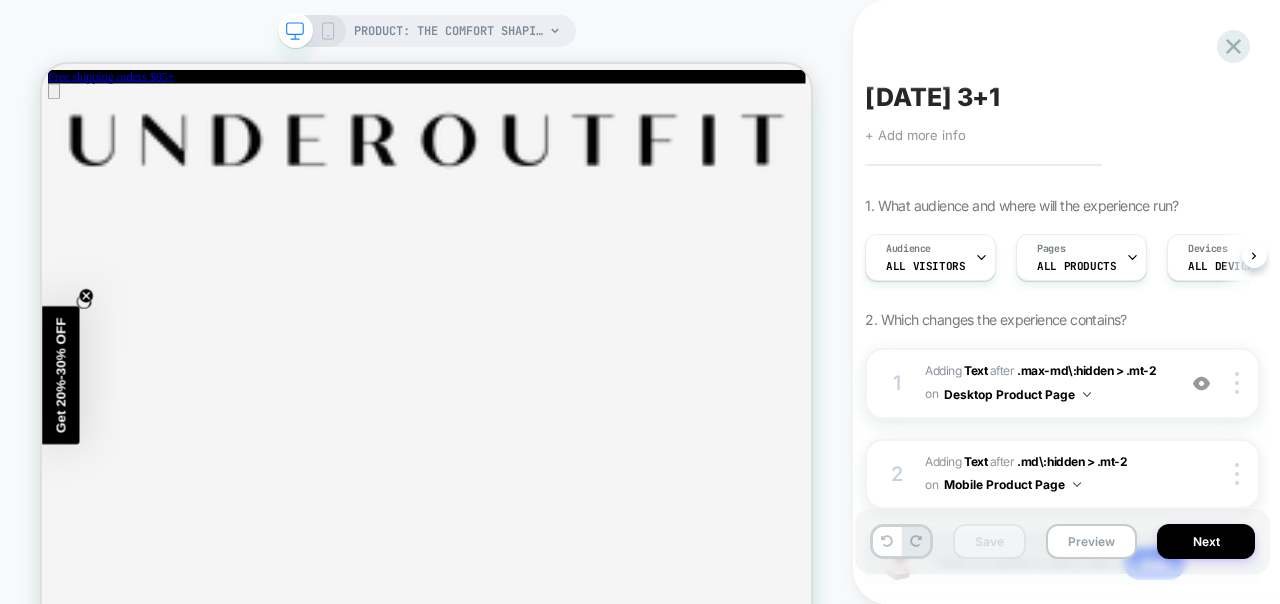click on "ALL PRODUCTS" at bounding box center [1076, 266] 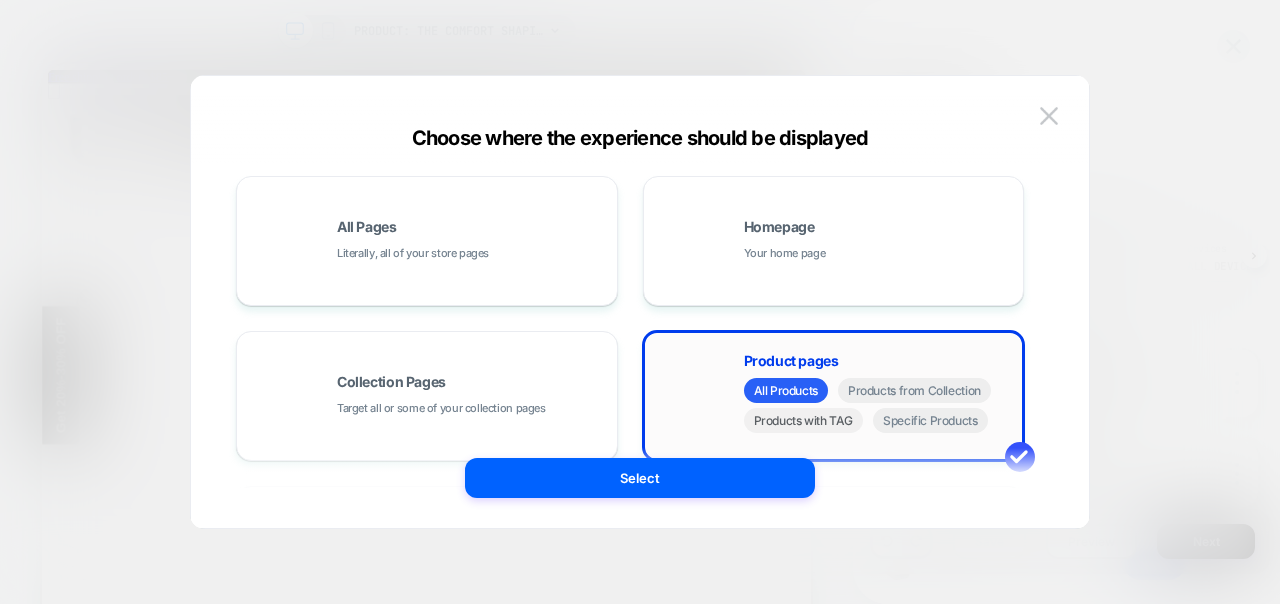 click on "Products with TAG" at bounding box center [804, 420] 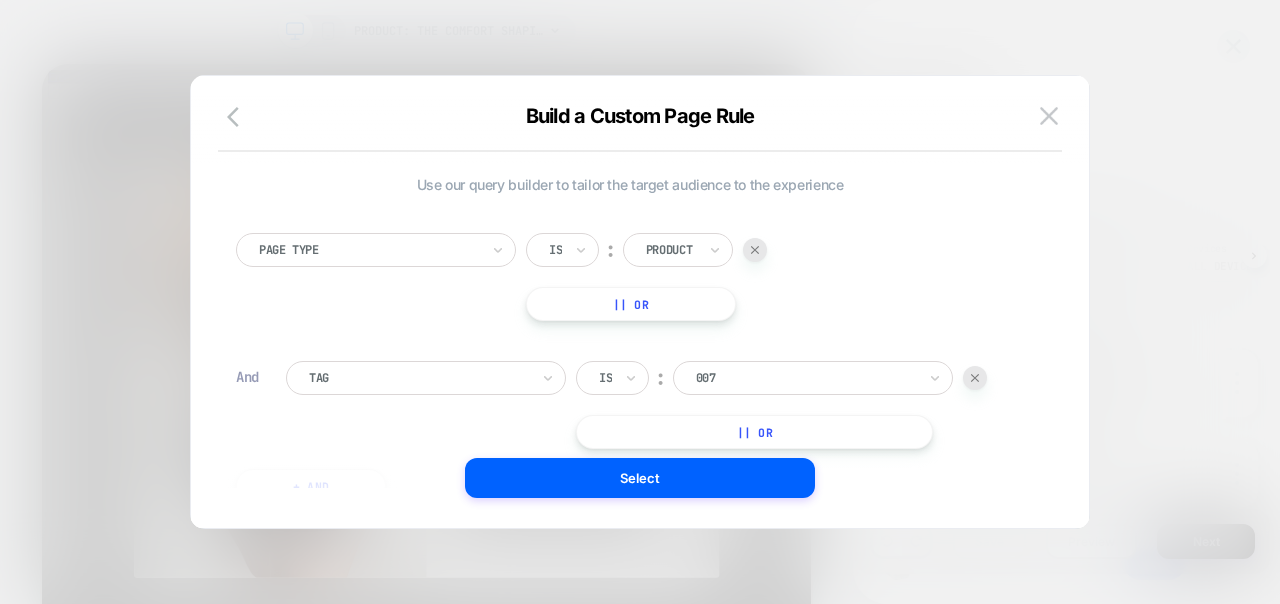 click at bounding box center (806, 378) 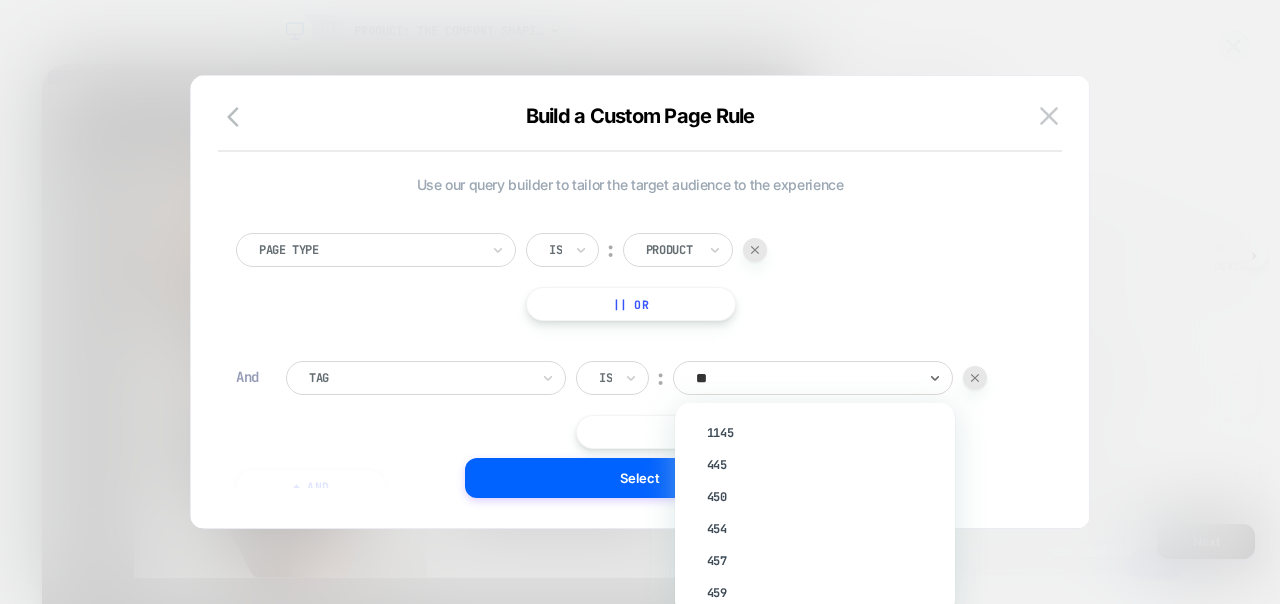 type on "***" 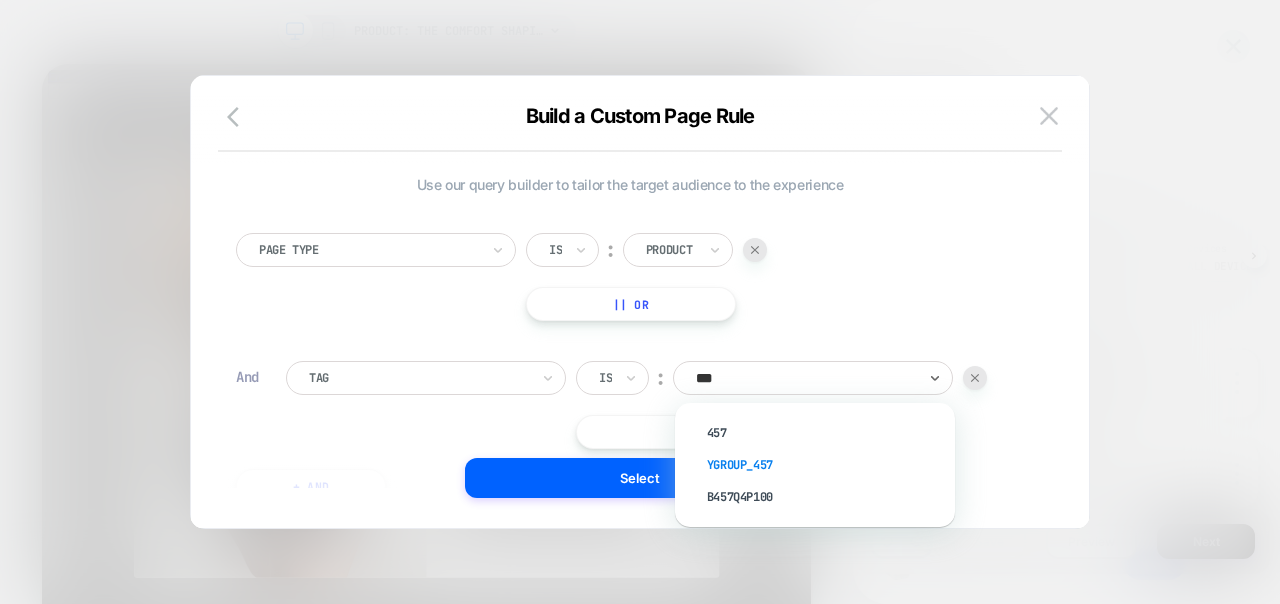 click on "YGroup_457" at bounding box center [825, 465] 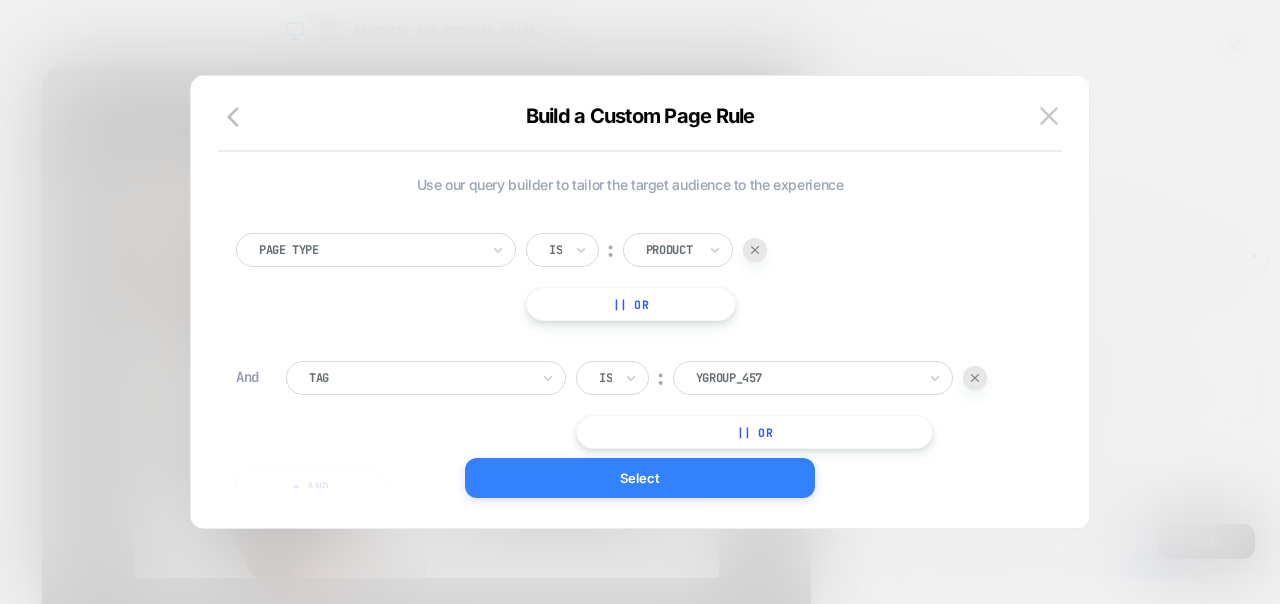click on "Select" at bounding box center [640, 478] 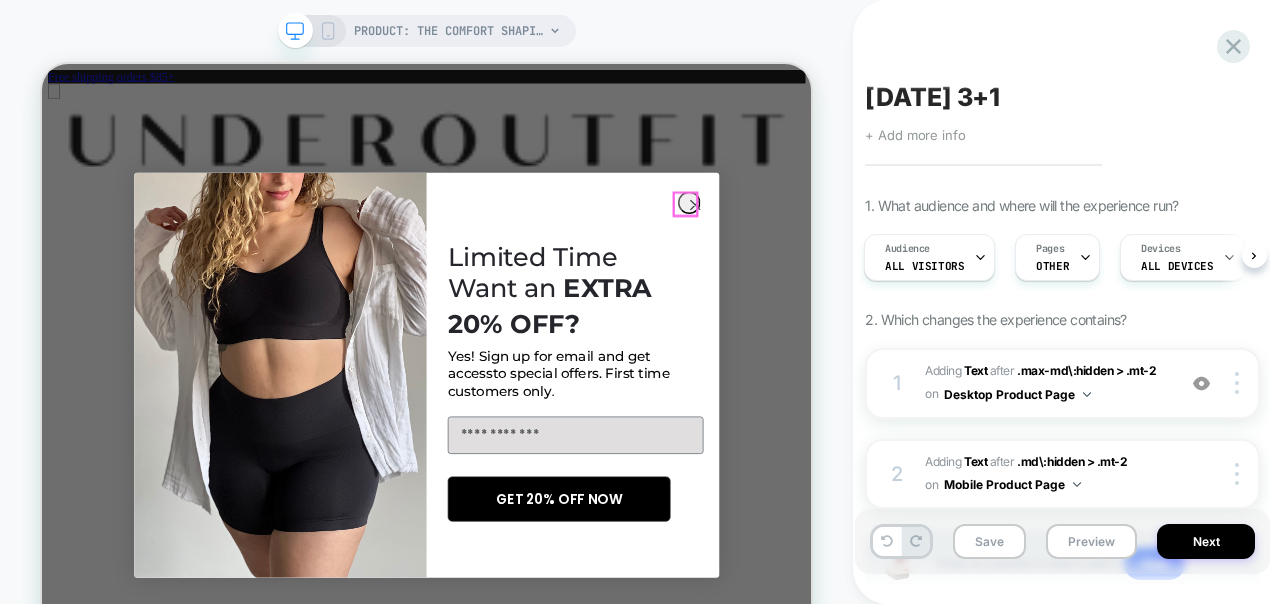 click 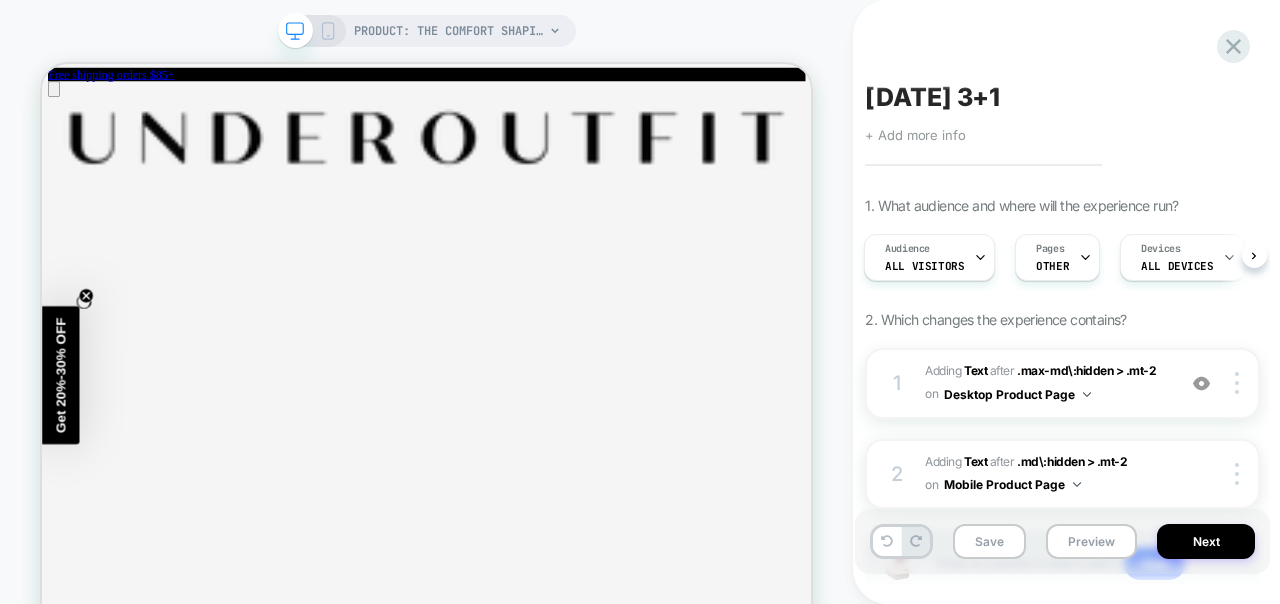 scroll, scrollTop: 5, scrollLeft: 0, axis: vertical 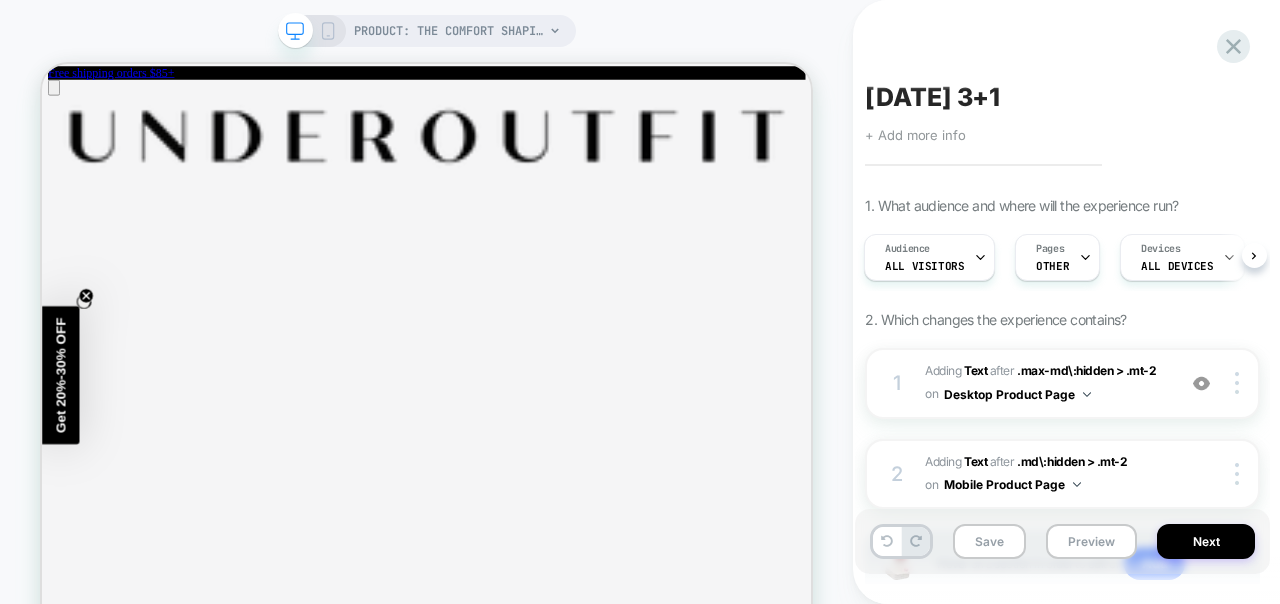 click at bounding box center (50, 36751) 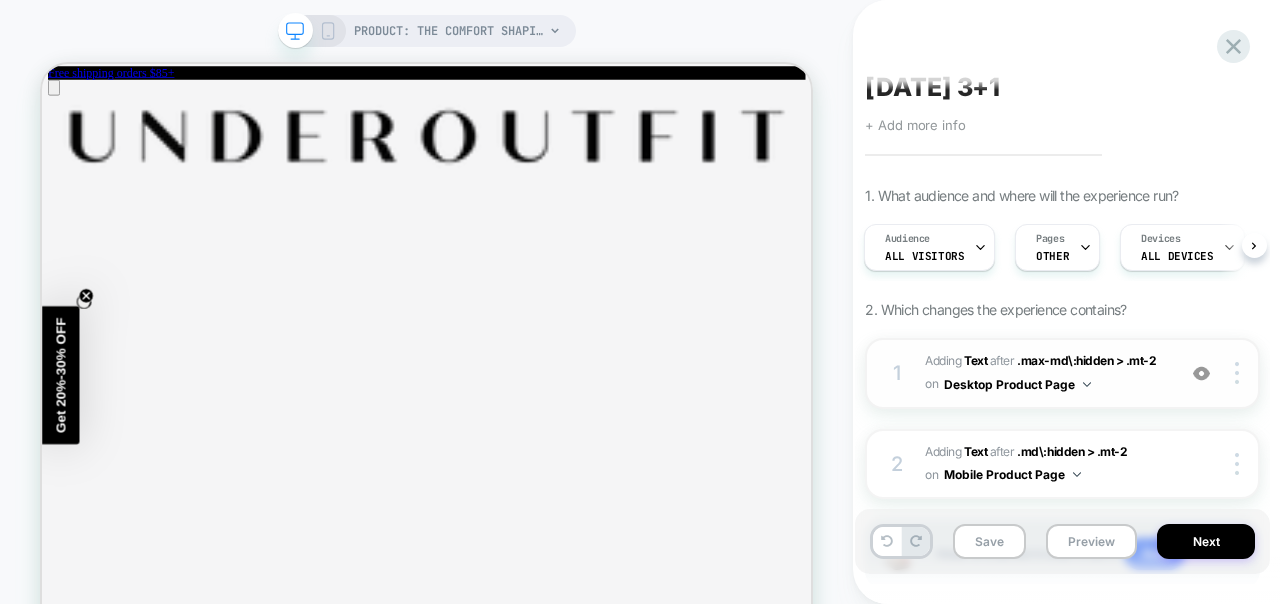 scroll, scrollTop: 13, scrollLeft: 0, axis: vertical 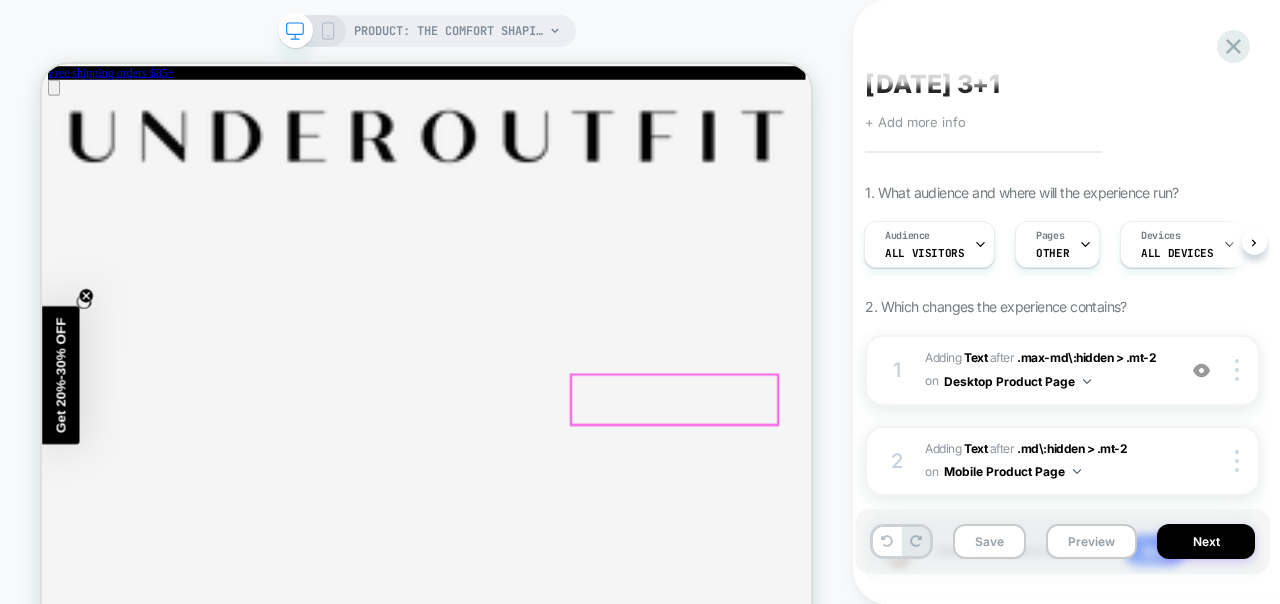 click on "Special: 3 + 1 FREE Storewide (Add 4 items to cart)" at bounding box center [555, 19392] 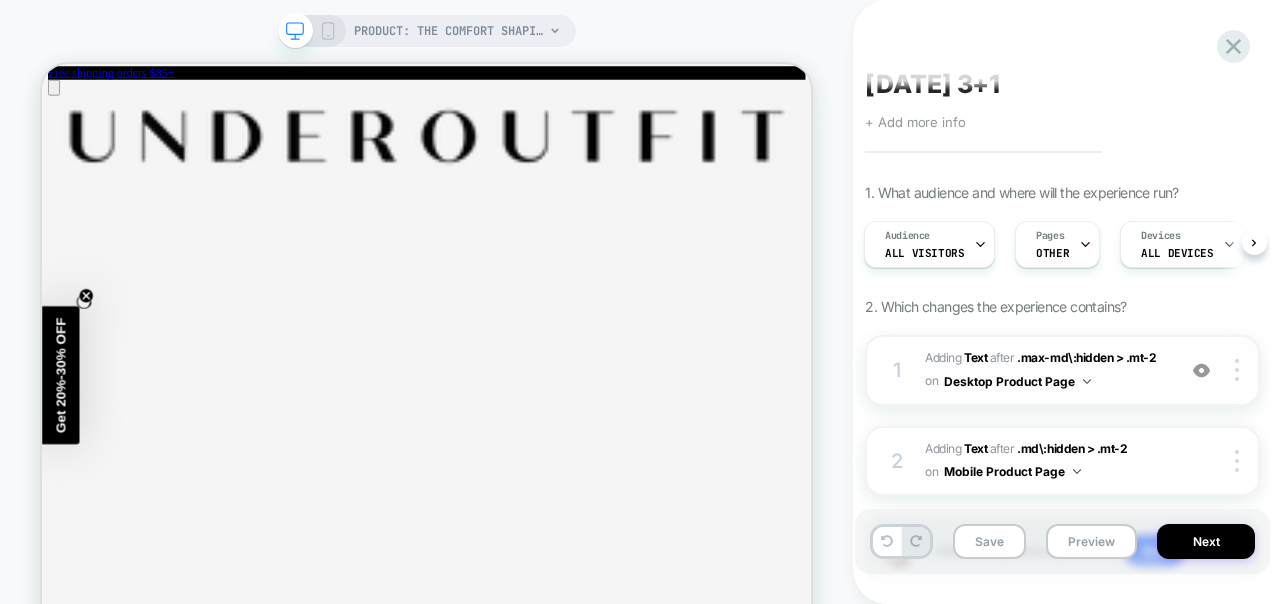 click on "#_loomi_addon_1707898331516_dup1751683628 Adding   Text   AFTER .max-md\:hidden > .mt-2 .max-md\:hidden > .mt-2   on Desktop Product Page" at bounding box center (1045, 370) 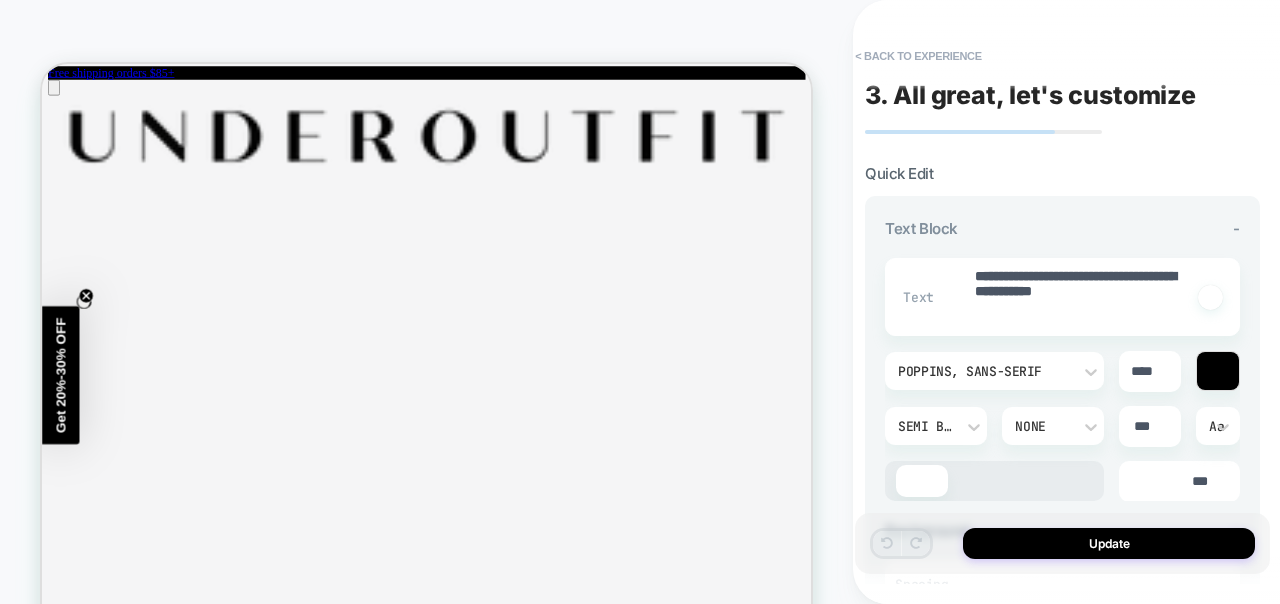 scroll, scrollTop: 36, scrollLeft: 0, axis: vertical 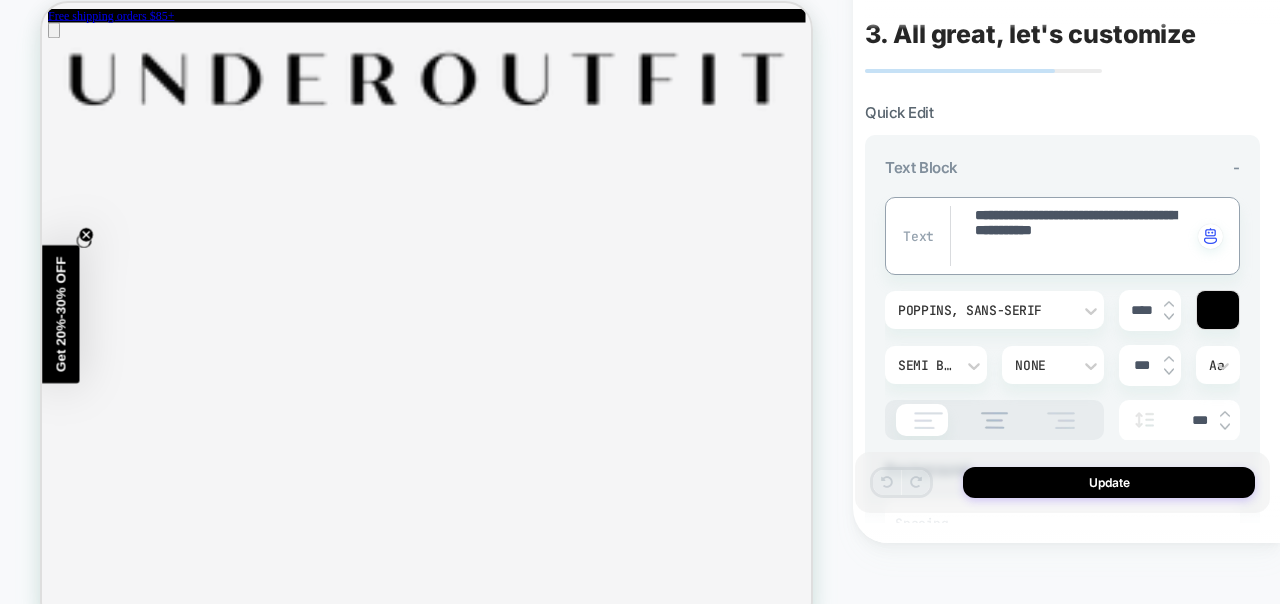 drag, startPoint x: 978, startPoint y: 230, endPoint x: 1044, endPoint y: 235, distance: 66.189125 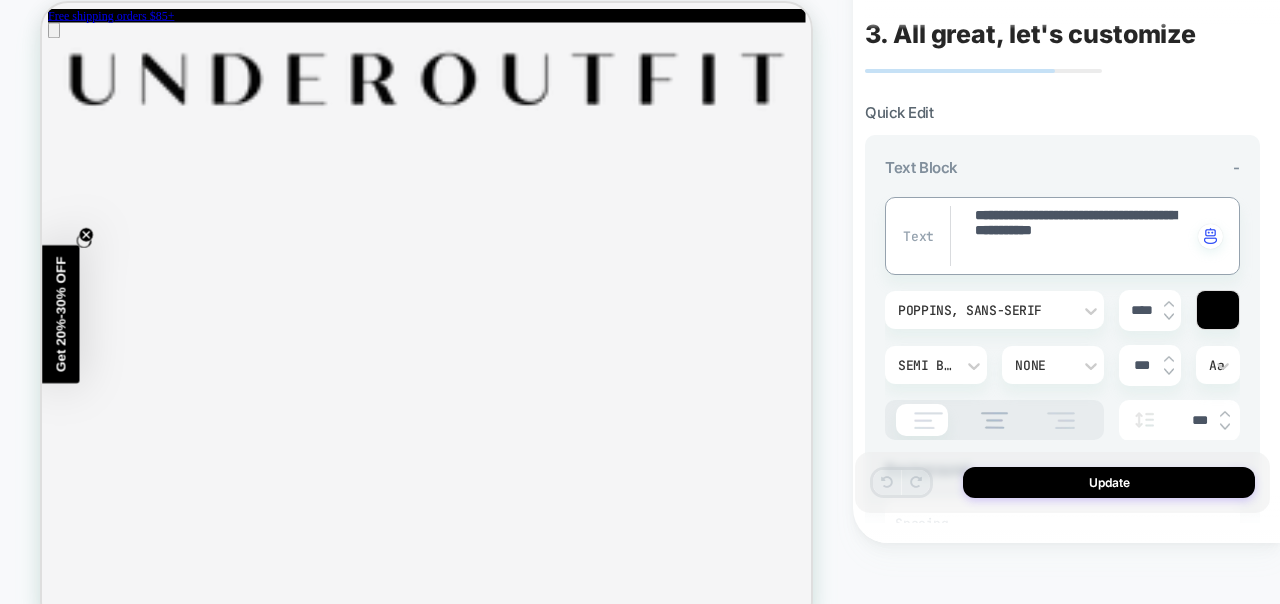 click on "**********" at bounding box center (1082, 236) 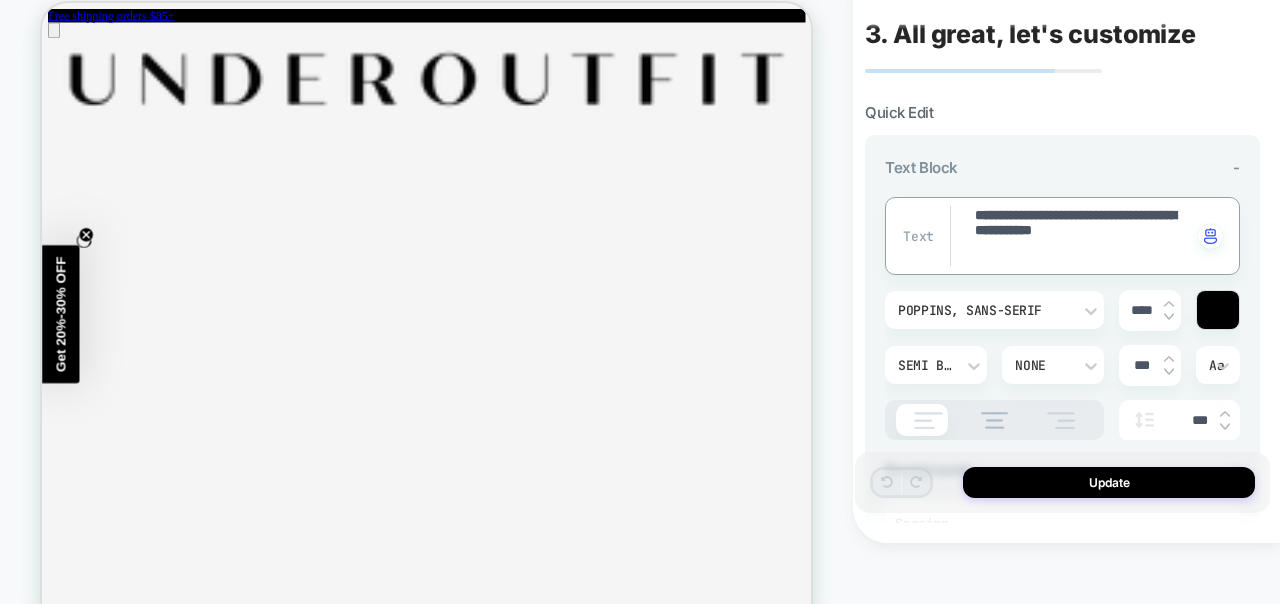 type on "*" 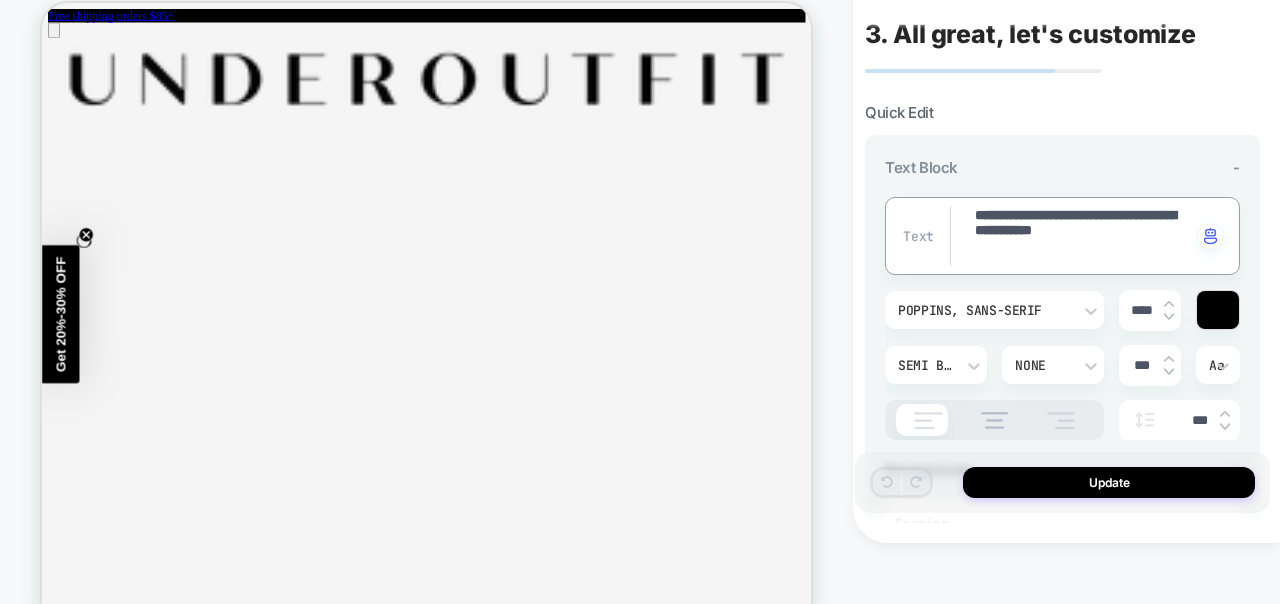 type on "**********" 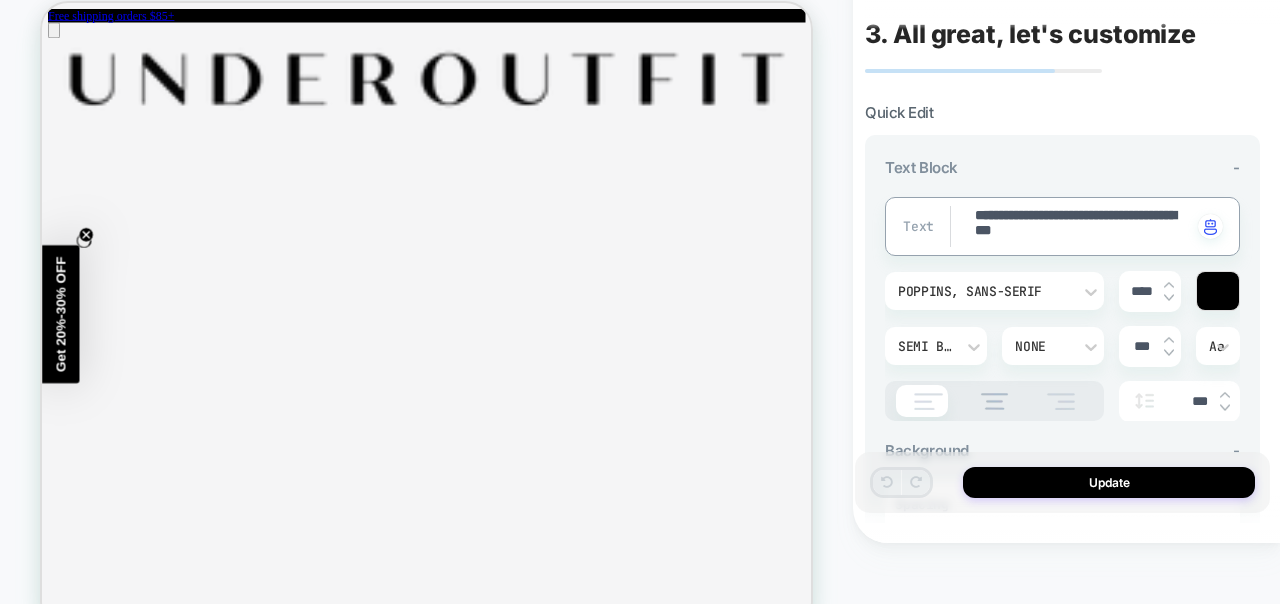 type on "*" 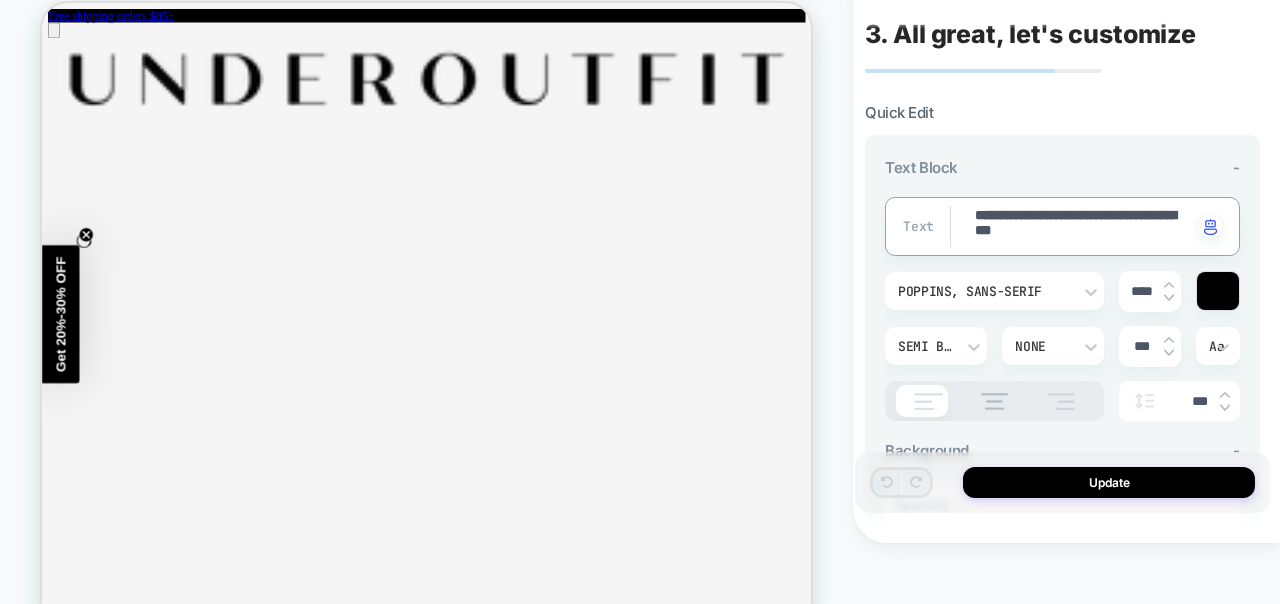 type on "**********" 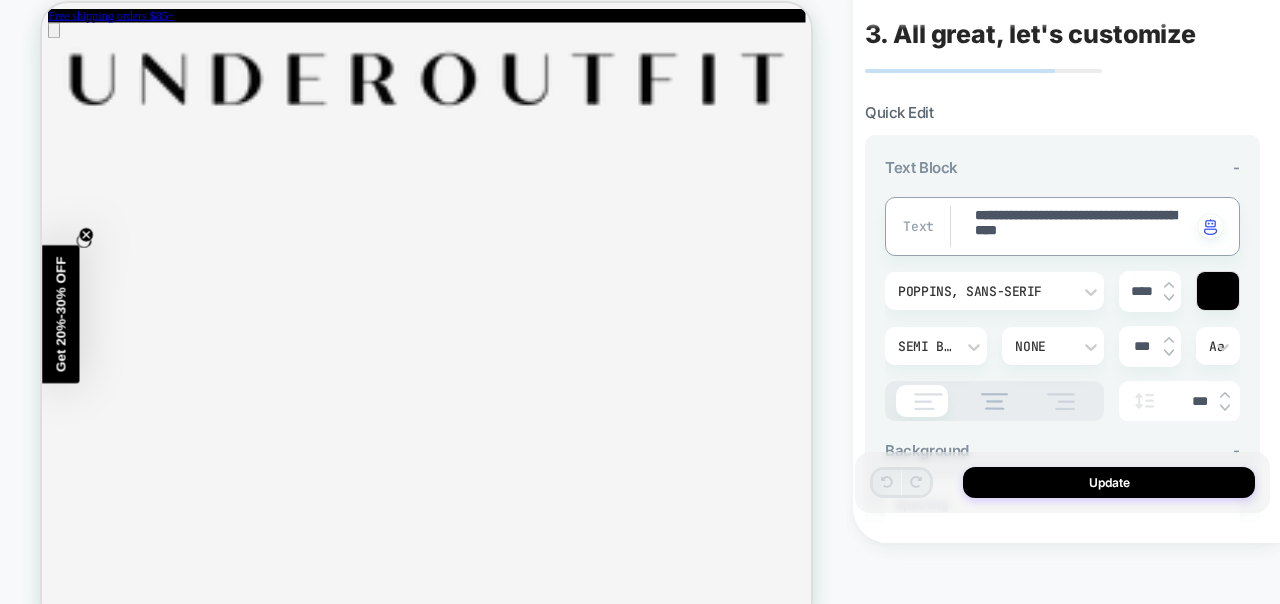 type on "*" 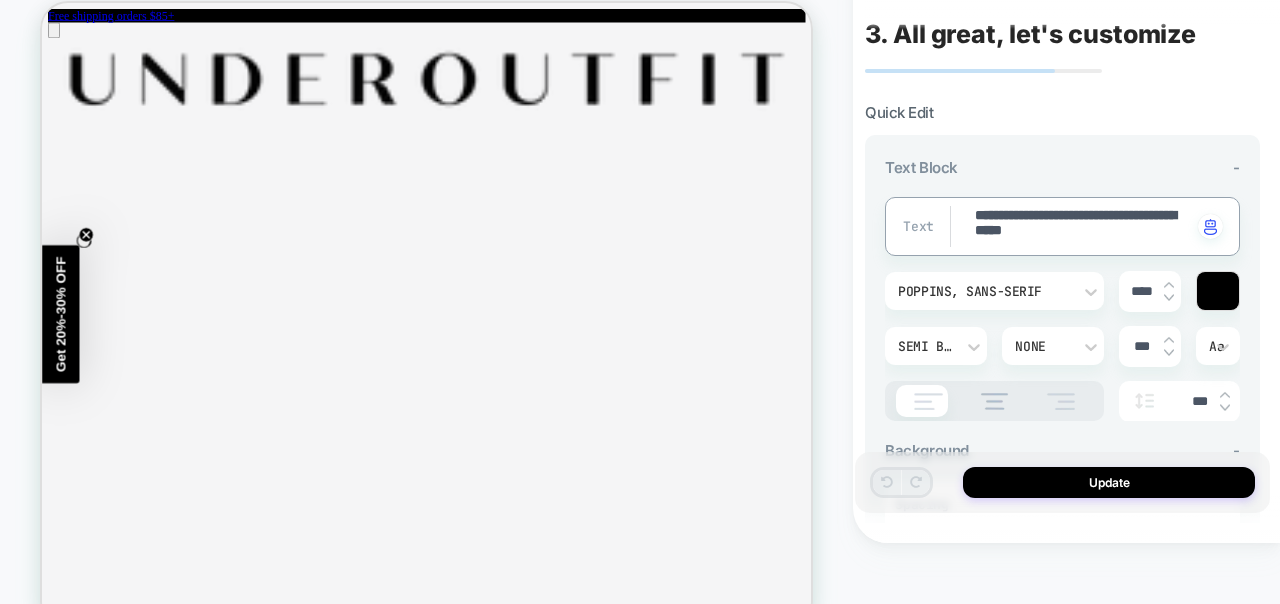 type on "*" 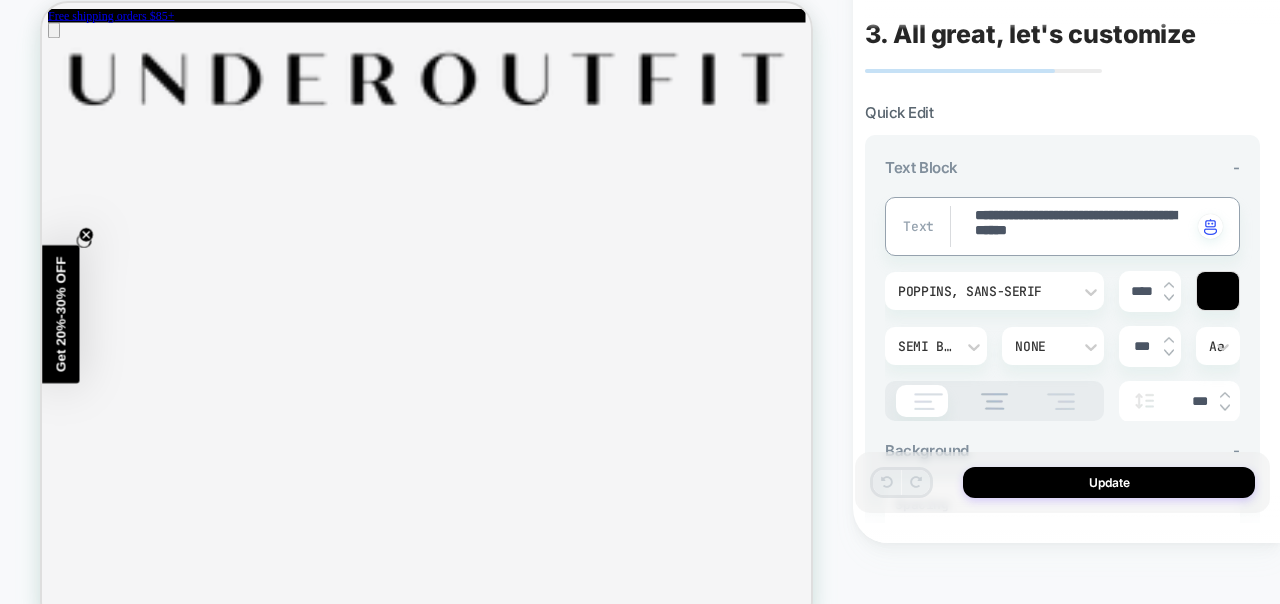 type on "*" 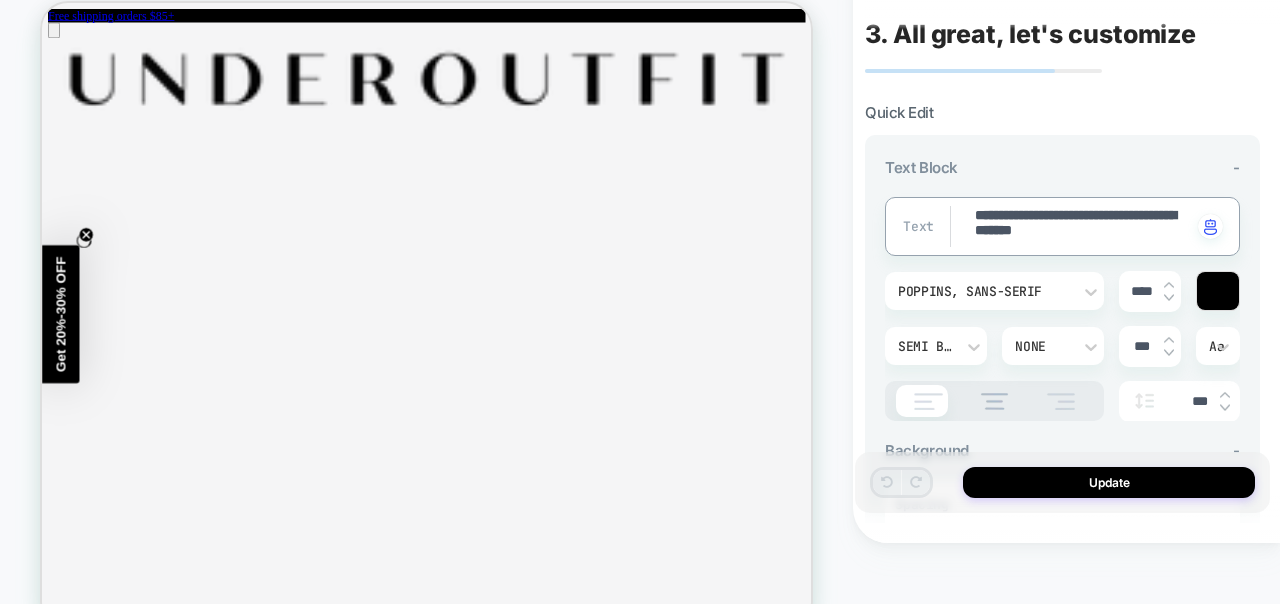 type on "*" 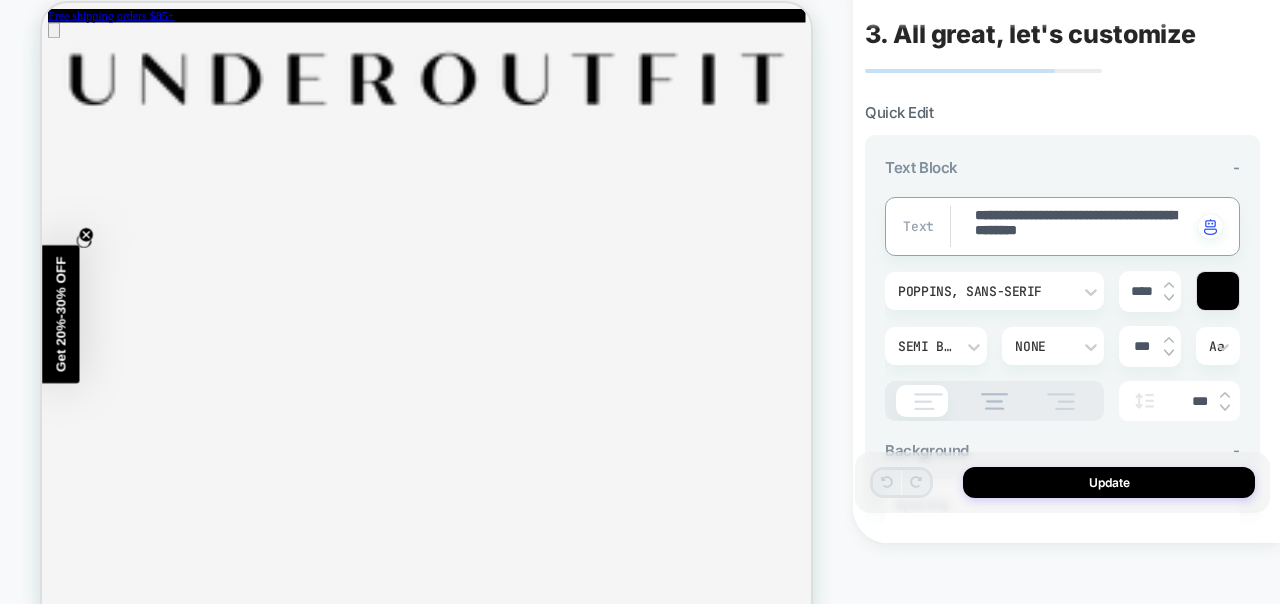 type on "*" 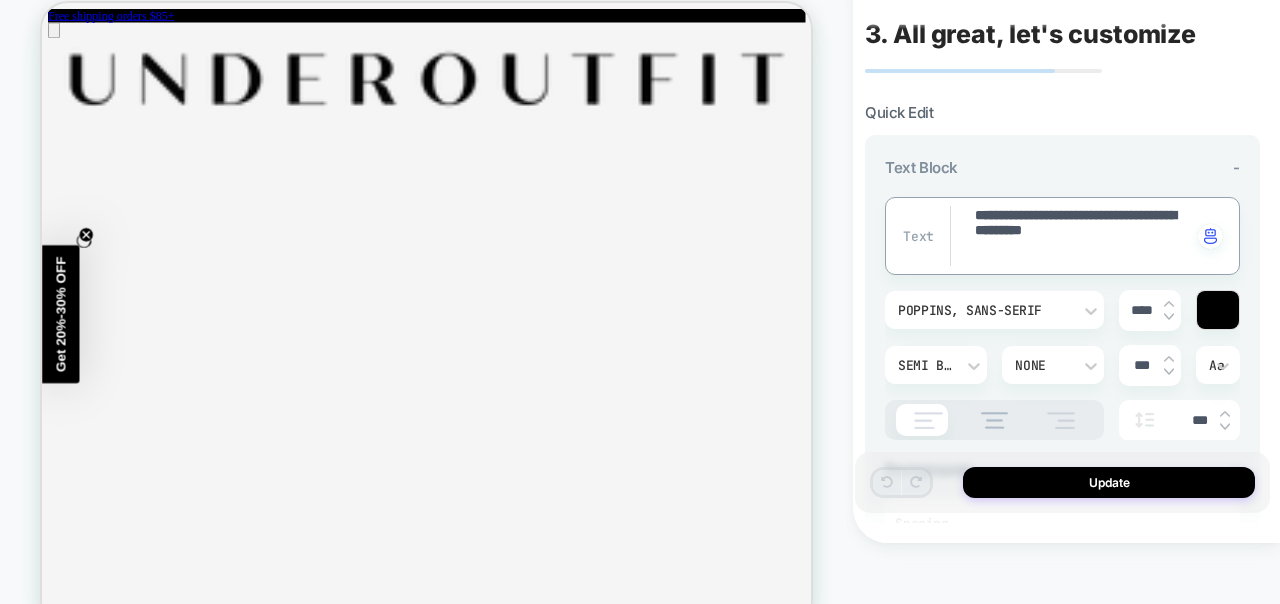 type on "*" 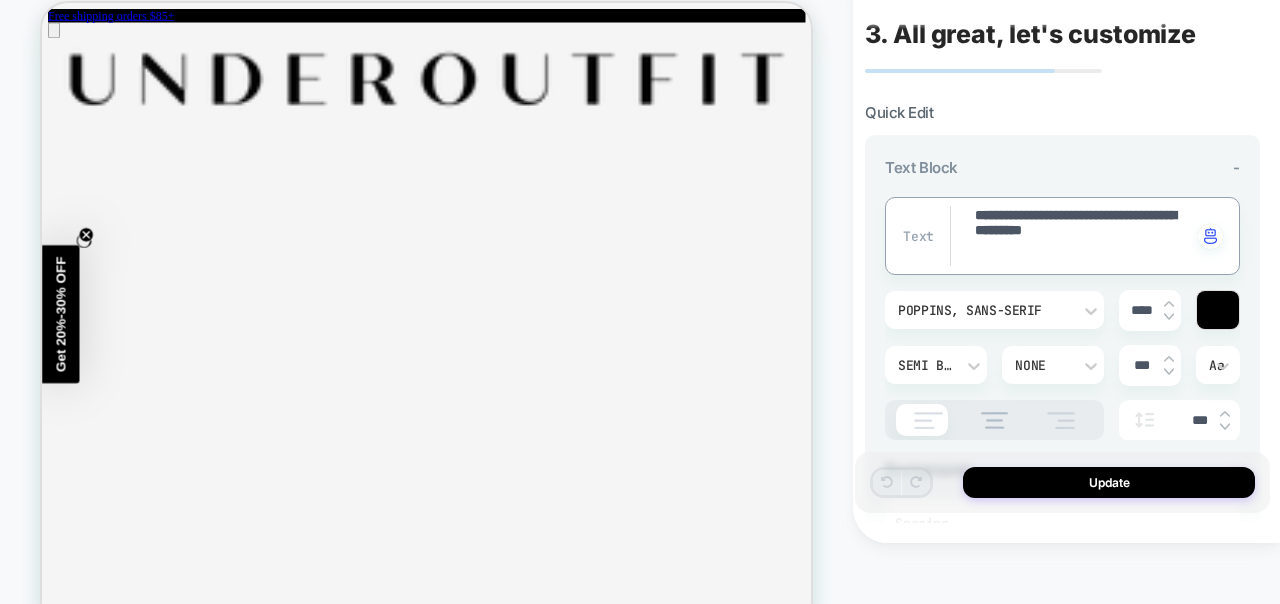 type on "**********" 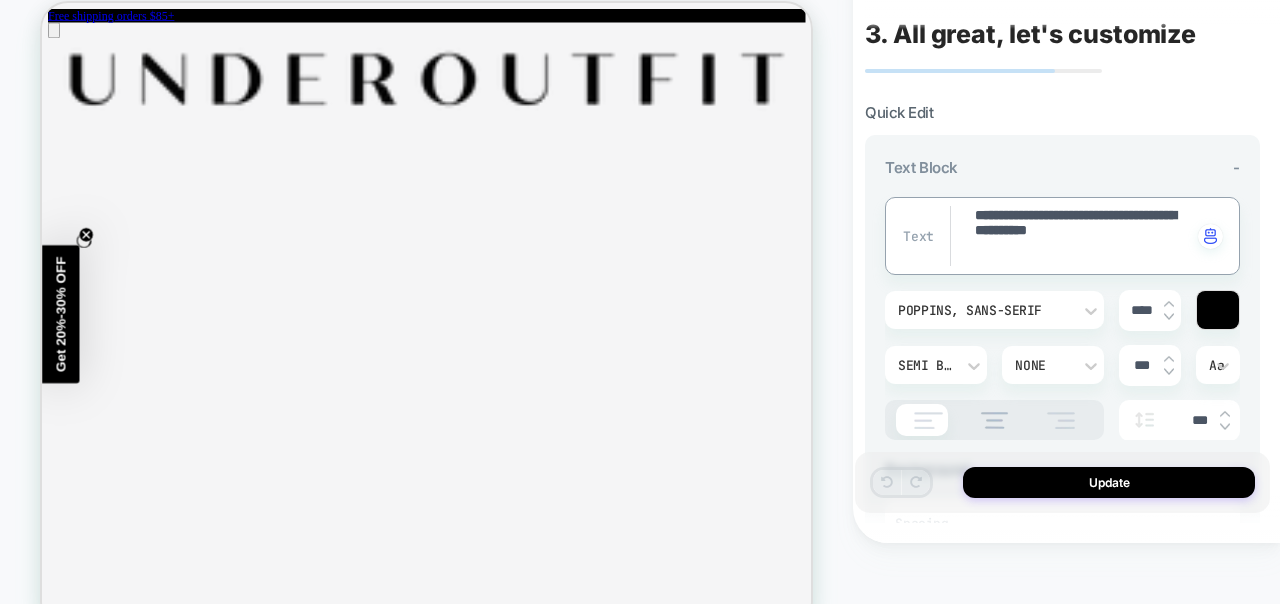 type on "*" 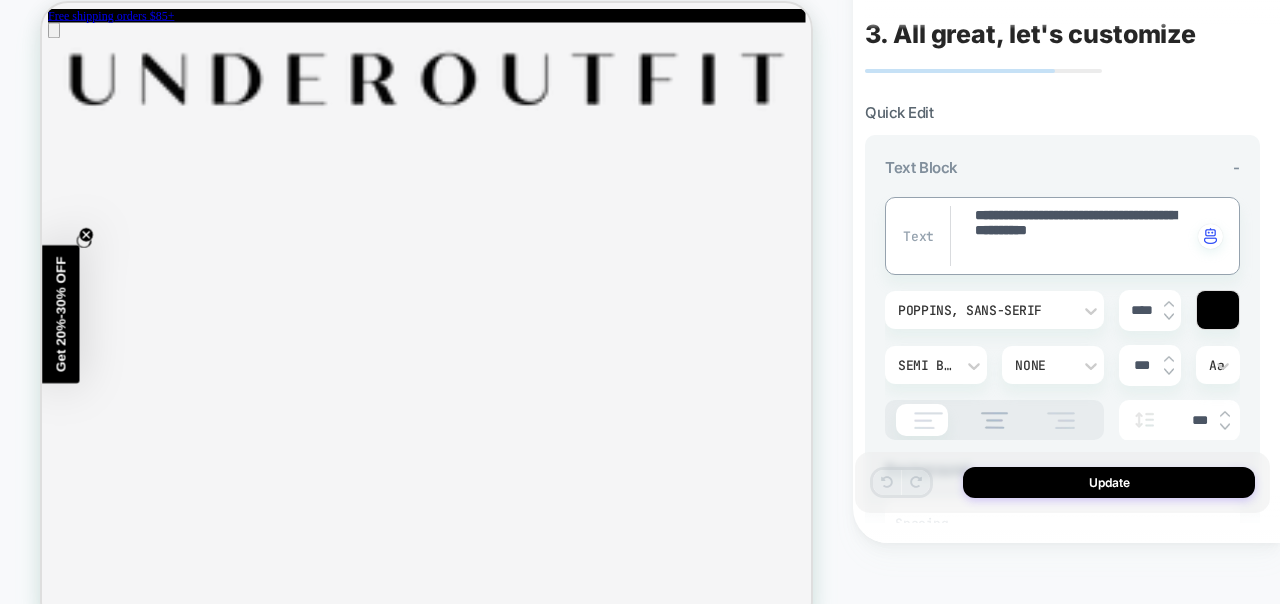 type on "**********" 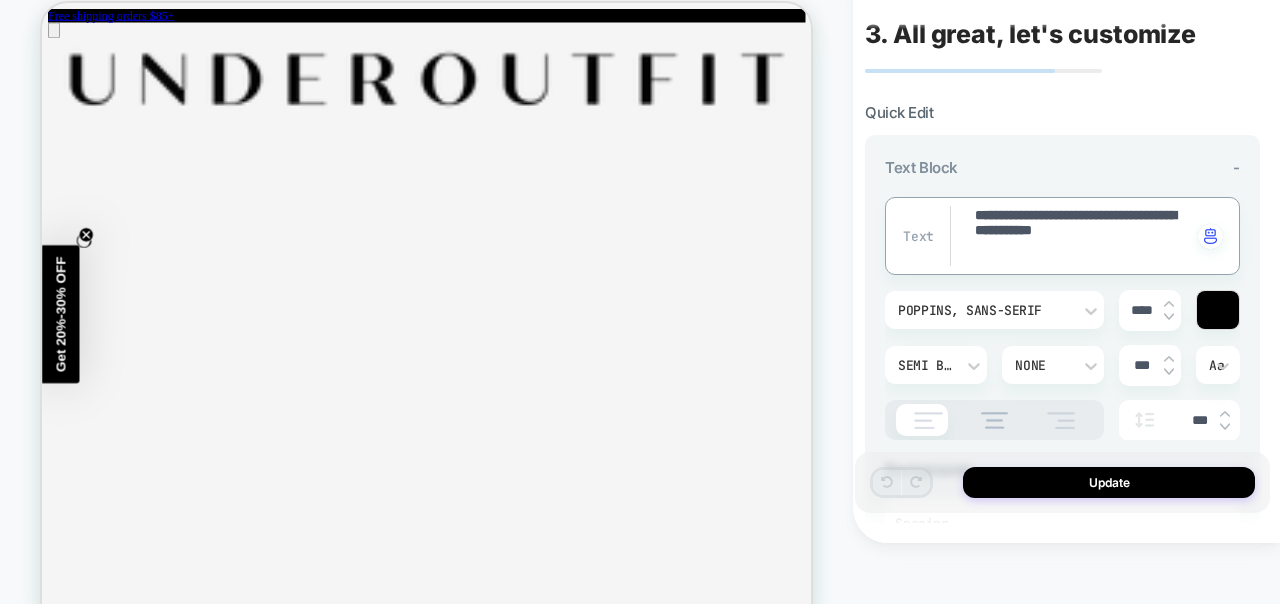 type on "*" 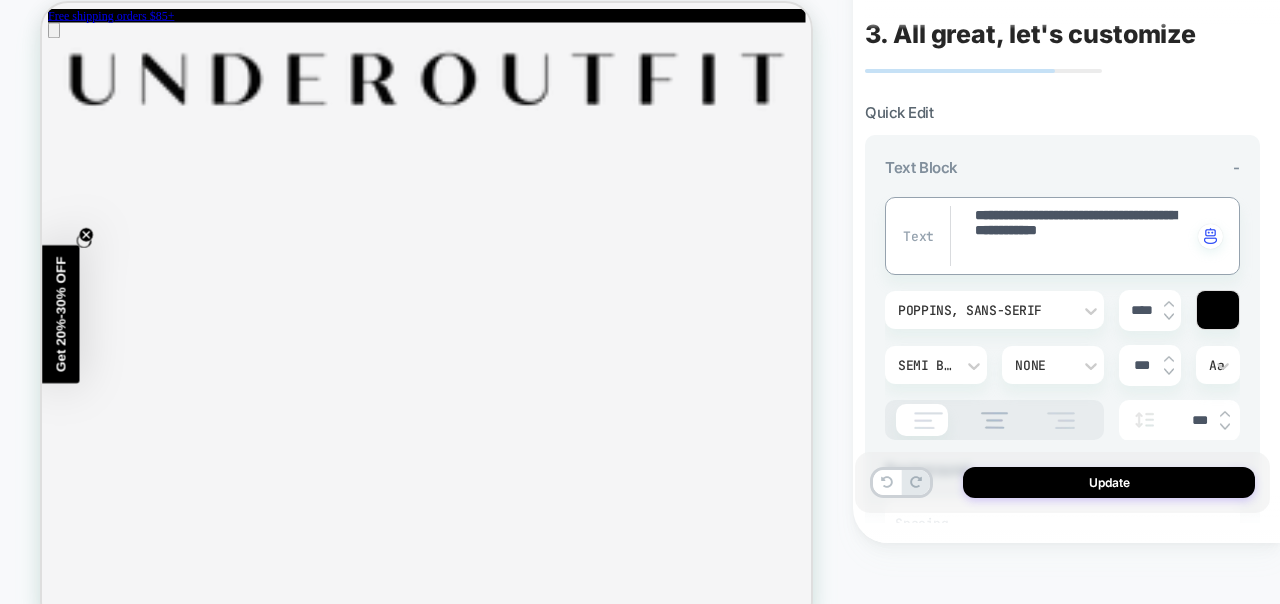 type on "*" 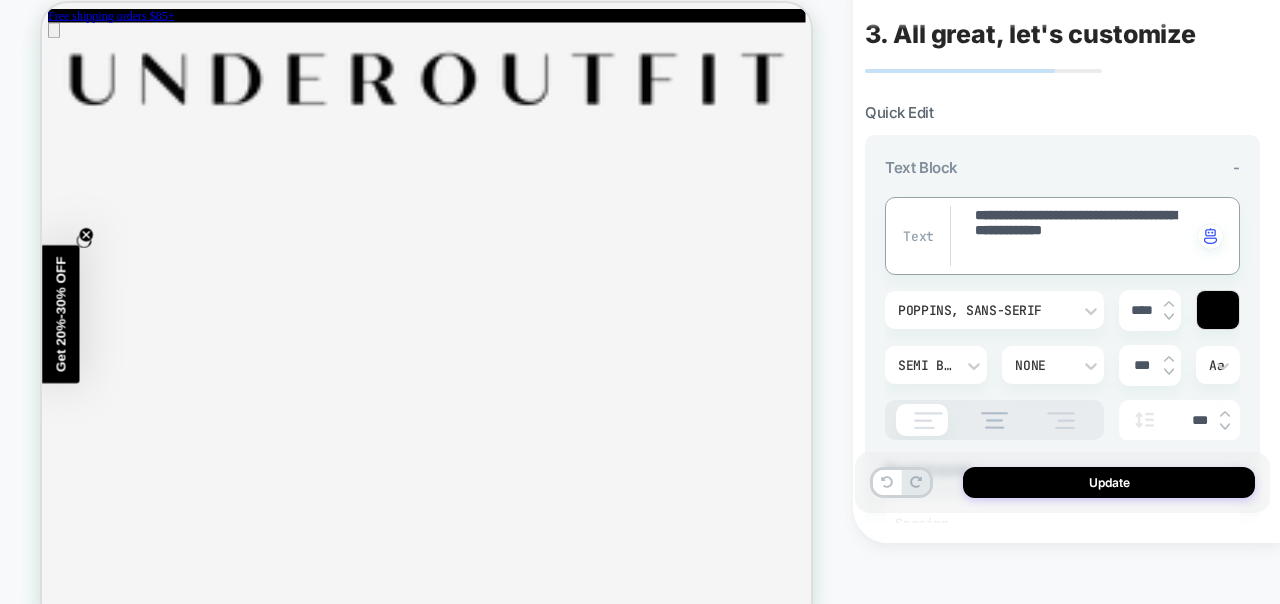 type on "*" 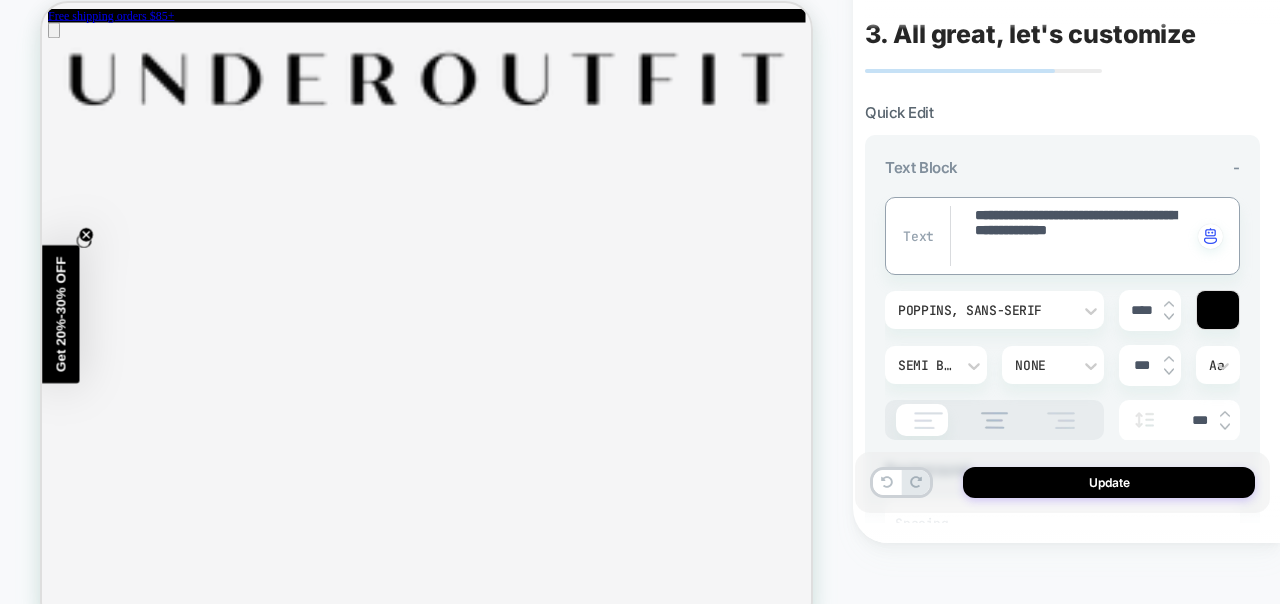 type on "*" 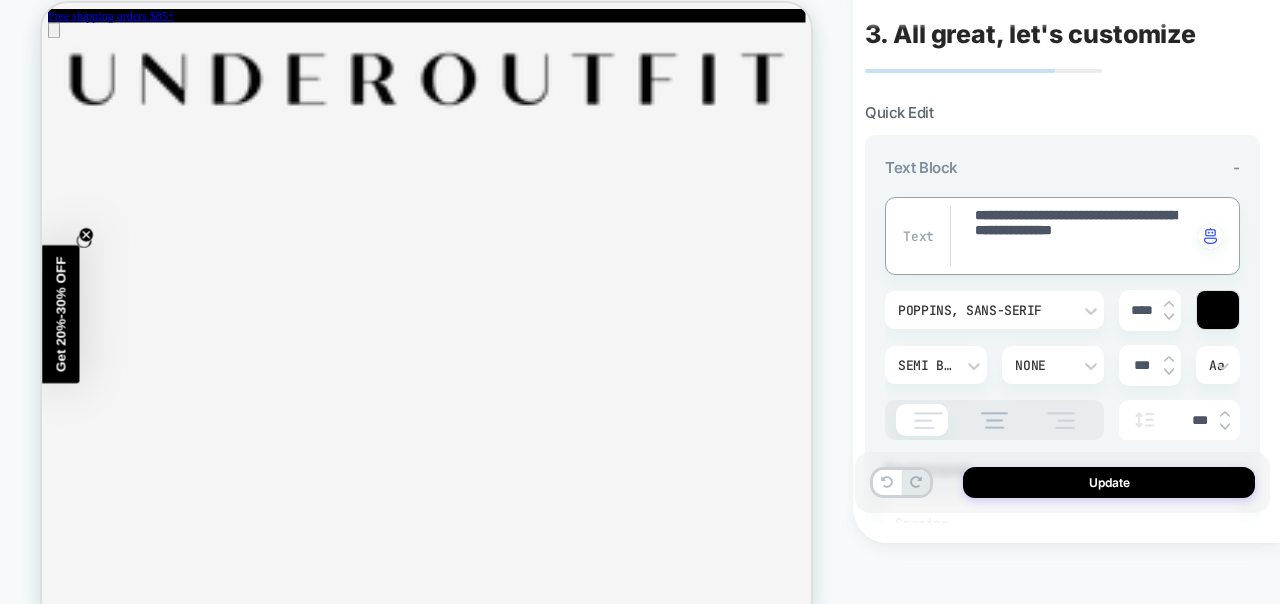 type on "*" 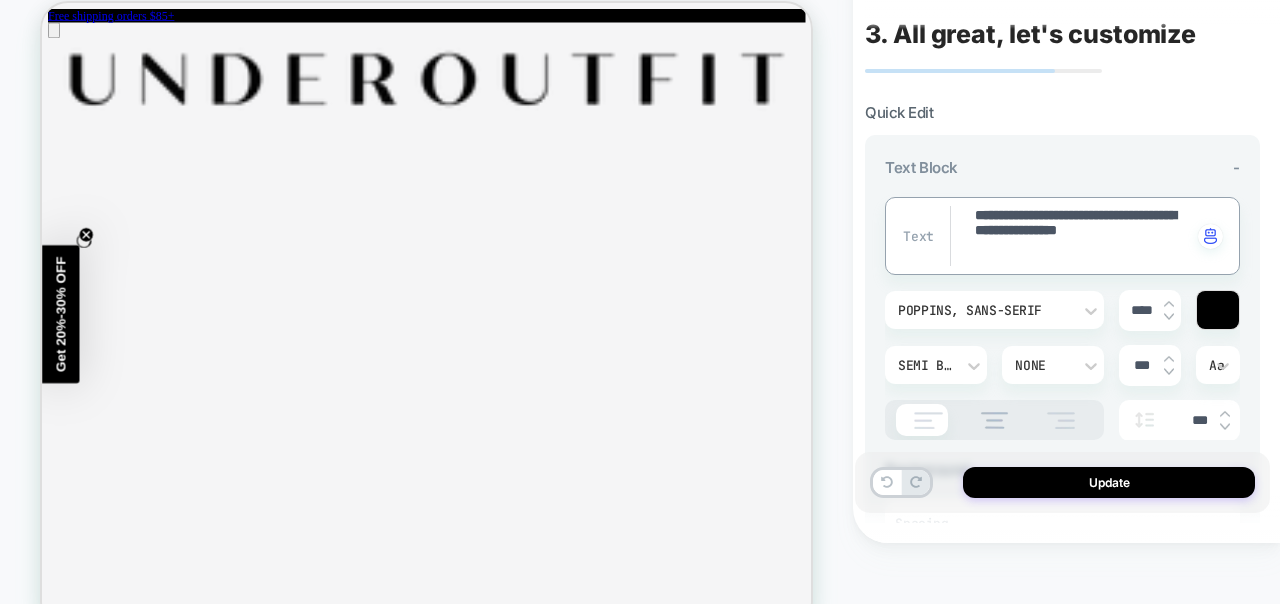 type on "*" 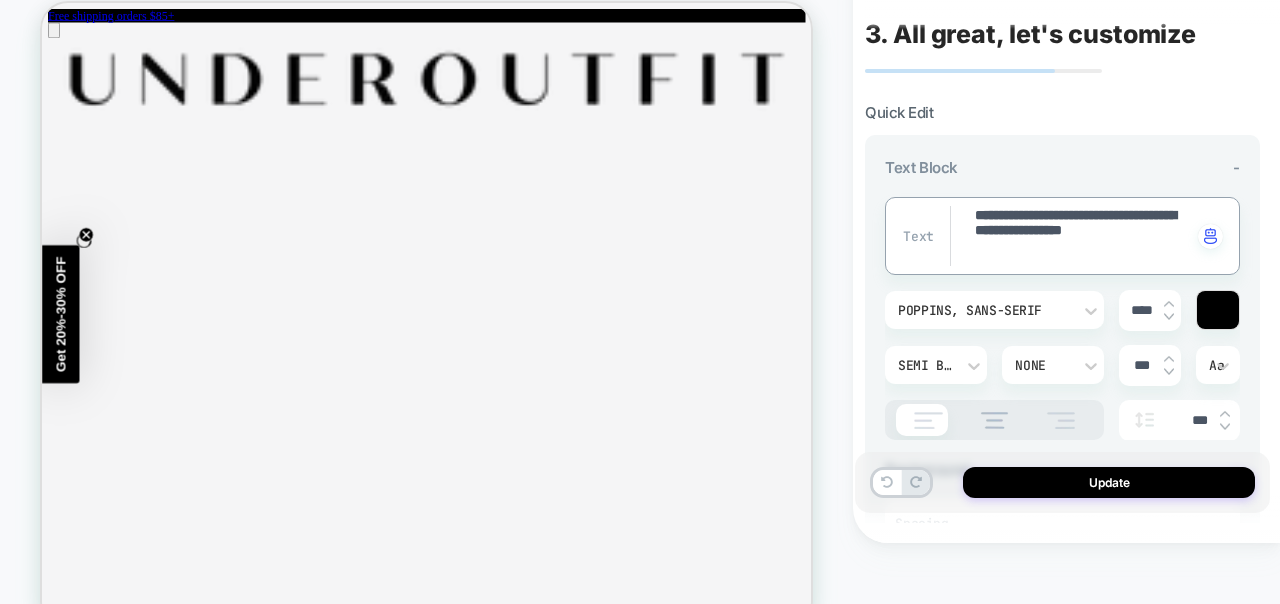 type on "*" 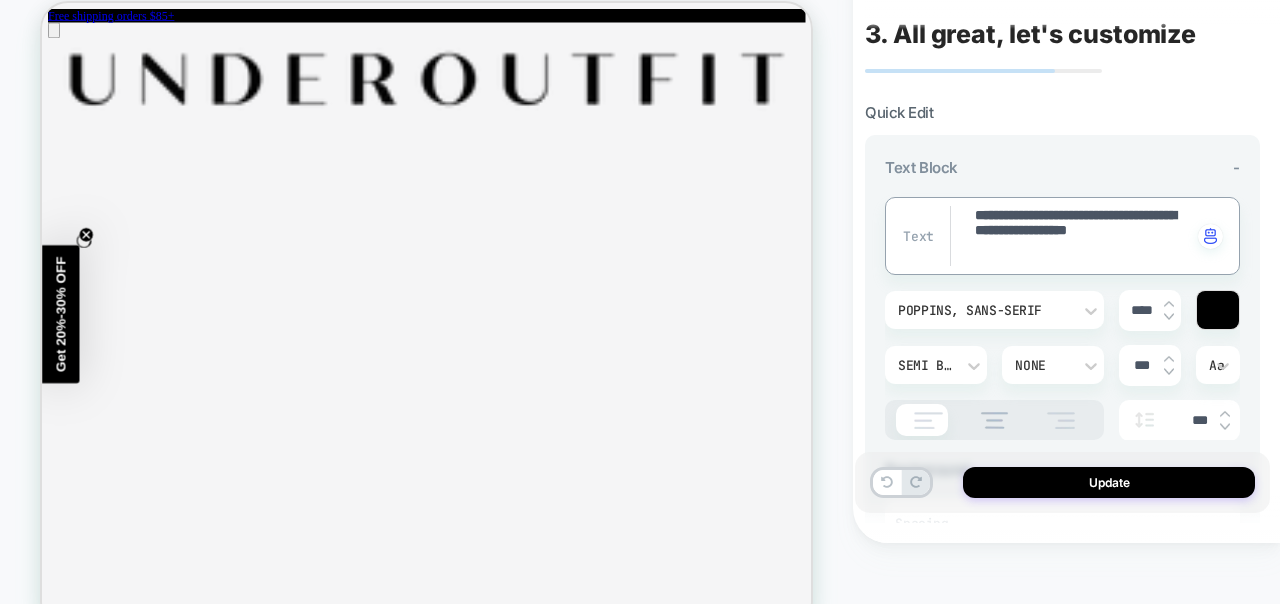 type on "*" 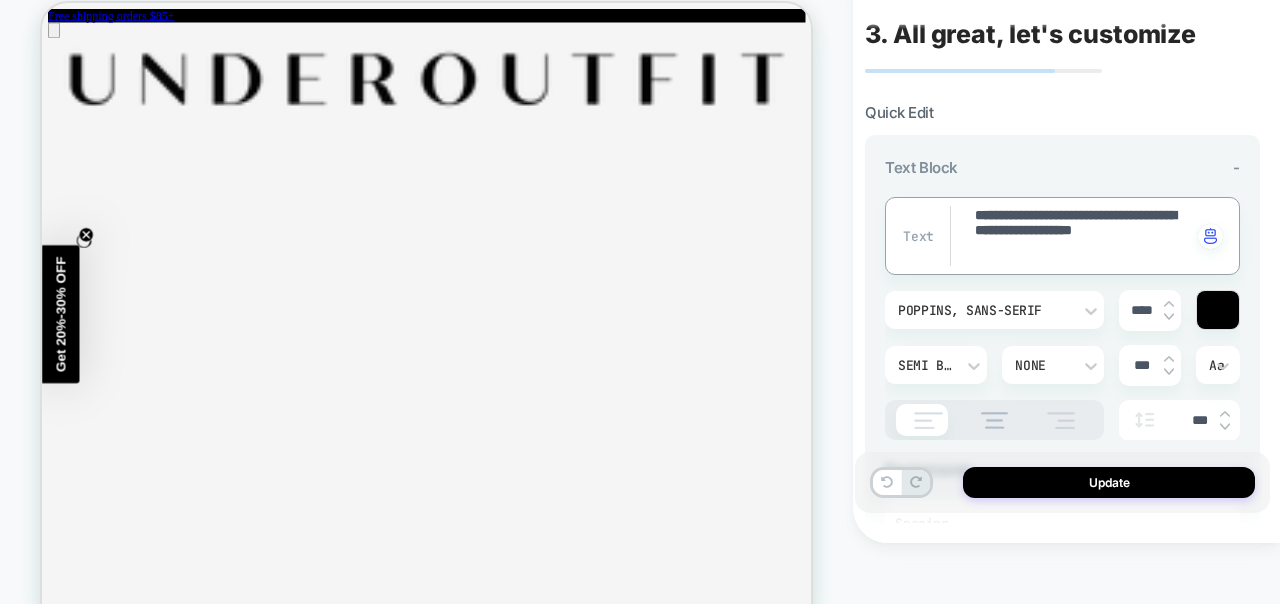 type on "*" 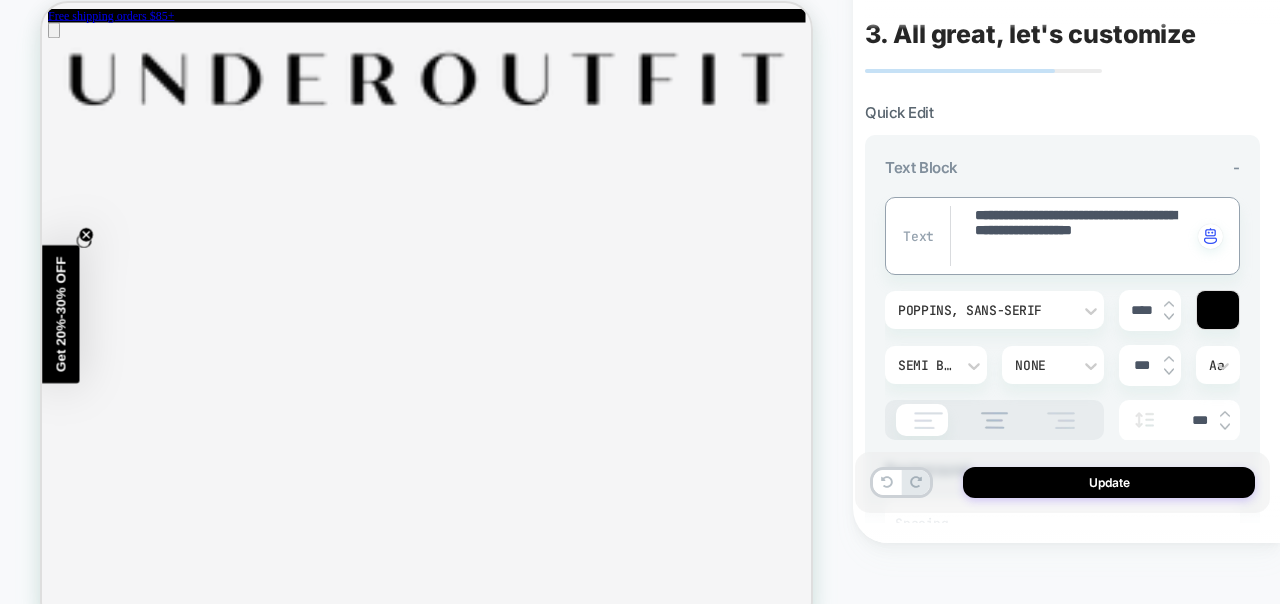 type on "**********" 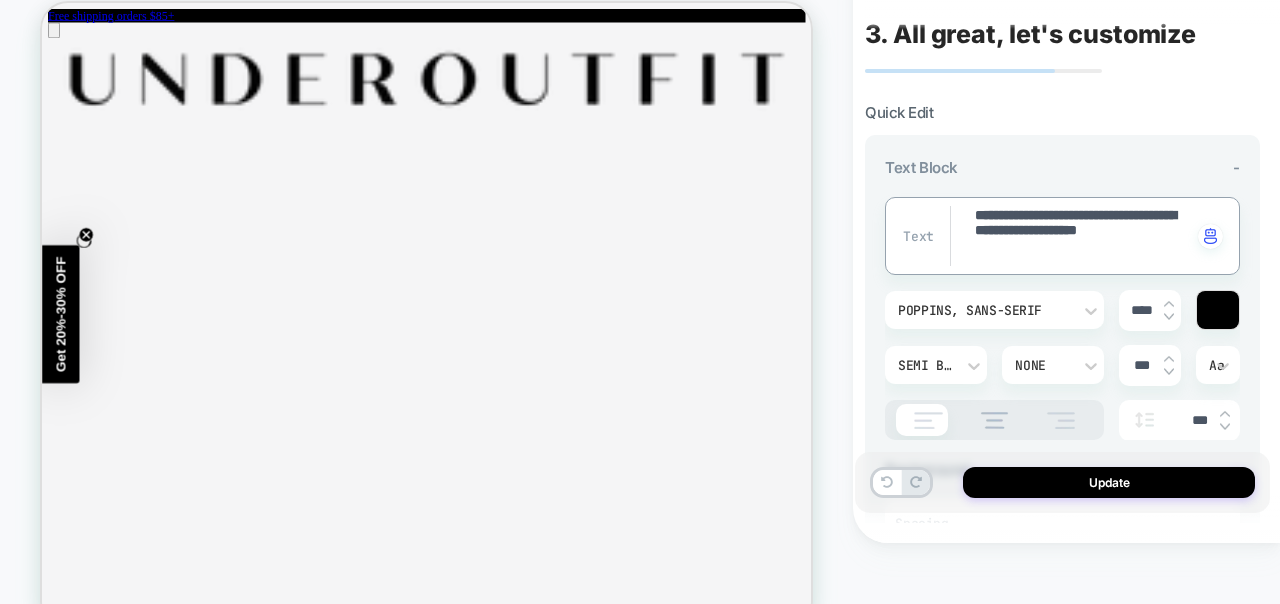 type on "*" 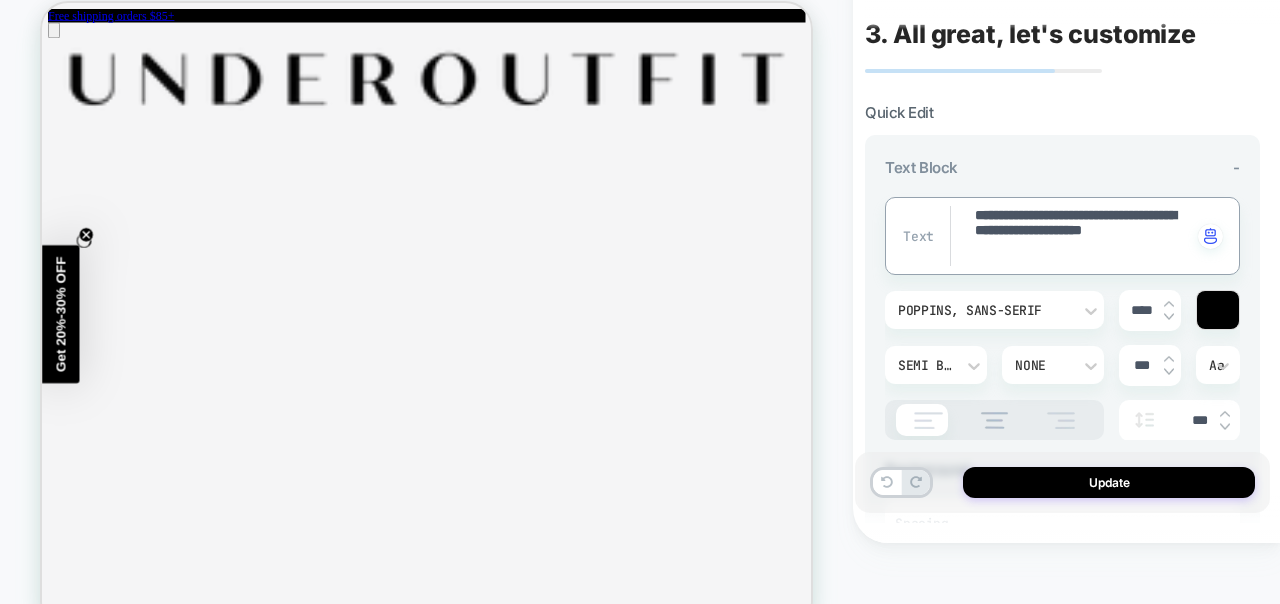 click on "**********" at bounding box center (1082, 236) 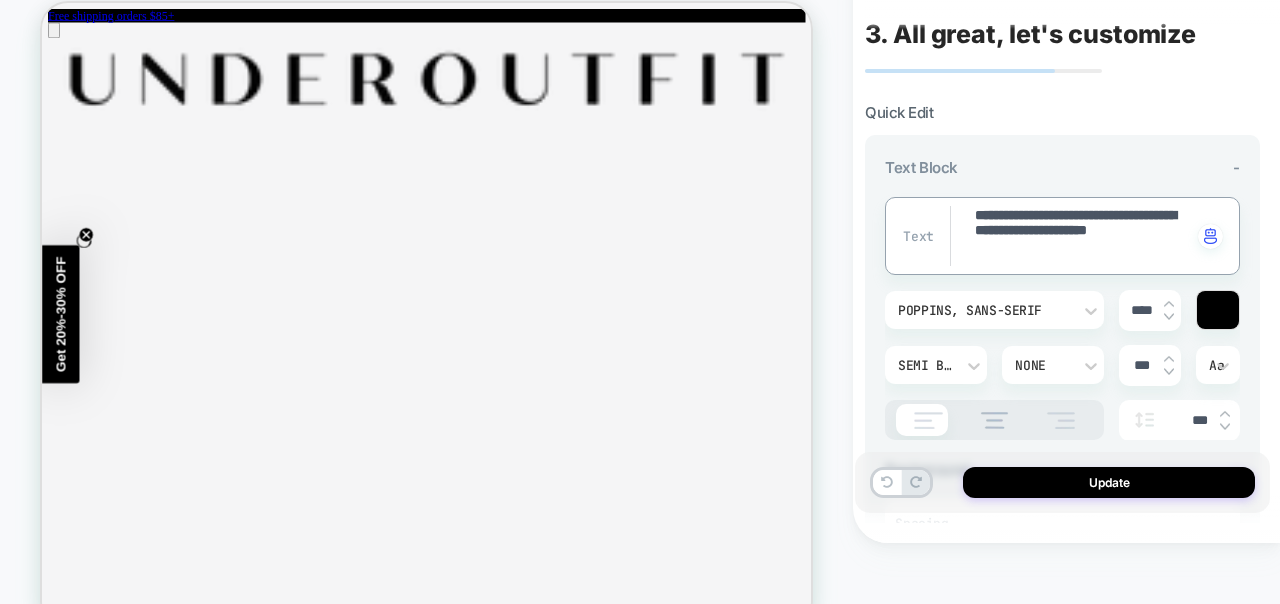 type on "*" 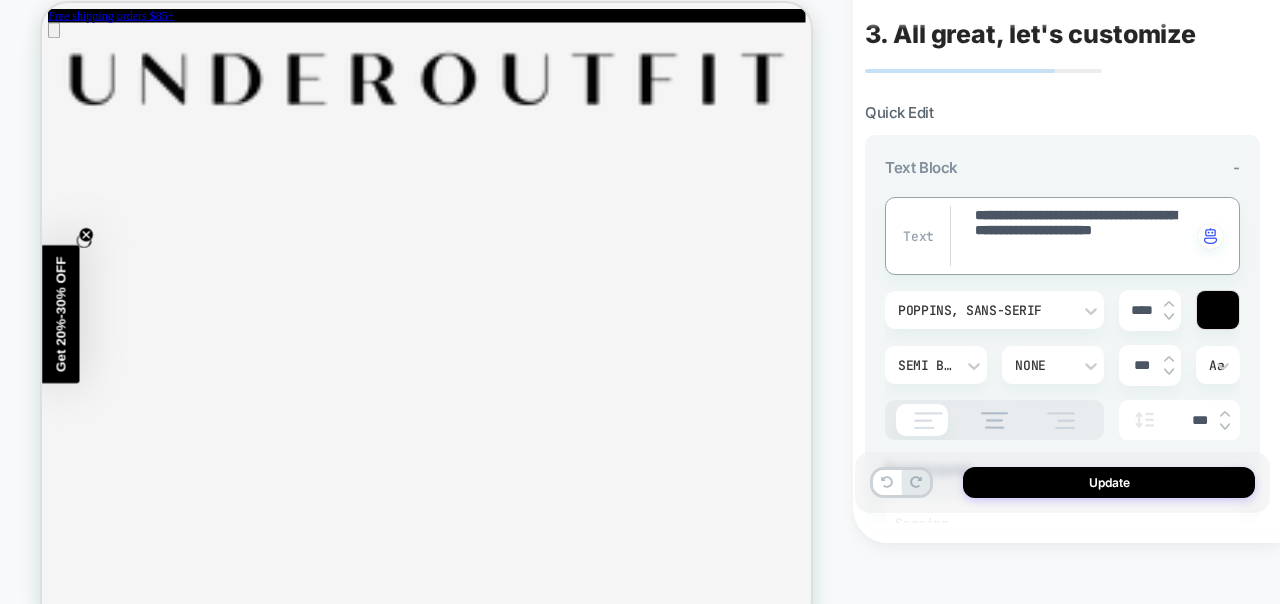 type on "*" 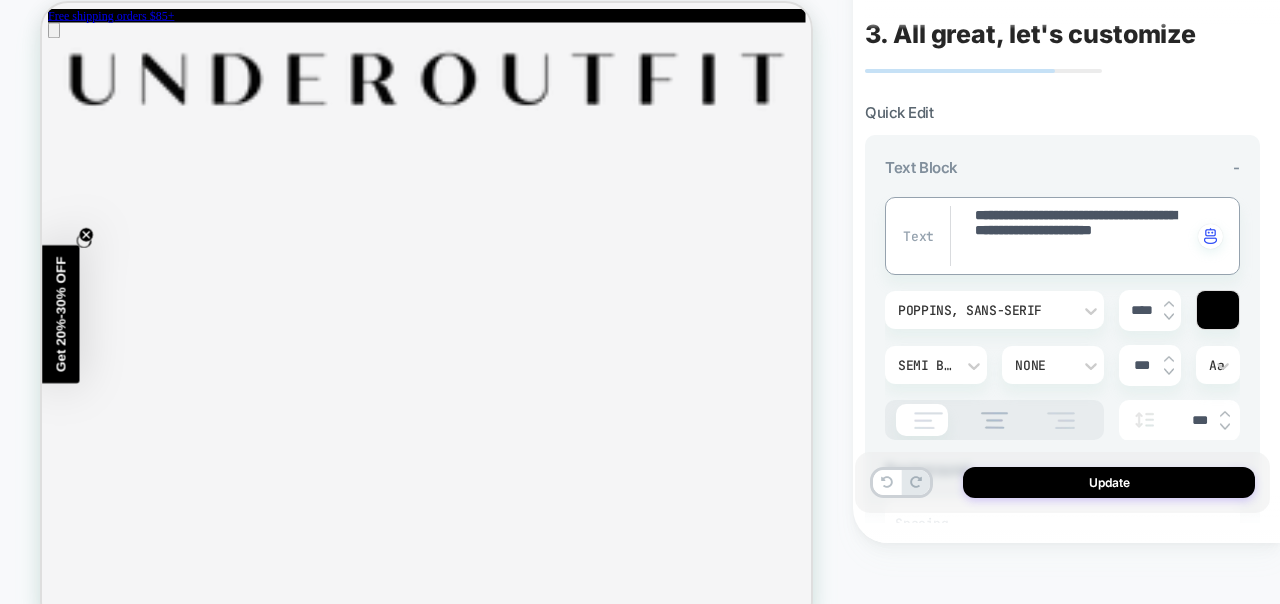 type on "**********" 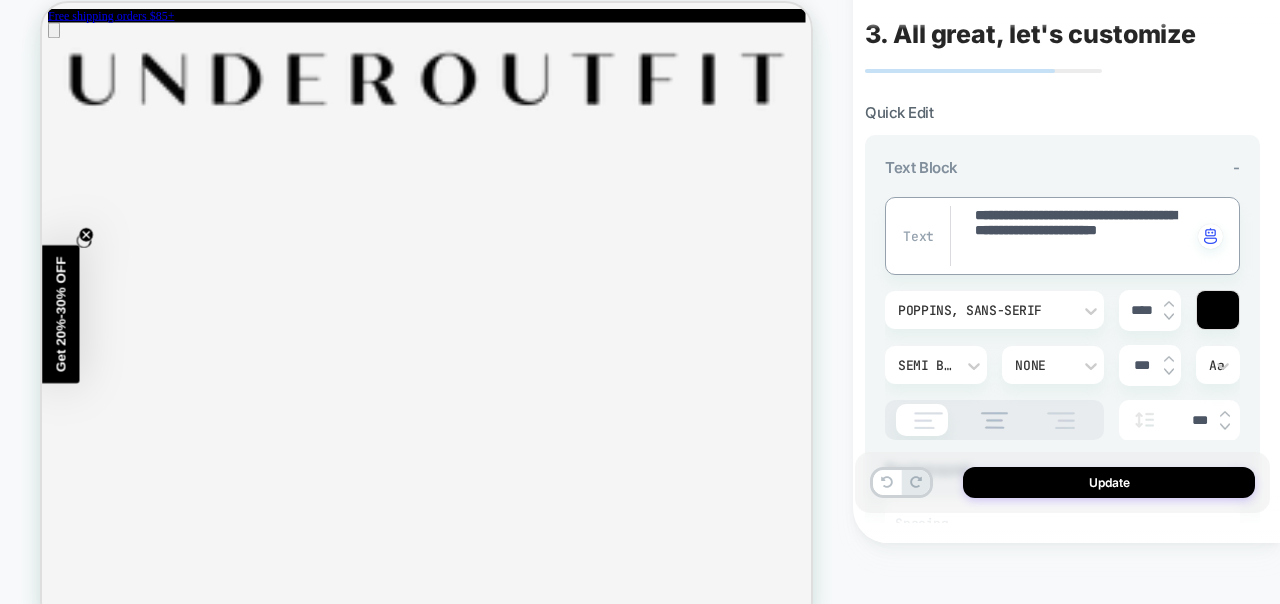 type on "*" 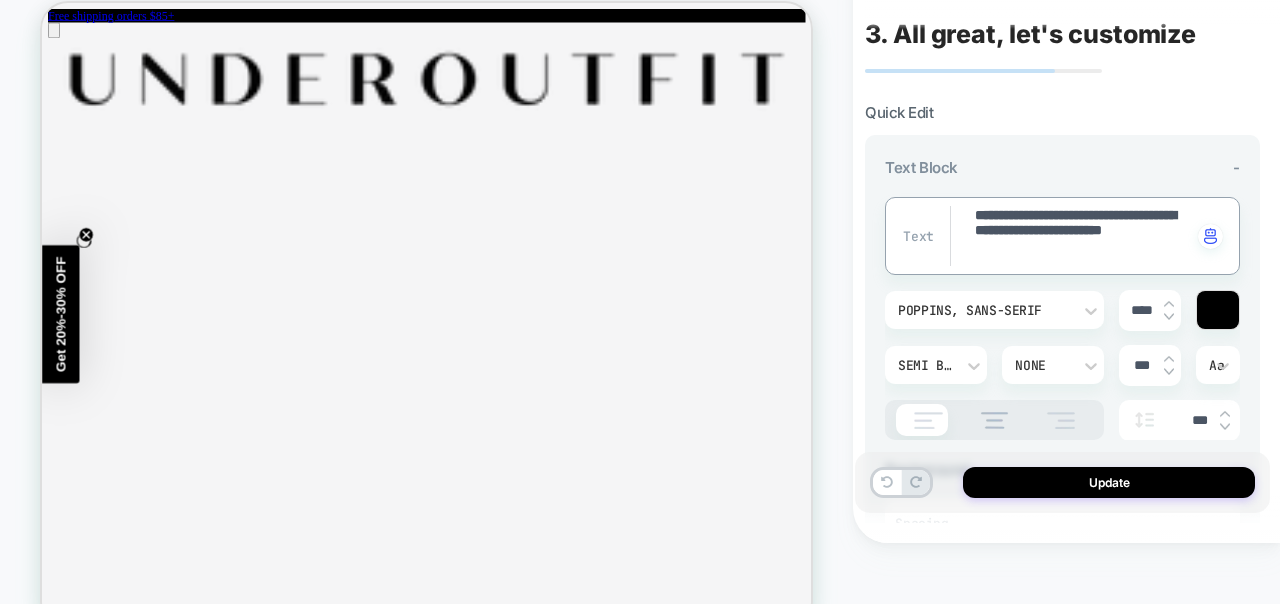 type on "*" 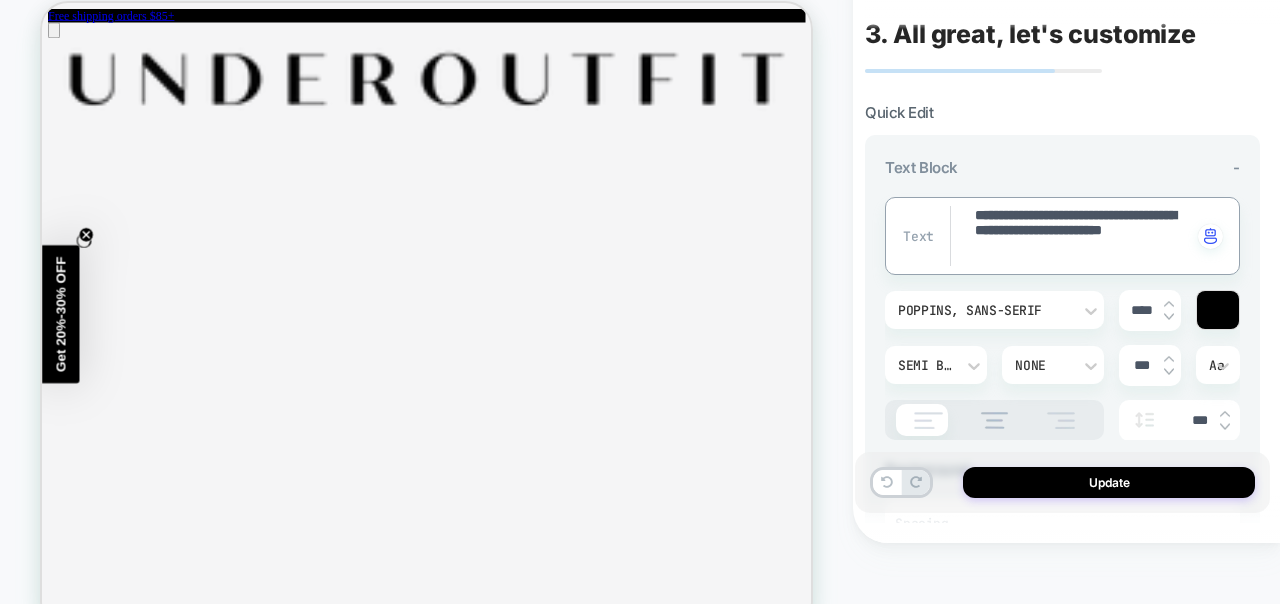 type on "**********" 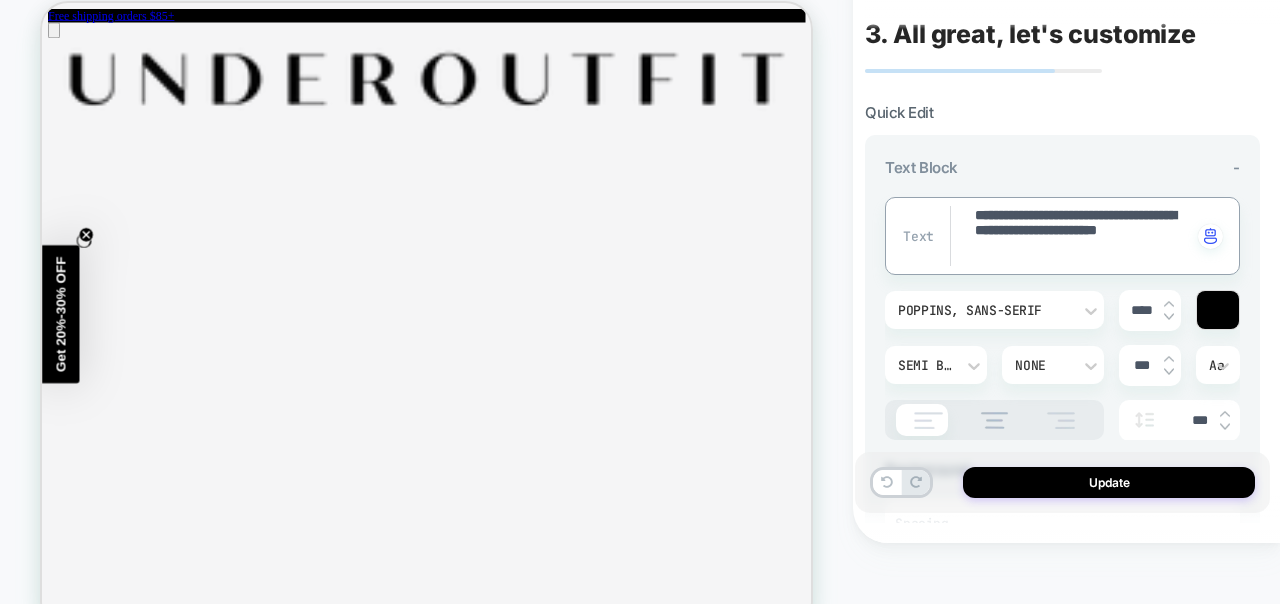 type on "*" 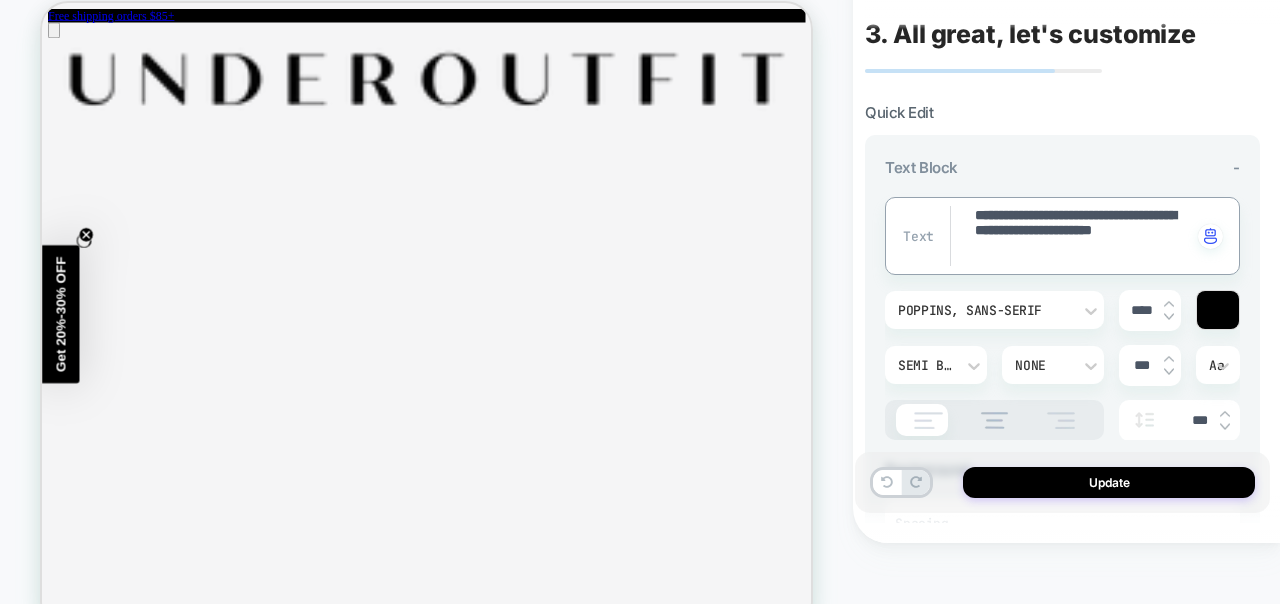 type on "*" 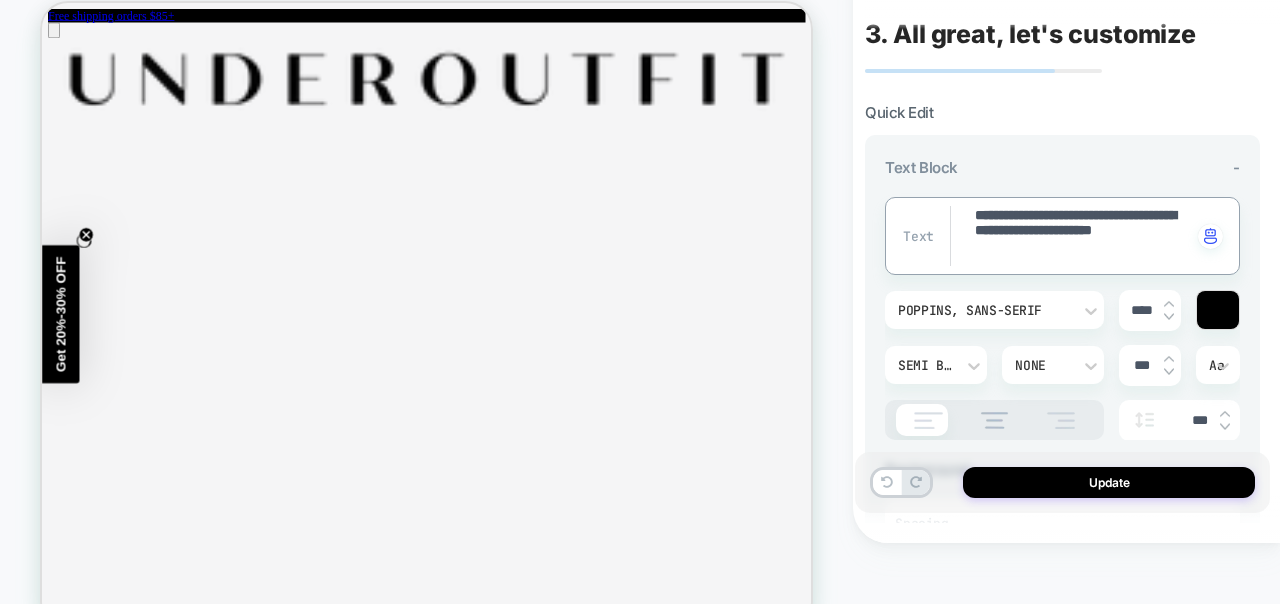 type on "**********" 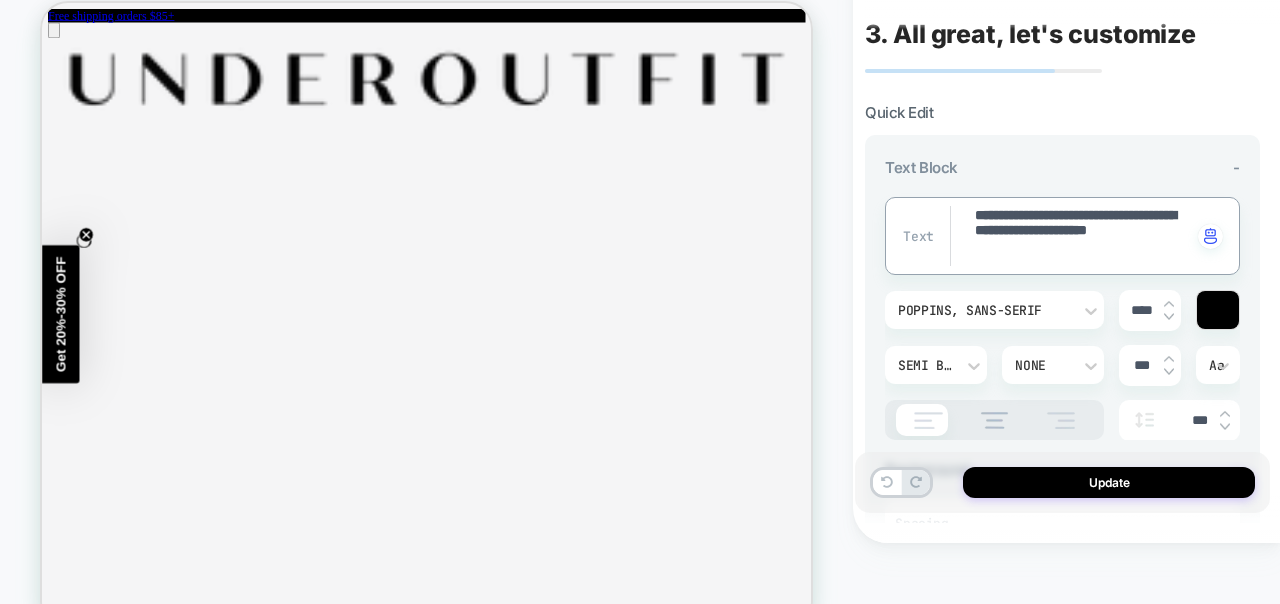 type on "*" 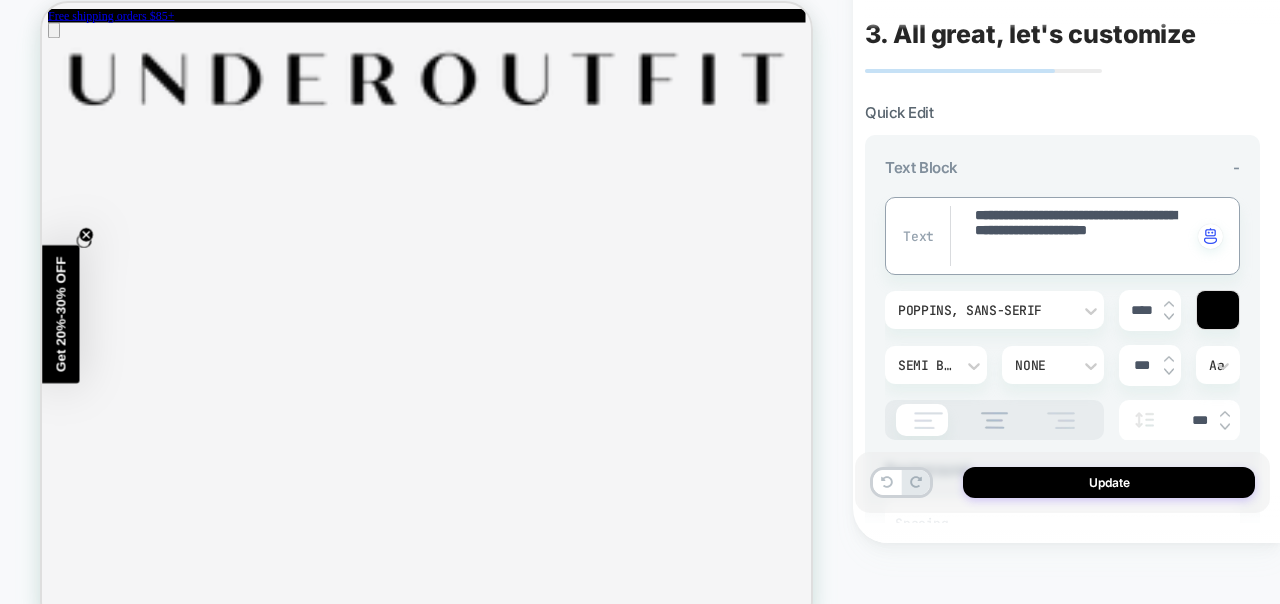 type on "**********" 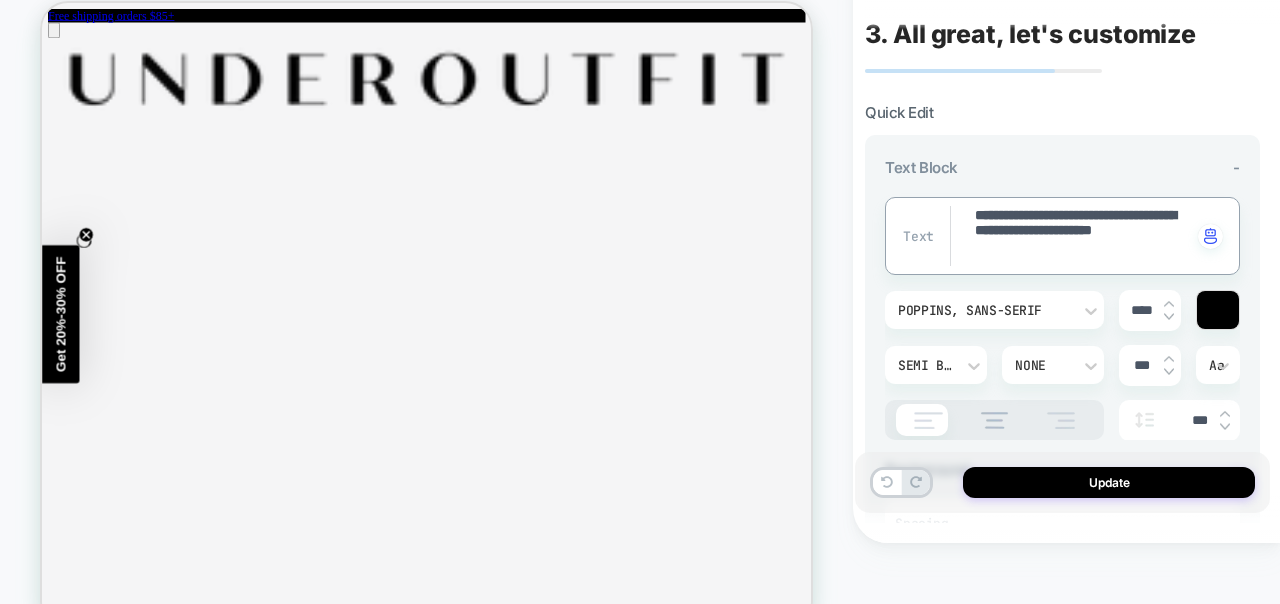 type on "*" 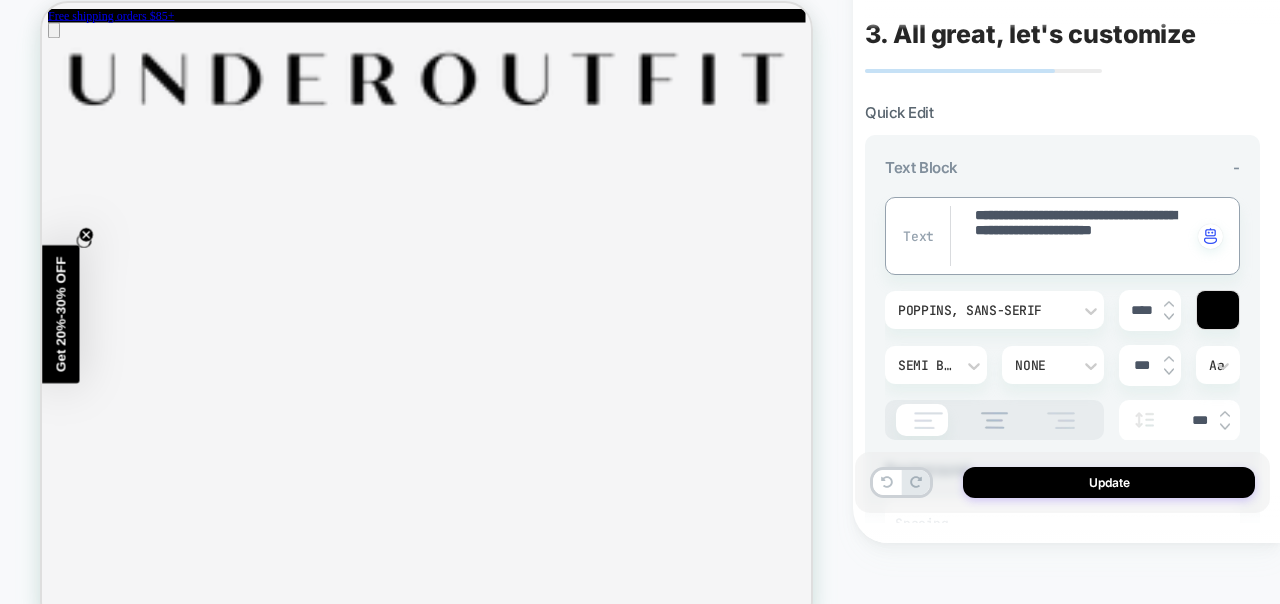 type on "**********" 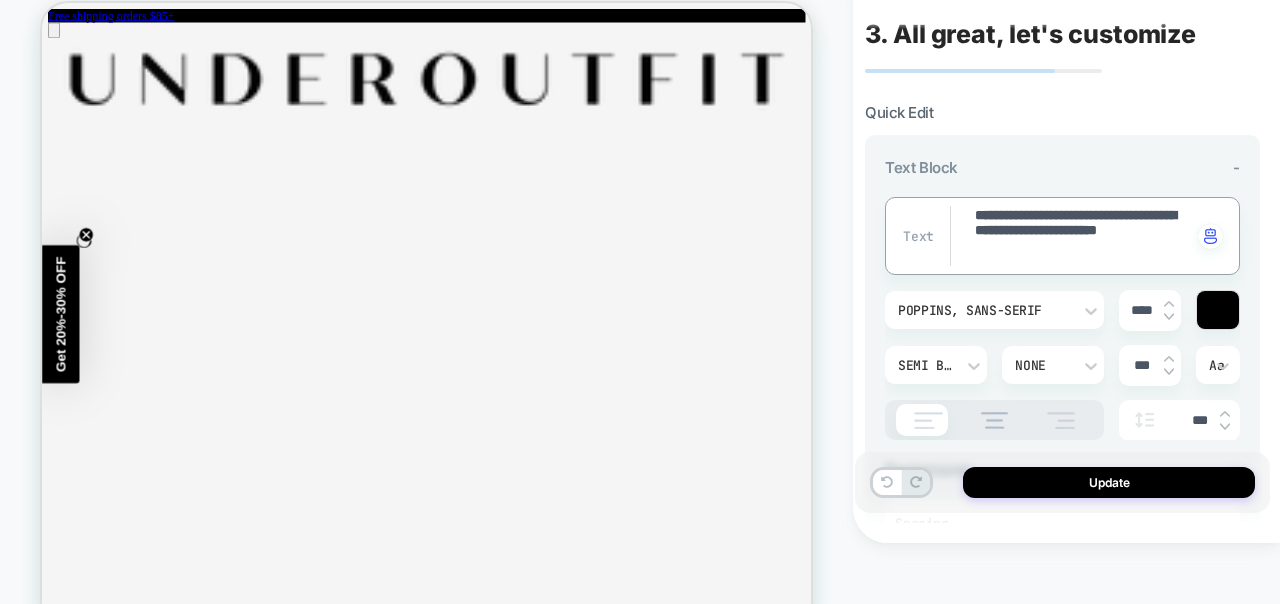 type on "*" 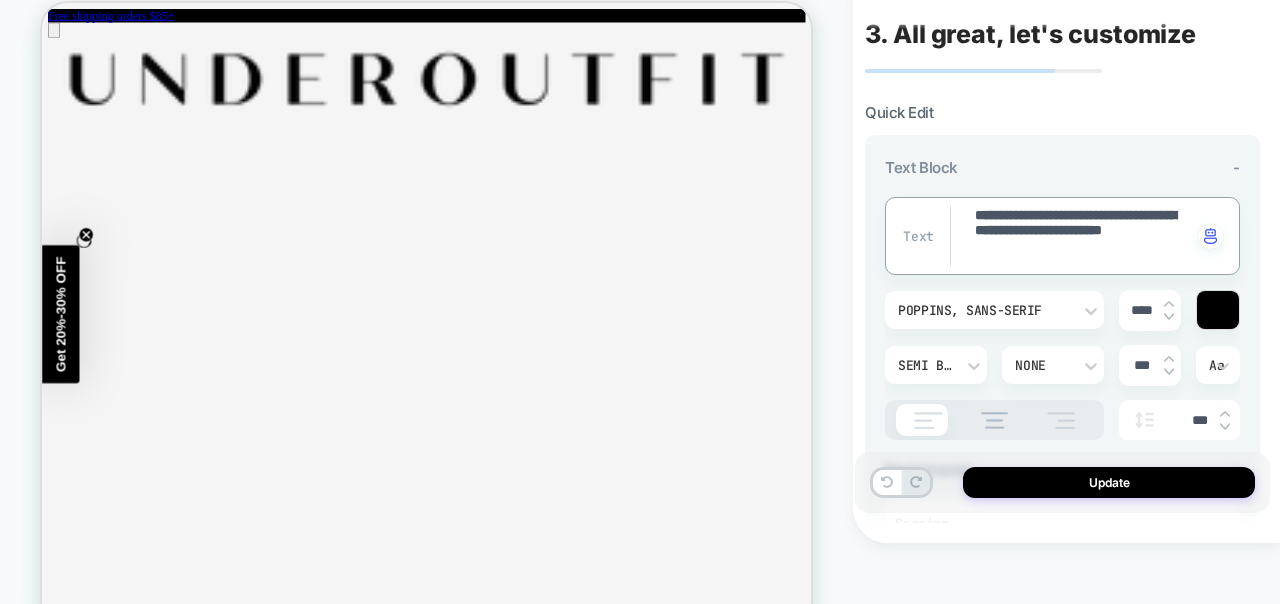 type on "*" 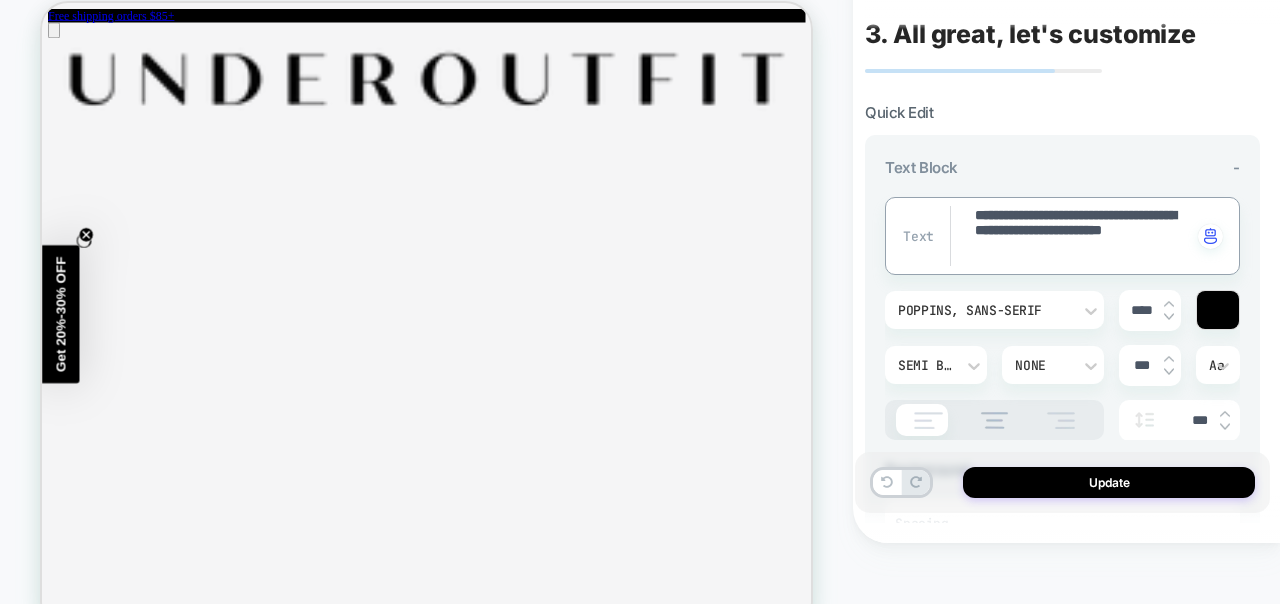 type on "**********" 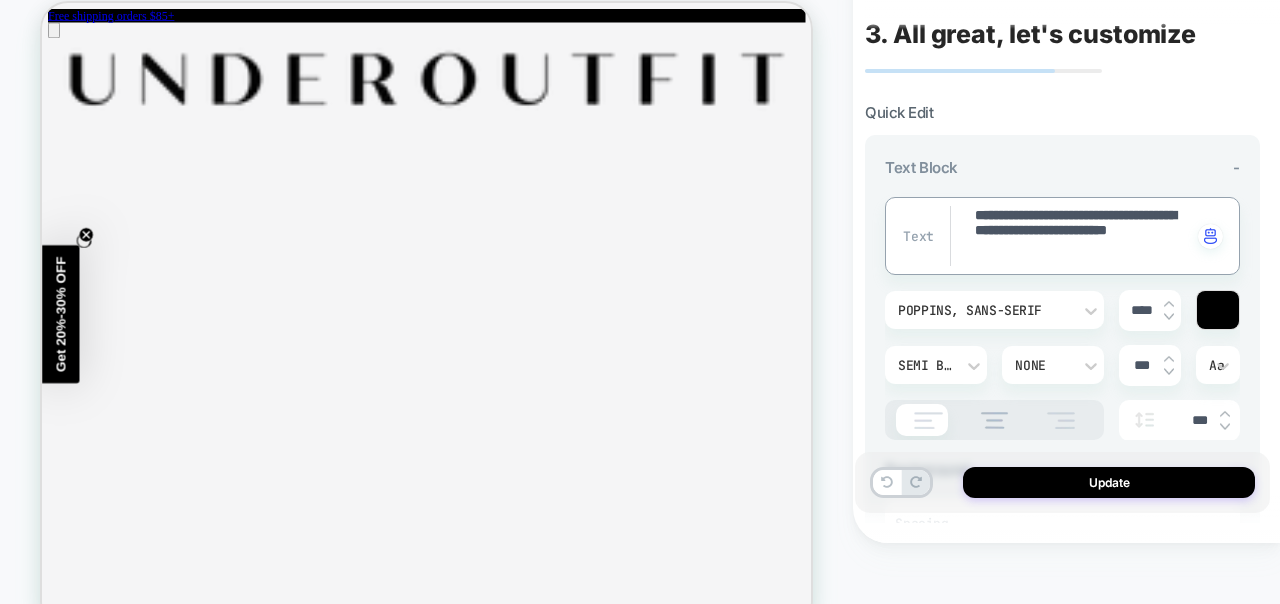 type on "*" 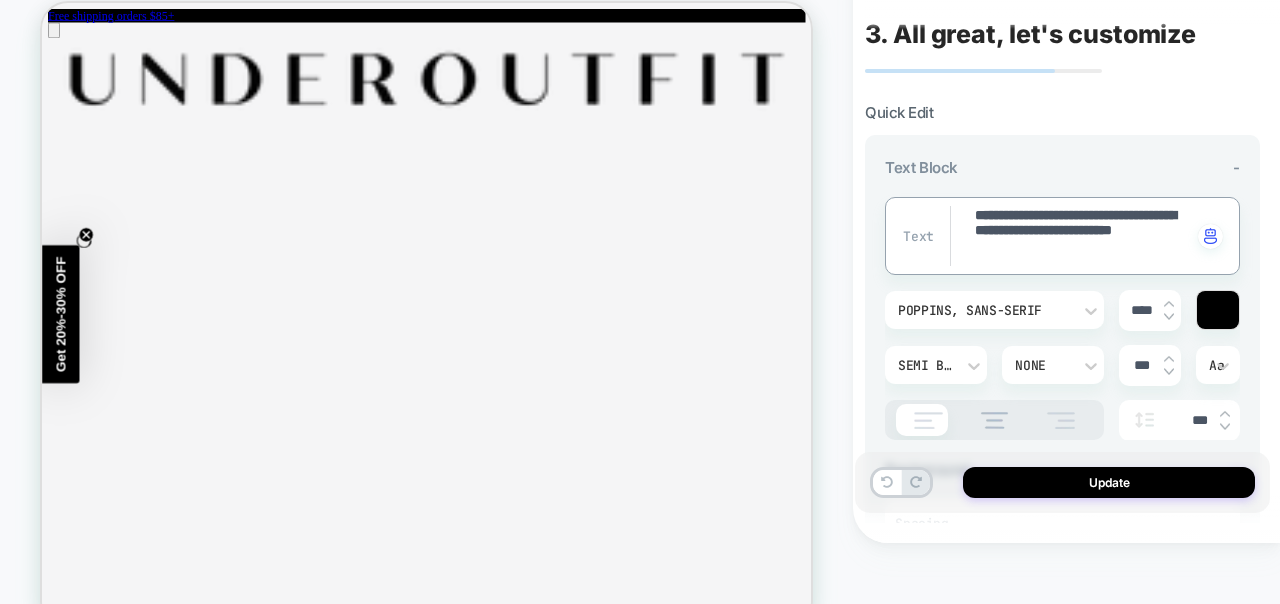 type on "*" 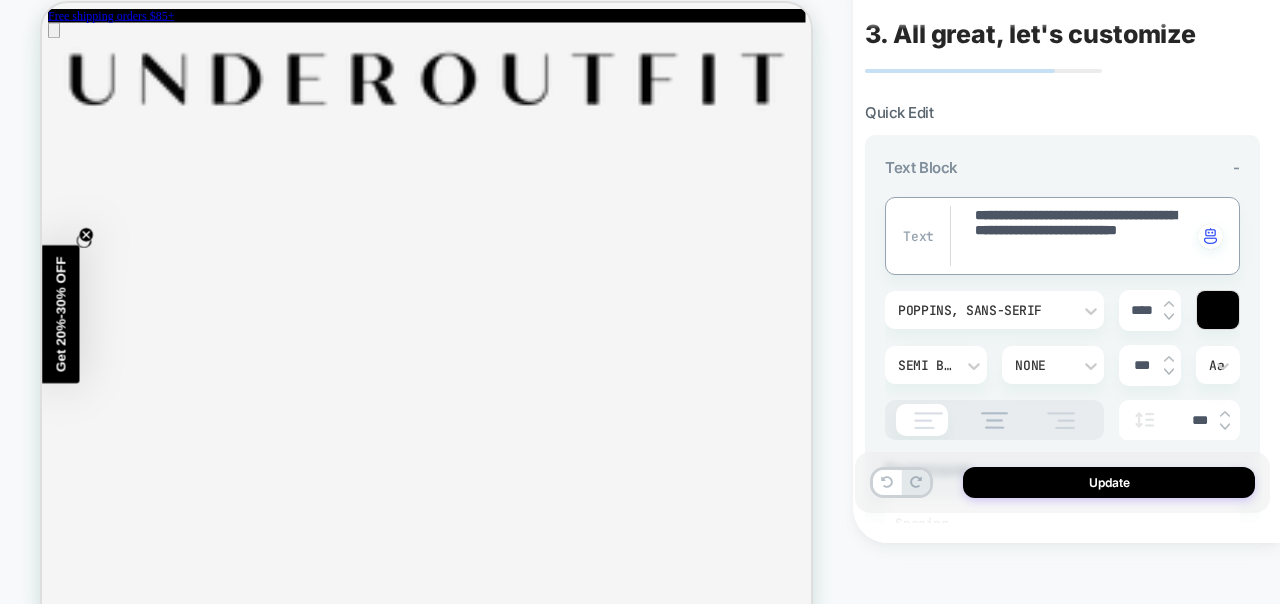 drag, startPoint x: 973, startPoint y: 213, endPoint x: 1029, endPoint y: 215, distance: 56.0357 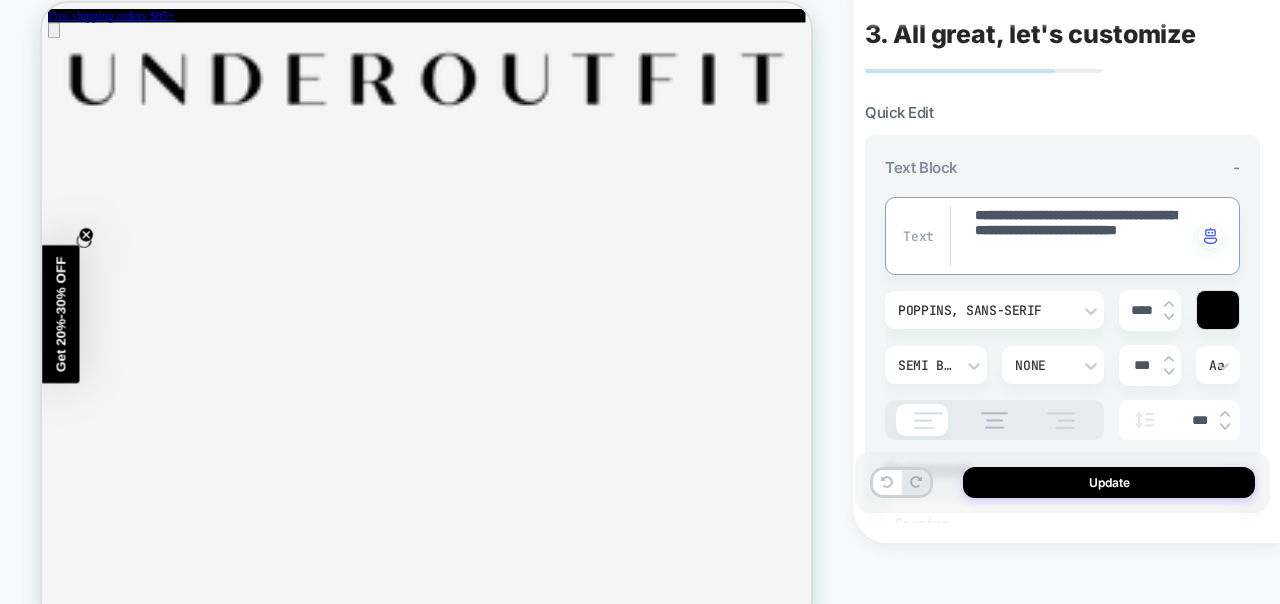 click on "**********" at bounding box center (1082, 236) 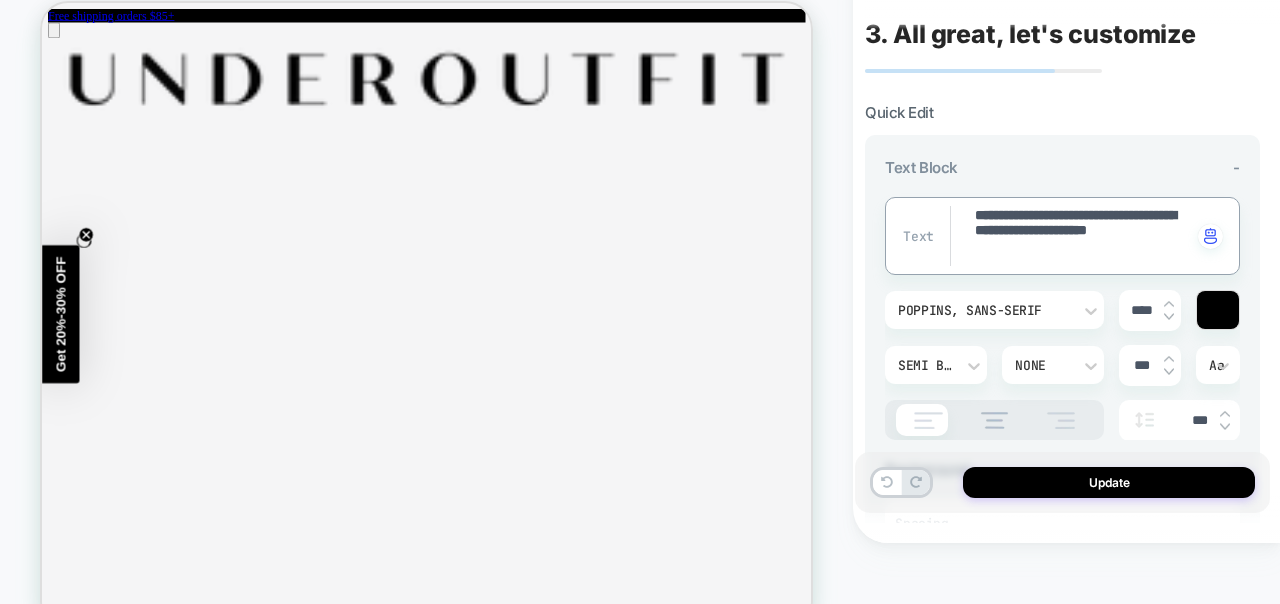 type on "*" 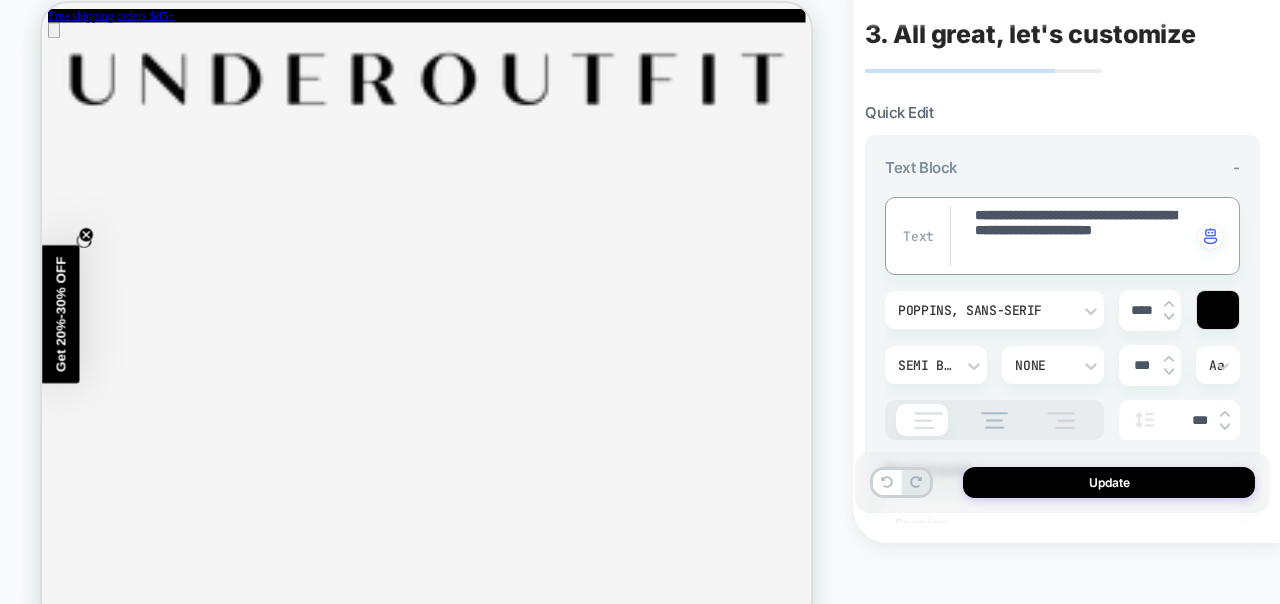 type on "*" 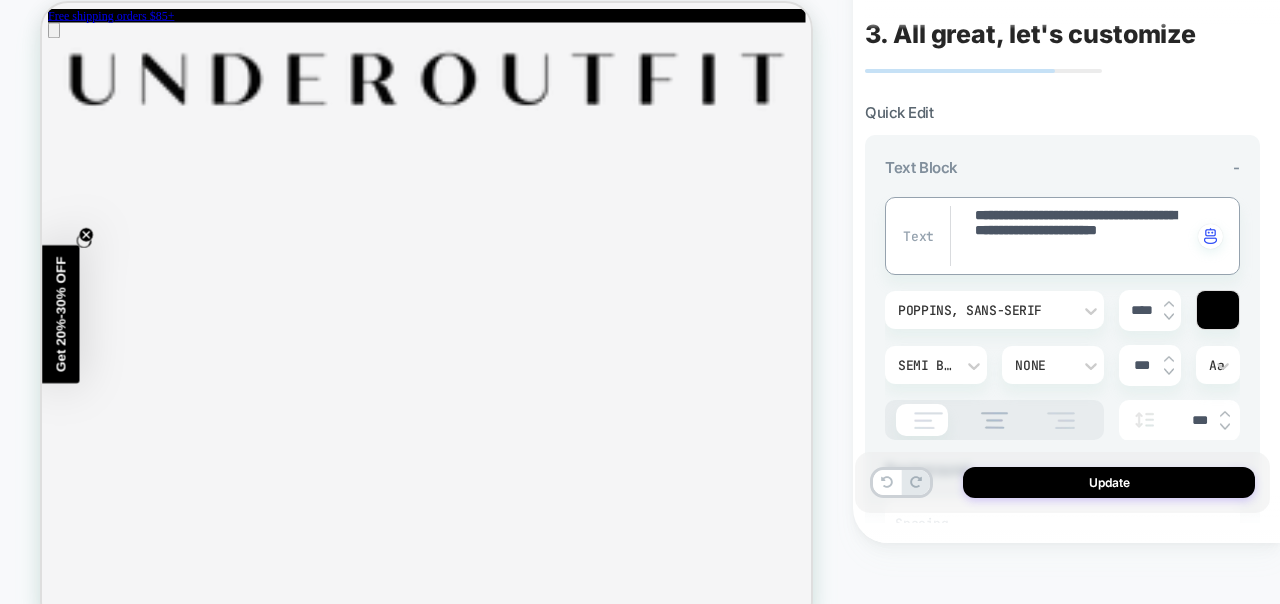 type on "*" 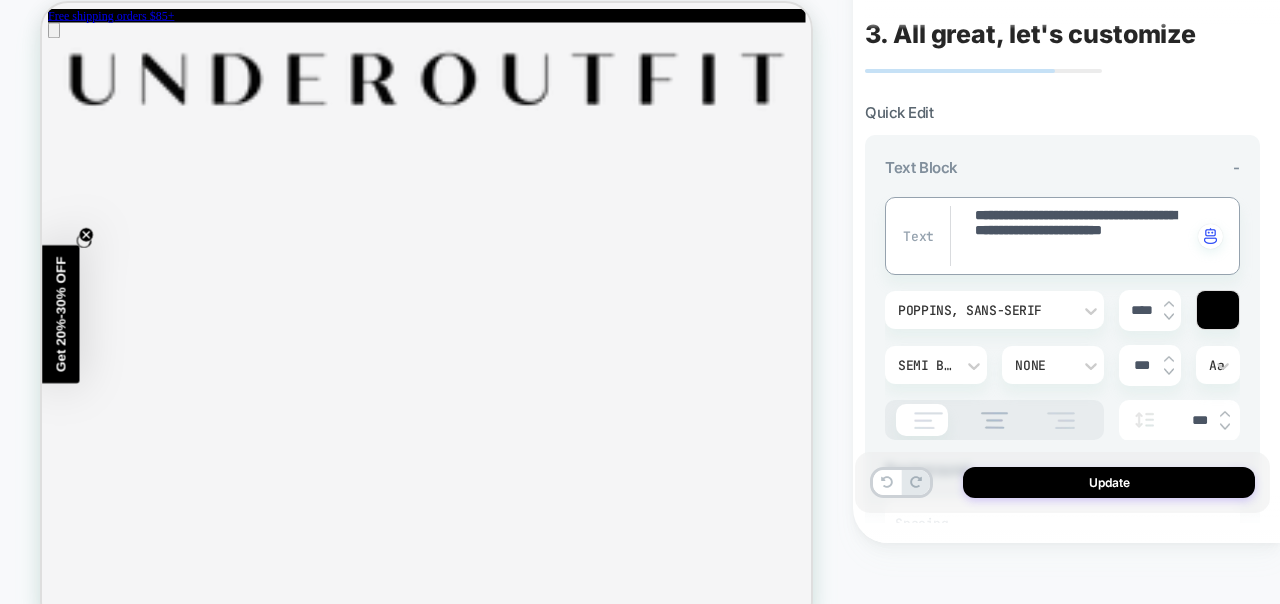 type on "*" 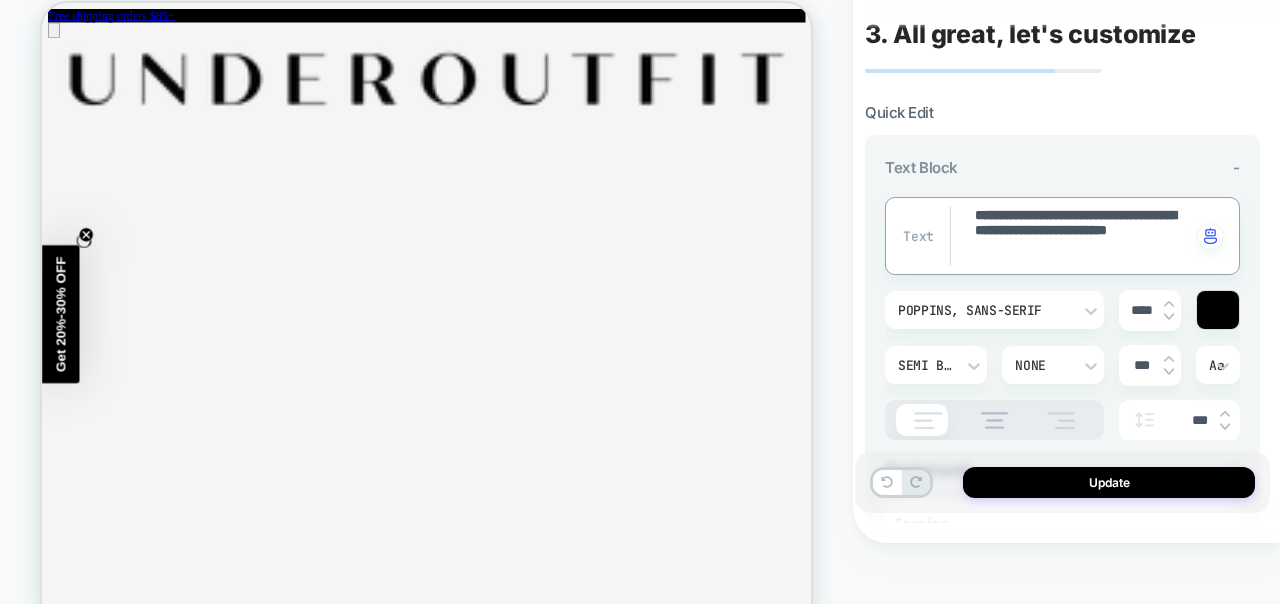 type on "*" 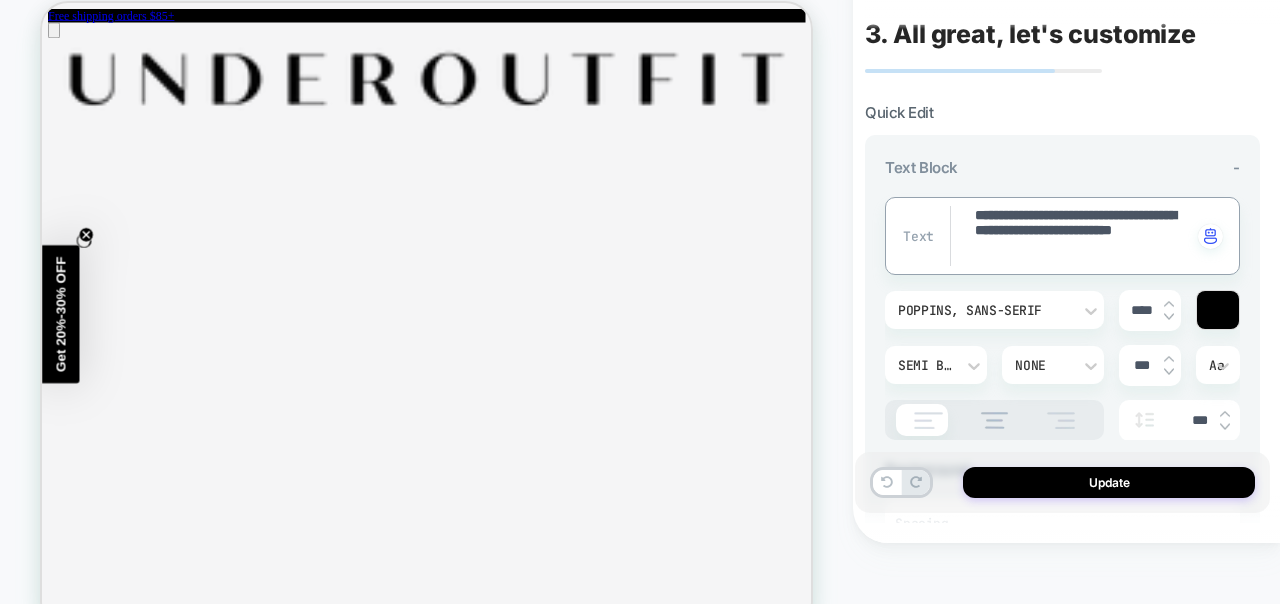 type on "*" 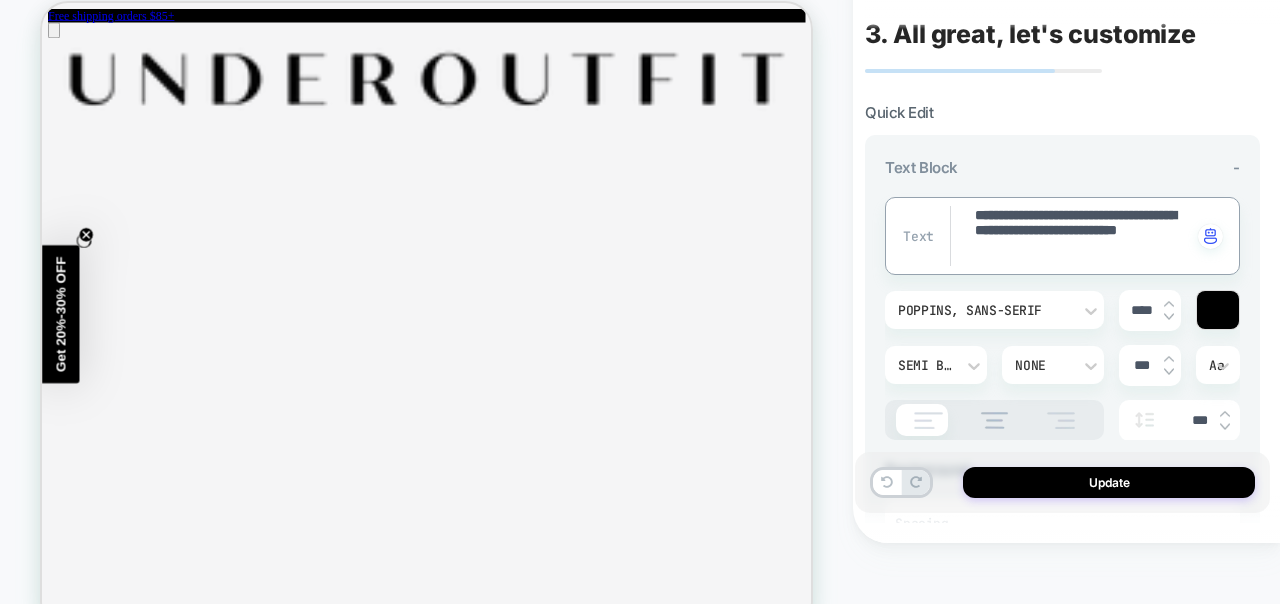 type on "*" 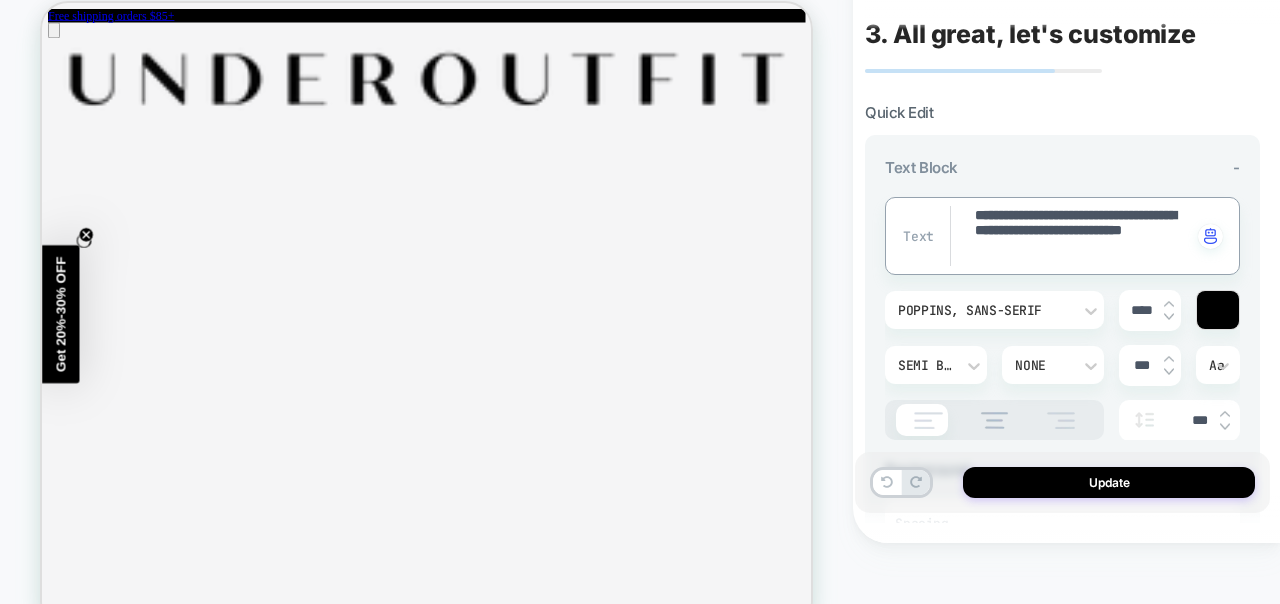 type on "*" 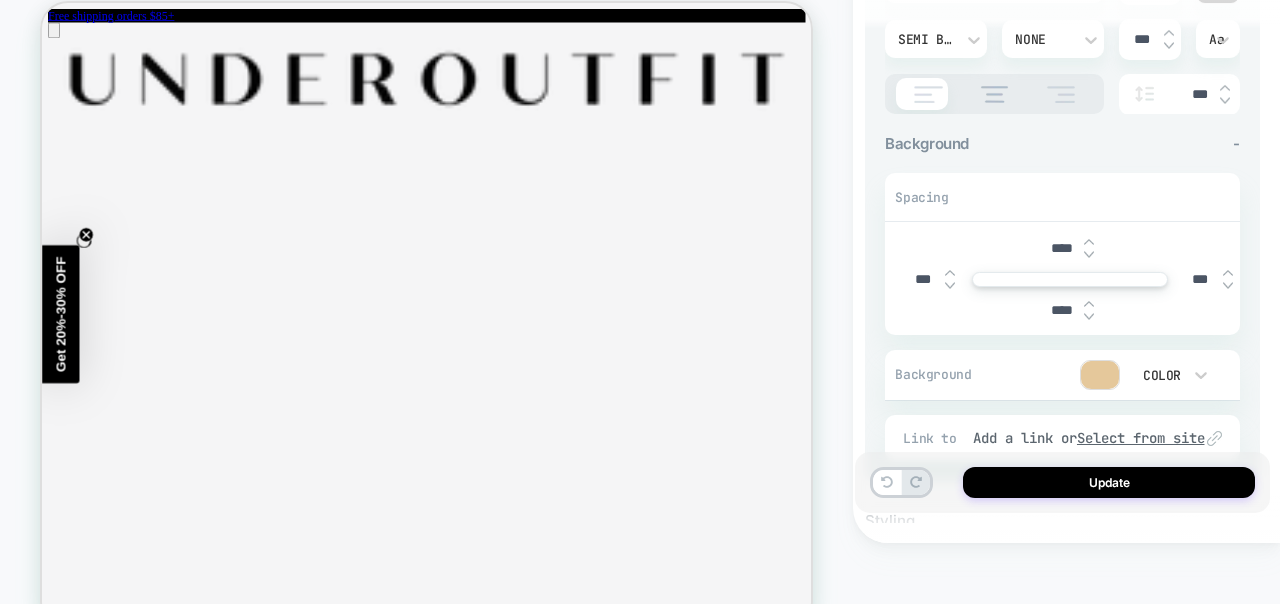 scroll, scrollTop: 328, scrollLeft: 0, axis: vertical 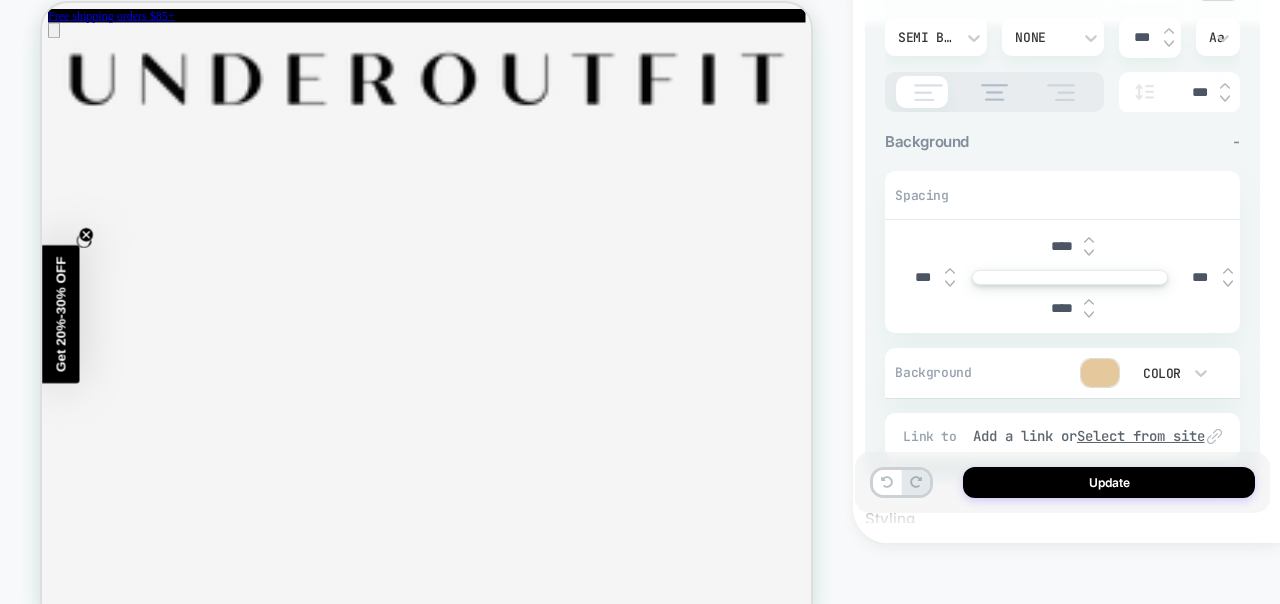 type on "**********" 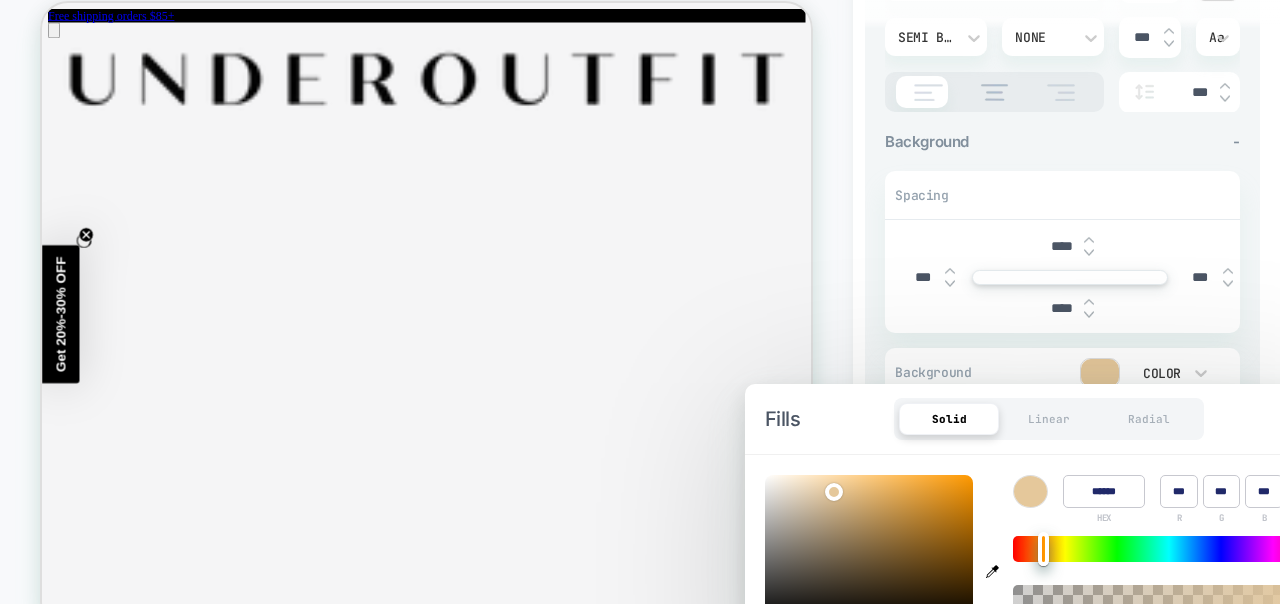 type on "******" 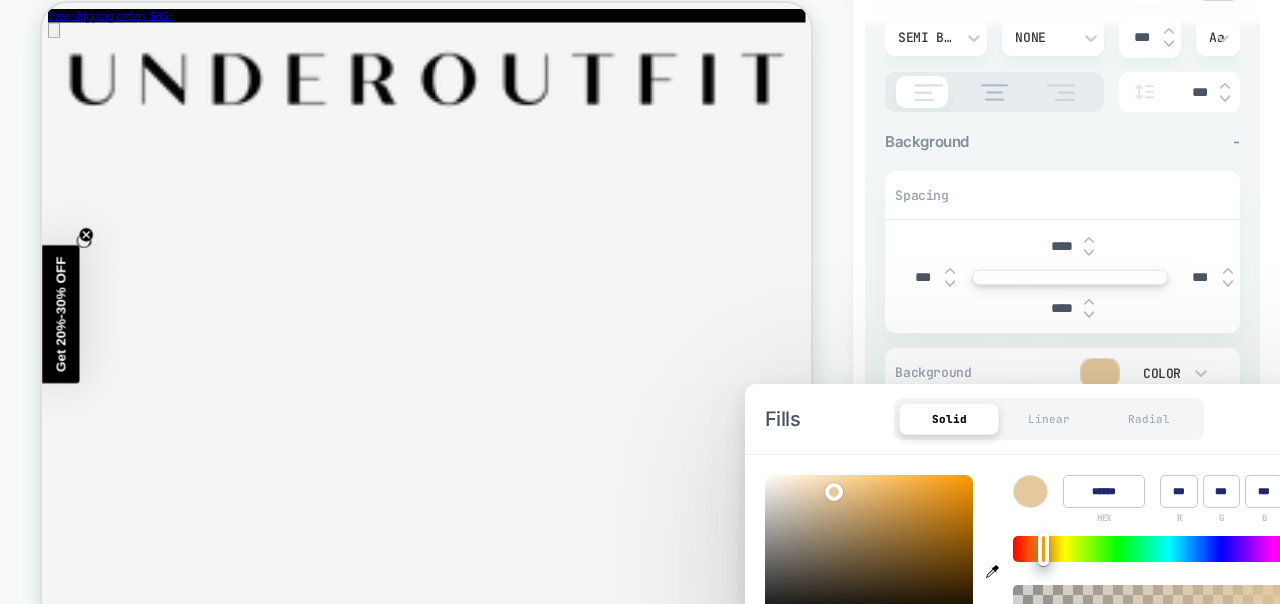 type on "***" 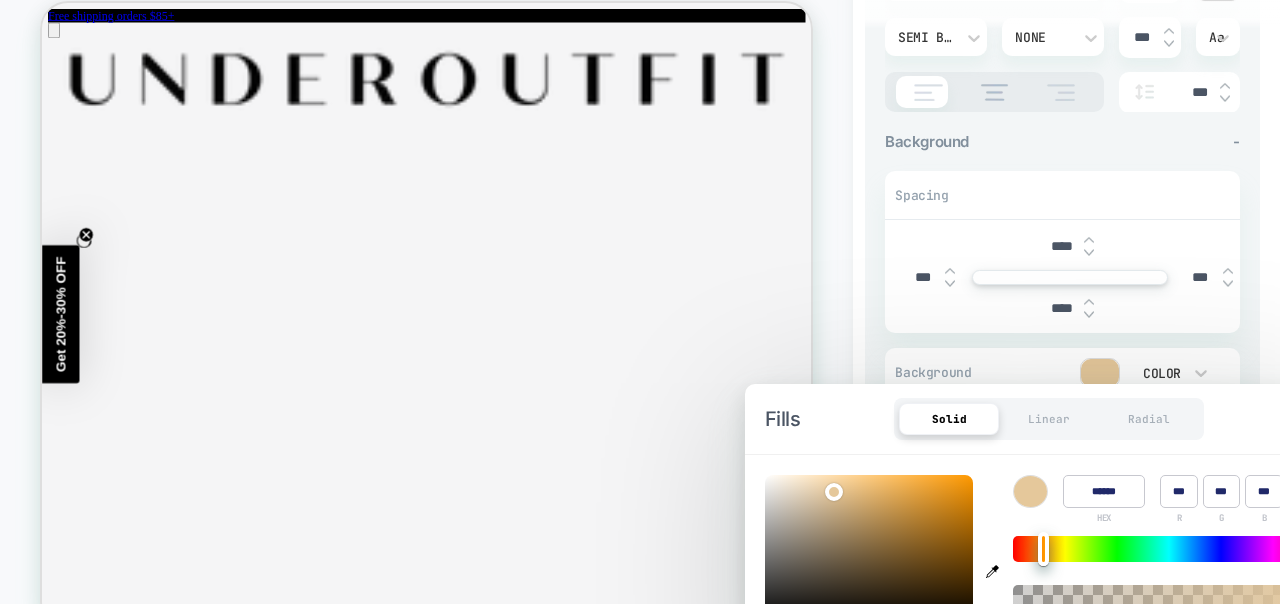 type on "*" 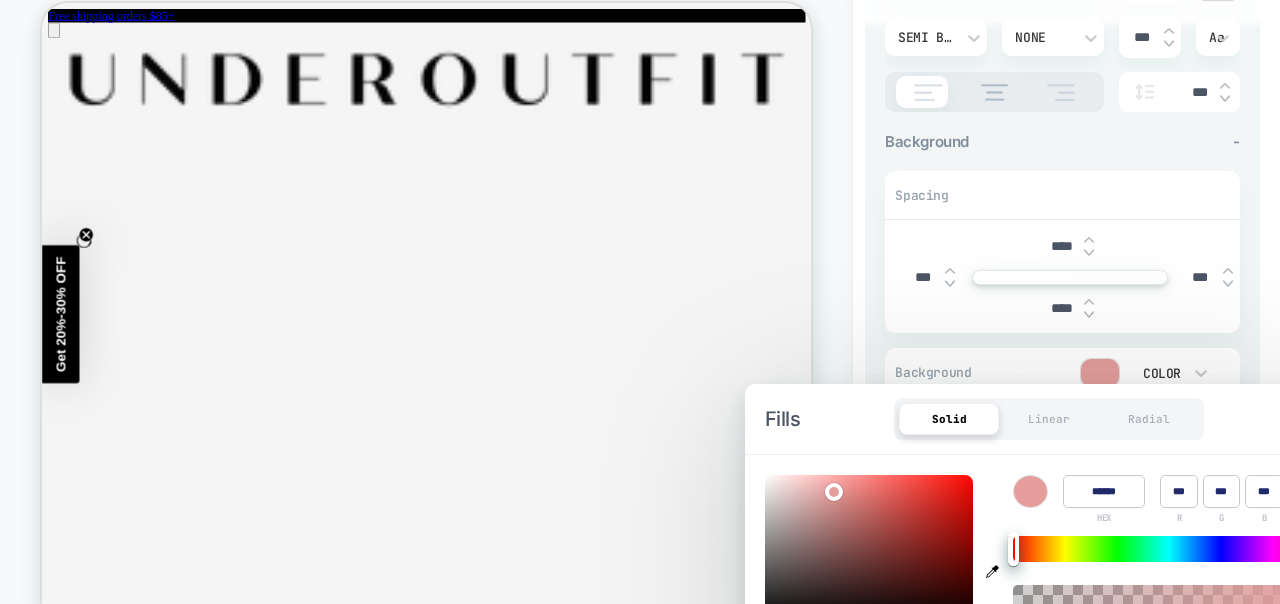 click at bounding box center (1169, 549) 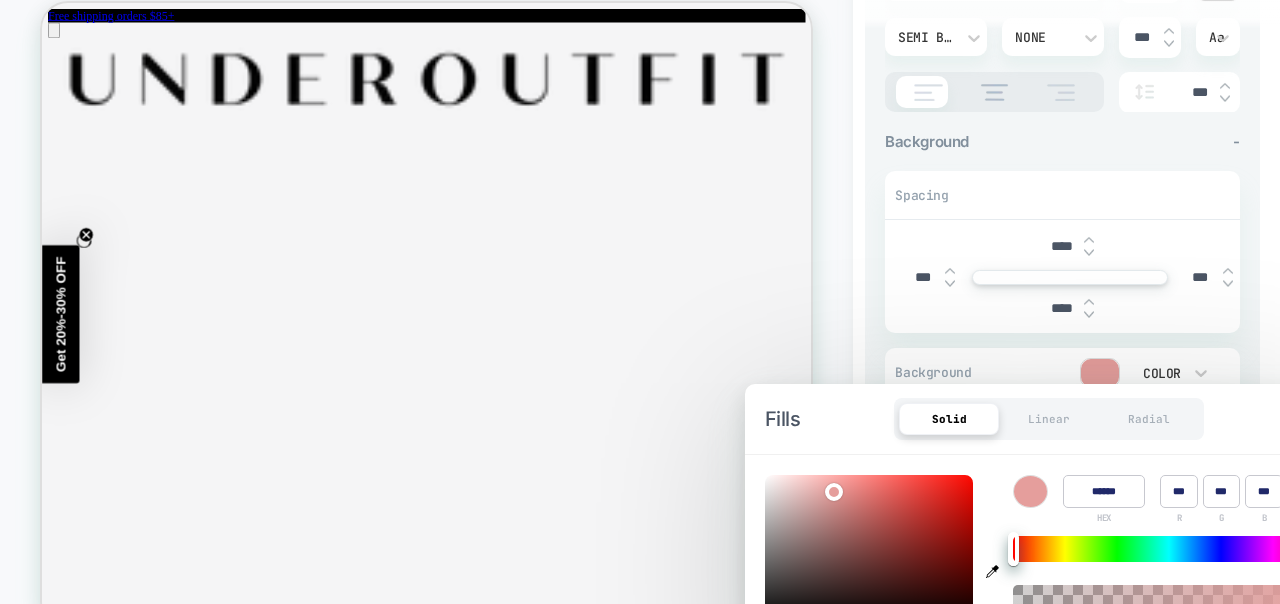 type on "******" 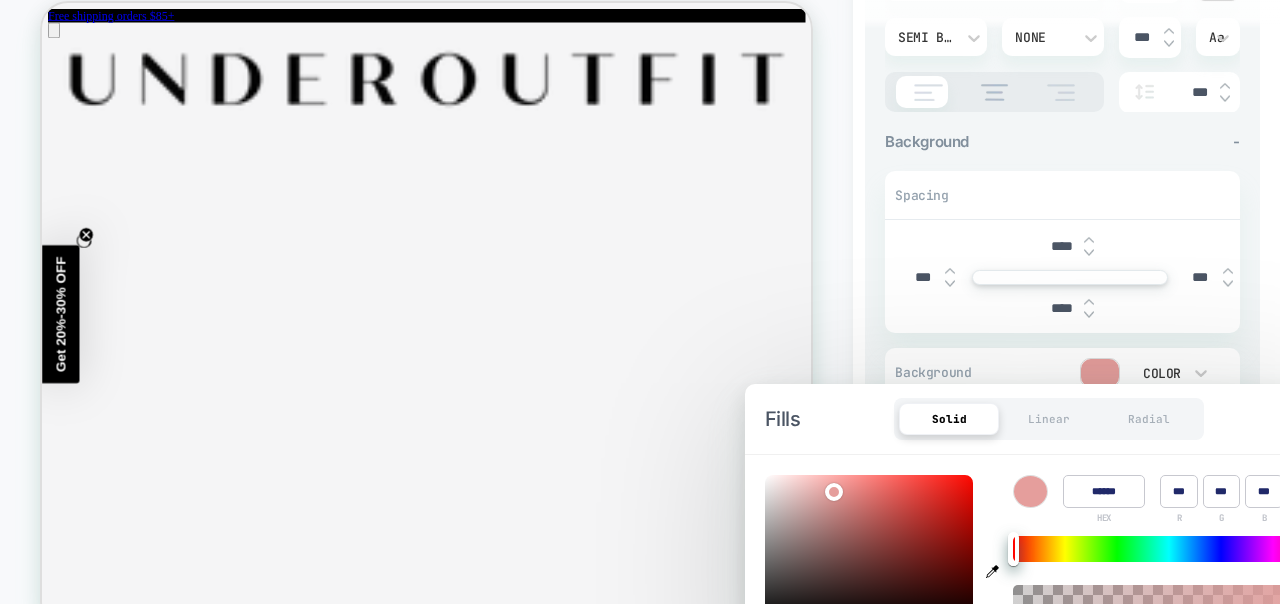 type on "***" 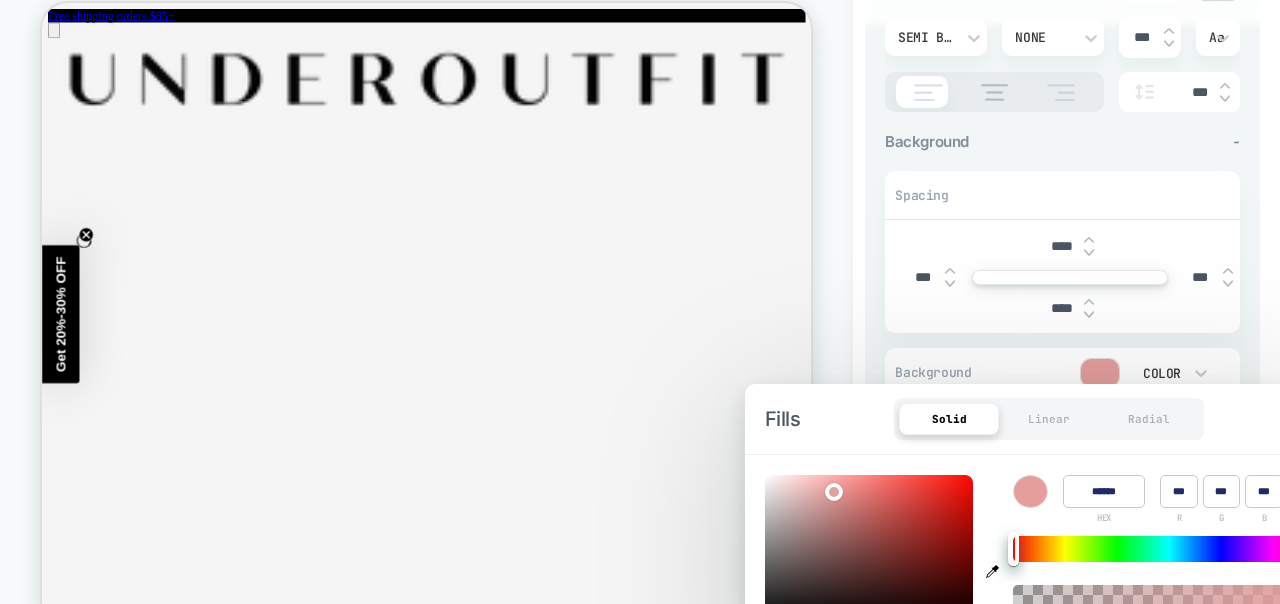 type on "******" 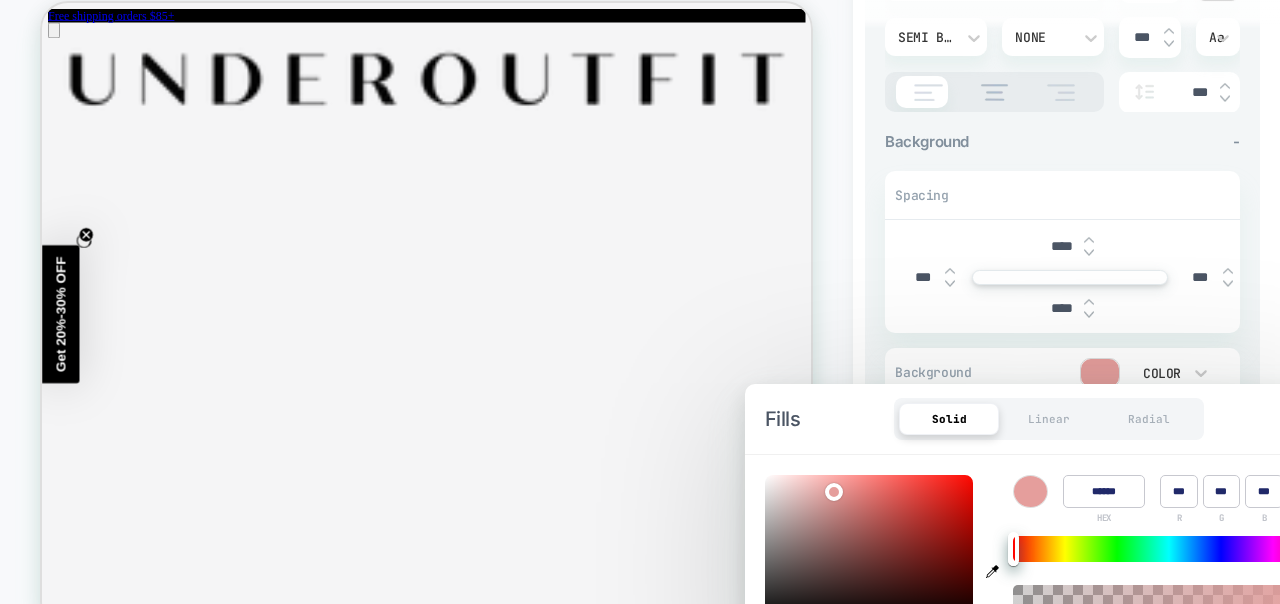 type on "***" 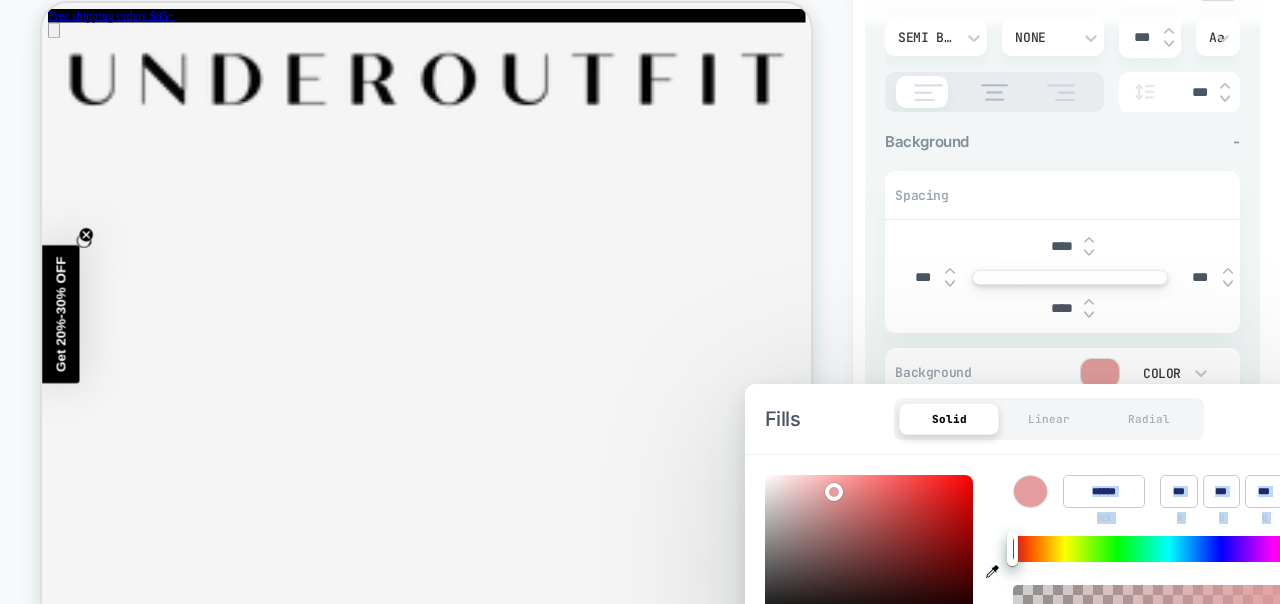 type on "*" 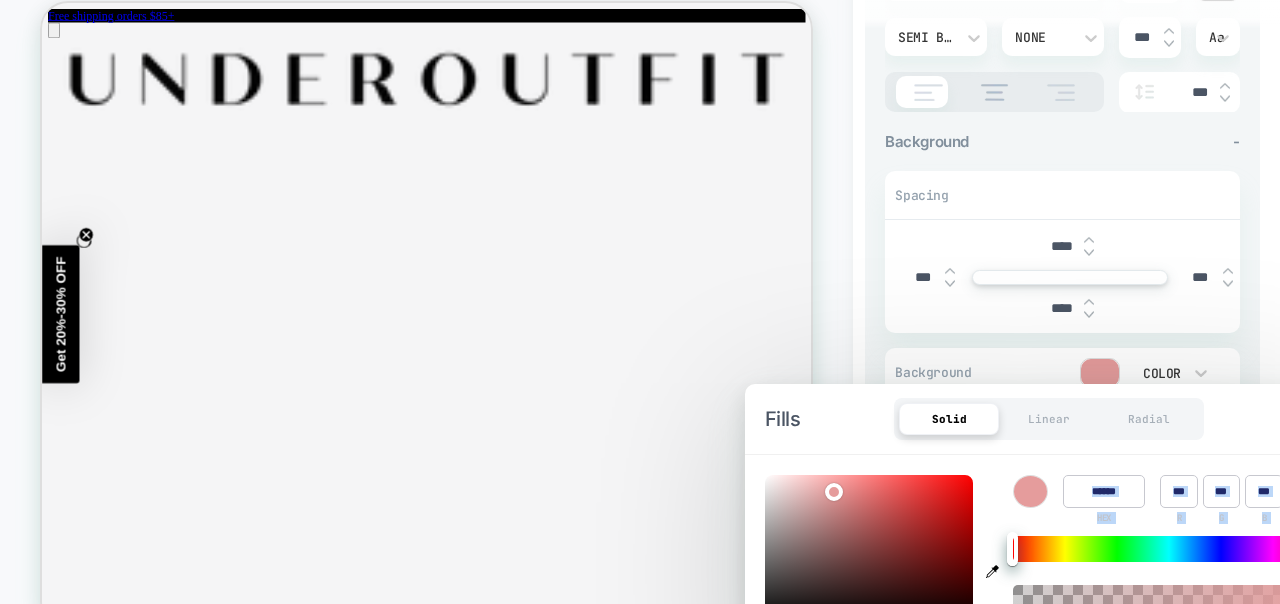 drag, startPoint x: 1015, startPoint y: 552, endPoint x: 1002, endPoint y: 552, distance: 13 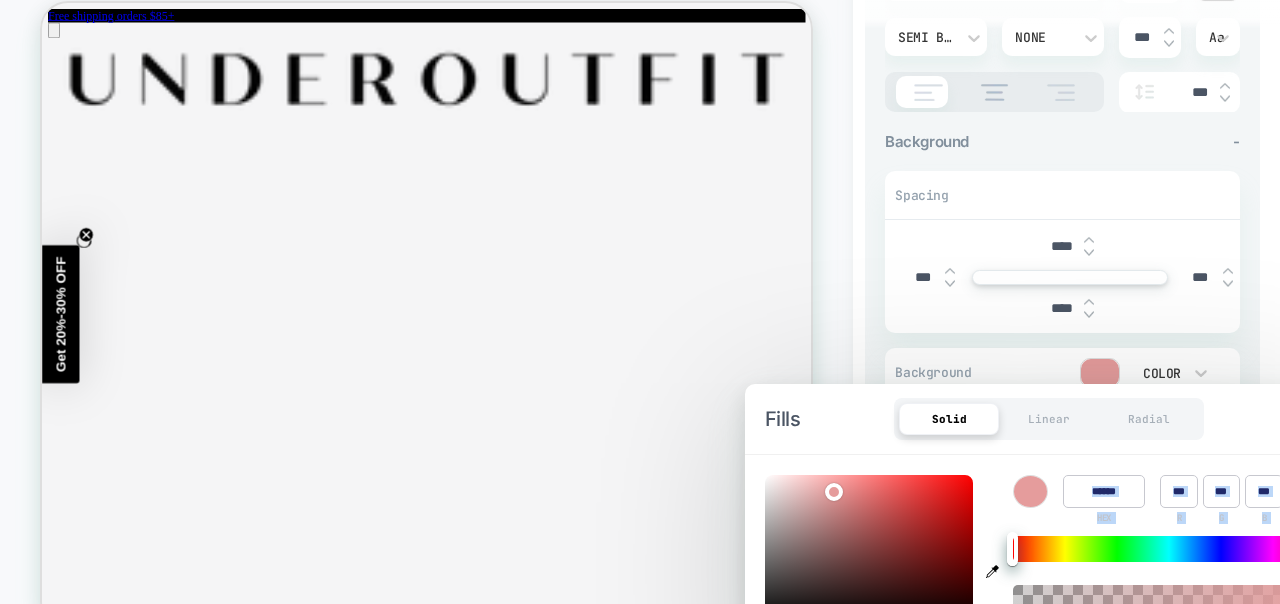 type on "******" 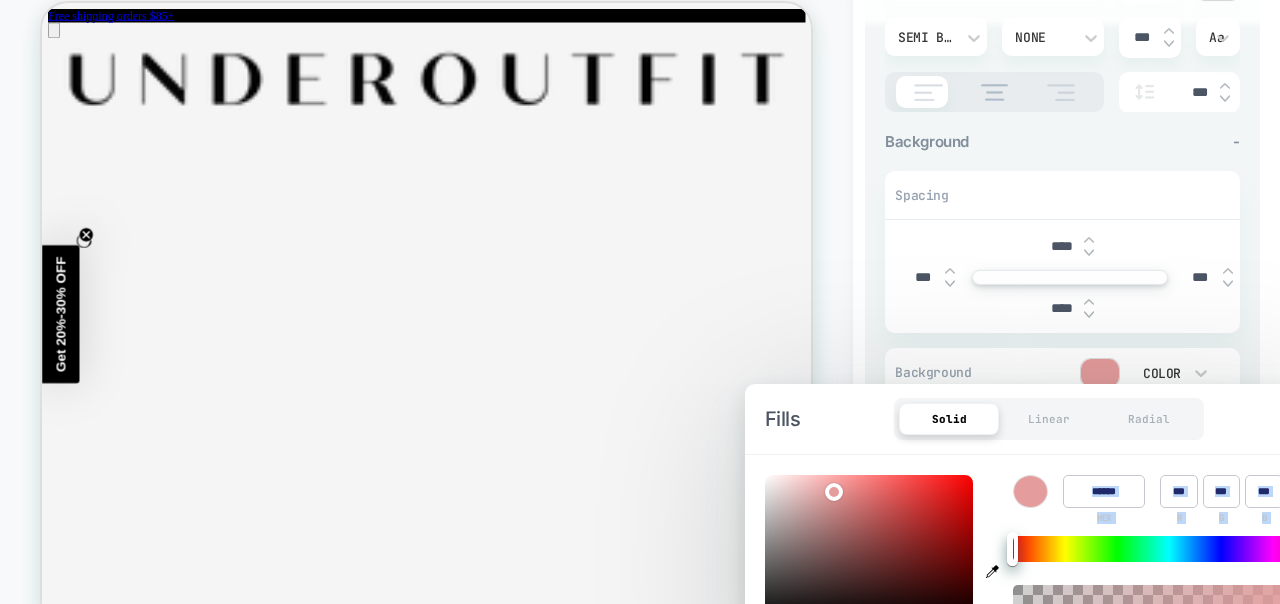 type on "***" 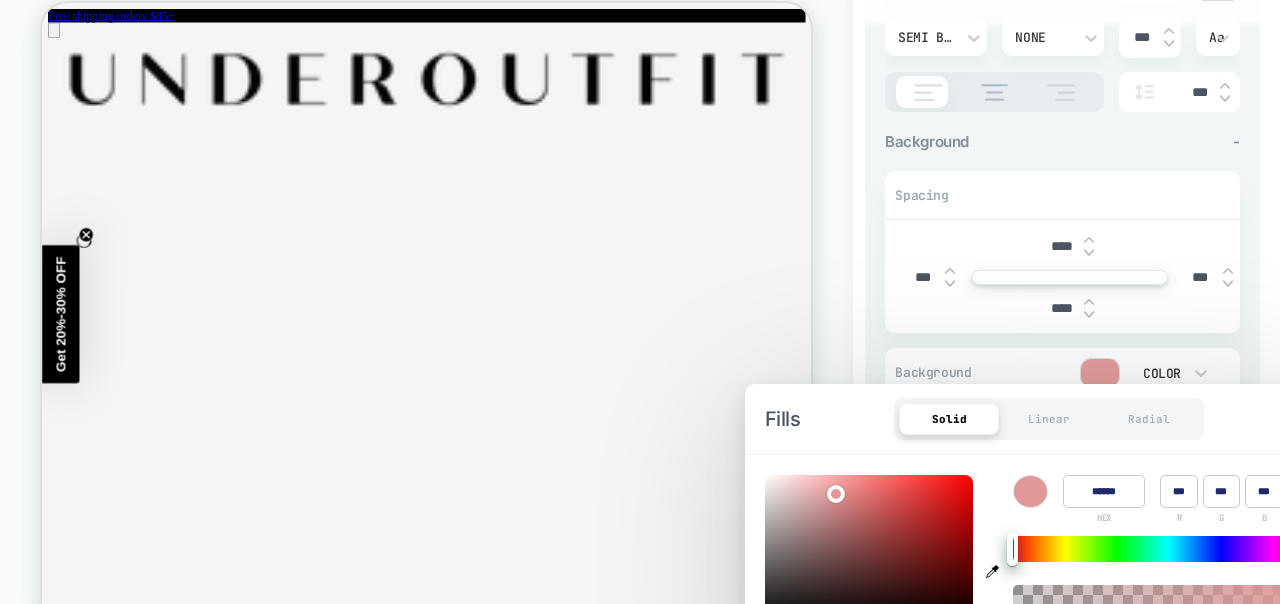 type on "*" 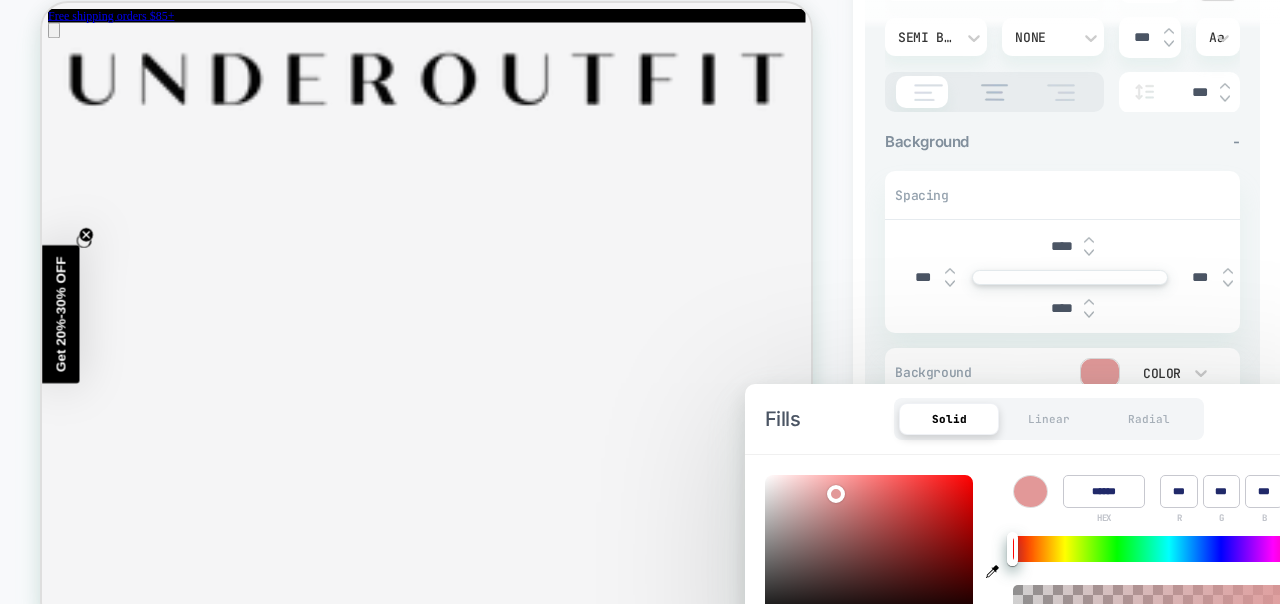 type on "******" 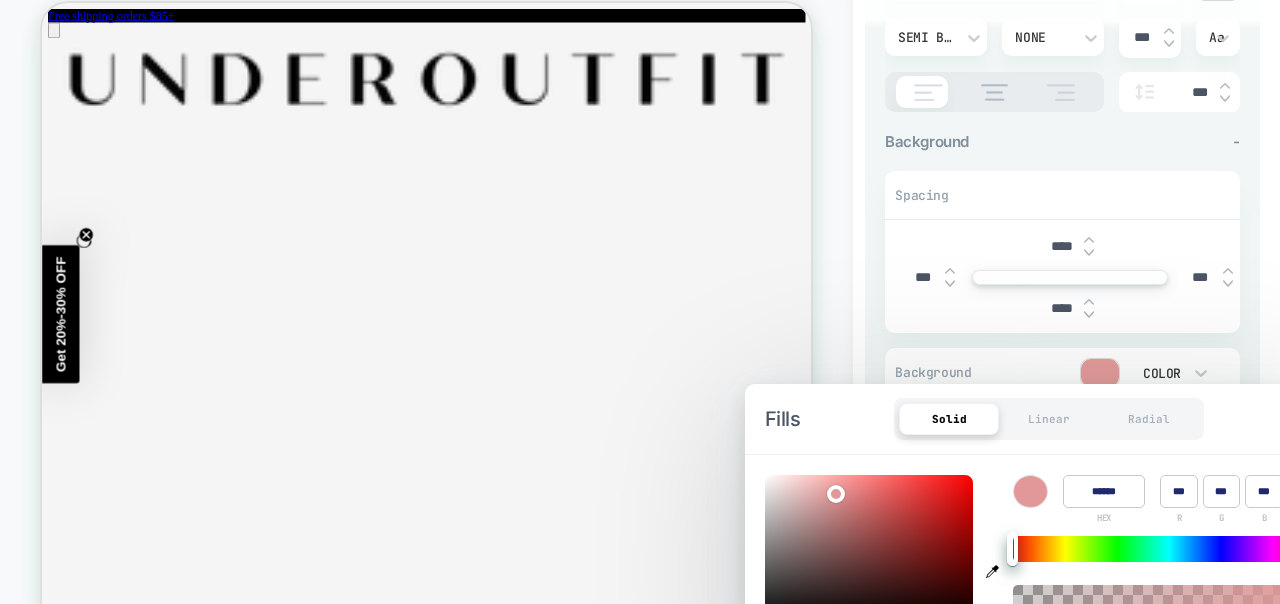 type on "***" 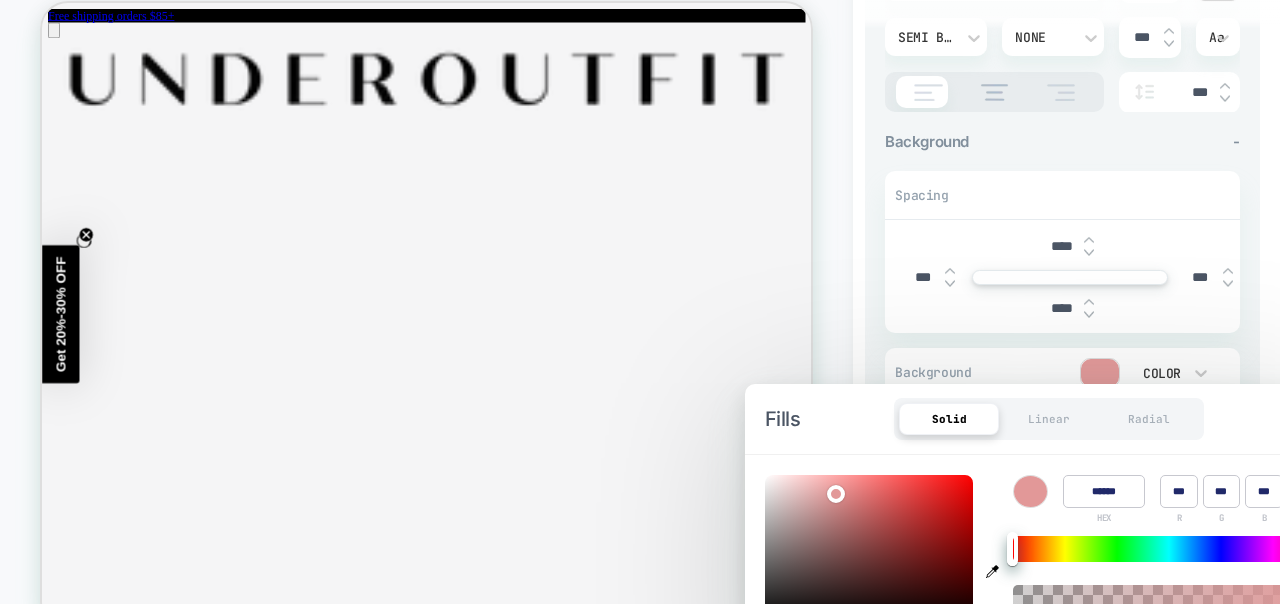 type on "******" 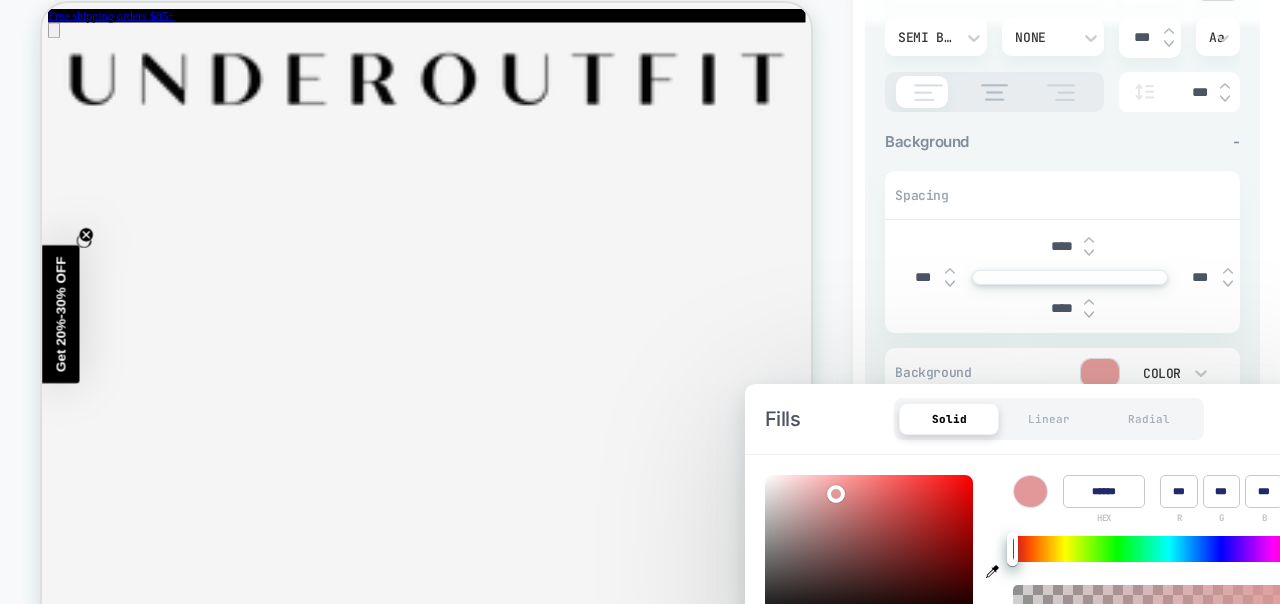 type on "***" 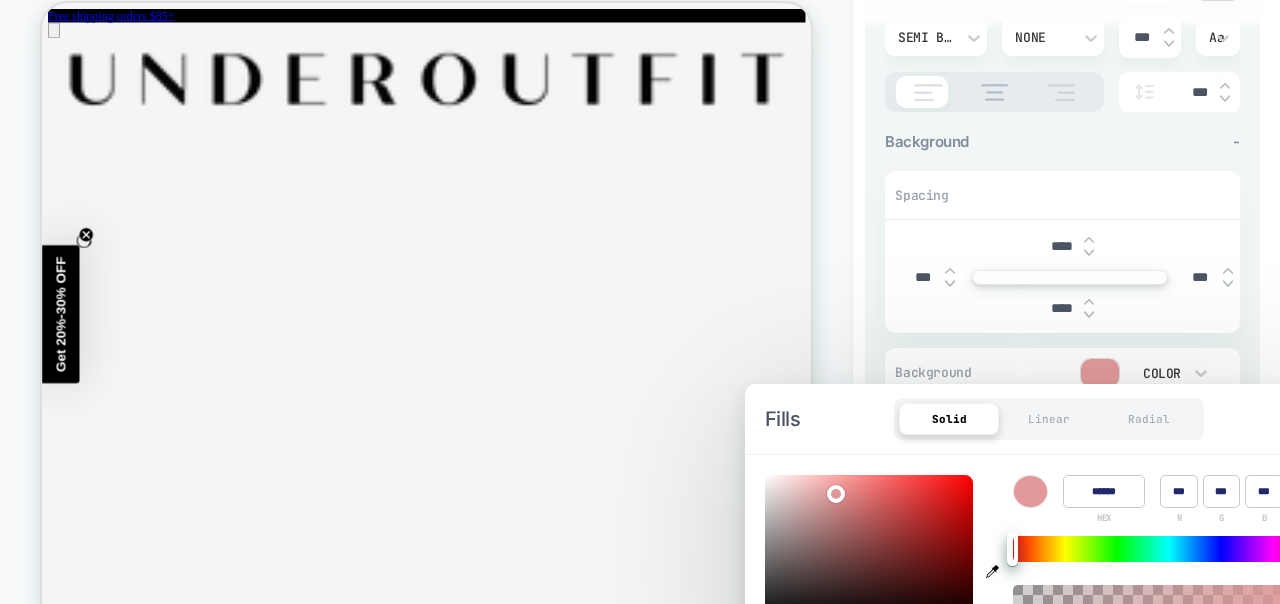 type on "******" 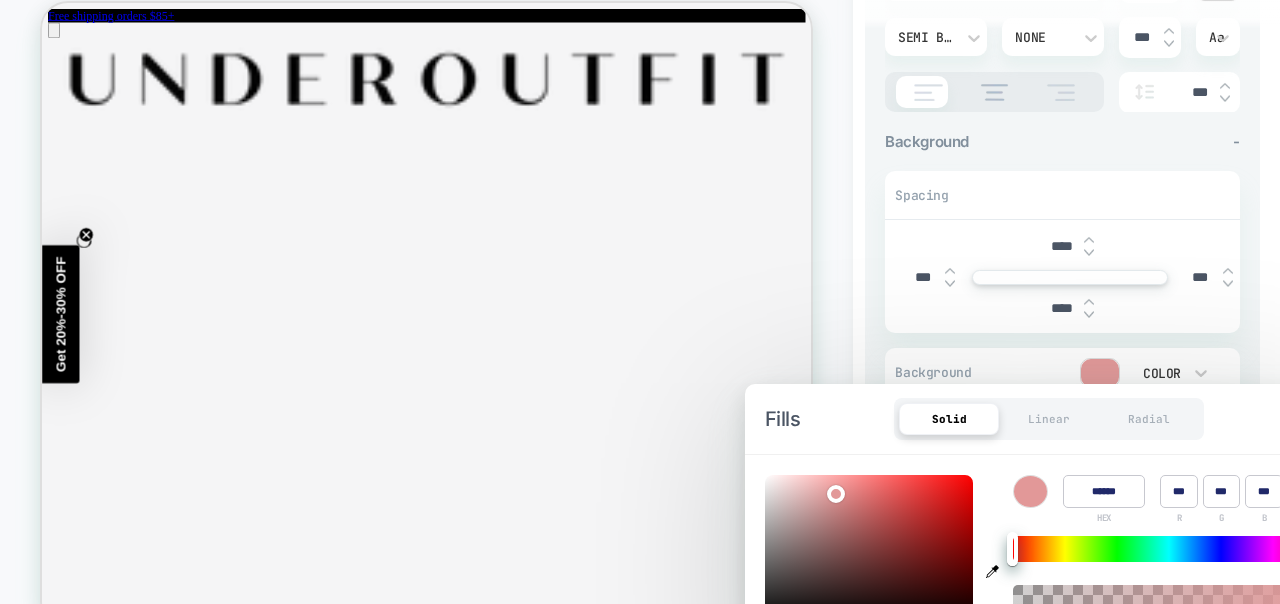type on "***" 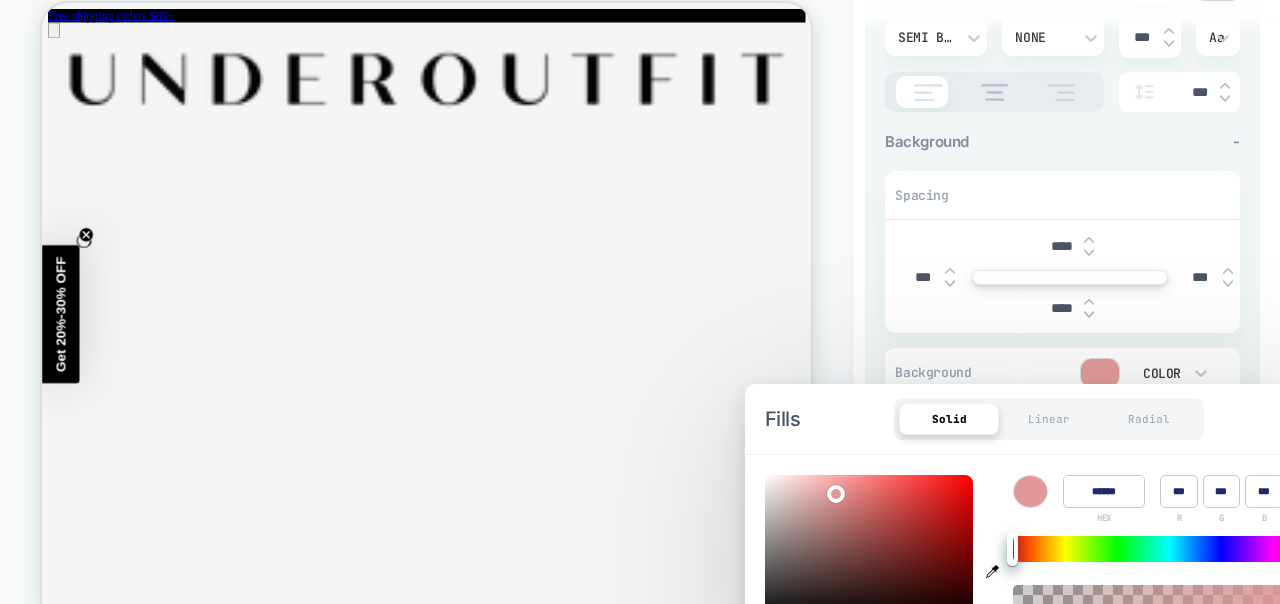 type on "******" 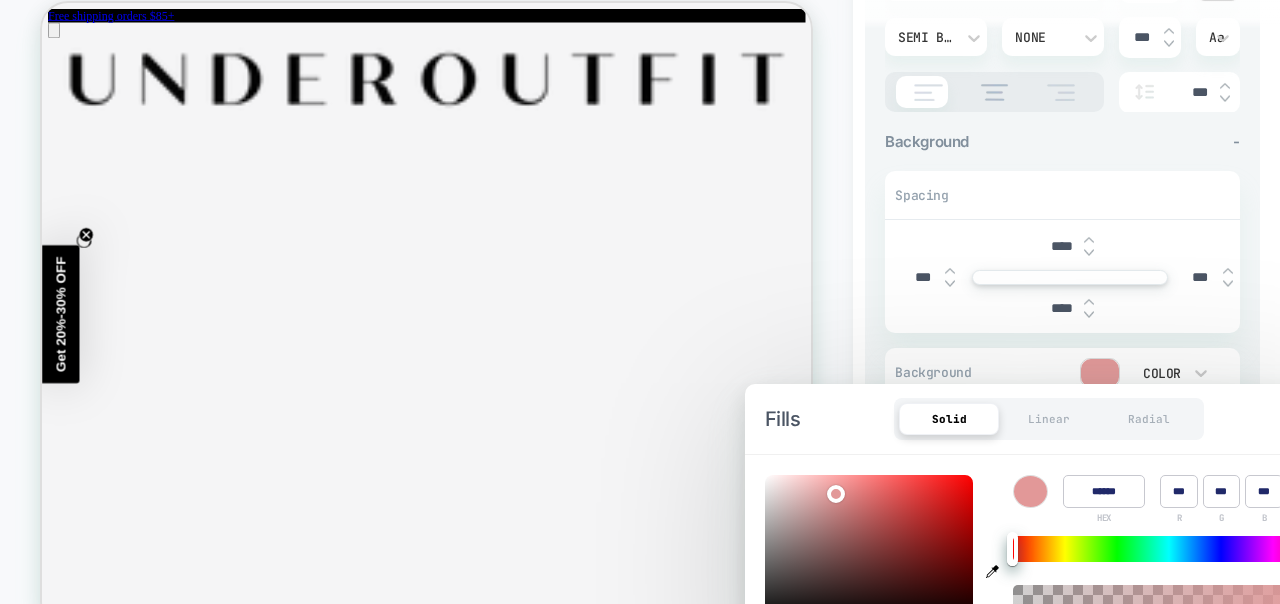 type on "***" 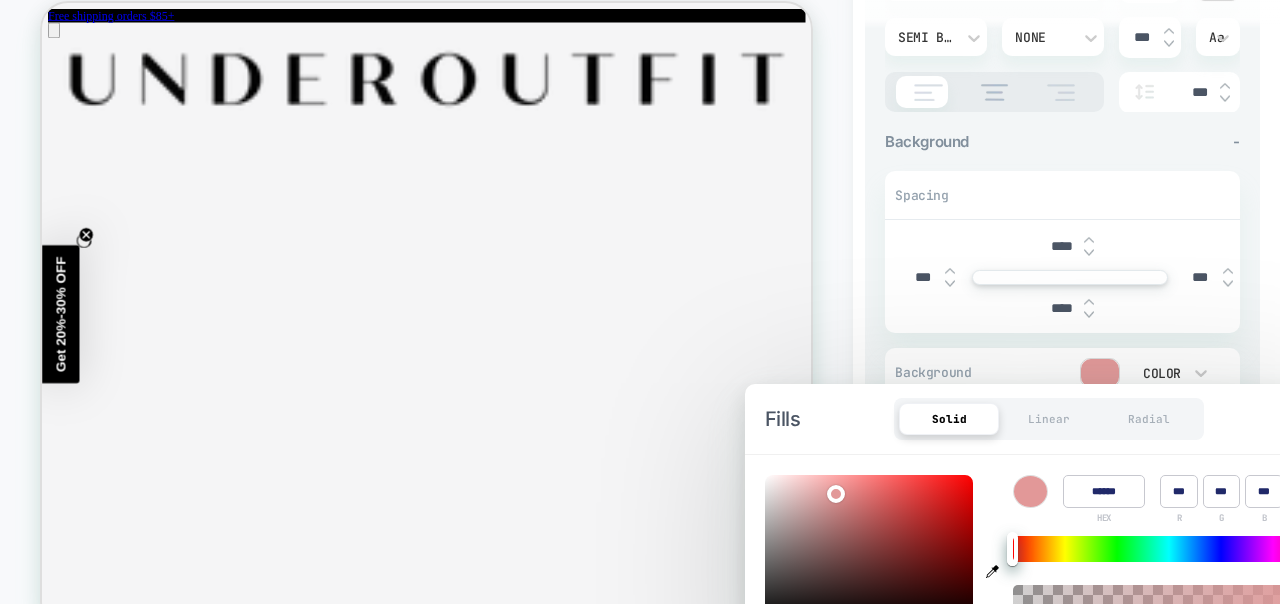 type on "******" 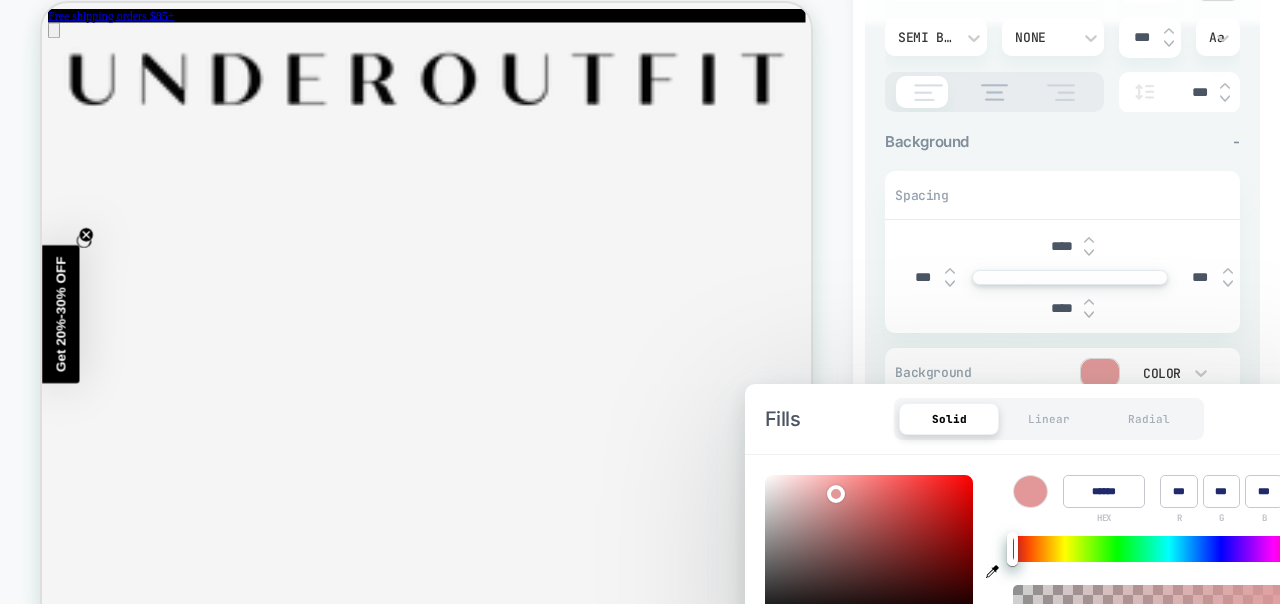 type on "***" 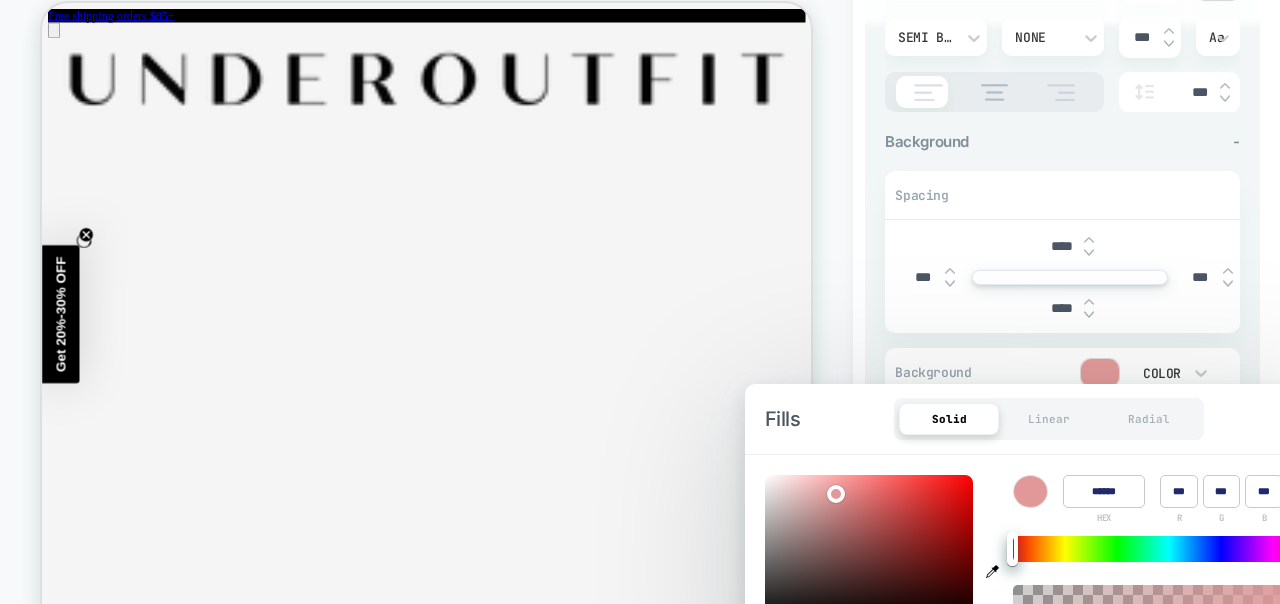 type on "******" 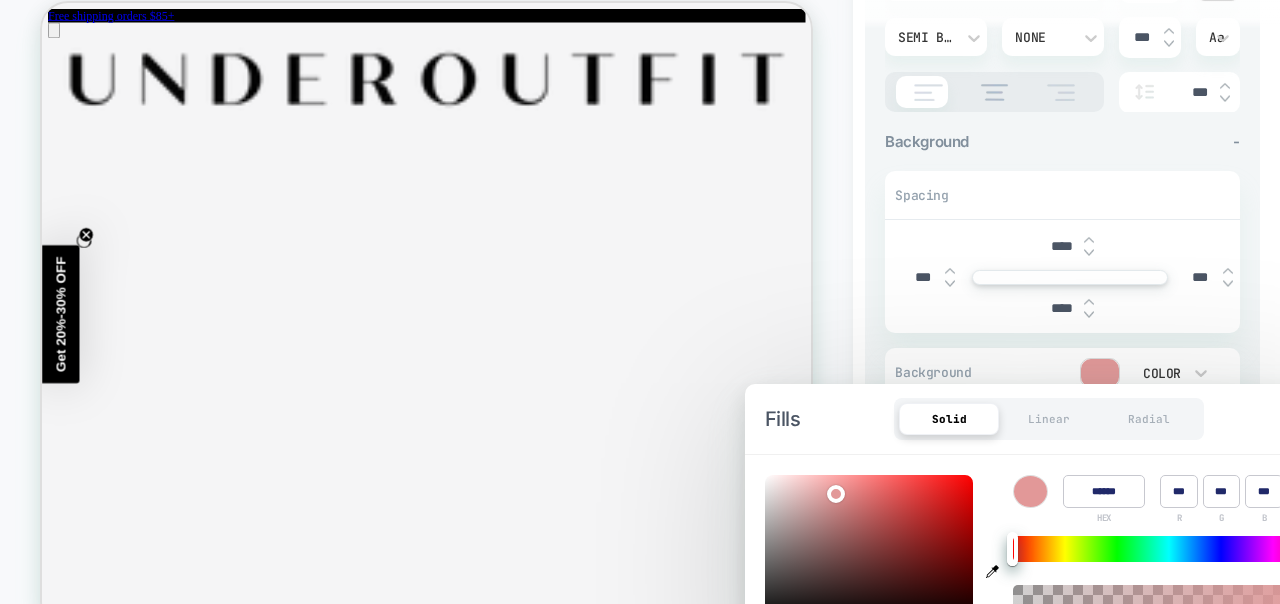 type on "***" 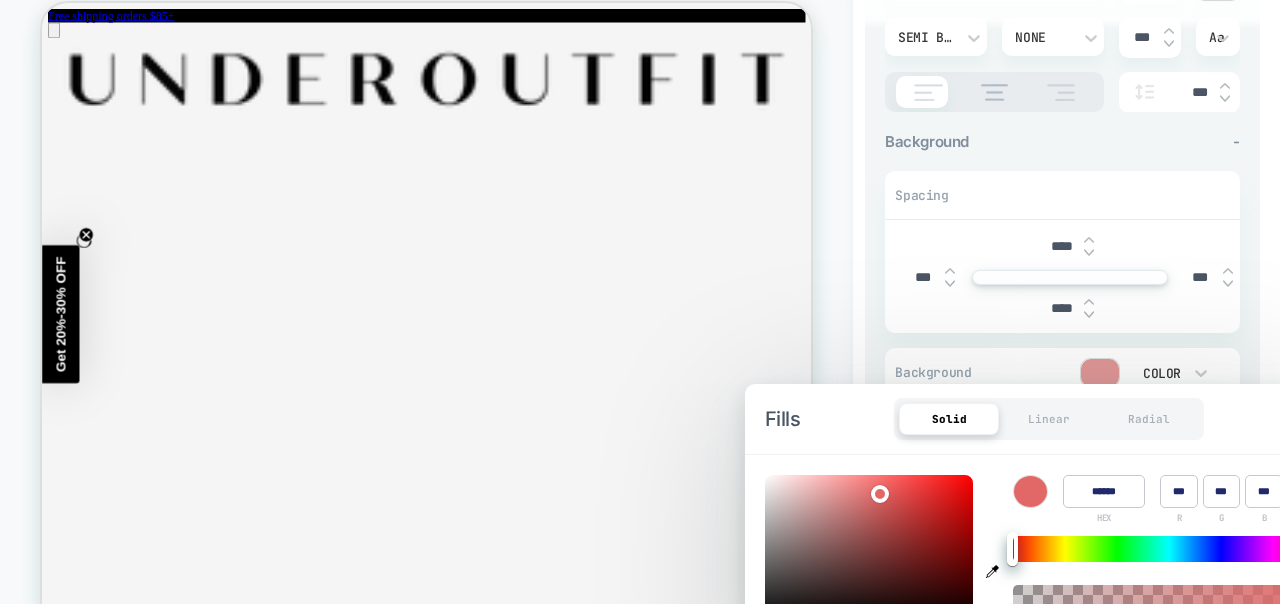 type on "******" 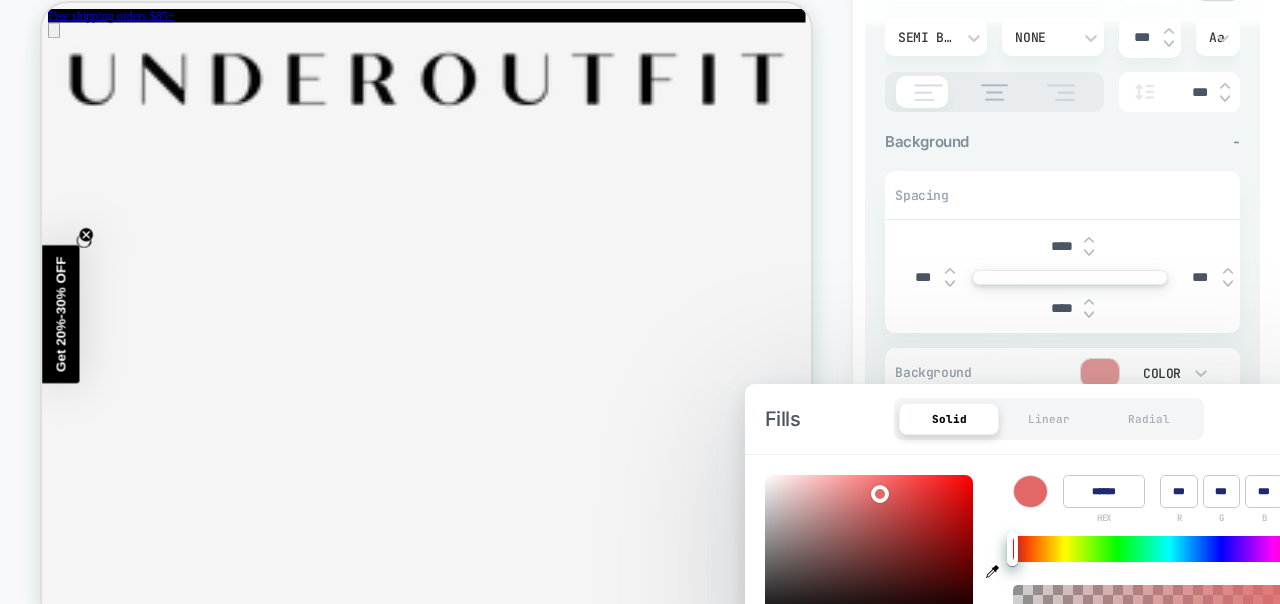 type on "**" 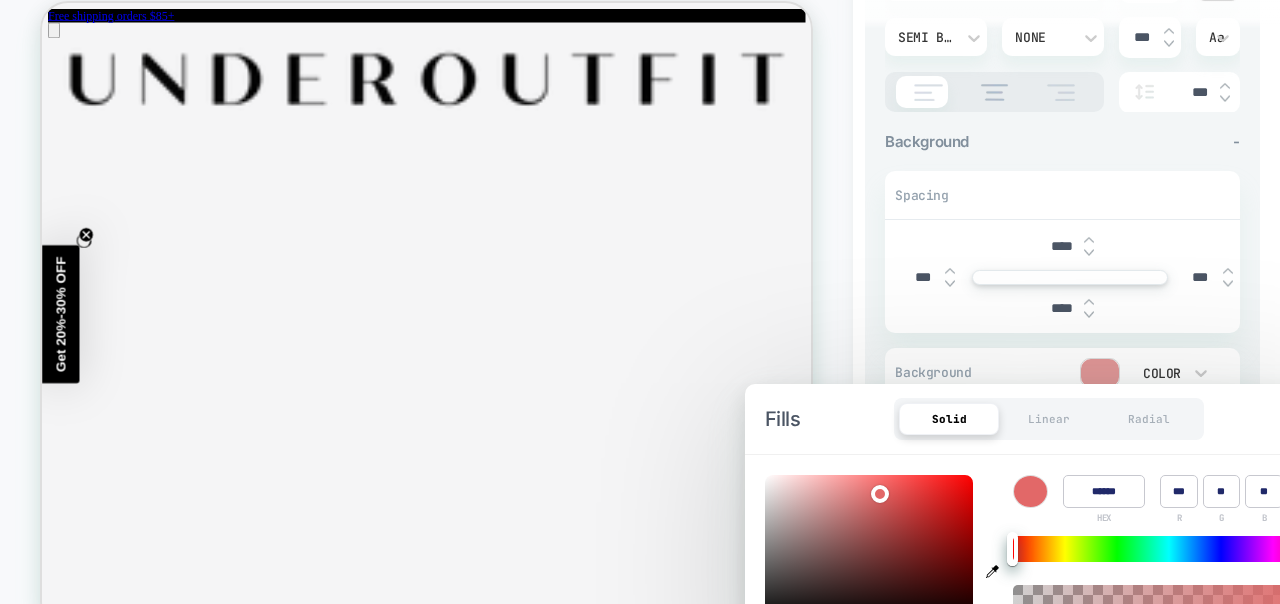 type on "******" 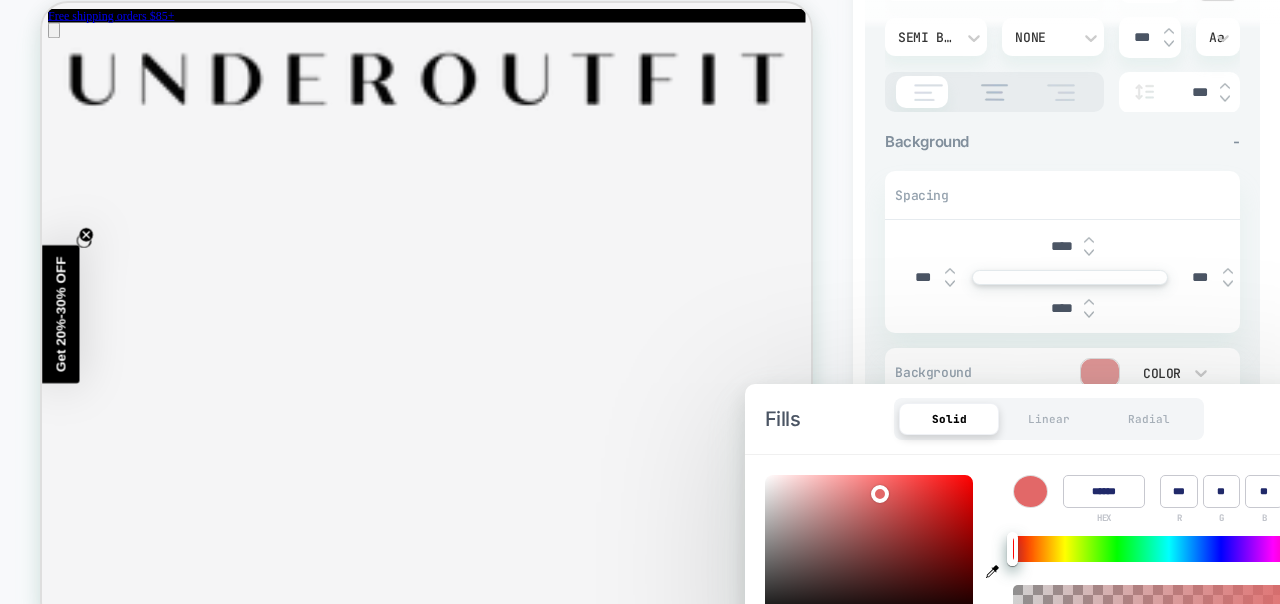 type on "**" 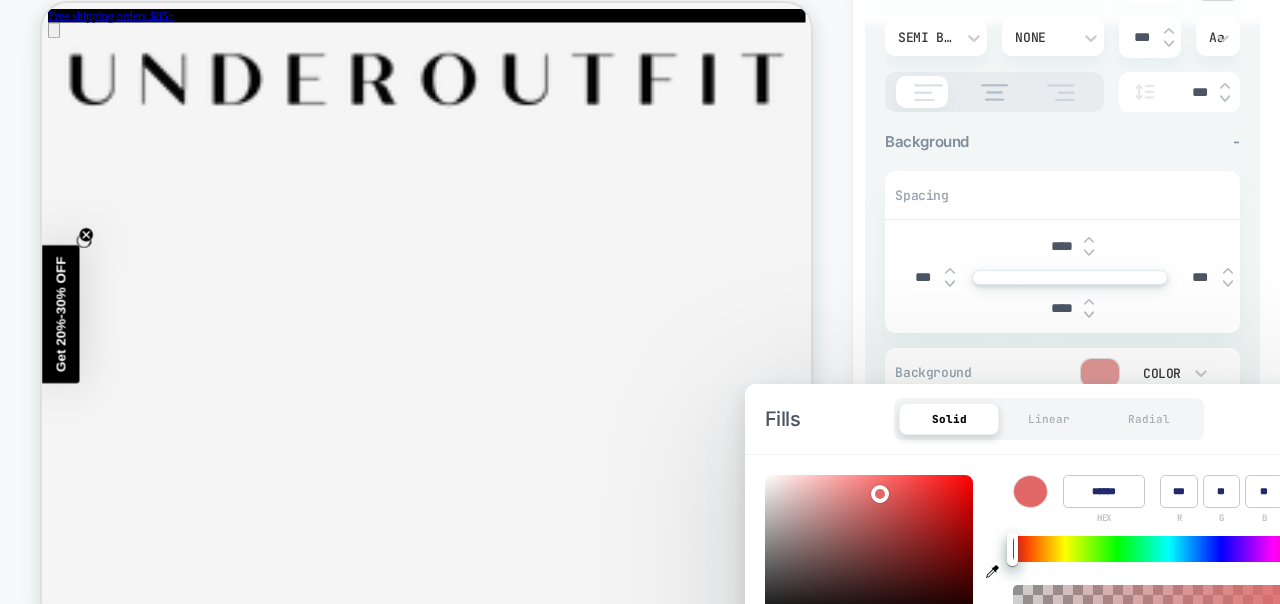 type on "******" 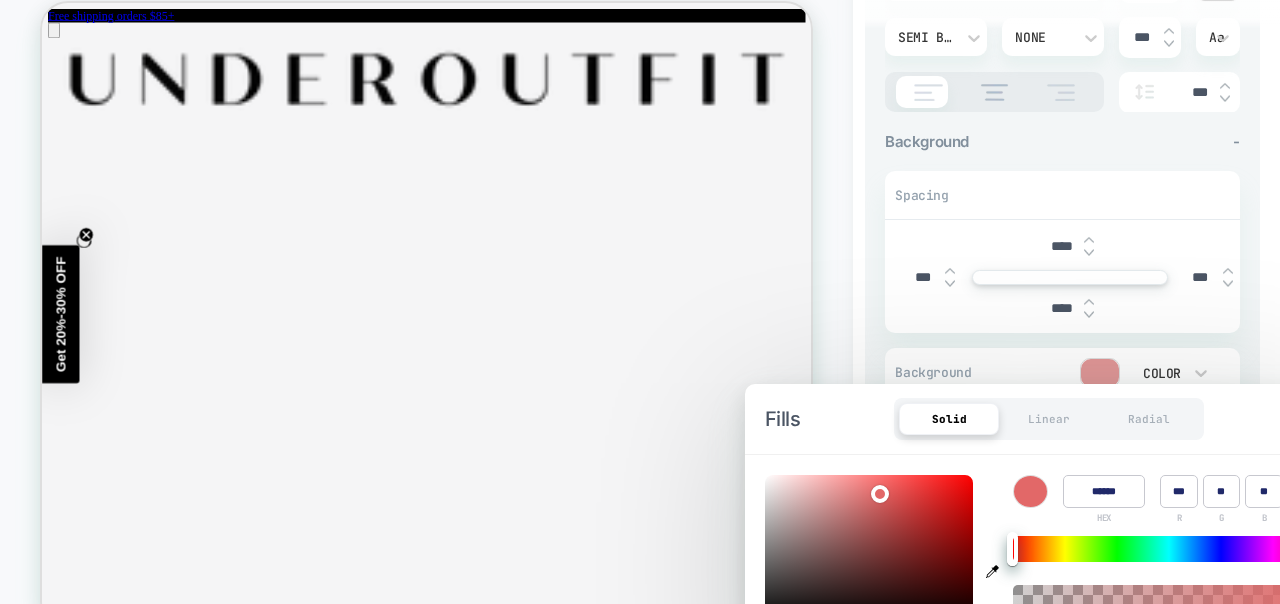 type on "**" 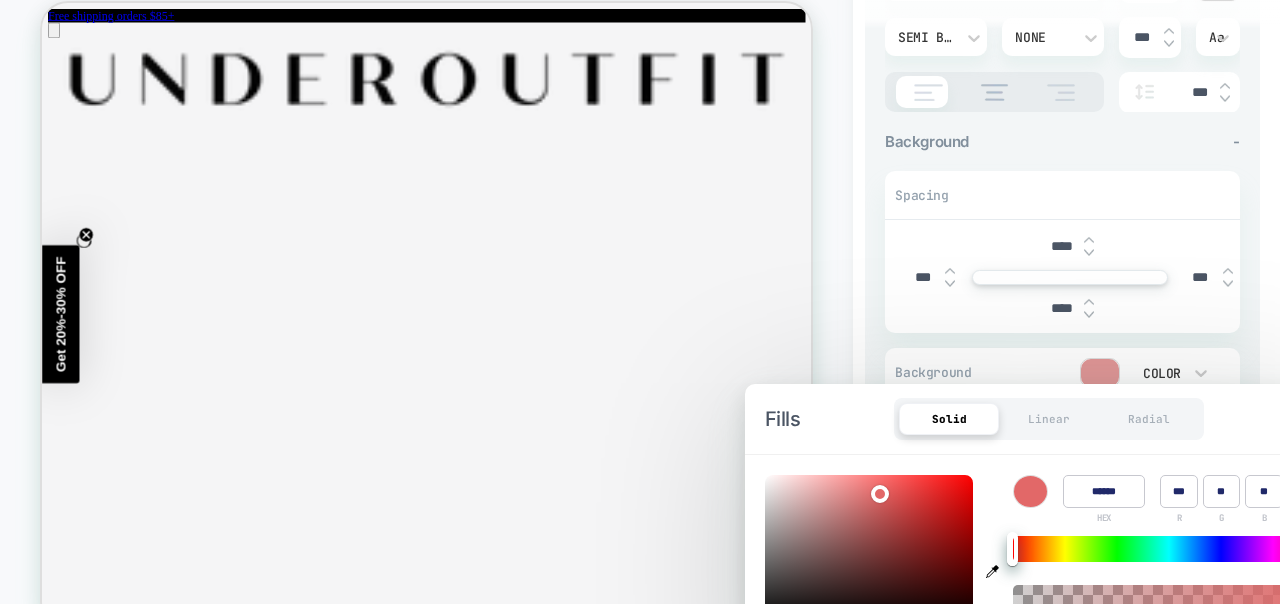 type on "******" 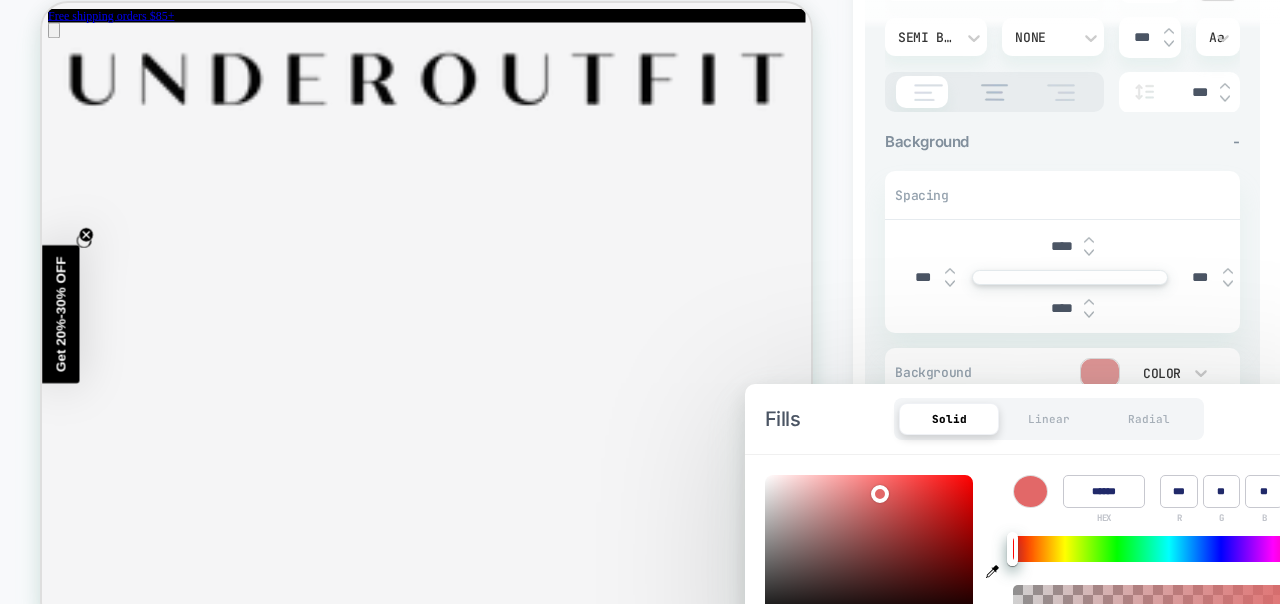 type on "**" 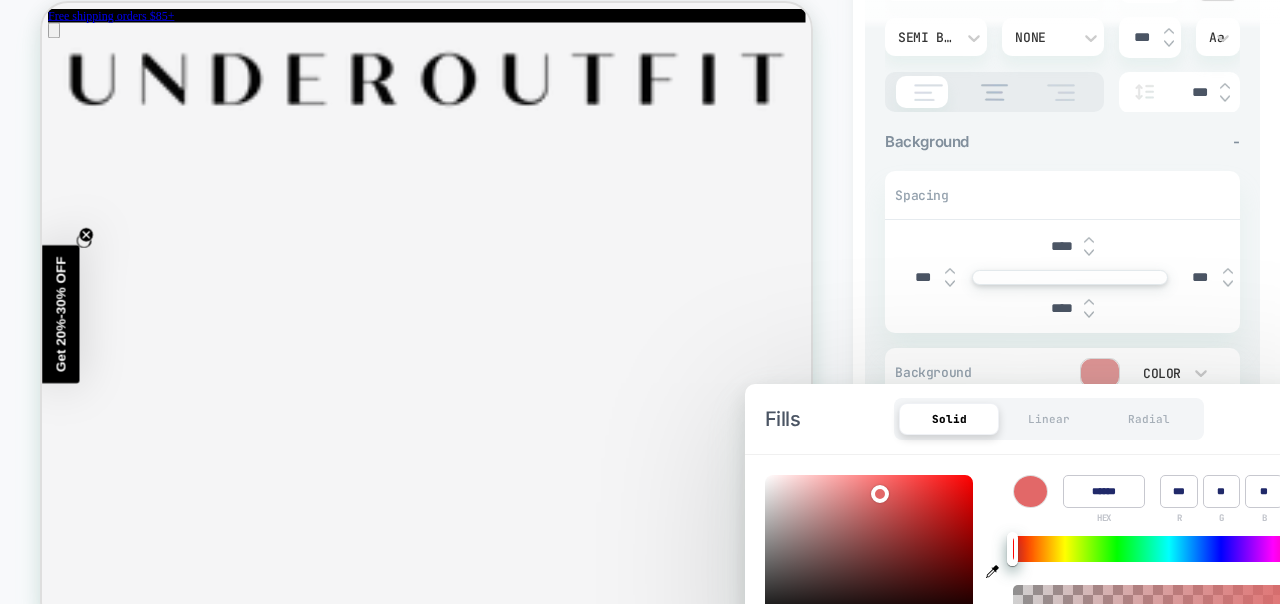 type on "******" 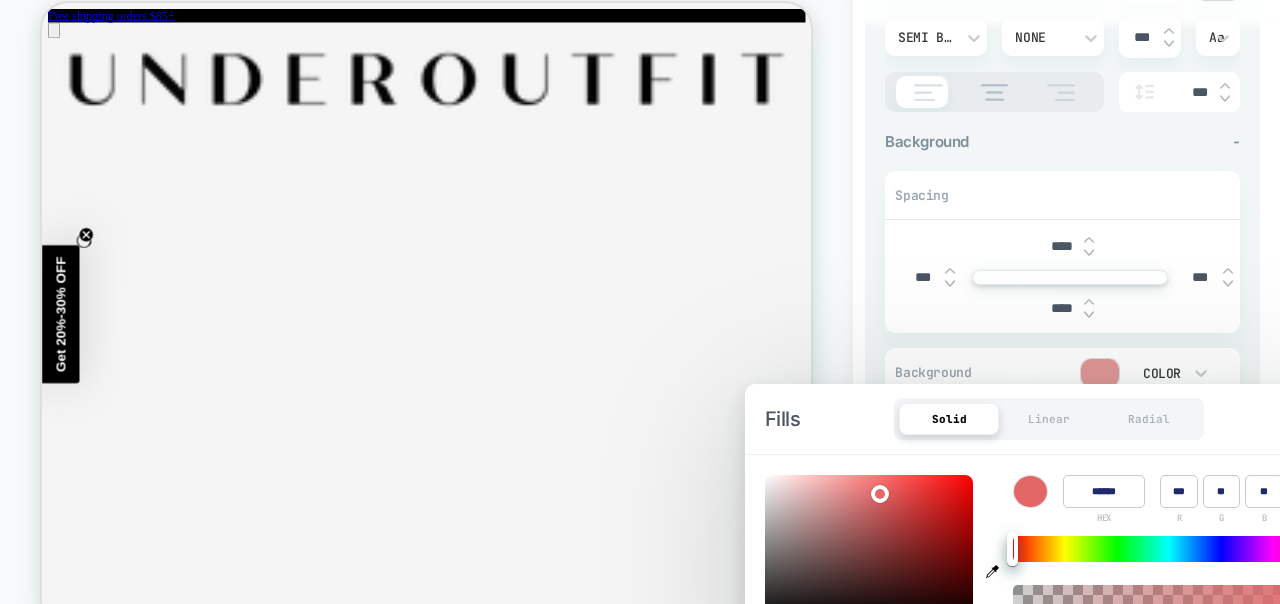type on "**" 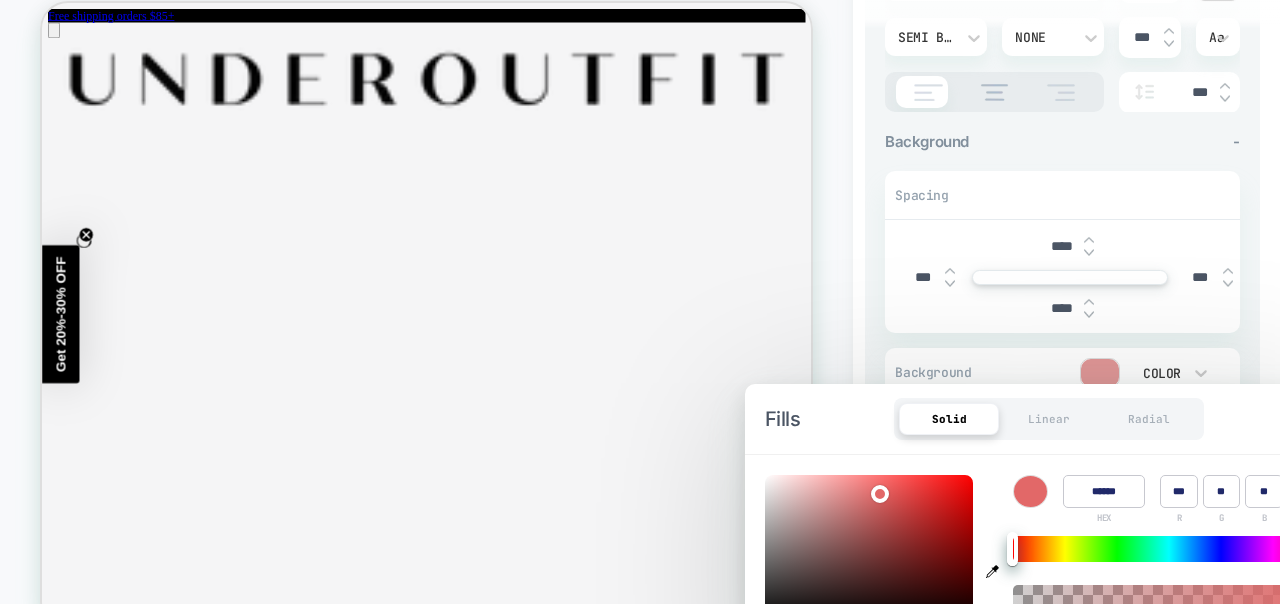type on "******" 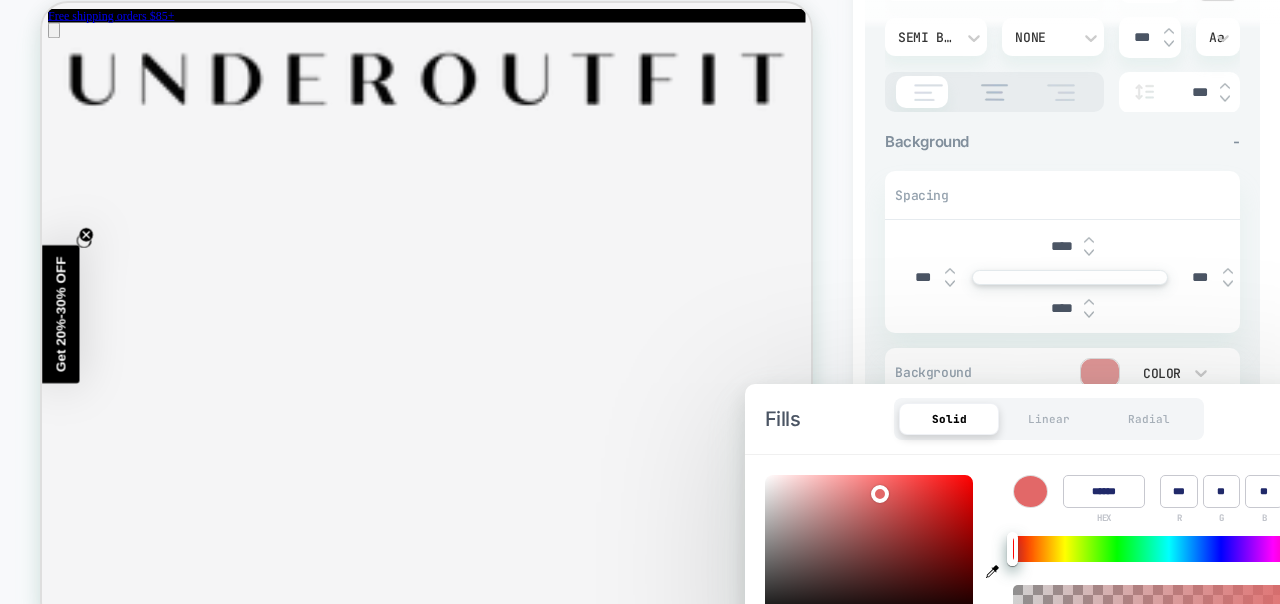 type on "**" 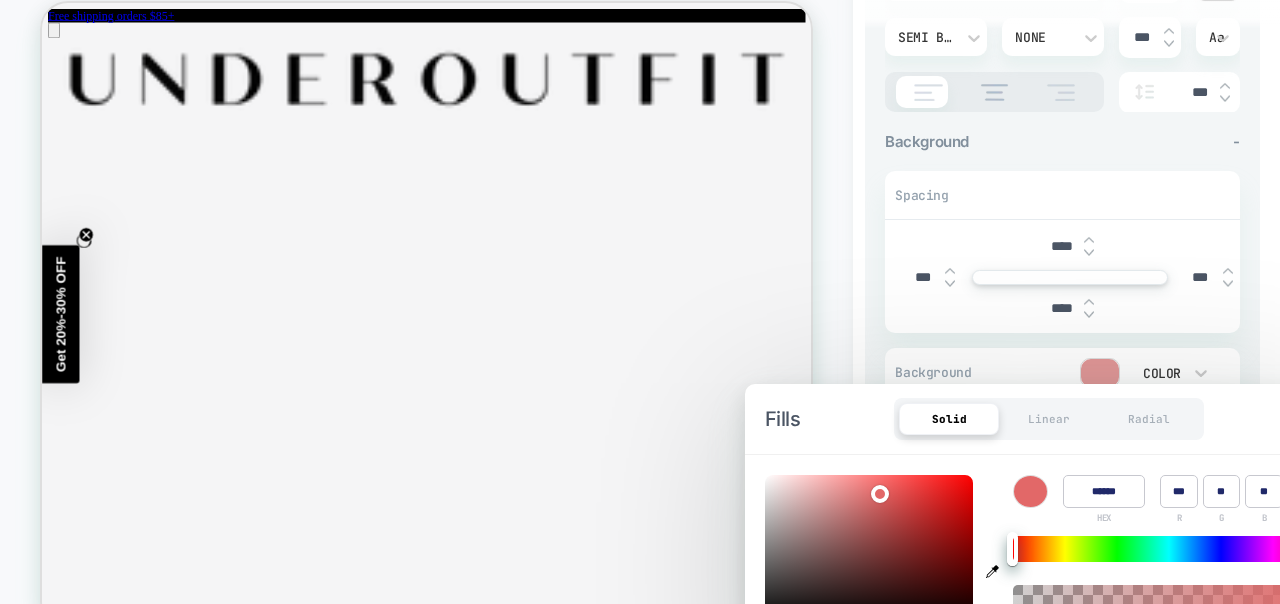 type on "******" 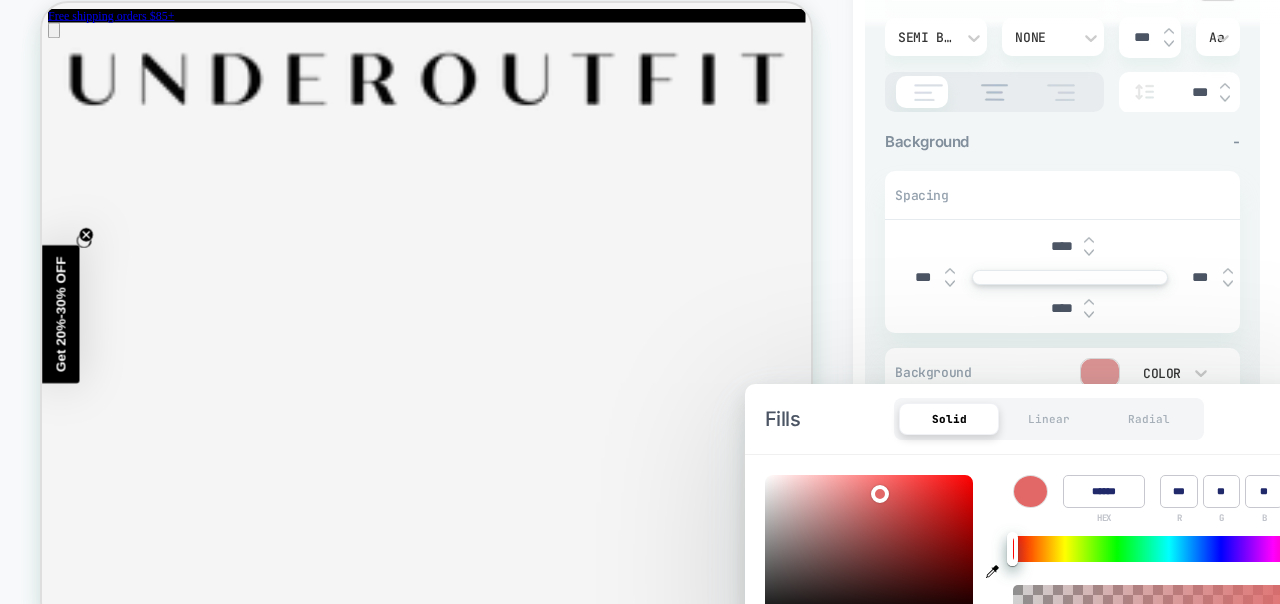 type on "**" 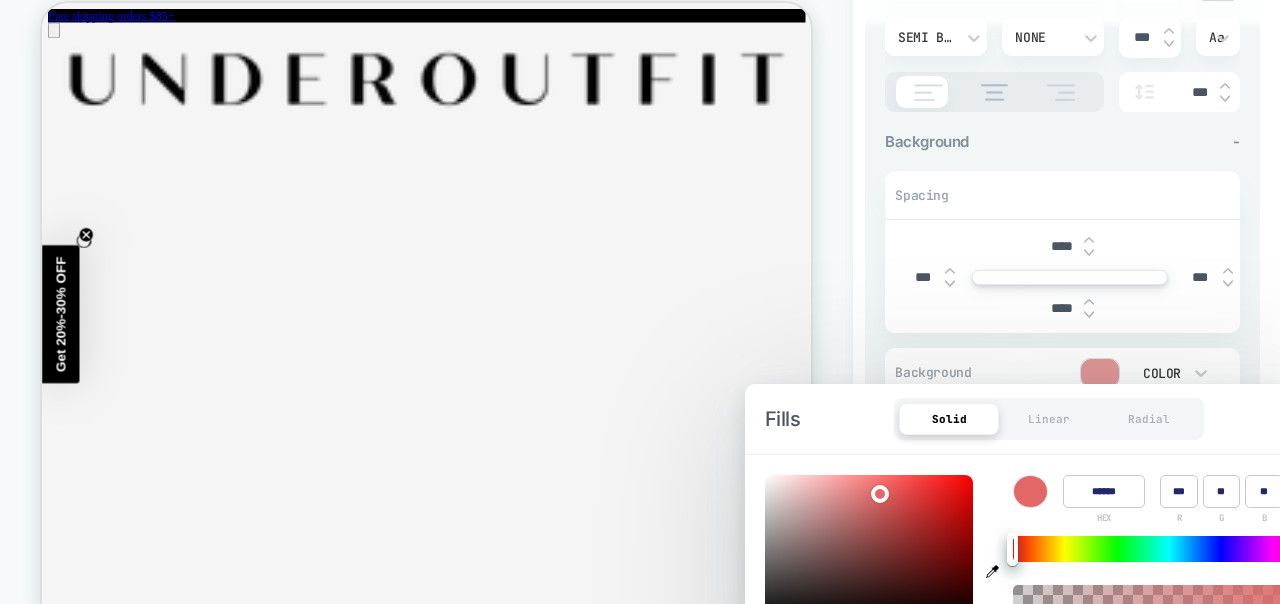 type on "******" 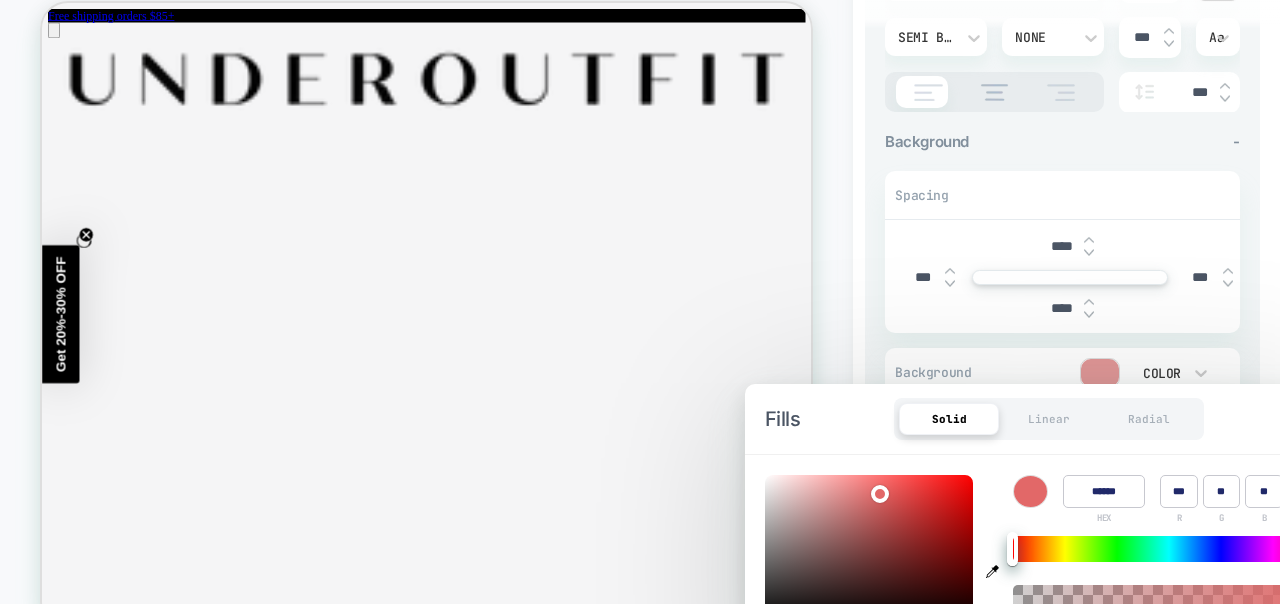 type on "***" 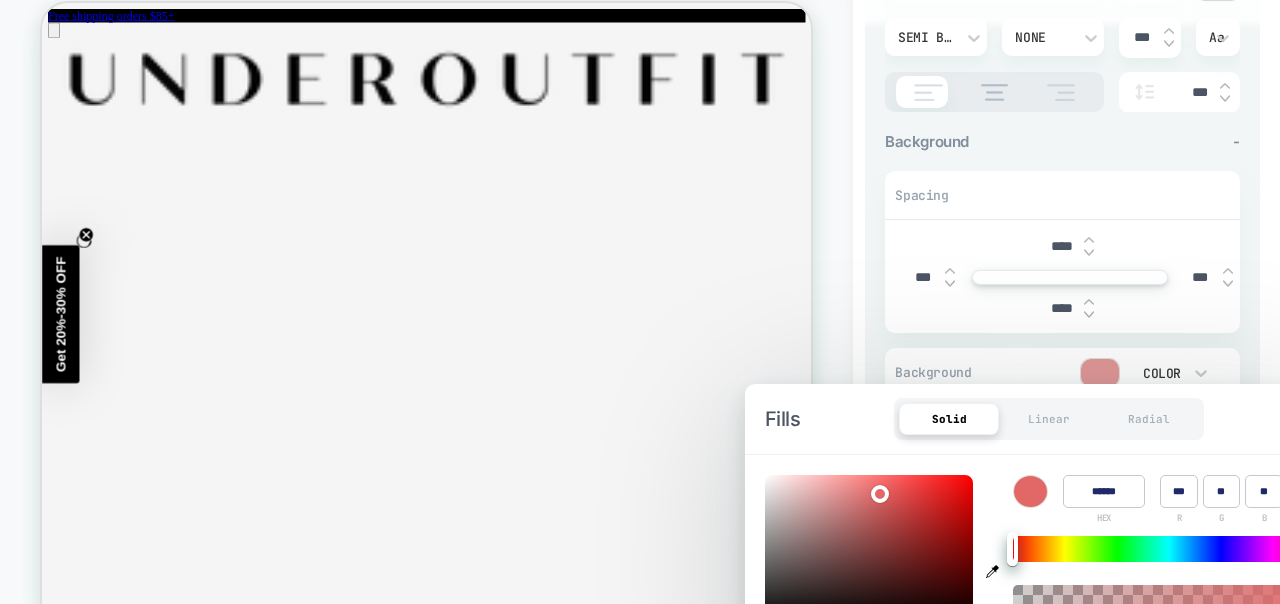 type on "******" 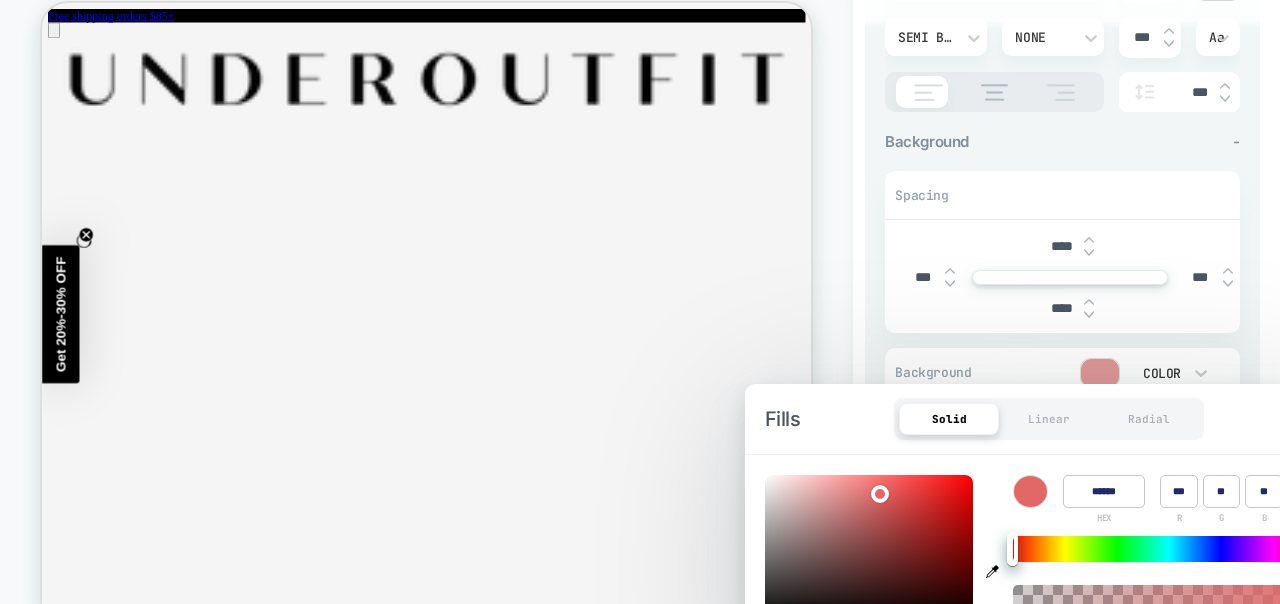 type on "**" 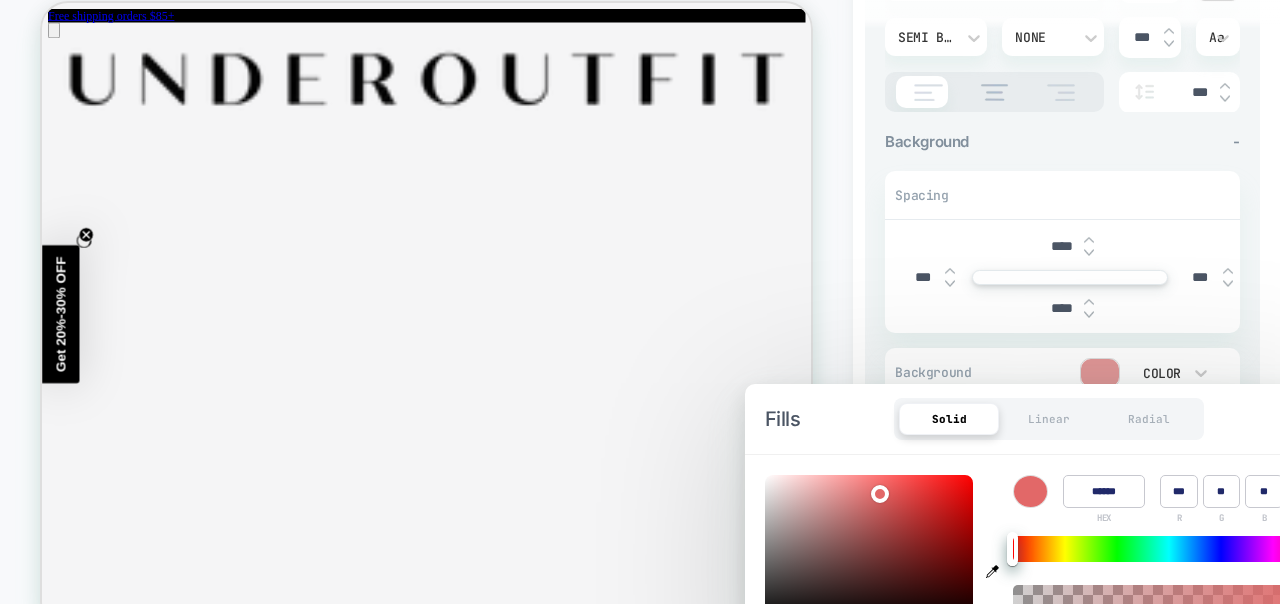type on "******" 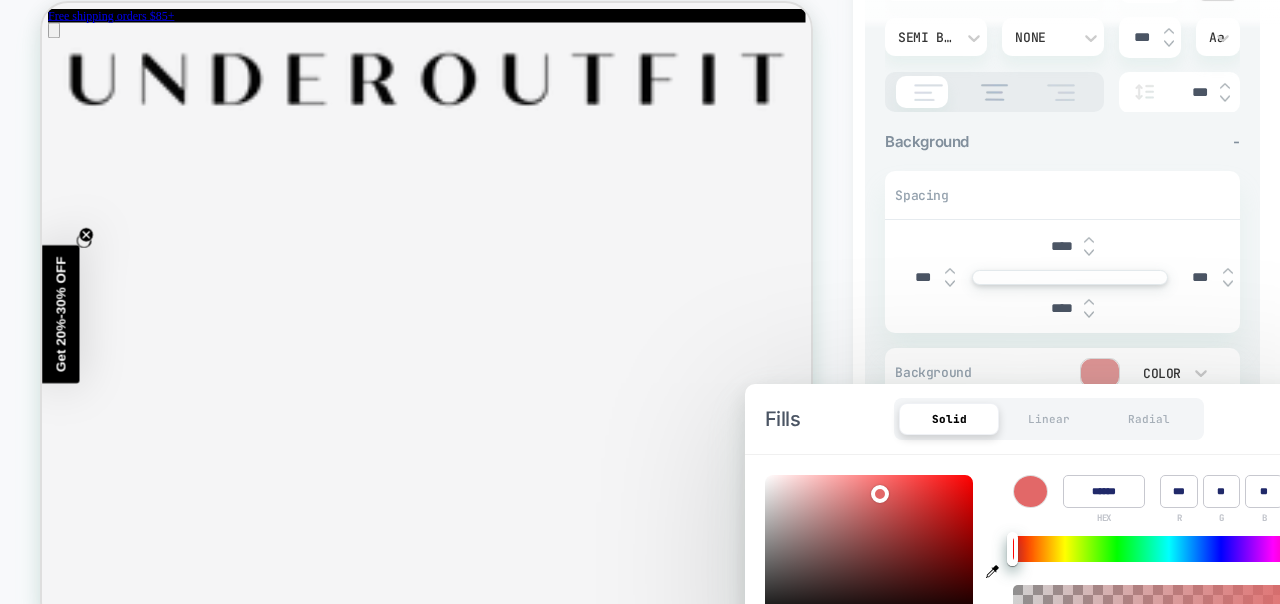 type on "**" 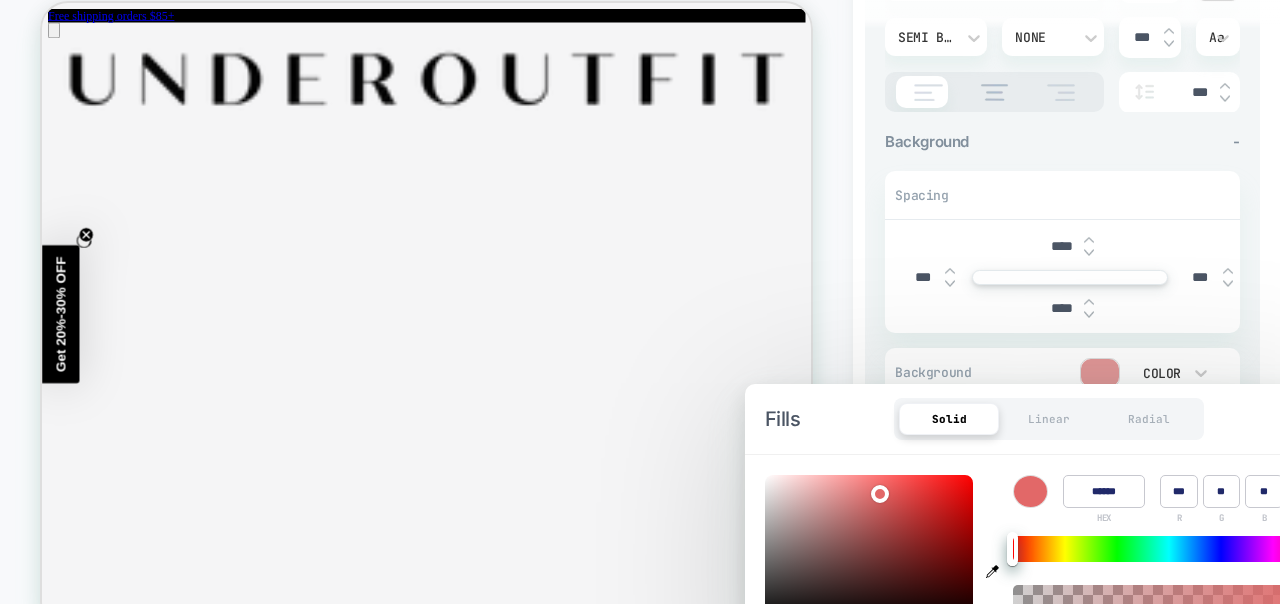 type on "******" 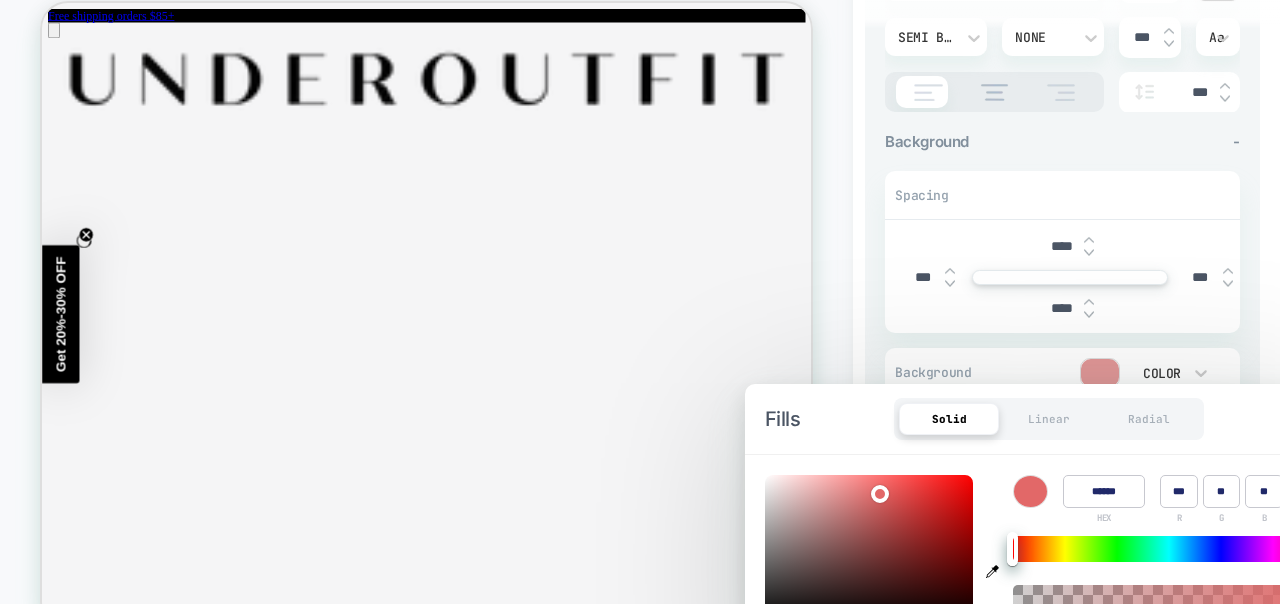 type on "**" 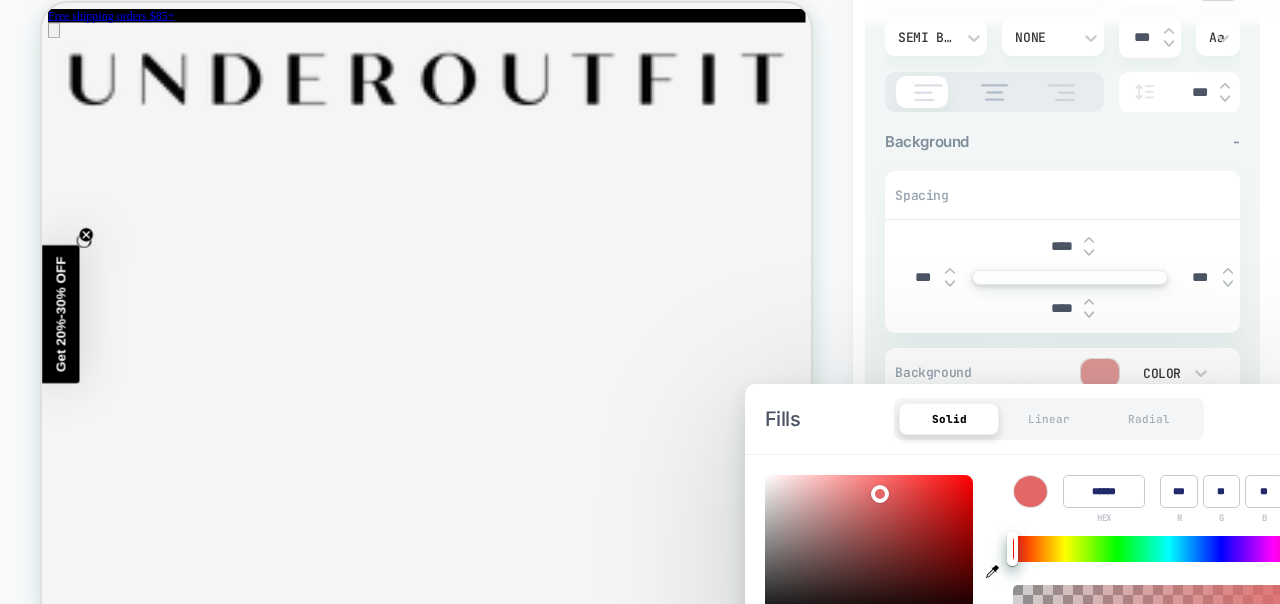 type on "******" 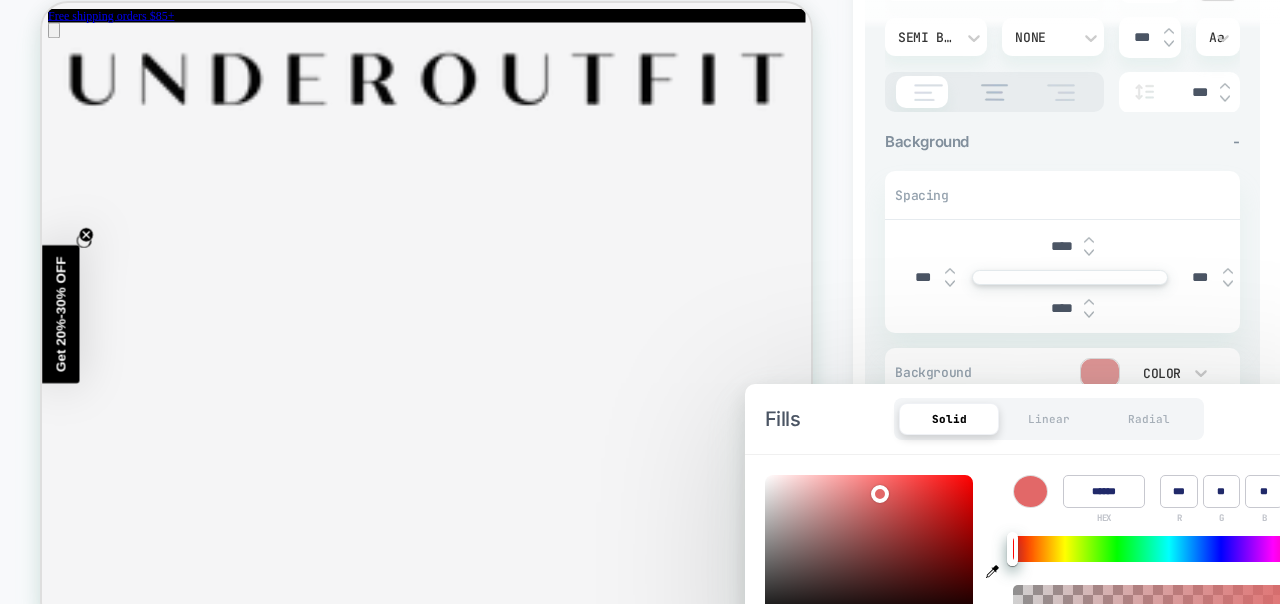 type on "**" 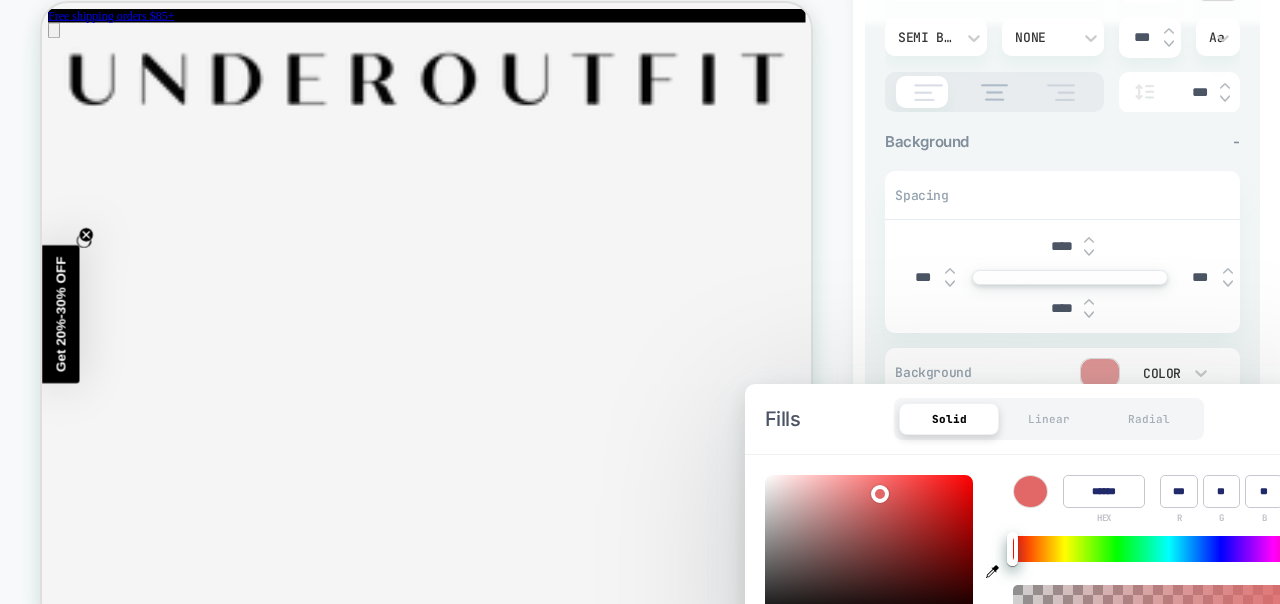 type on "******" 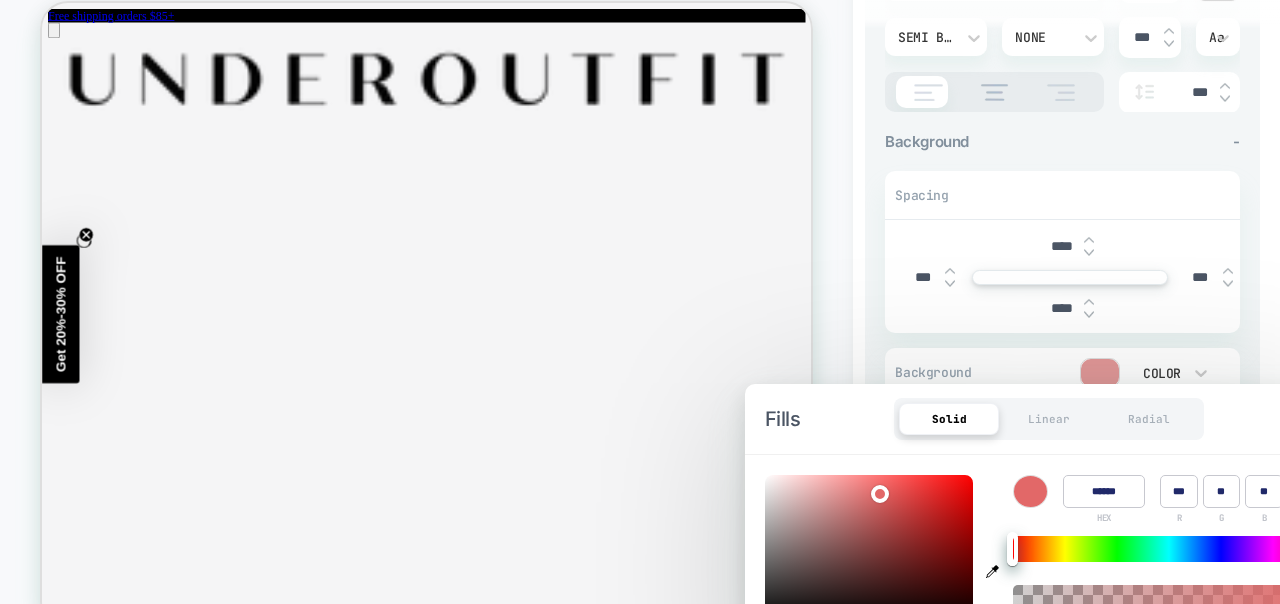 type on "**" 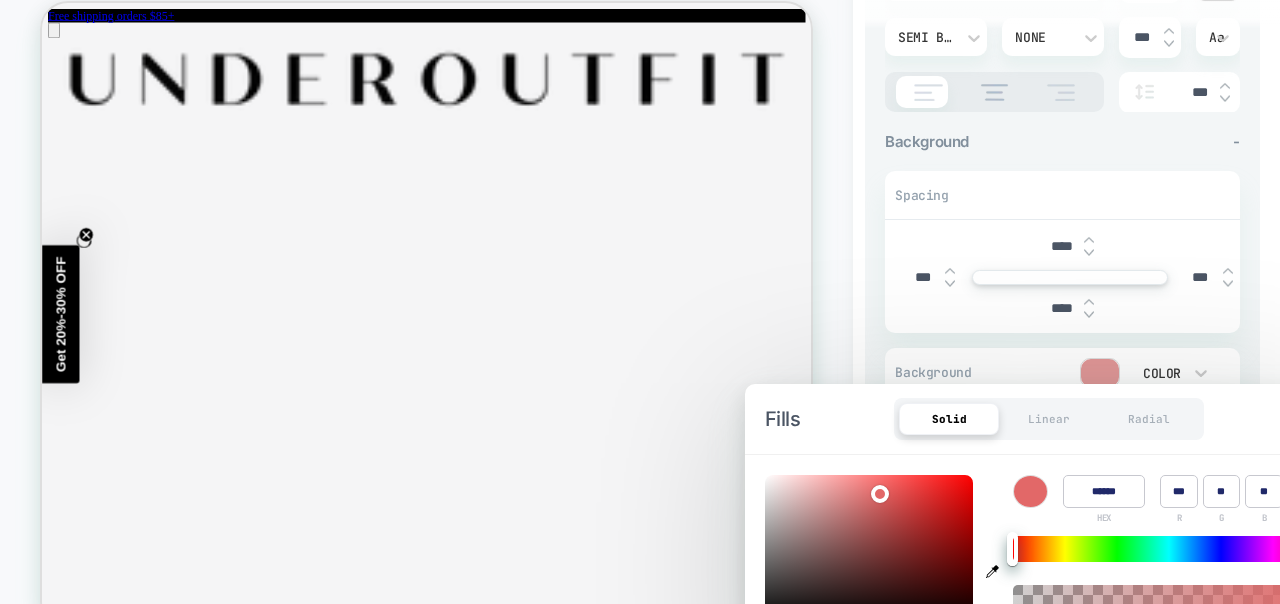 type on "******" 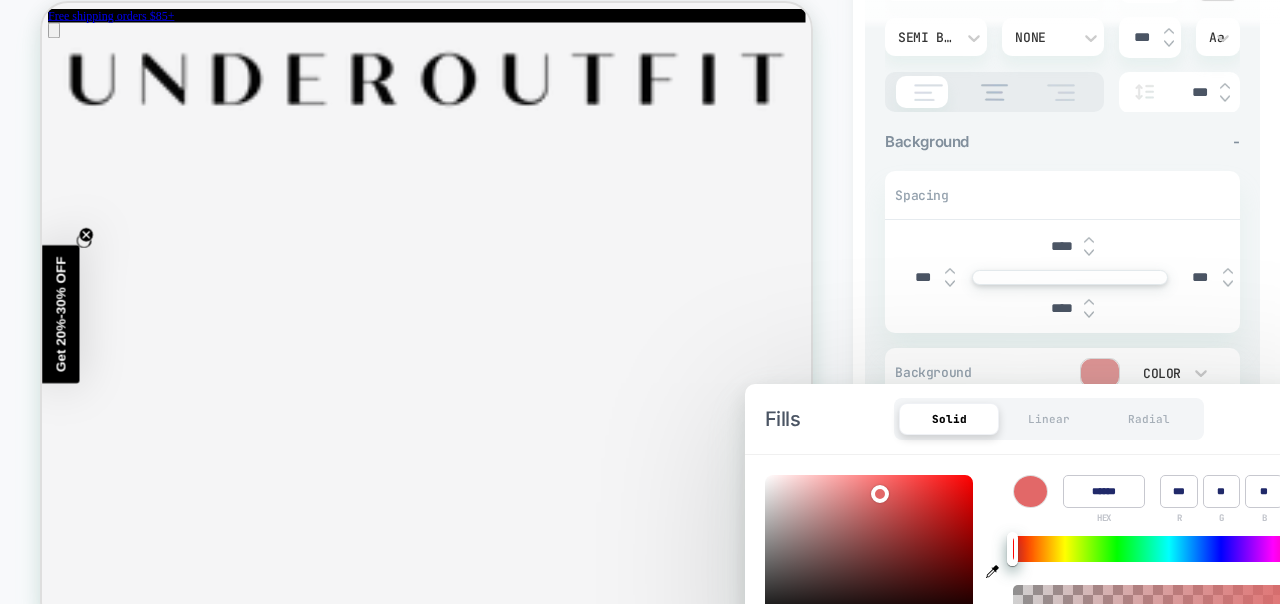 type on "***" 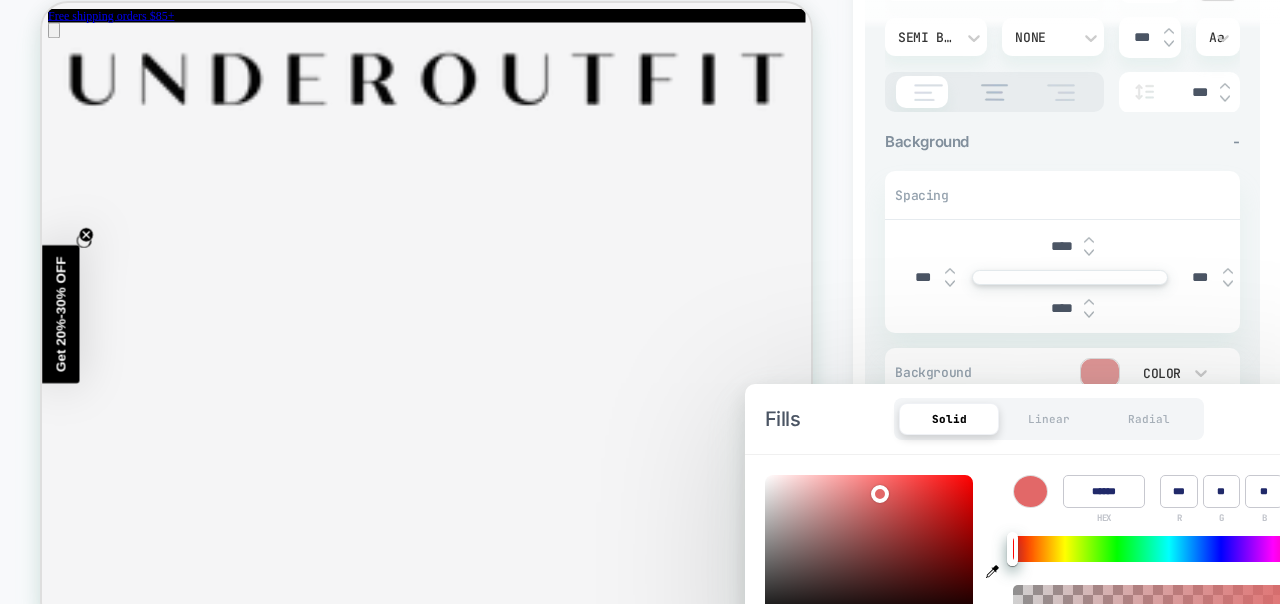 type on "******" 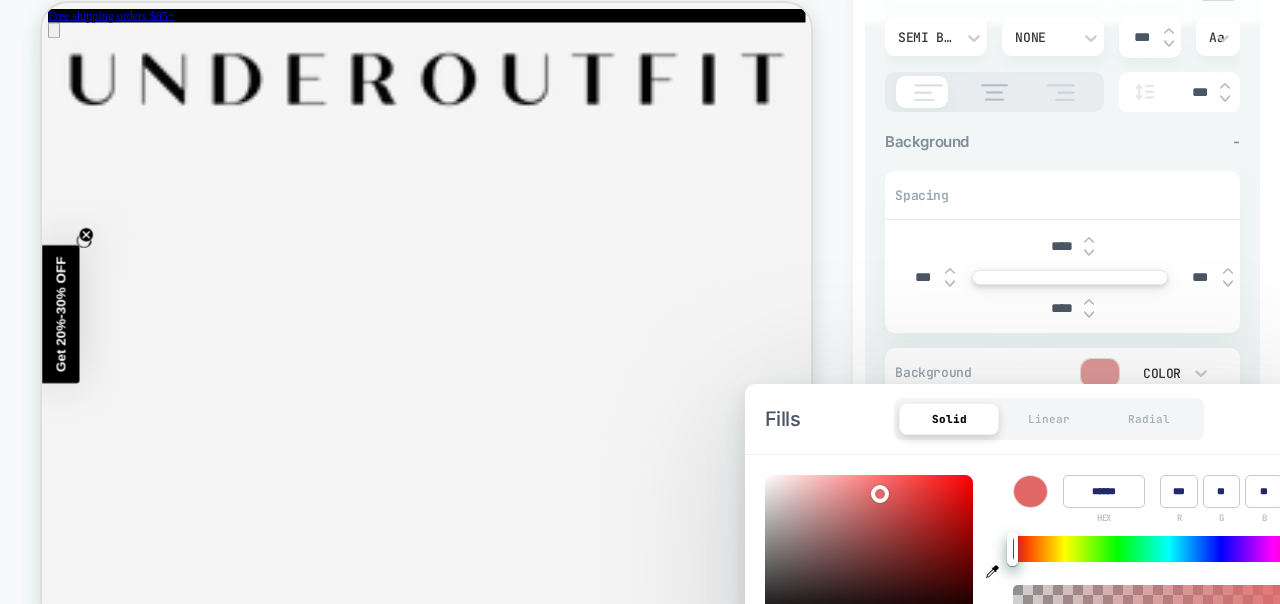 type on "**" 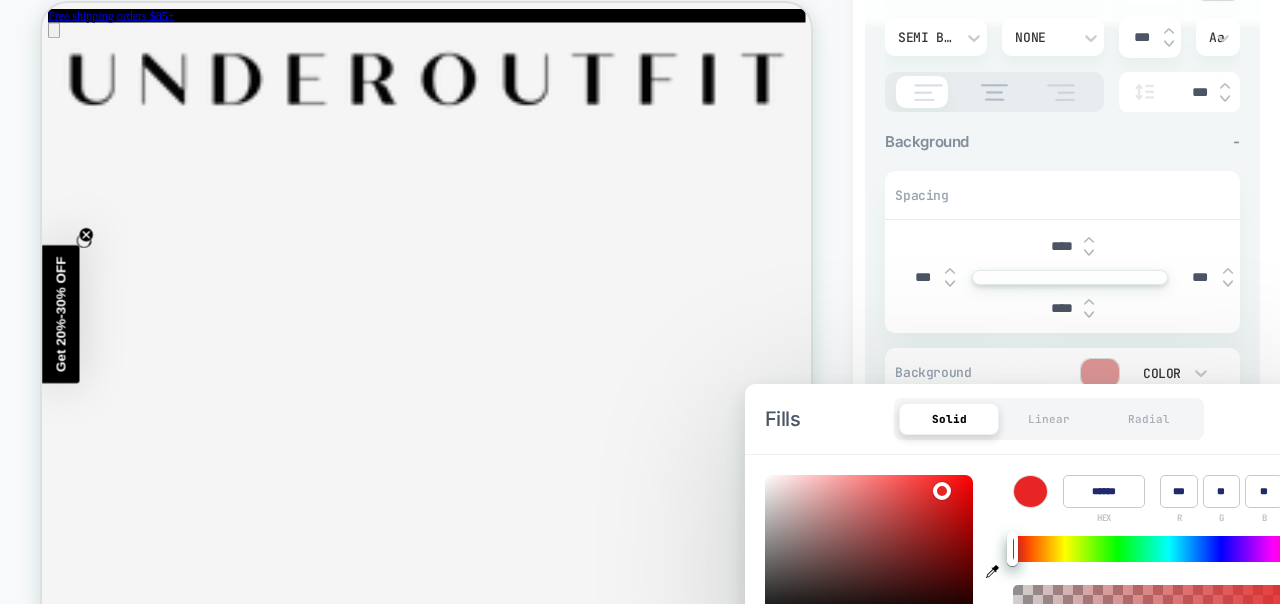 type on "******" 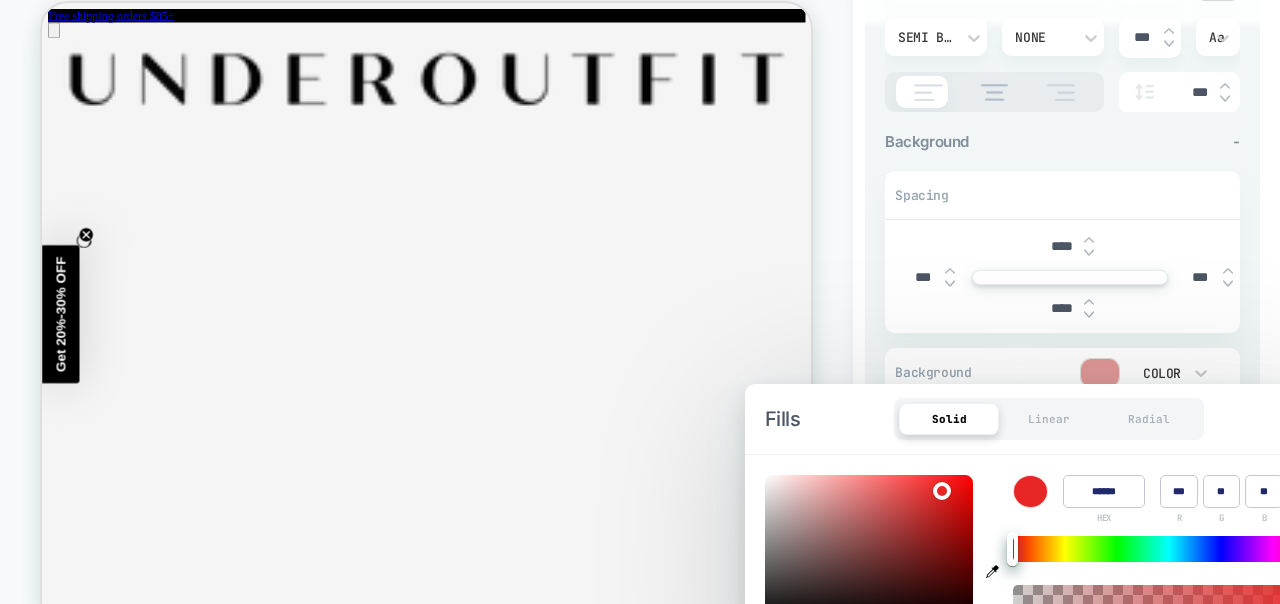 type on "**" 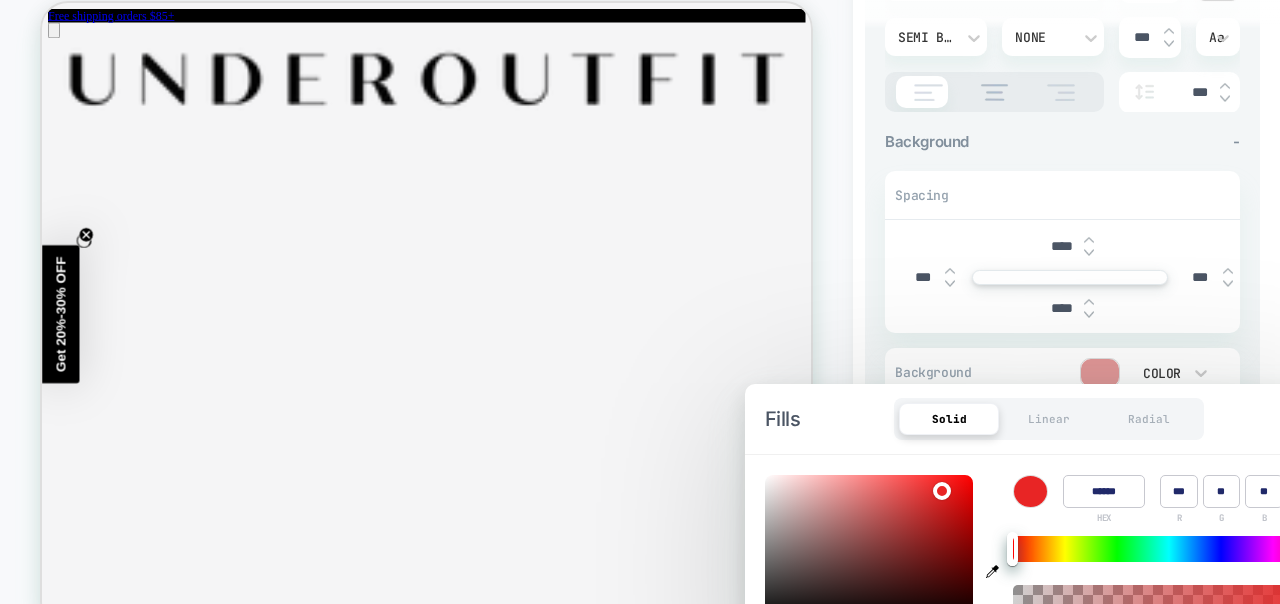 type on "******" 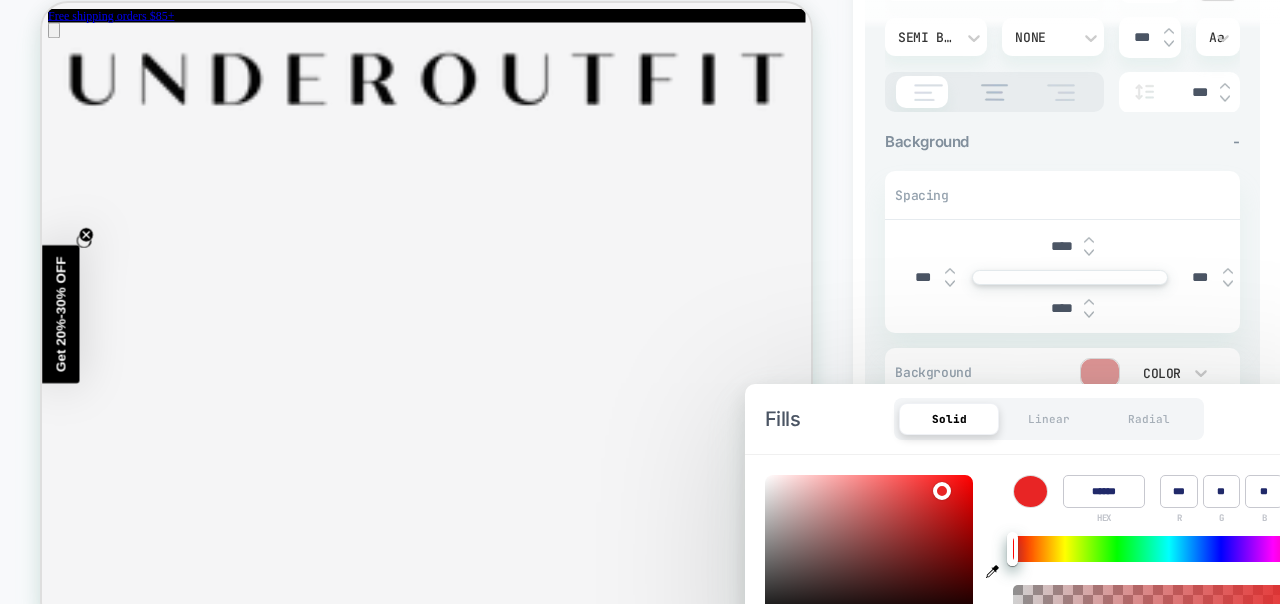 type on "**" 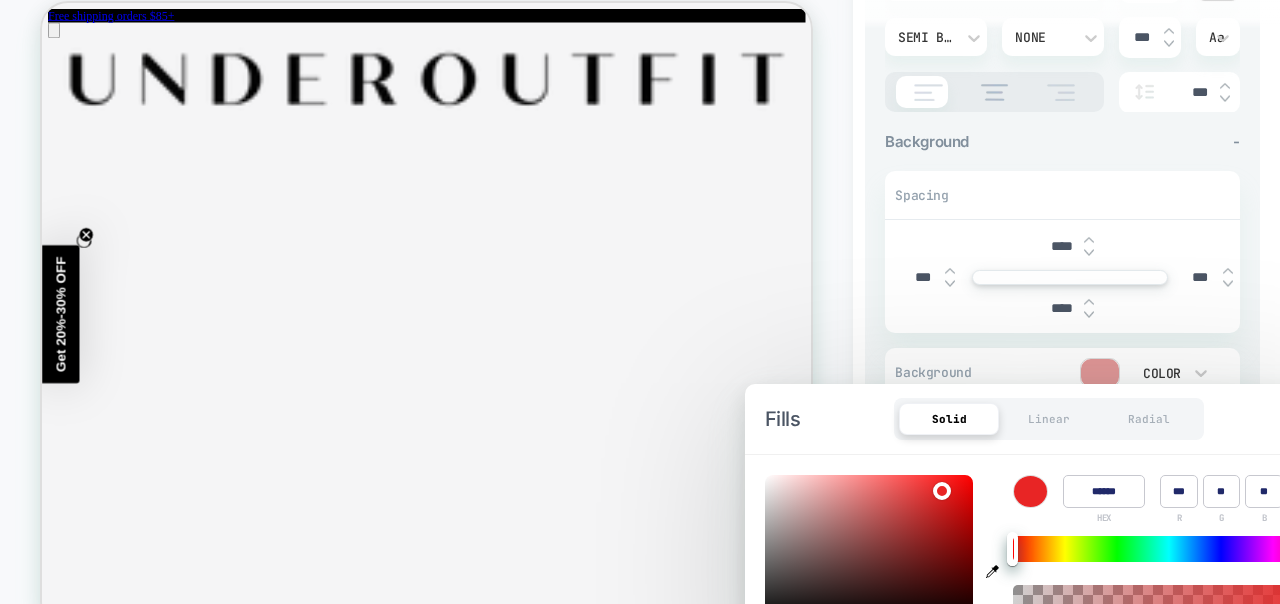 type on "******" 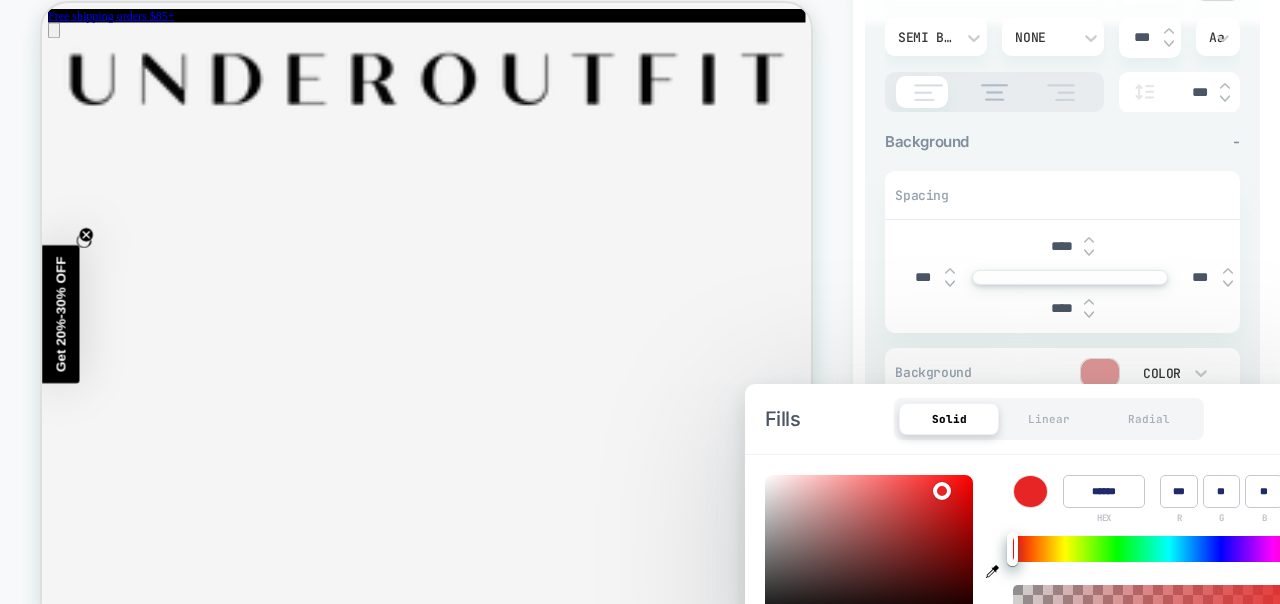 type on "**" 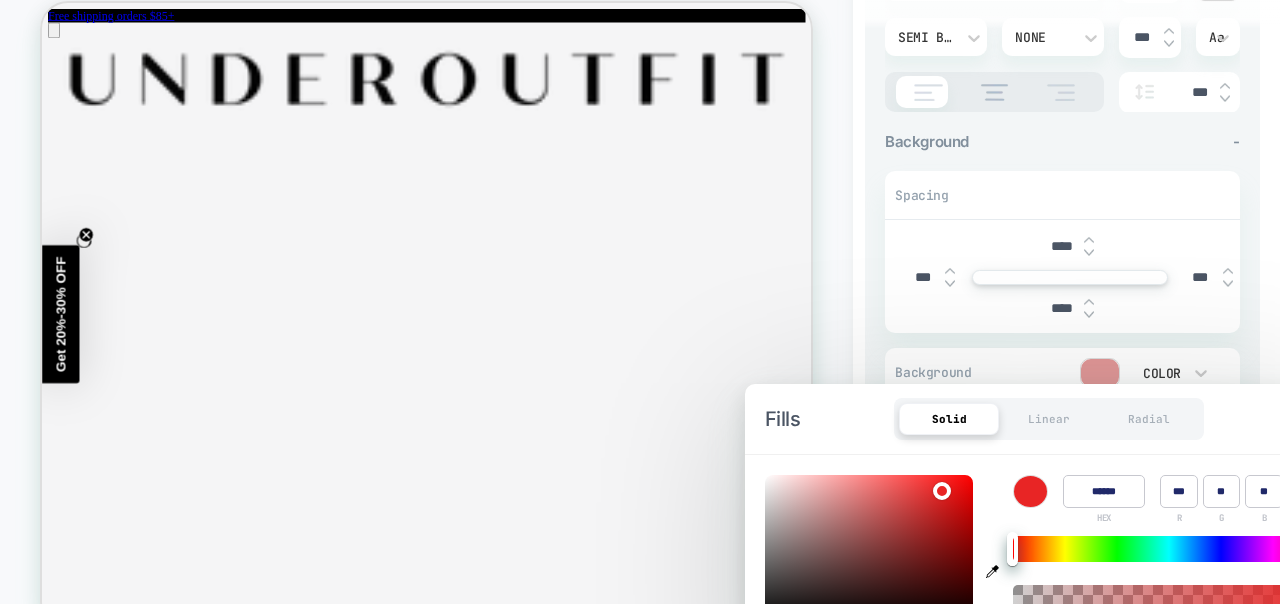 type on "******" 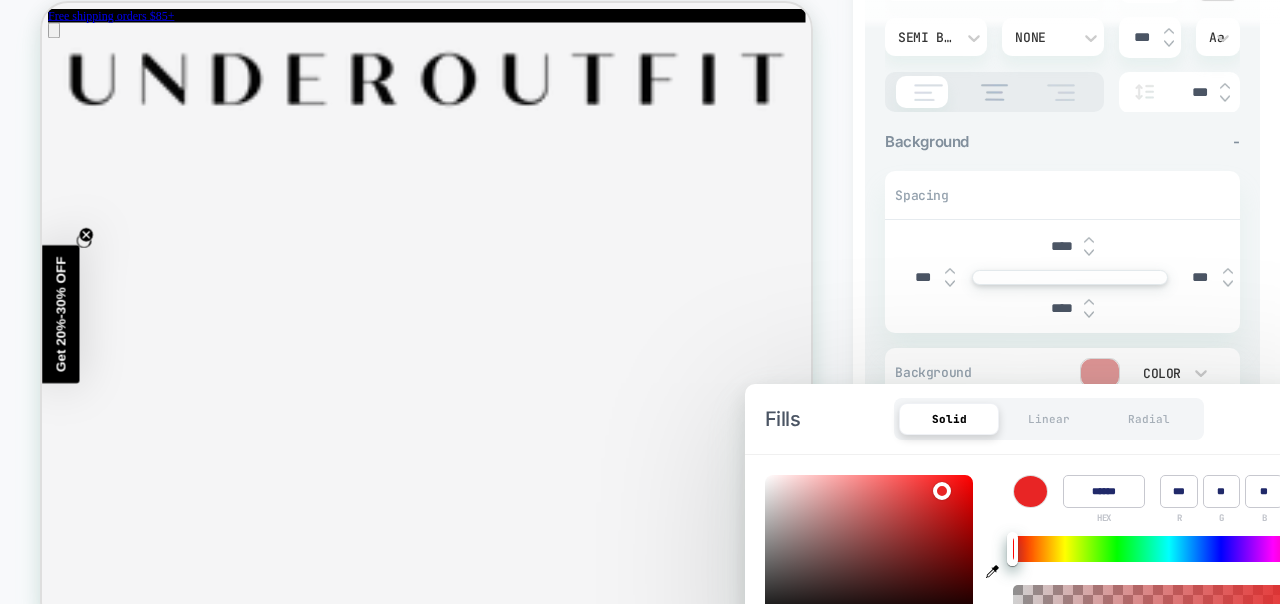 type on "**" 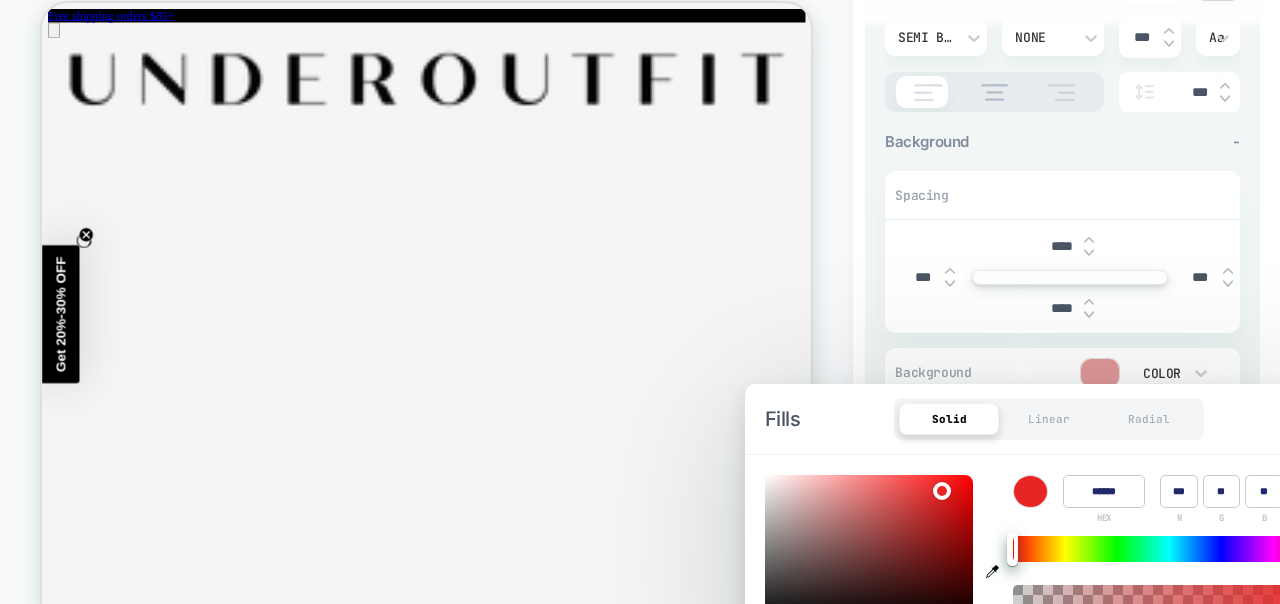 type on "******" 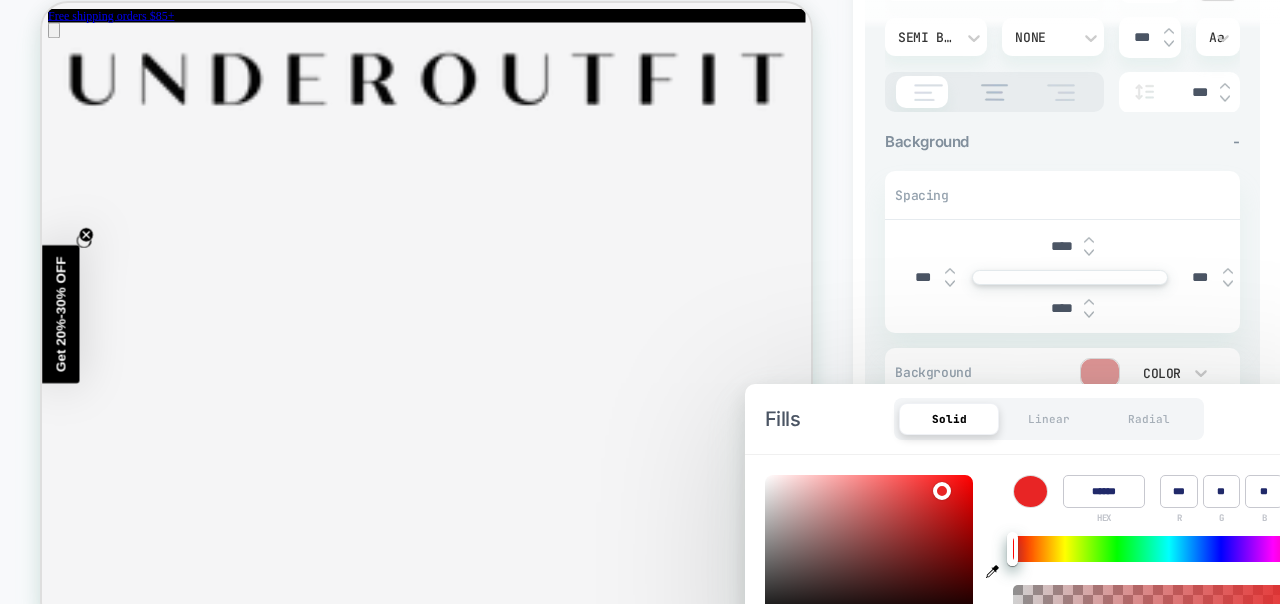 type on "***" 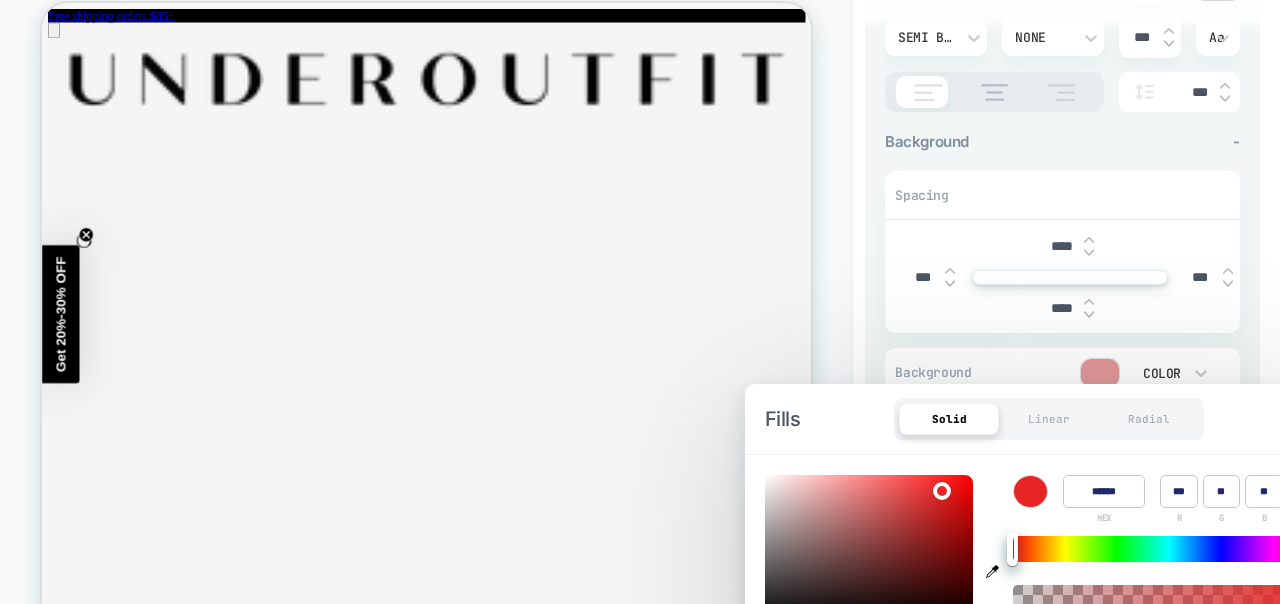 type on "******" 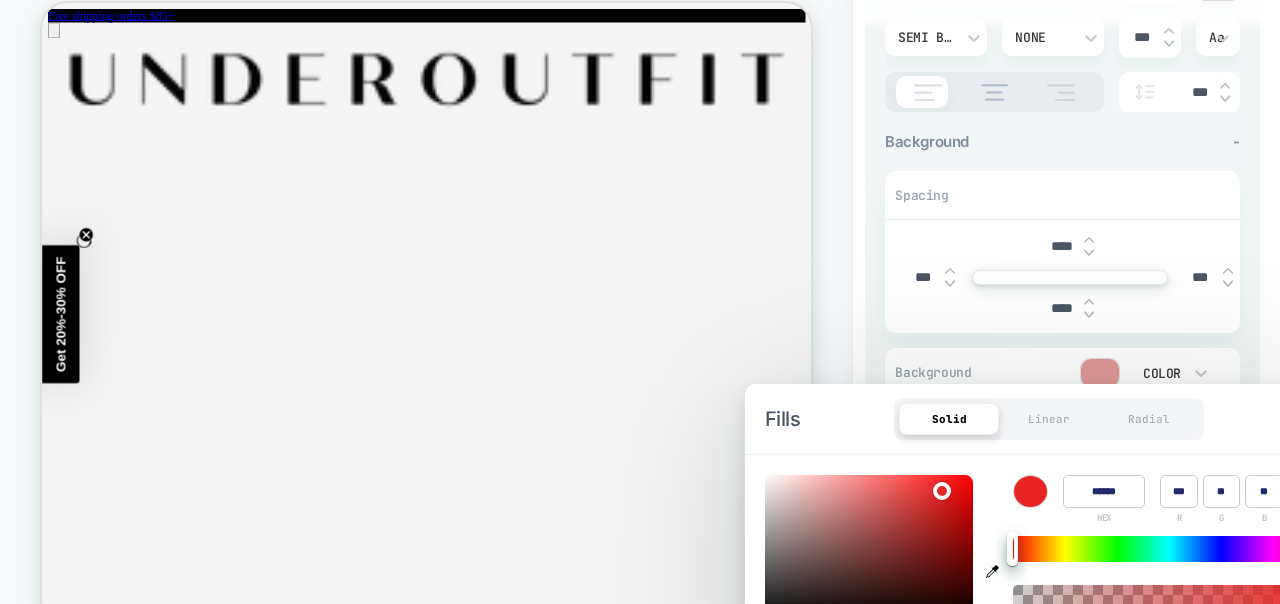 type on "**" 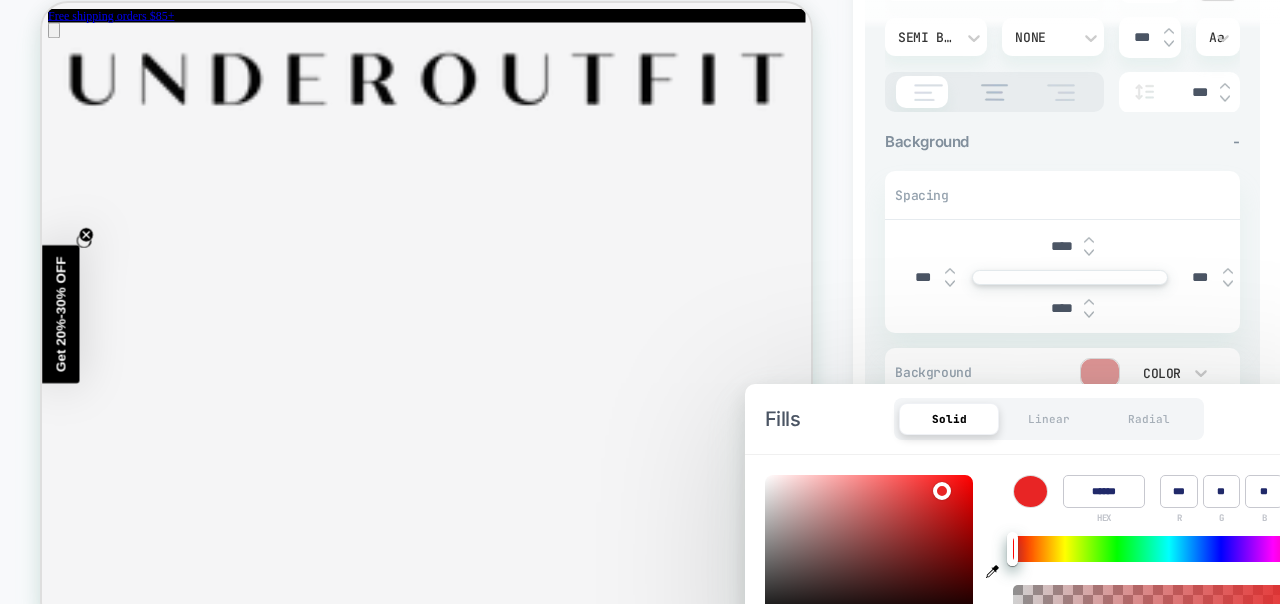 type on "******" 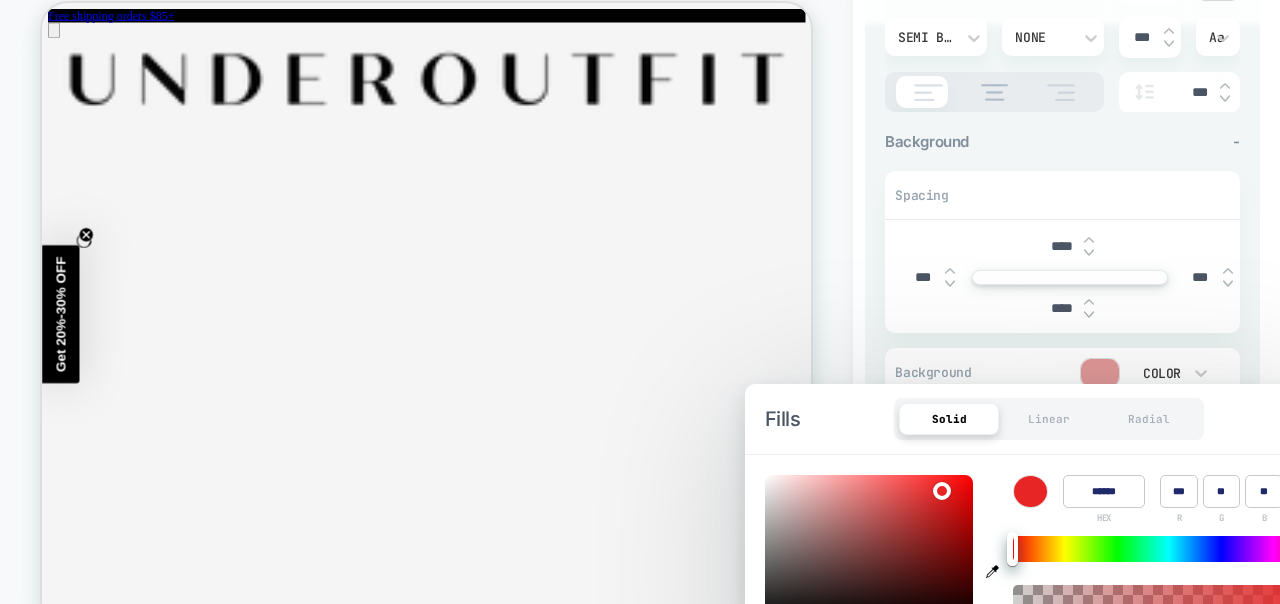 type on "***" 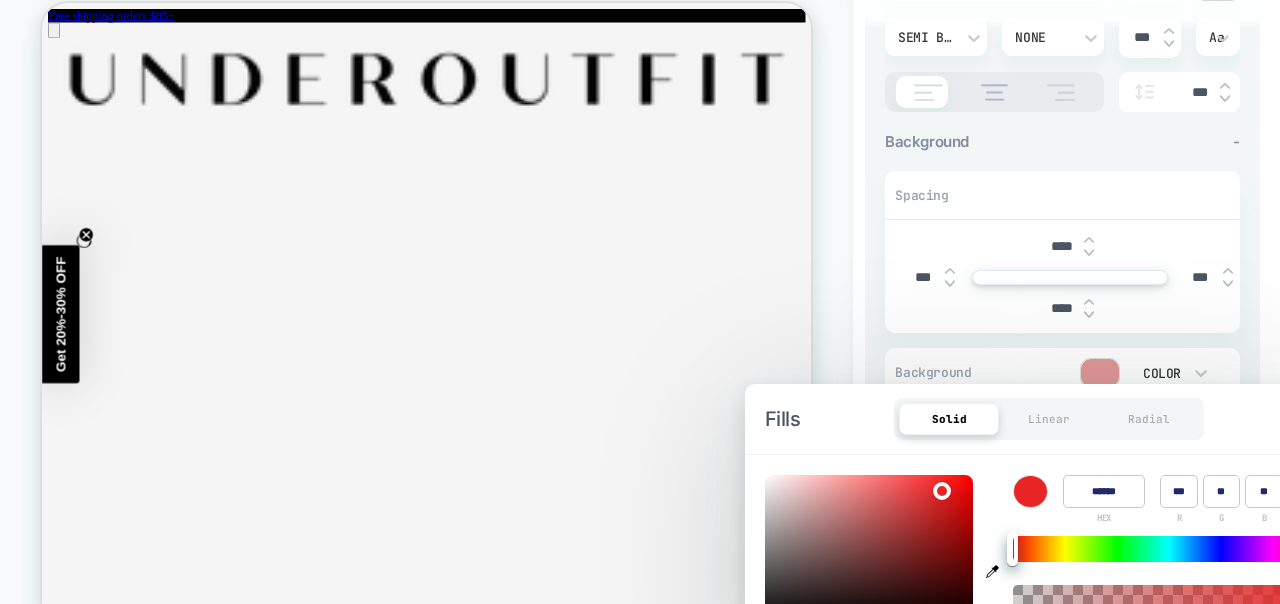 type on "******" 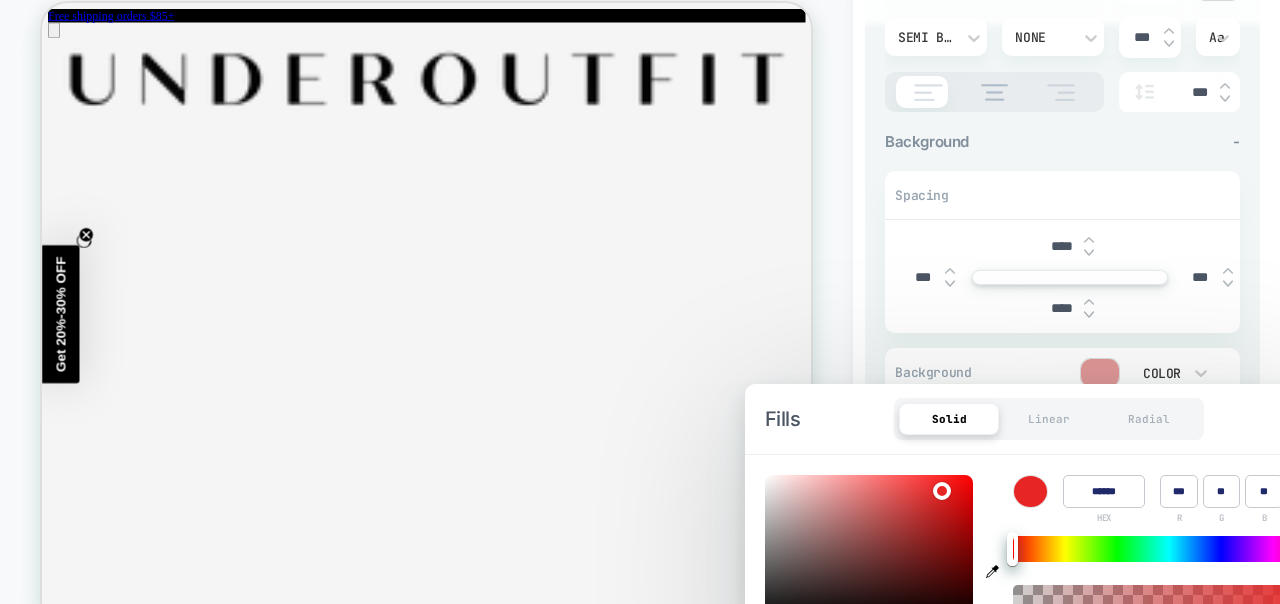 type on "**" 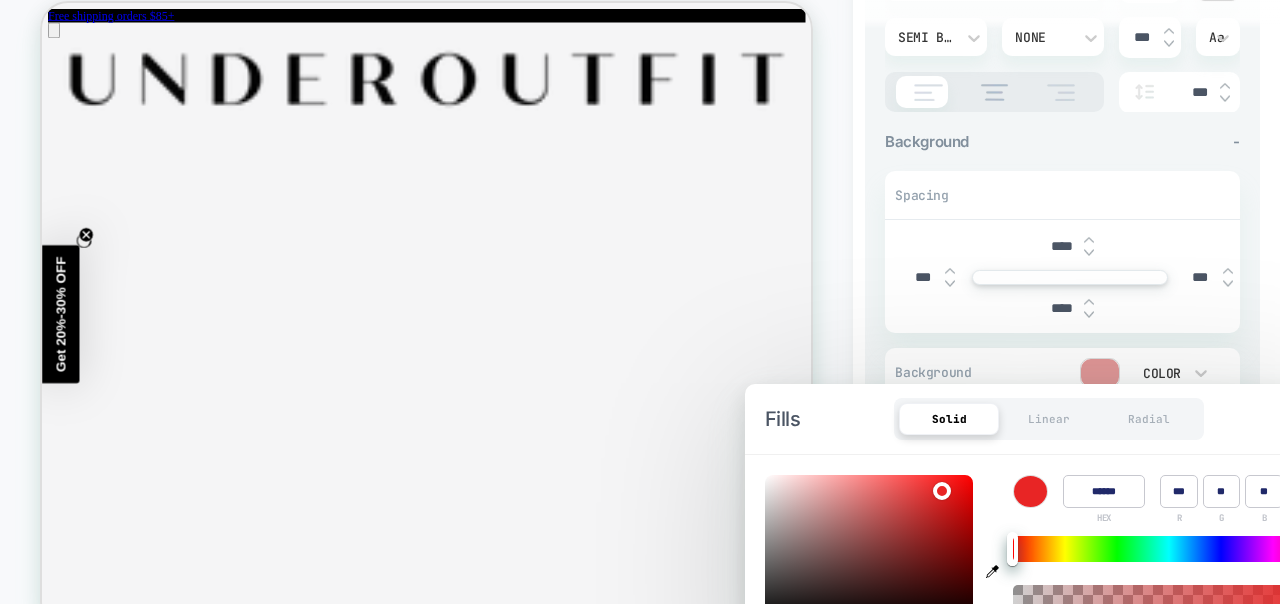 type on "******" 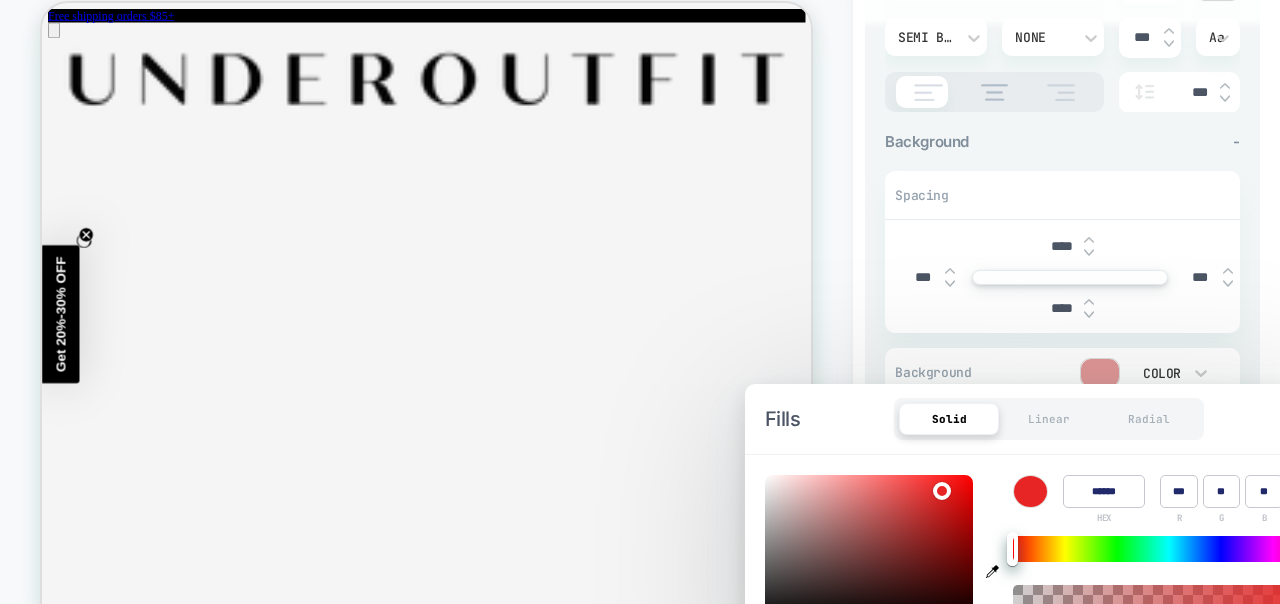 type on "**" 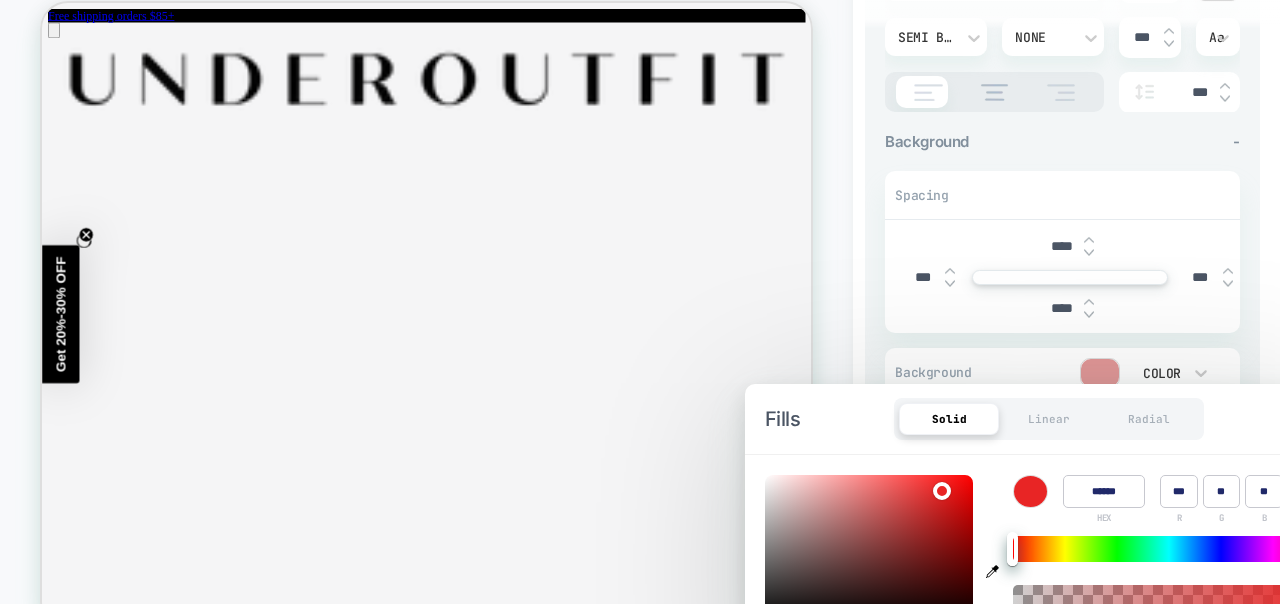 type on "******" 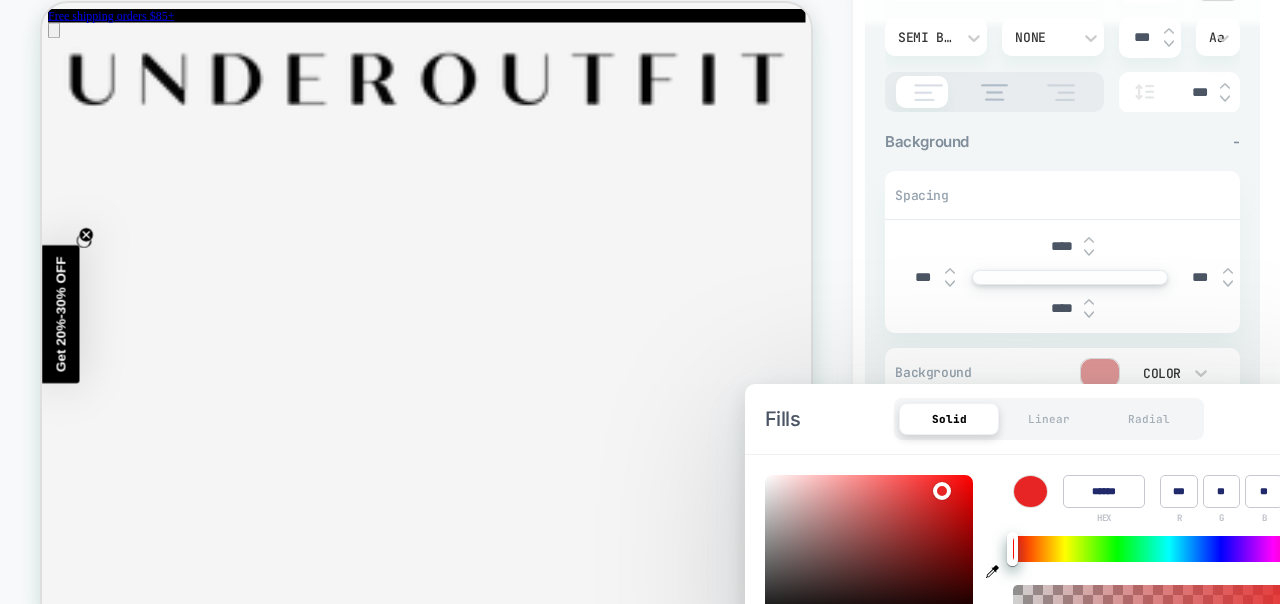 type on "**" 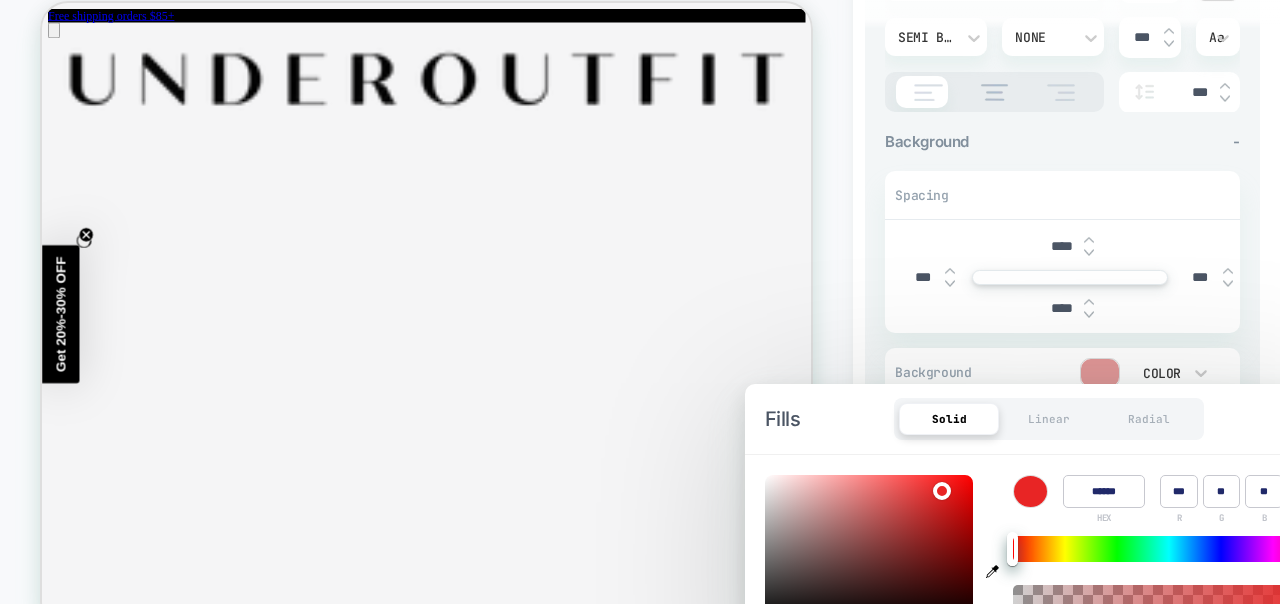 type on "******" 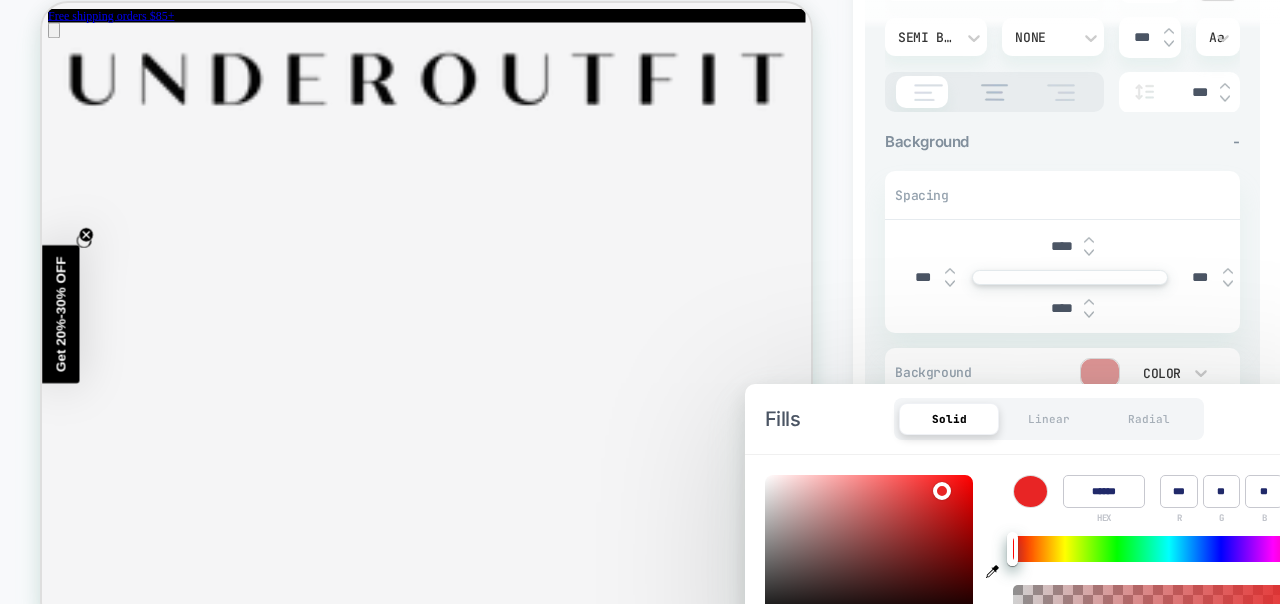 type on "*" 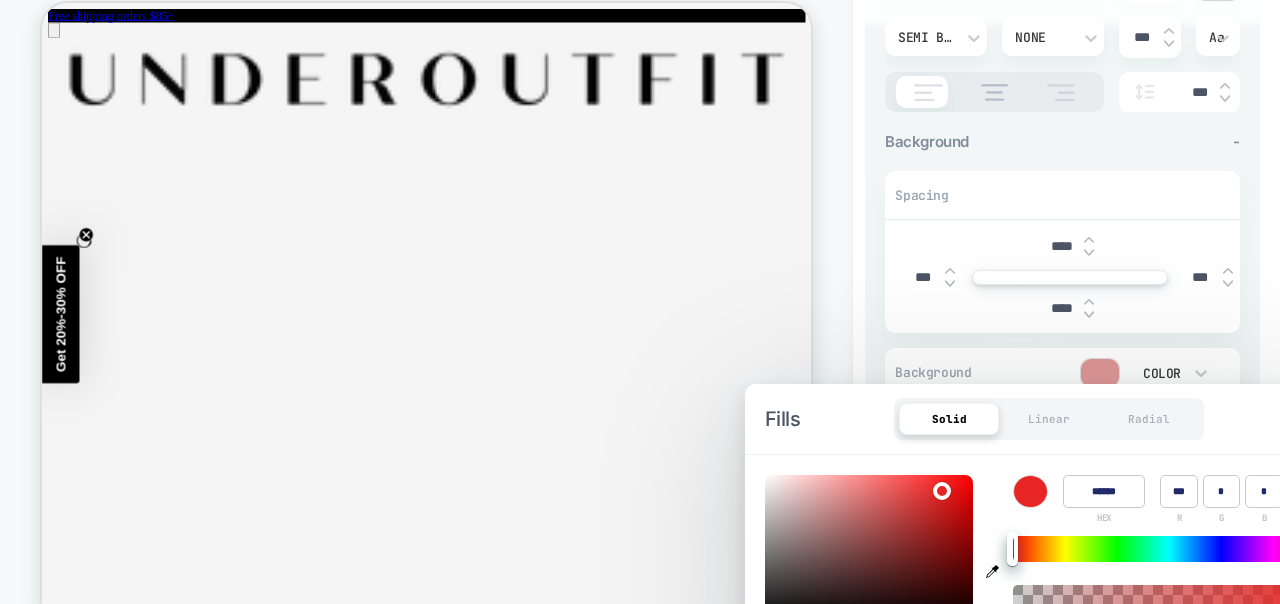 type 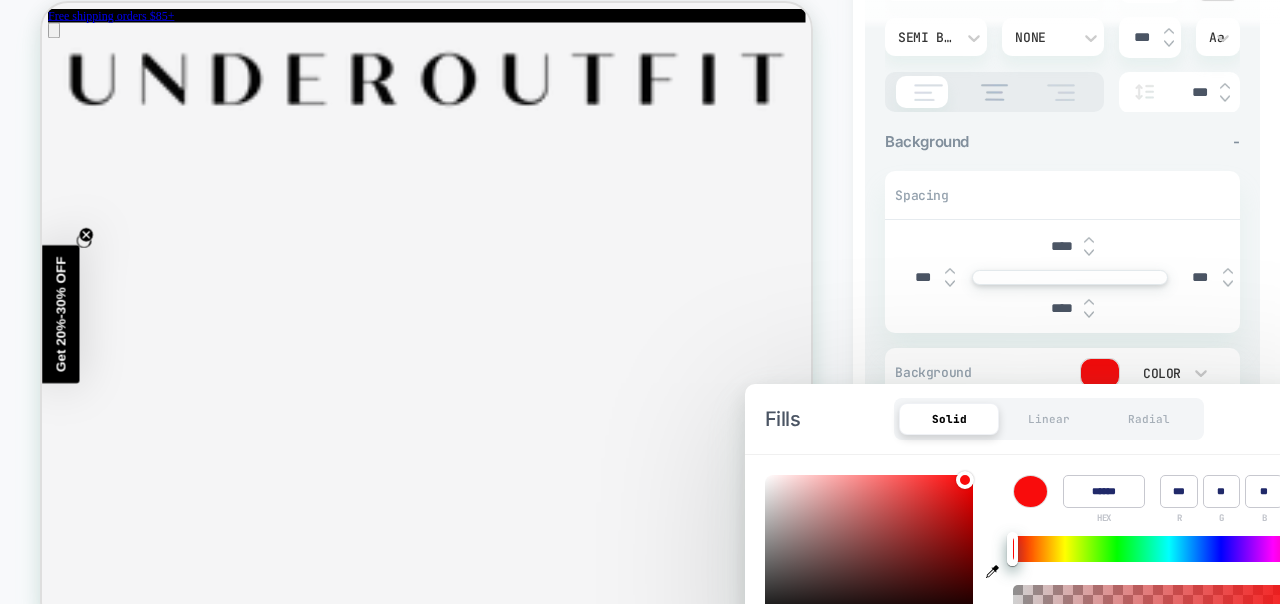 drag, startPoint x: 835, startPoint y: 490, endPoint x: 964, endPoint y: 477, distance: 129.65338 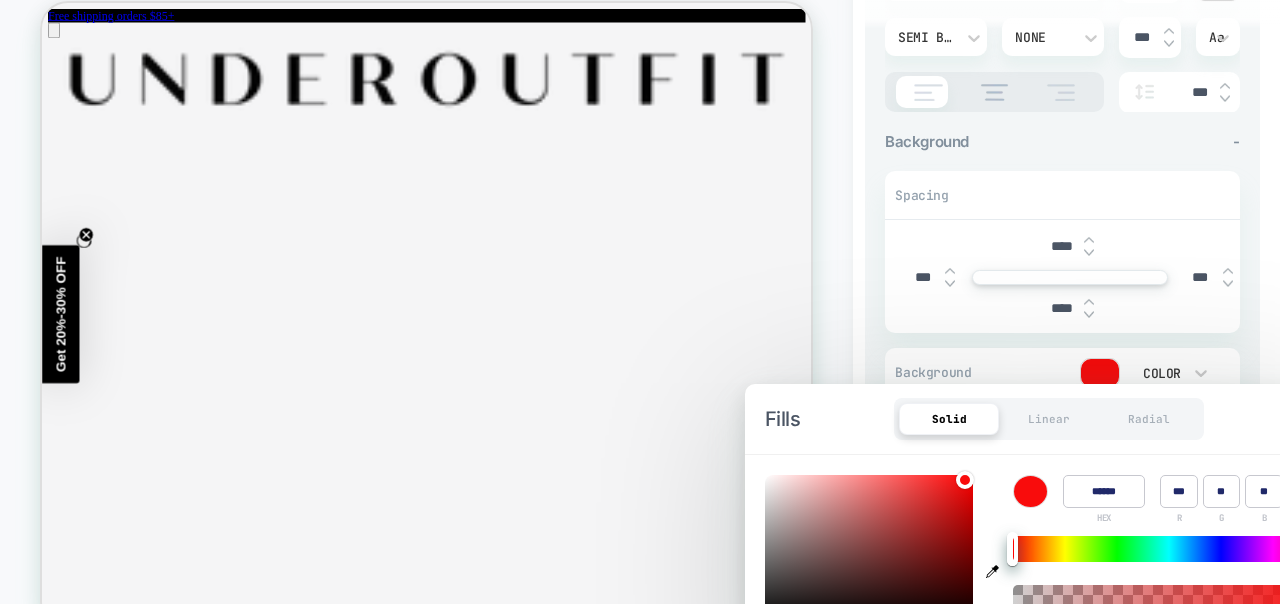 click at bounding box center (965, 480) 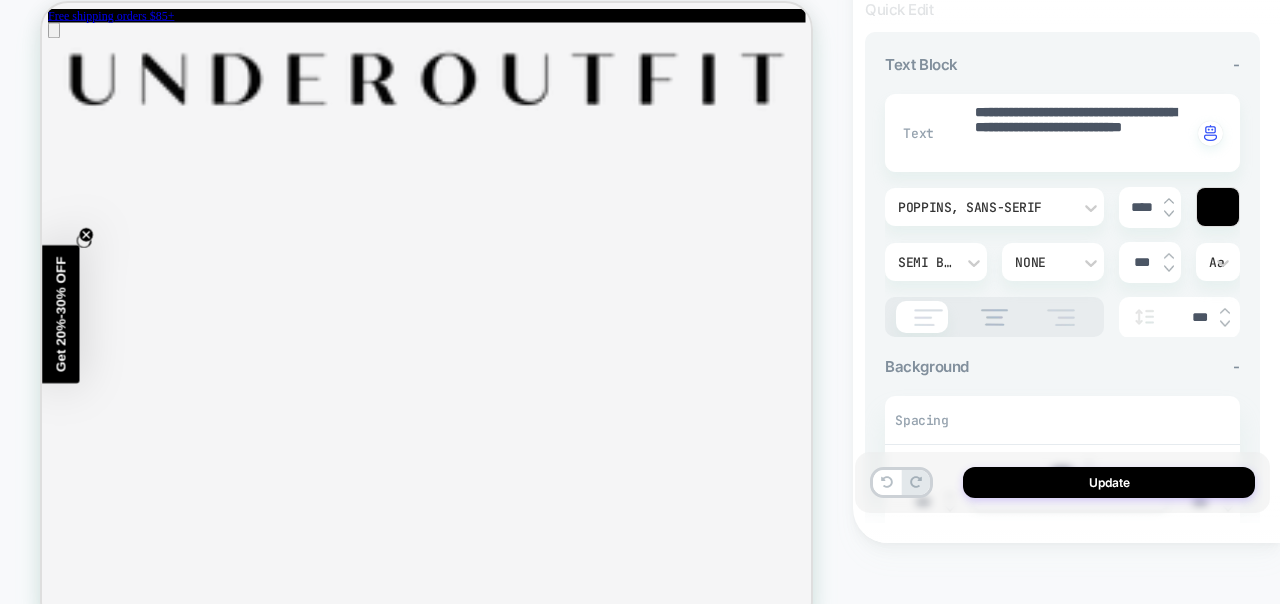 scroll, scrollTop: 76, scrollLeft: 0, axis: vertical 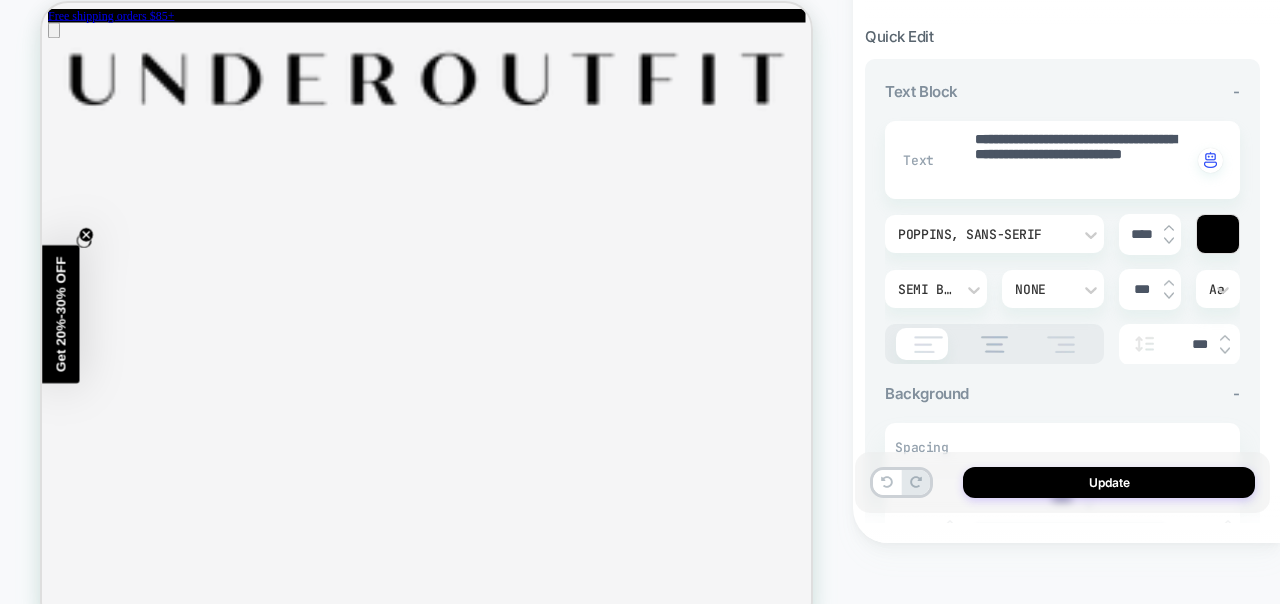 click at bounding box center [1218, 234] 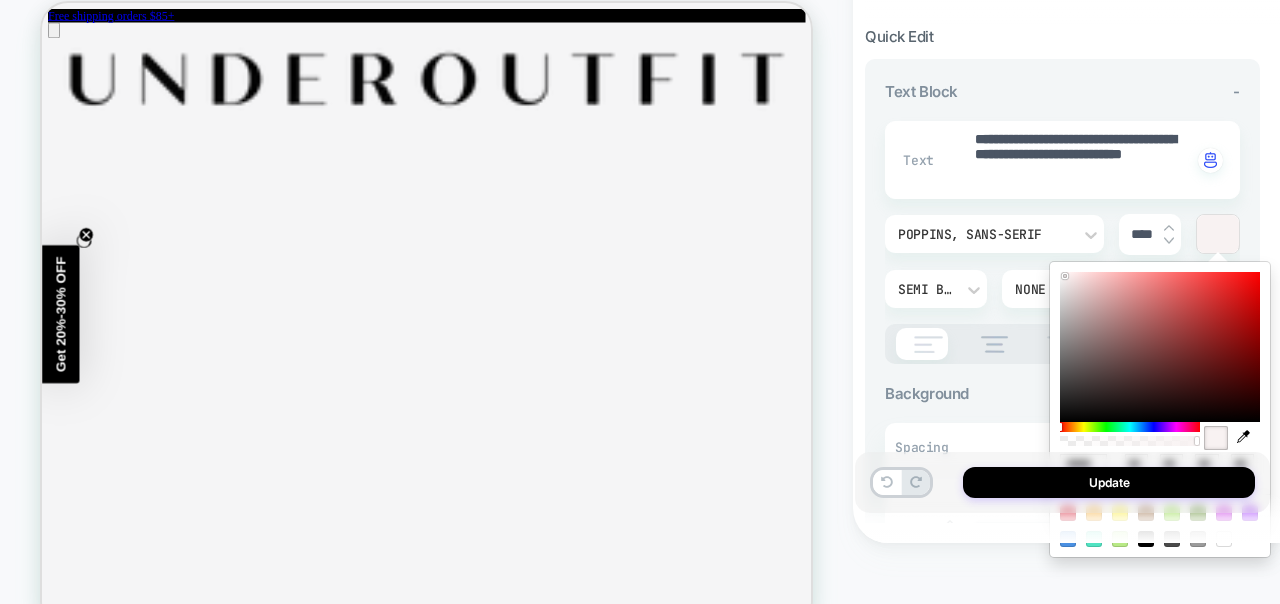 click at bounding box center [1160, 347] 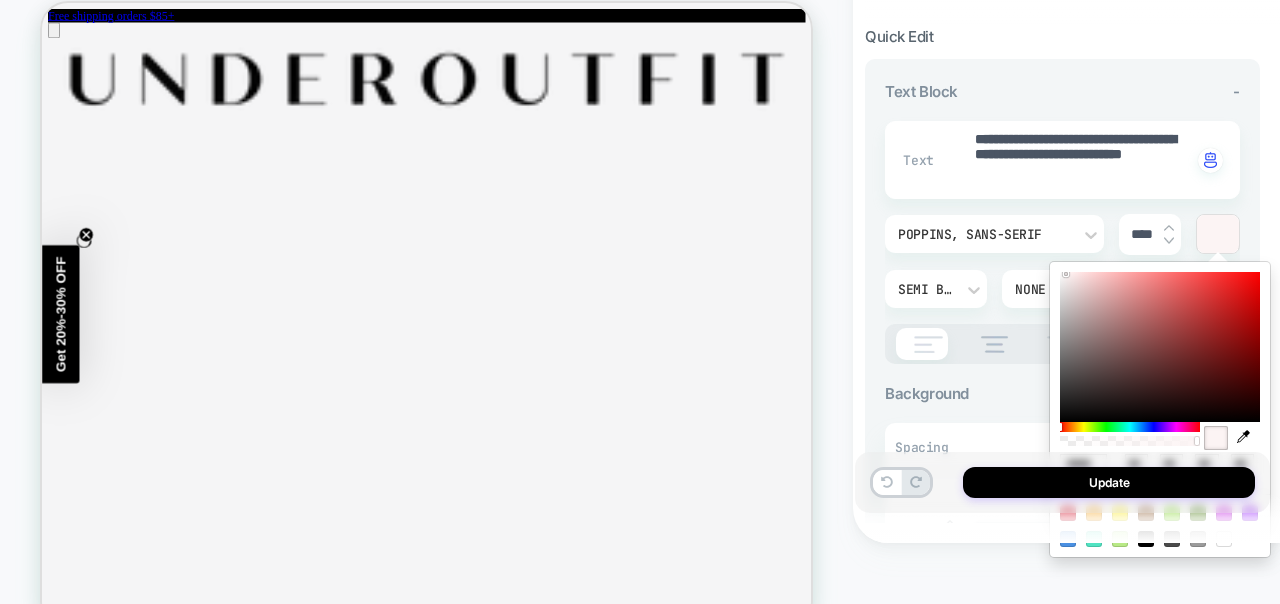 click at bounding box center [1066, 274] 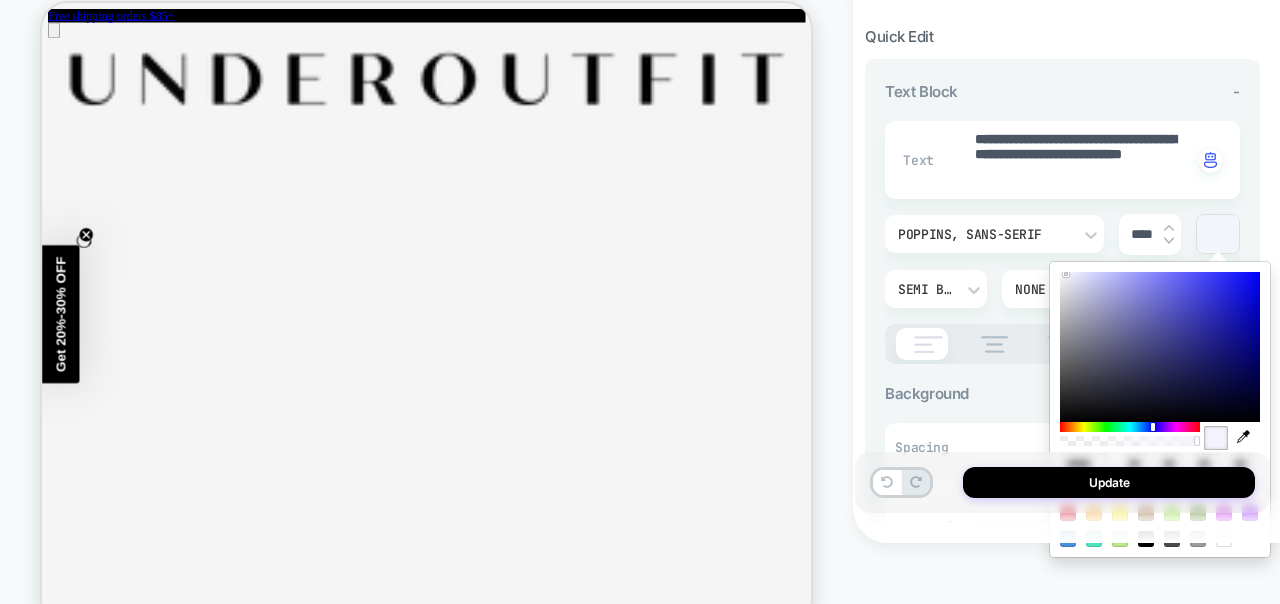 click at bounding box center [1130, 427] 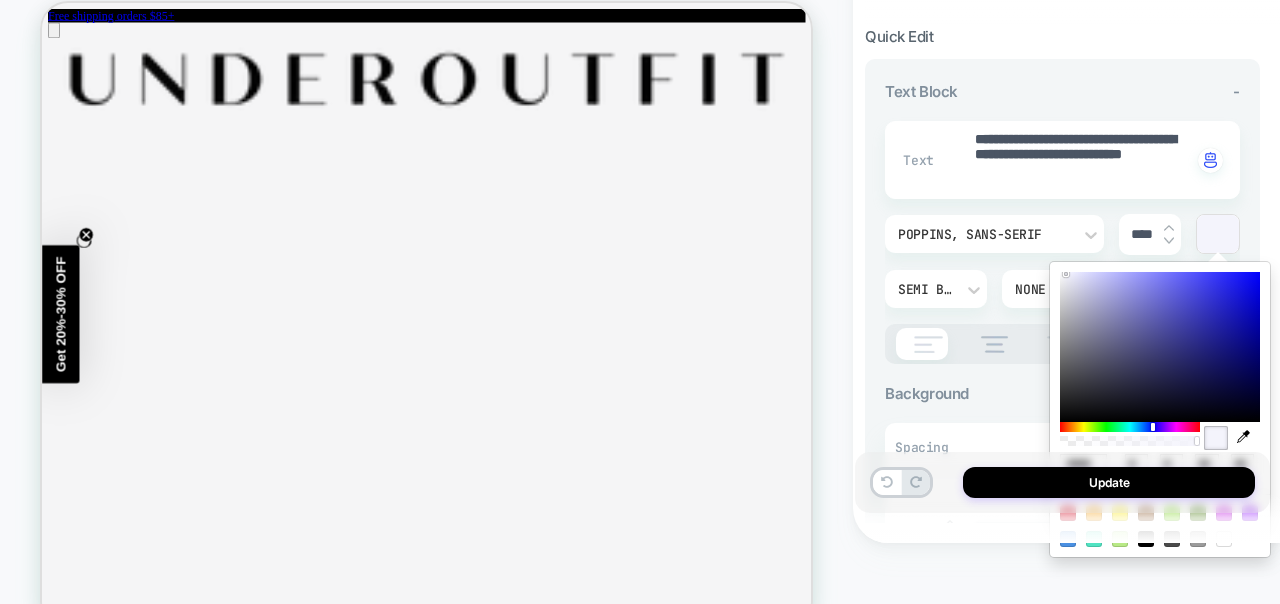 click at bounding box center [1160, 347] 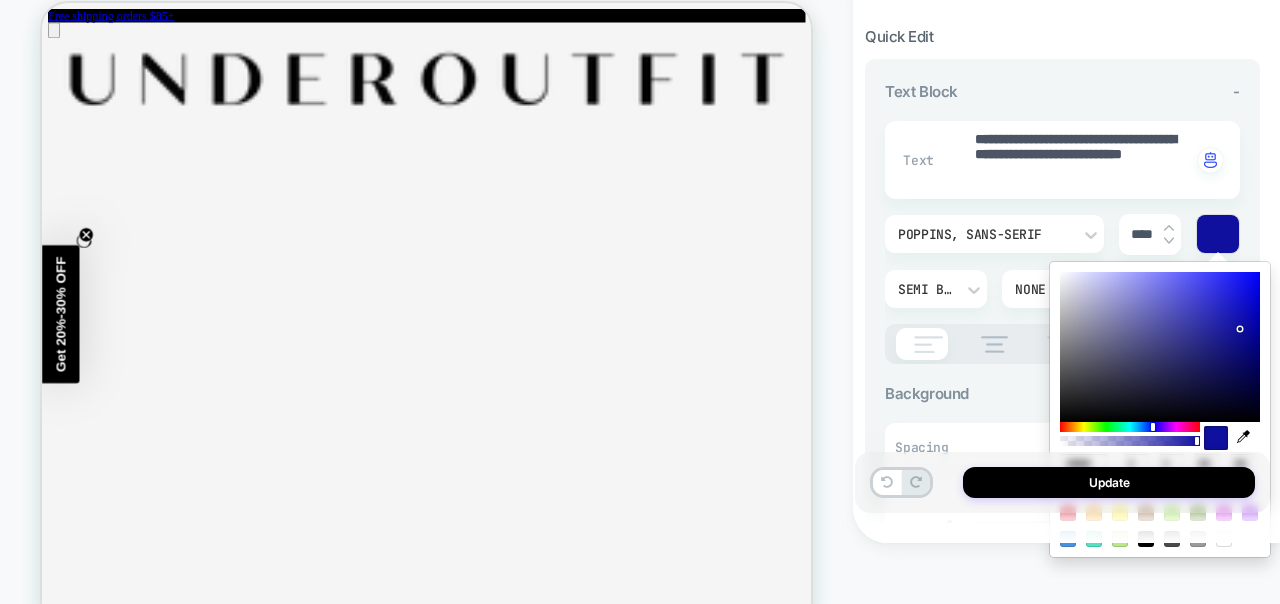 click at bounding box center [1160, 347] 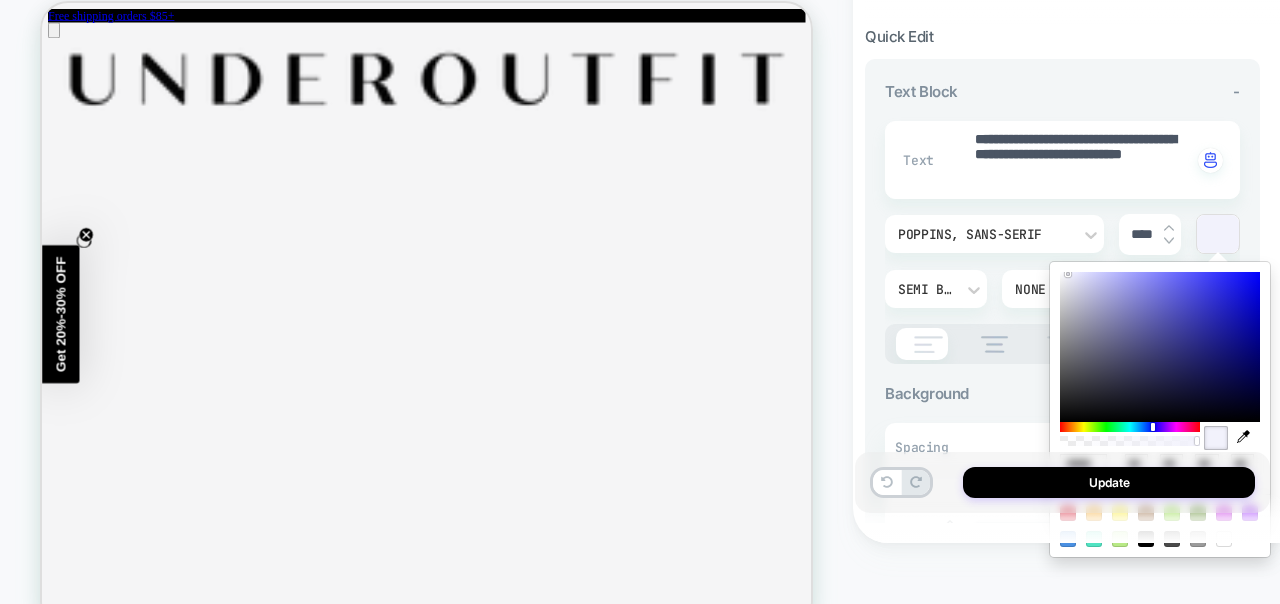 click at bounding box center (1160, 347) 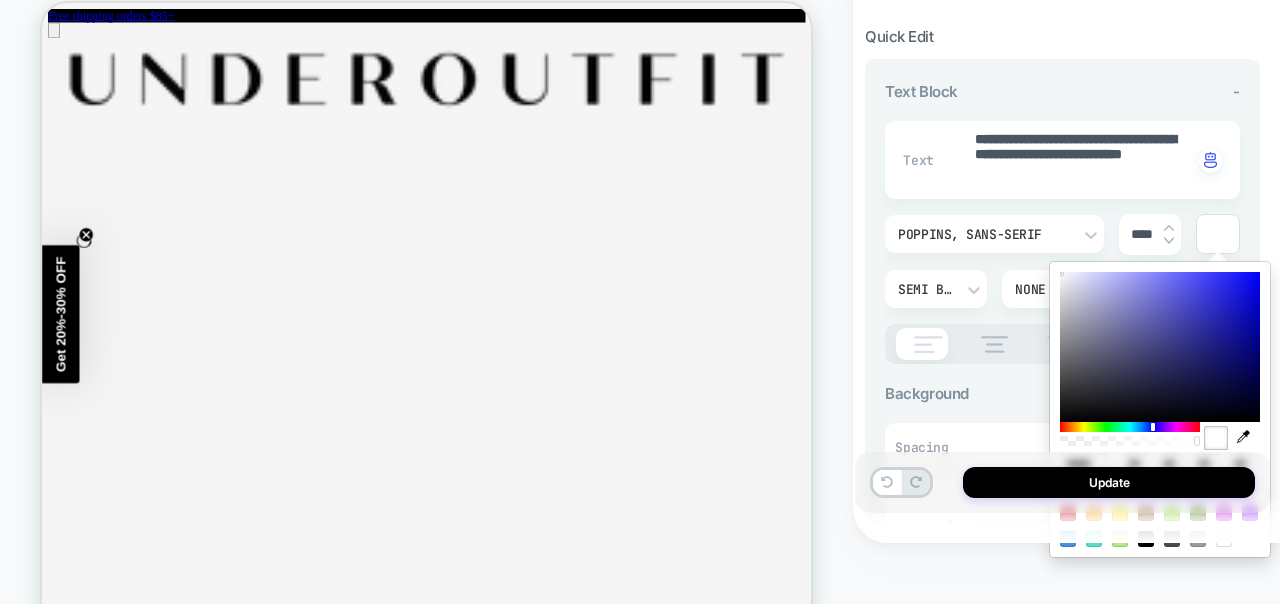 click on "****** hex *** r *** g *** b *** a" at bounding box center (1160, 409) 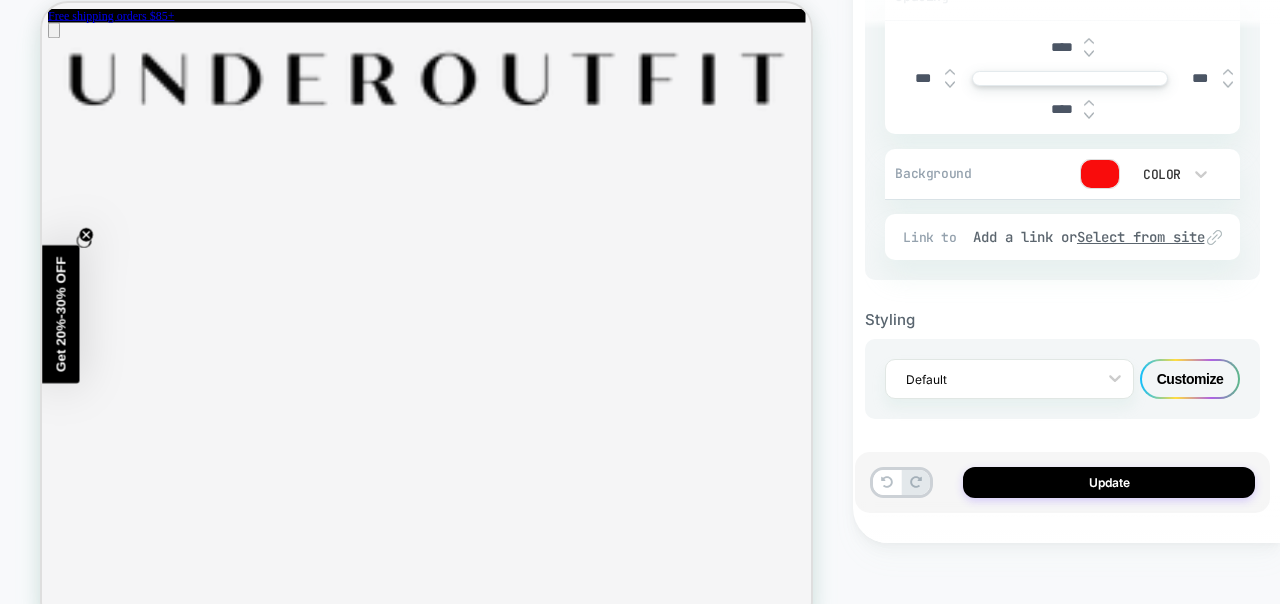 scroll, scrollTop: 529, scrollLeft: 0, axis: vertical 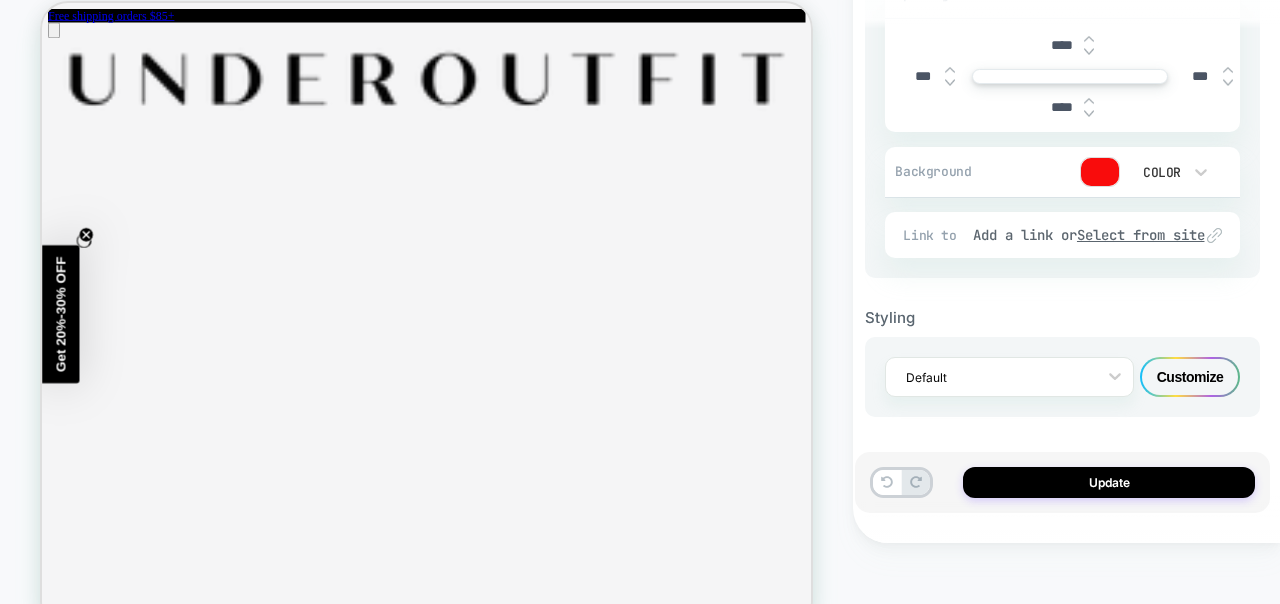 click on "4 items in cart? Get 20% off" at bounding box center (149, 19339) 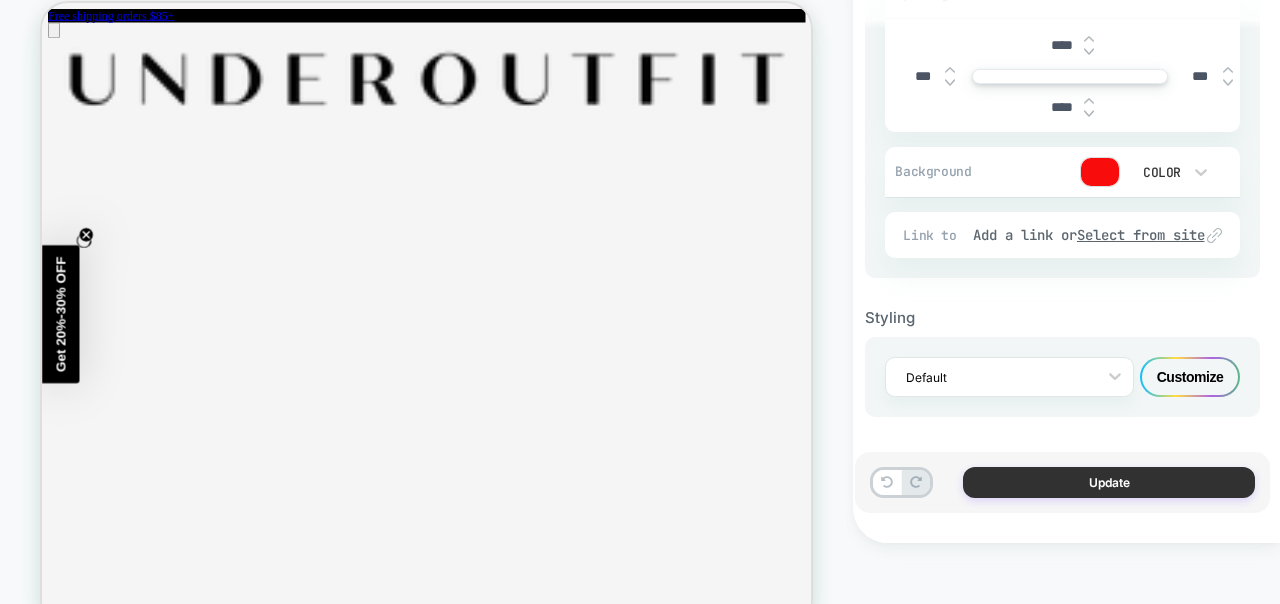 click on "Update" at bounding box center [1109, 482] 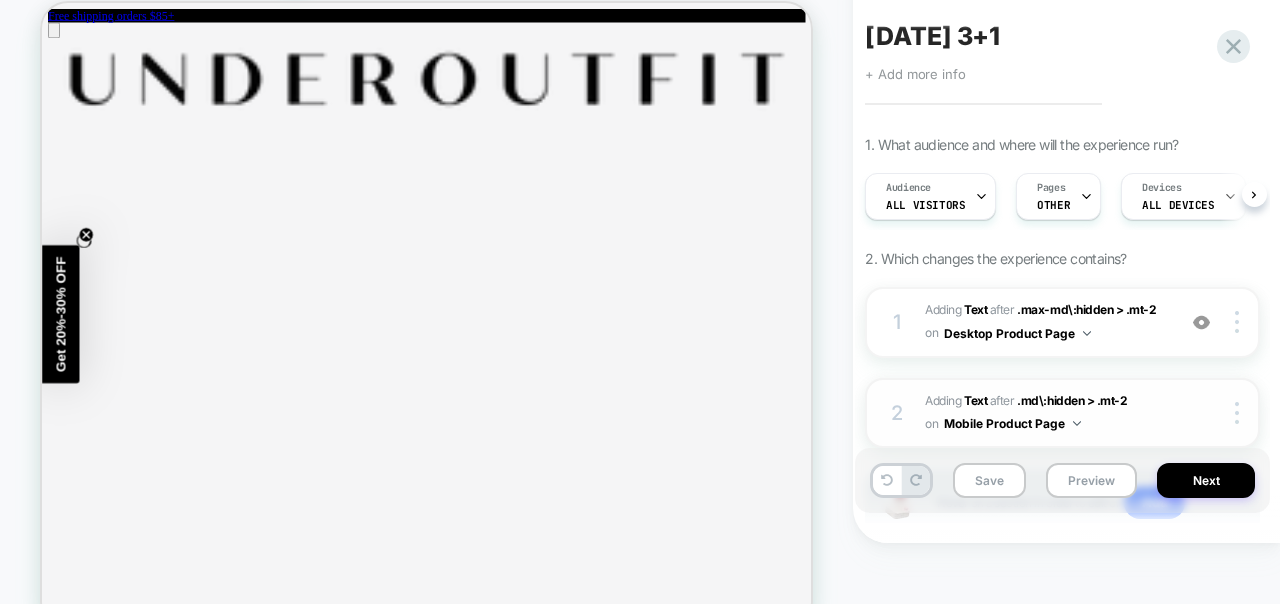scroll, scrollTop: 0, scrollLeft: 1, axis: horizontal 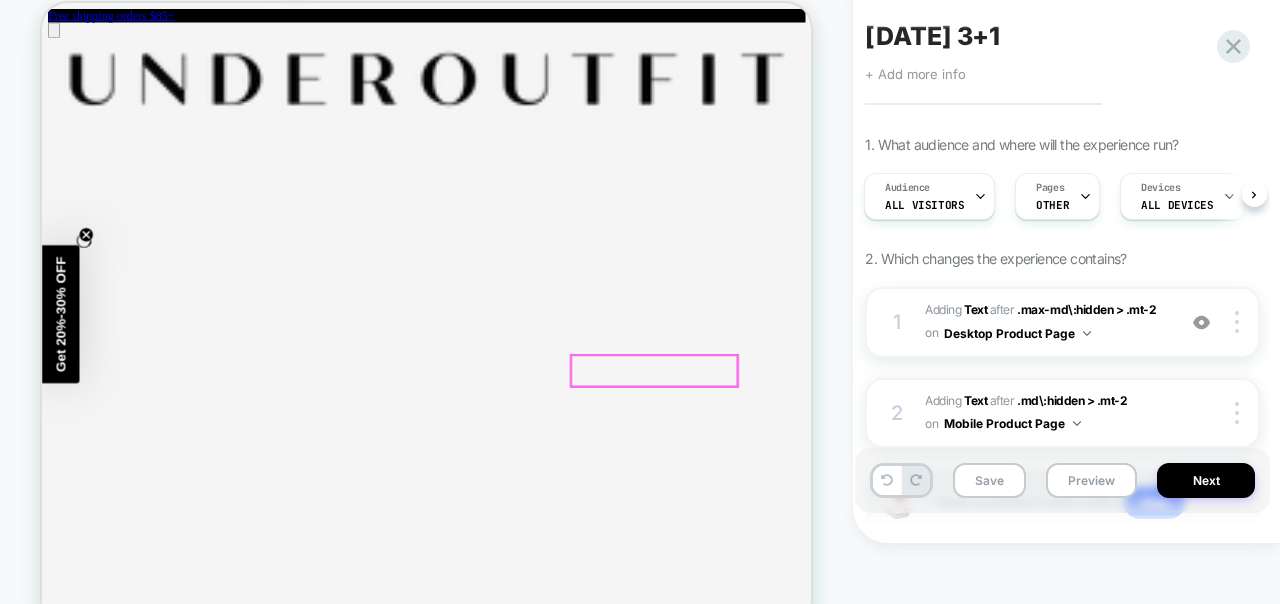 click on "4 items in cart? Get 20% off" at bounding box center (149, 19339) 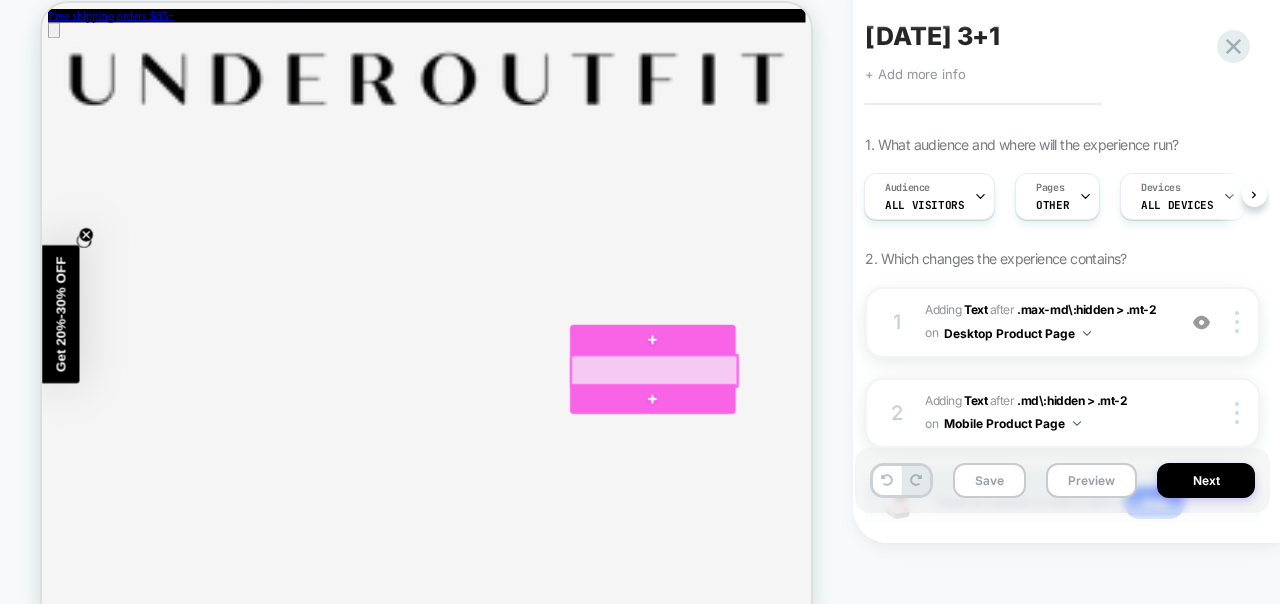 click at bounding box center [858, 493] 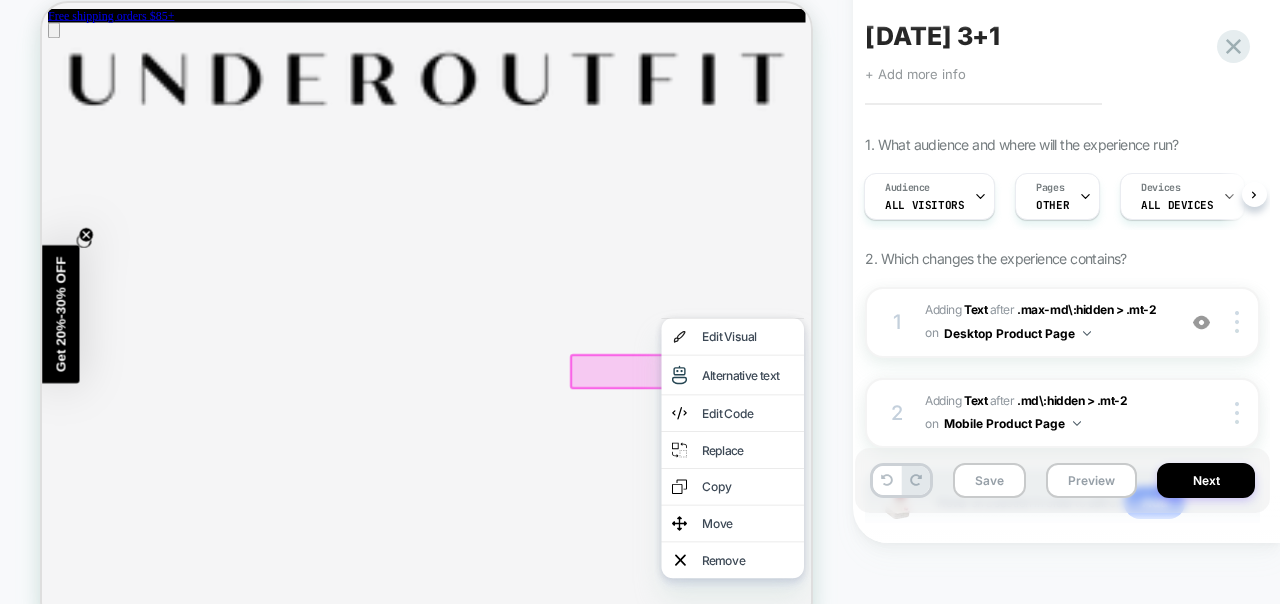 click on "PRODUCT: The Comfort Shaping Bra [sand] PRODUCT: The Comfort Shaping Bra [sand]" at bounding box center (426, 299) 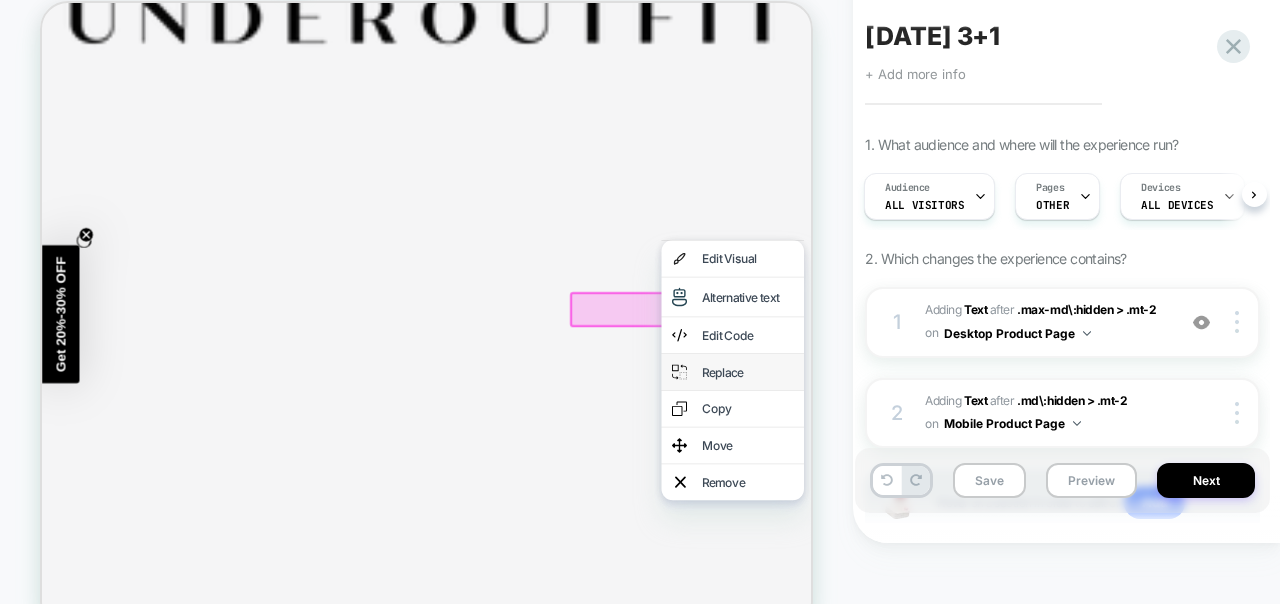 scroll, scrollTop: 108, scrollLeft: 0, axis: vertical 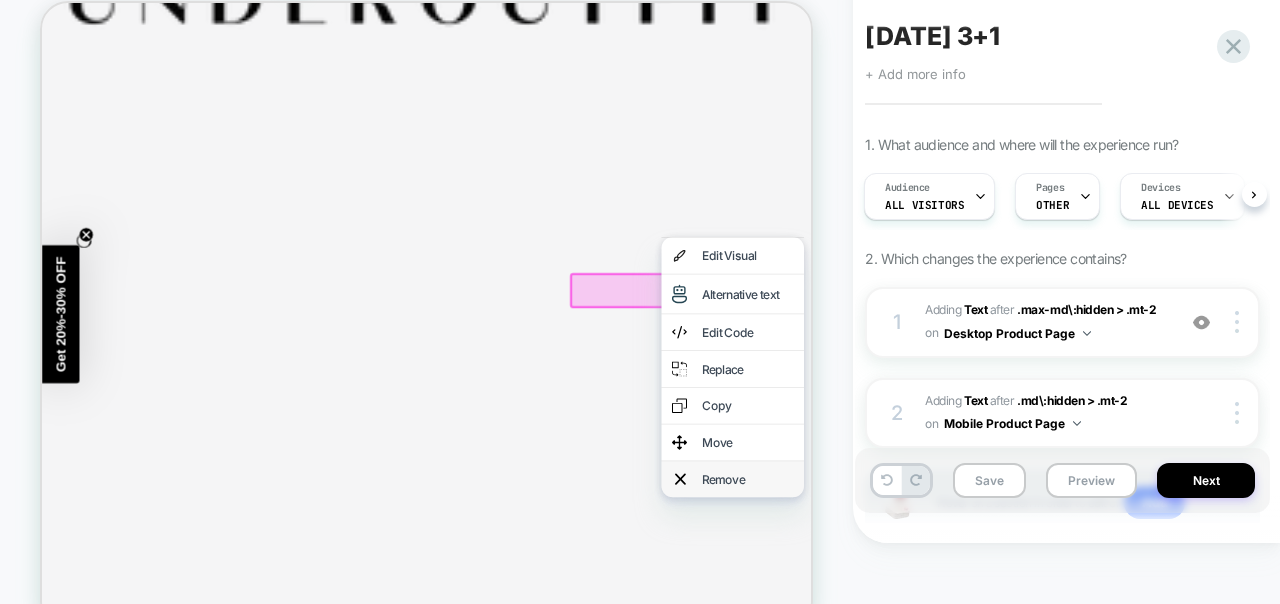 click on "Remove" at bounding box center [983, 638] 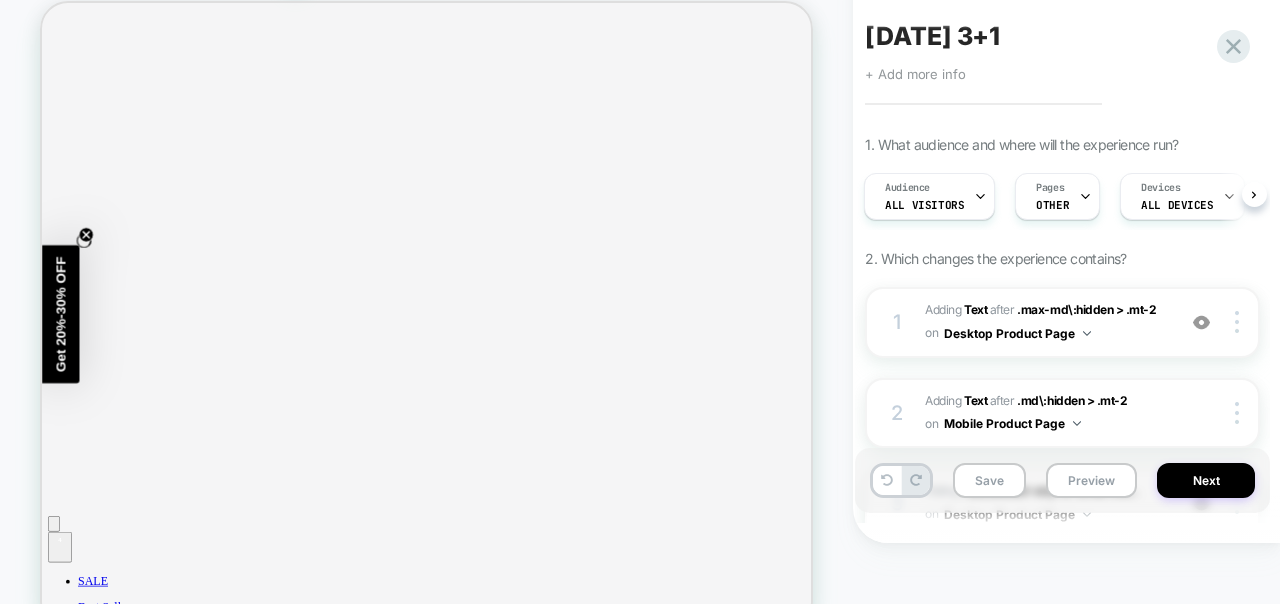 scroll, scrollTop: 498, scrollLeft: 0, axis: vertical 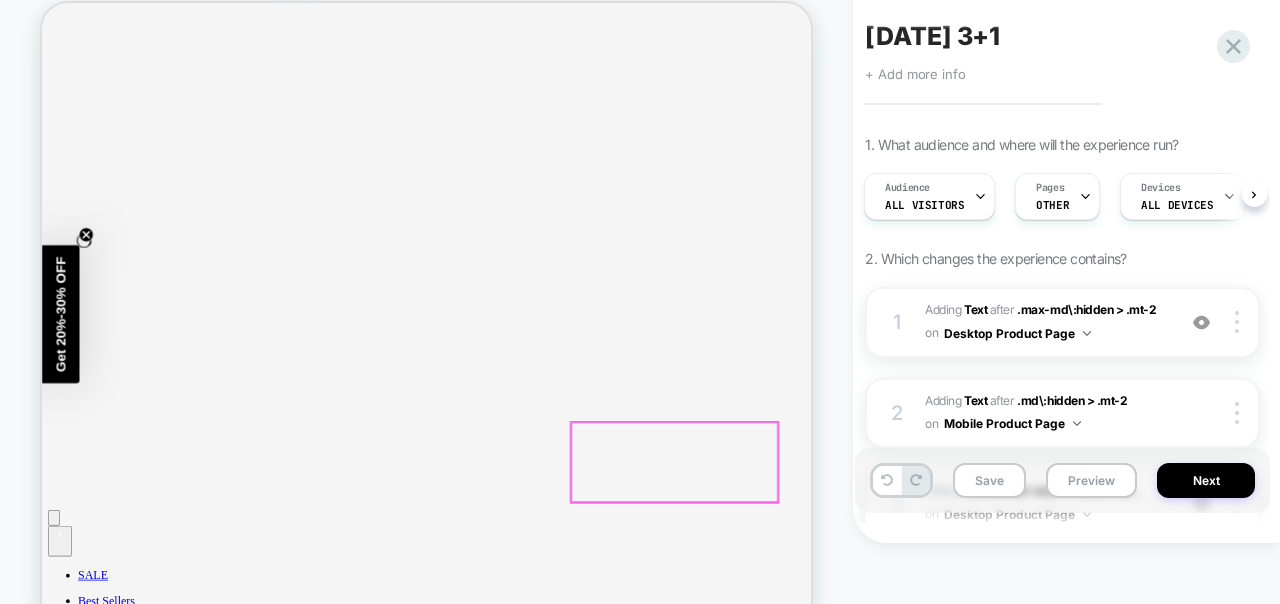 click at bounding box center (400, 19744) 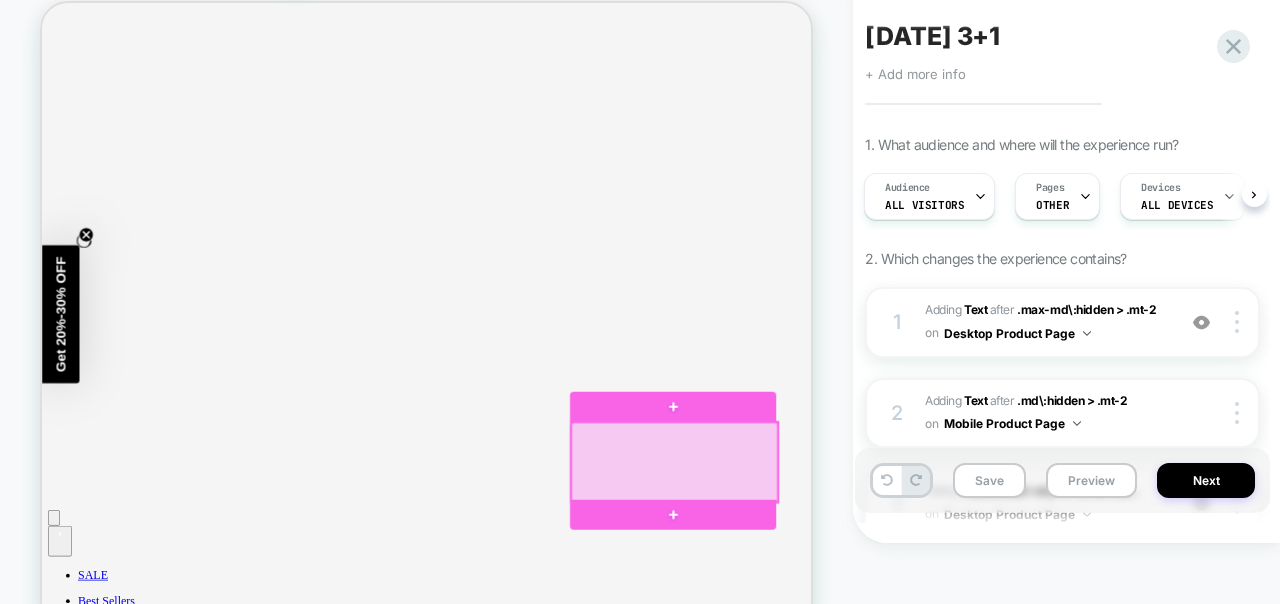 click at bounding box center [886, 616] 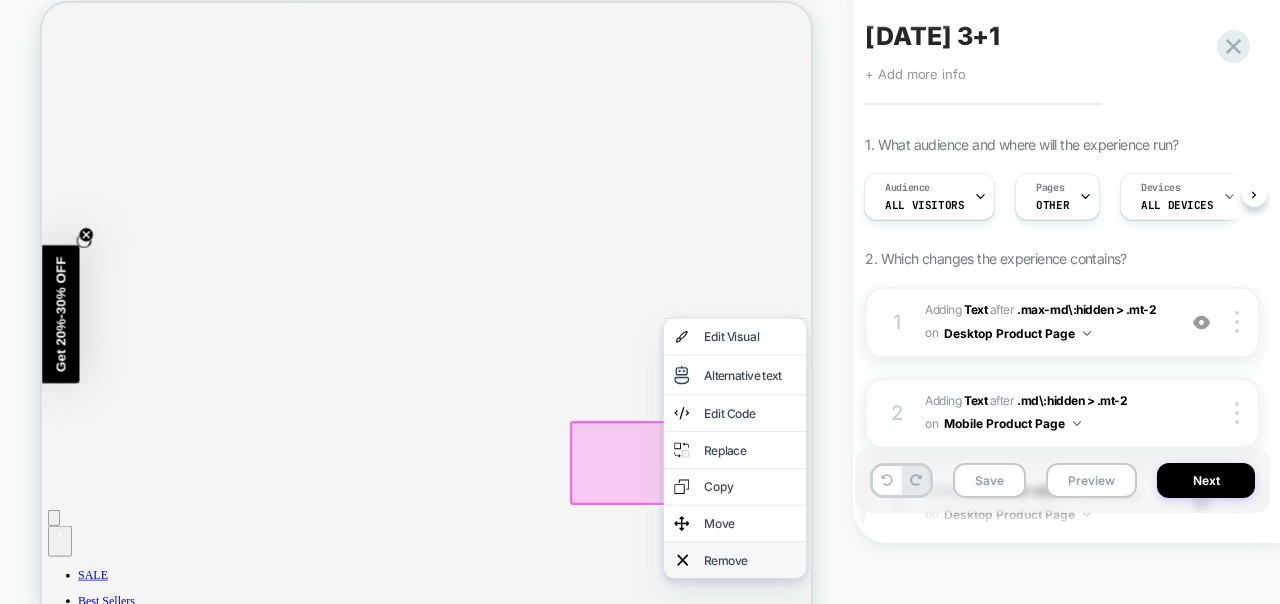 click on "Remove" at bounding box center [986, 746] 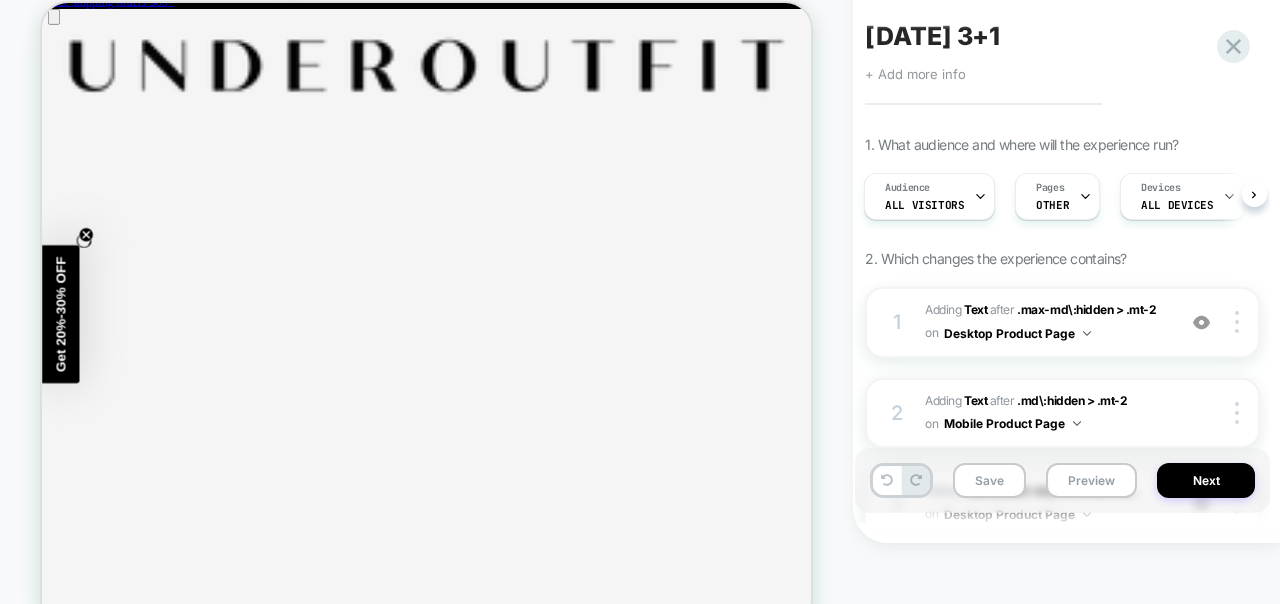 scroll, scrollTop: 0, scrollLeft: 0, axis: both 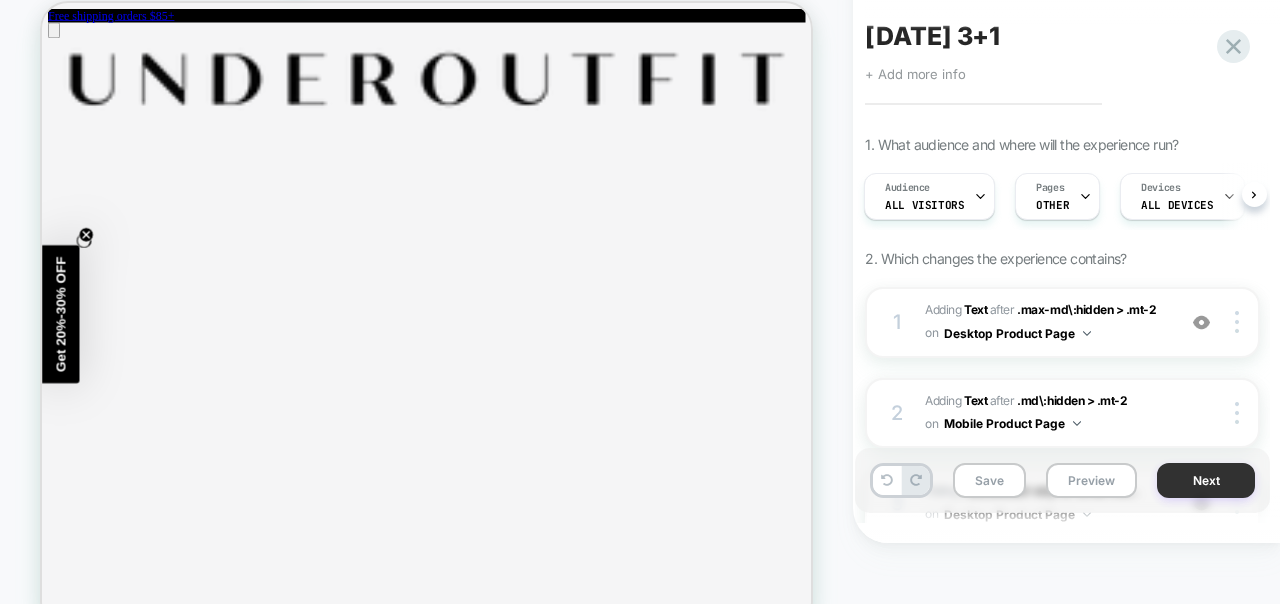 click on "Next" at bounding box center [1206, 480] 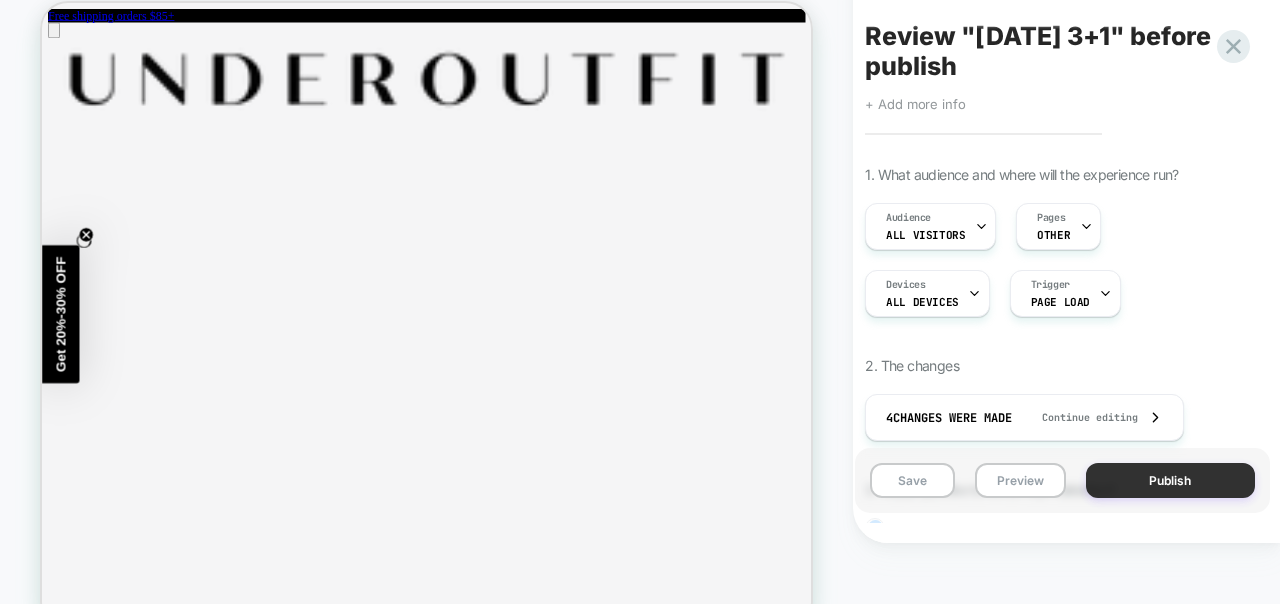 click on "Publish" at bounding box center [1170, 480] 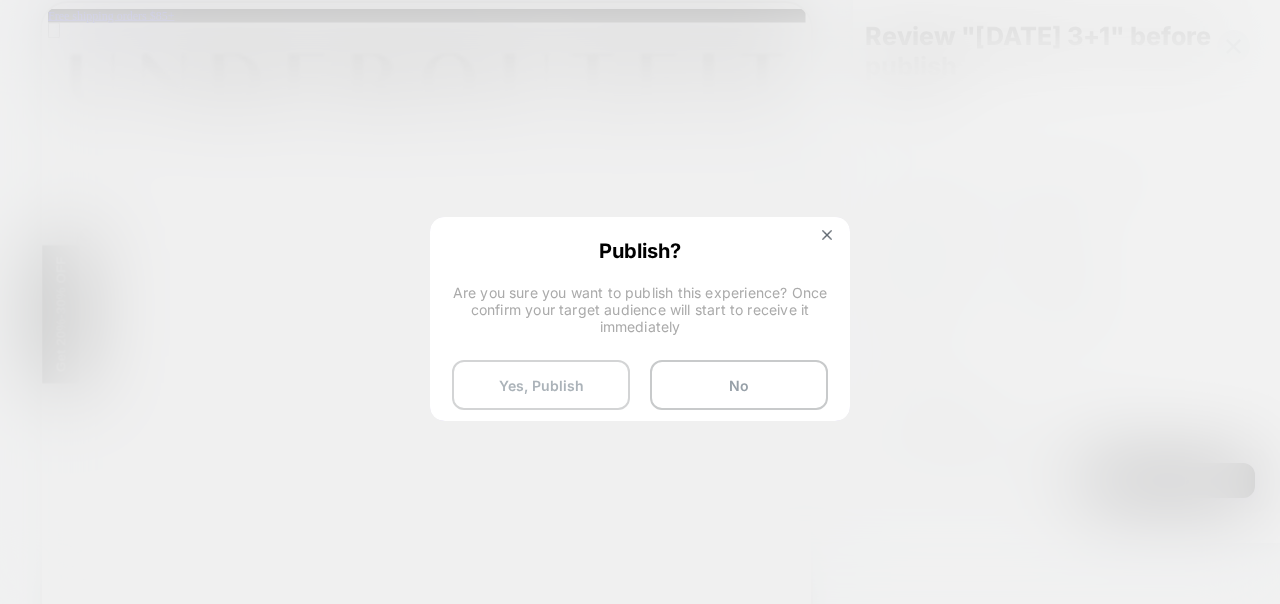 click on "Yes, Publish" at bounding box center (541, 385) 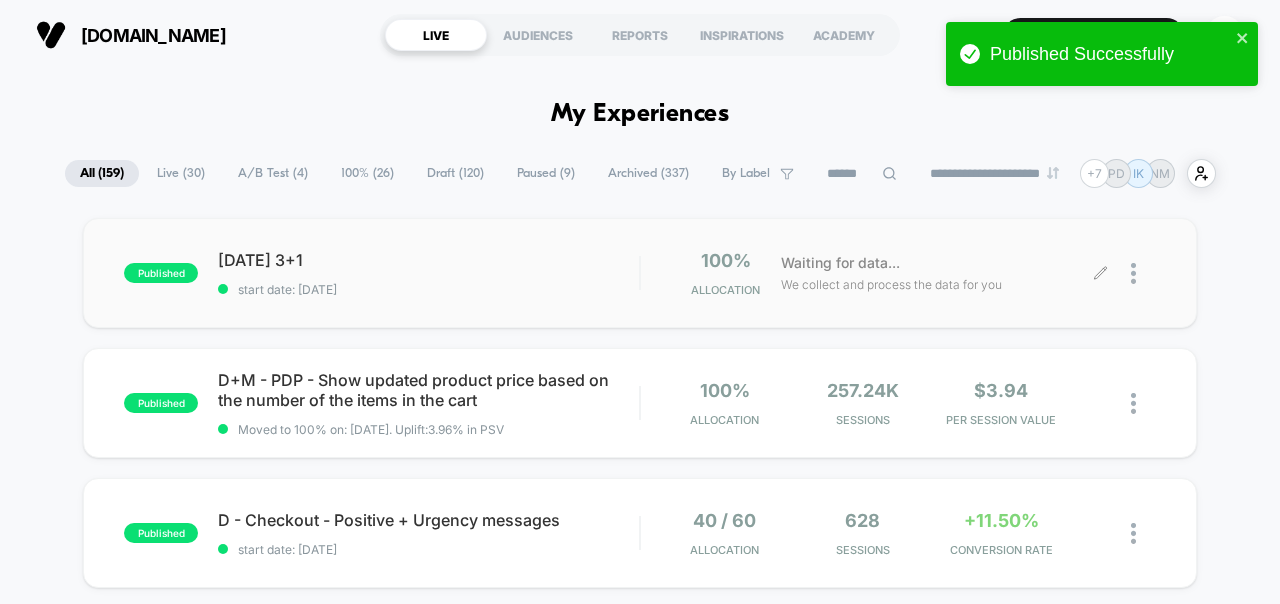 click 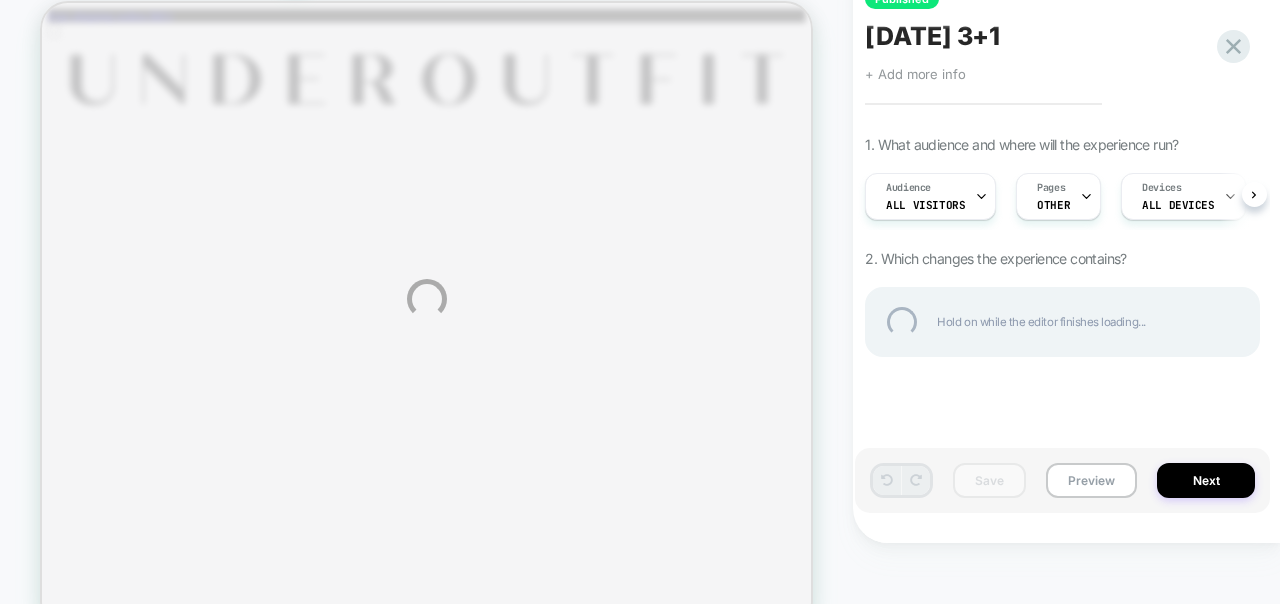 scroll, scrollTop: 0, scrollLeft: 0, axis: both 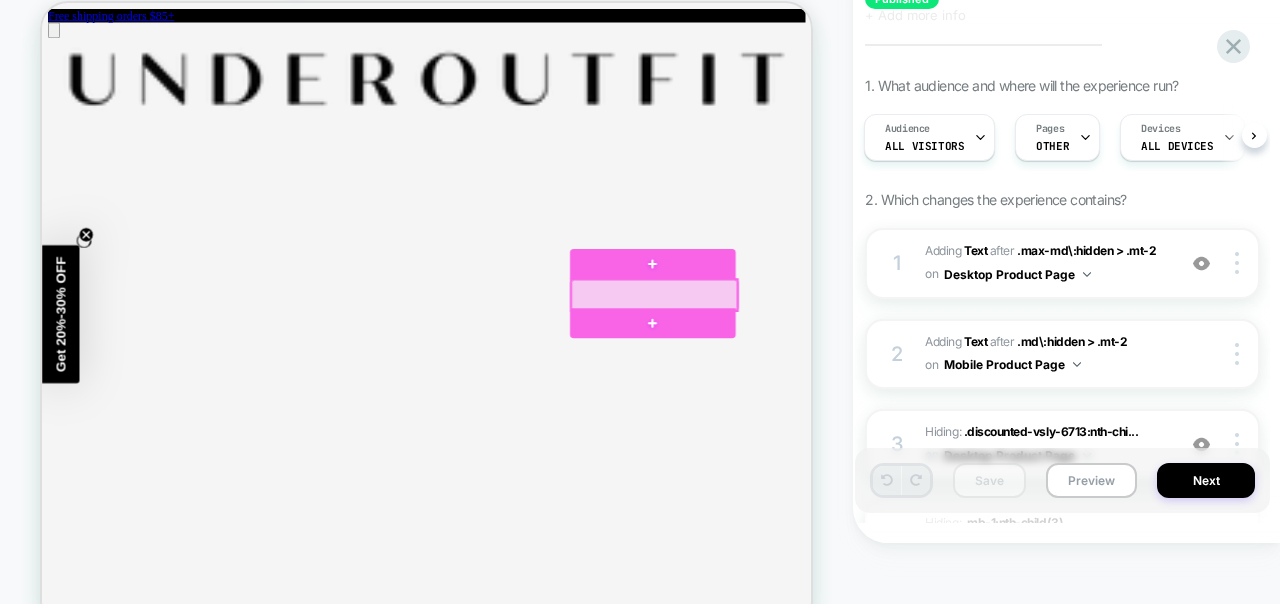 click at bounding box center [858, 392] 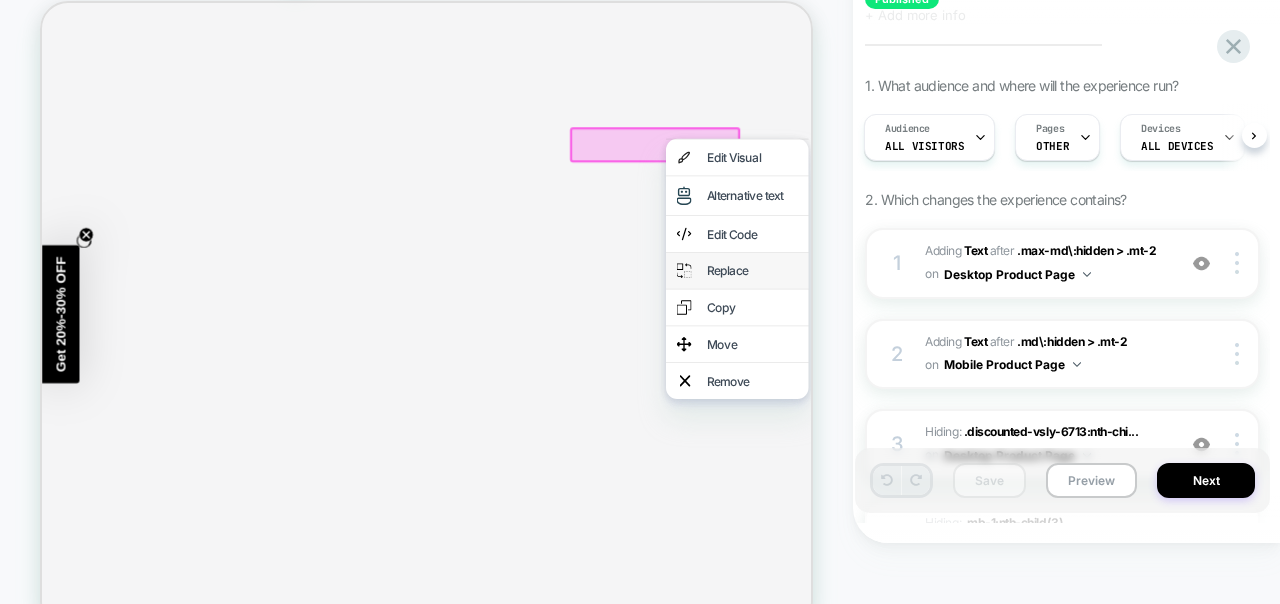 scroll, scrollTop: 211, scrollLeft: 0, axis: vertical 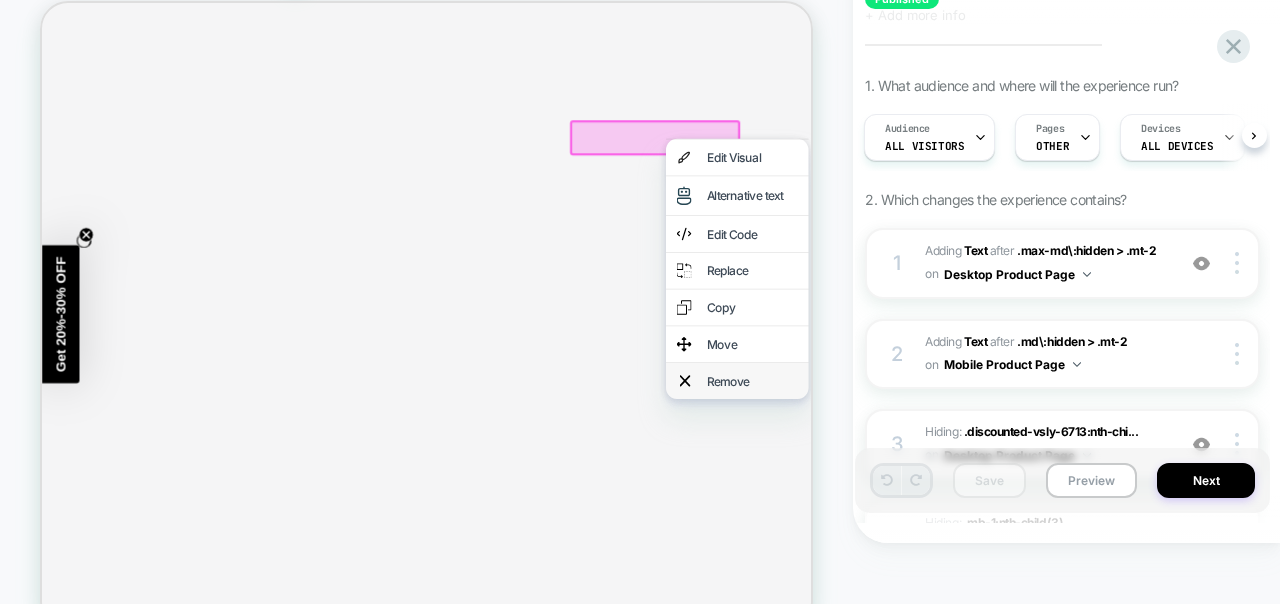 click on "Remove" at bounding box center [989, 507] 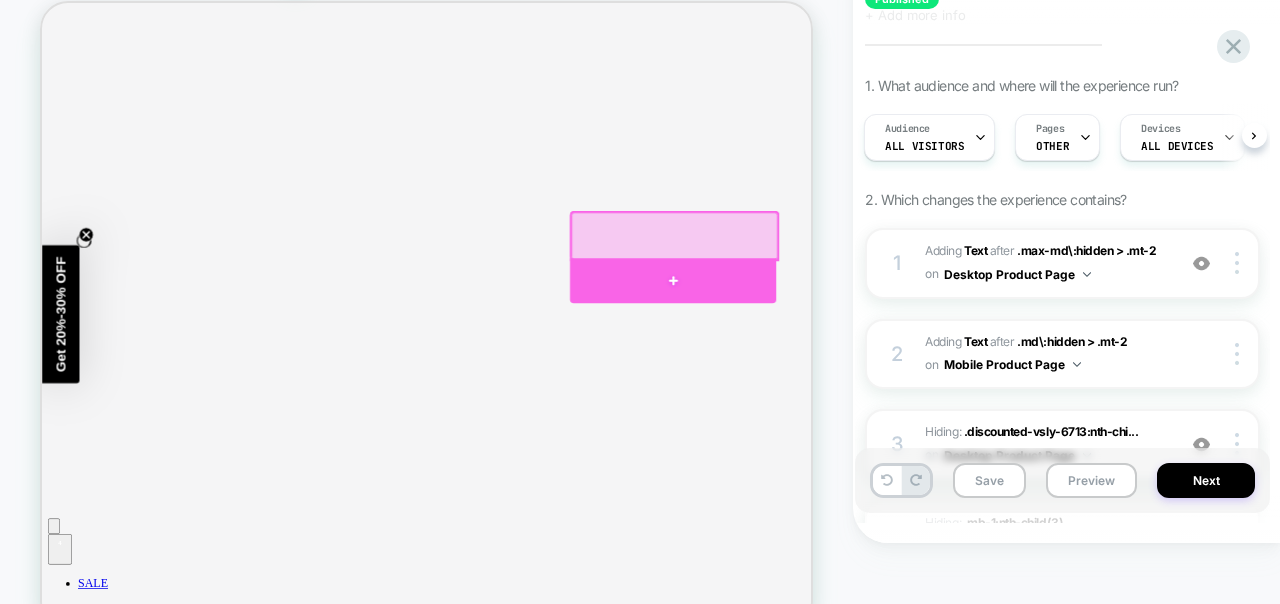 scroll, scrollTop: 485, scrollLeft: 0, axis: vertical 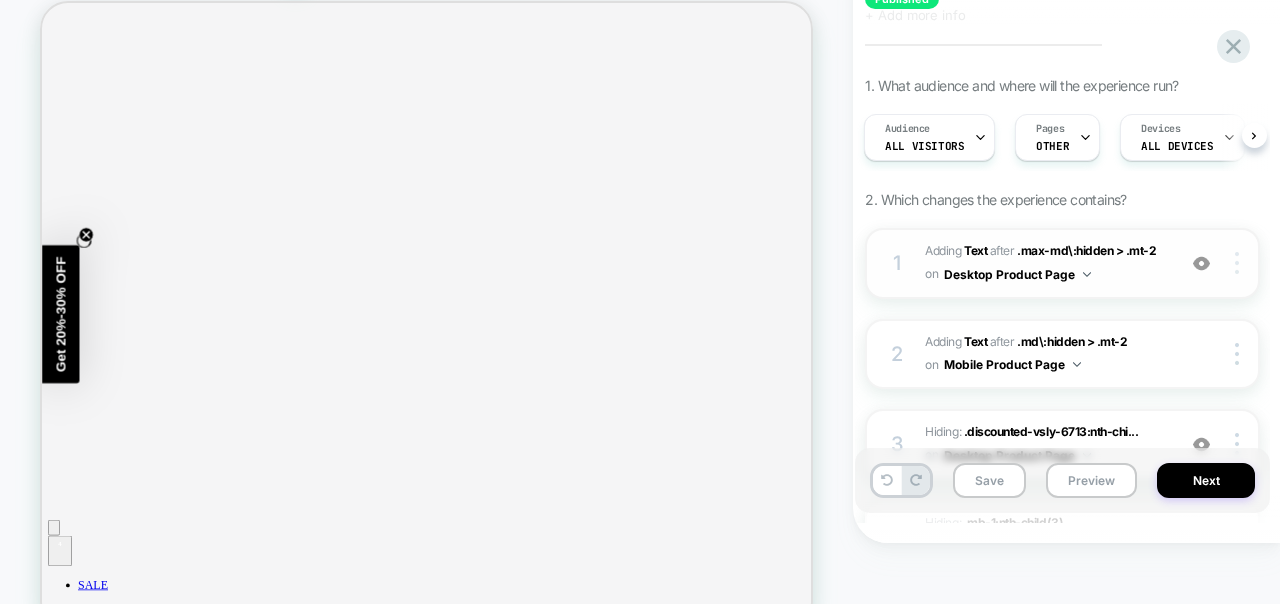 click at bounding box center [1239, 263] 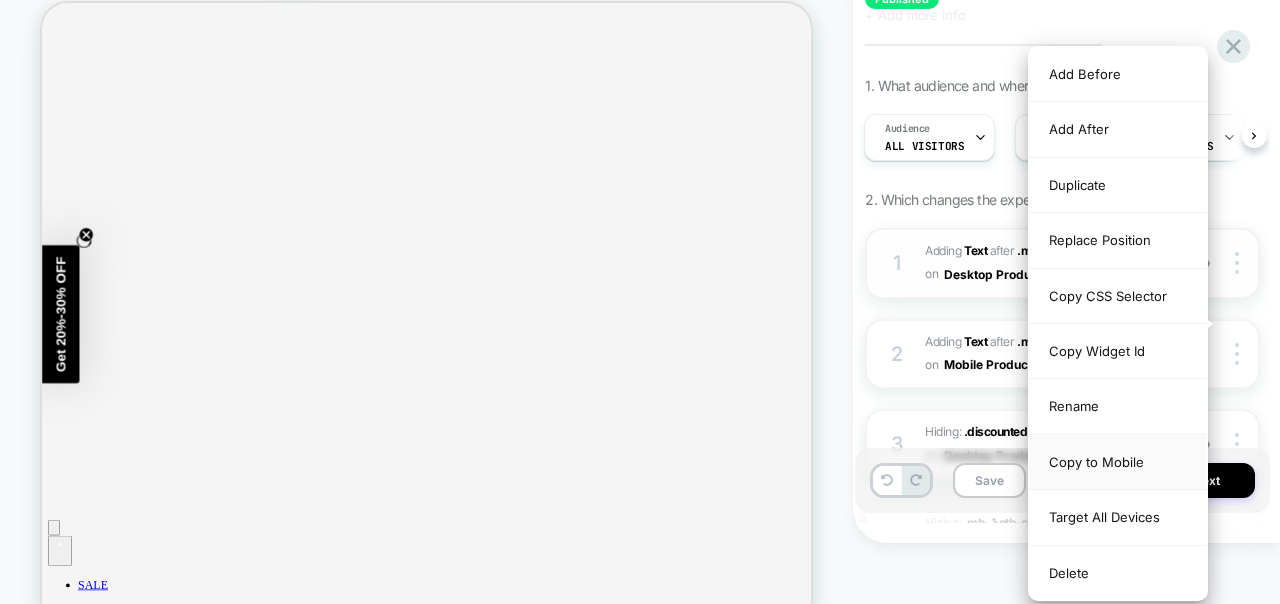 click on "Copy to   Mobile" at bounding box center [1118, 462] 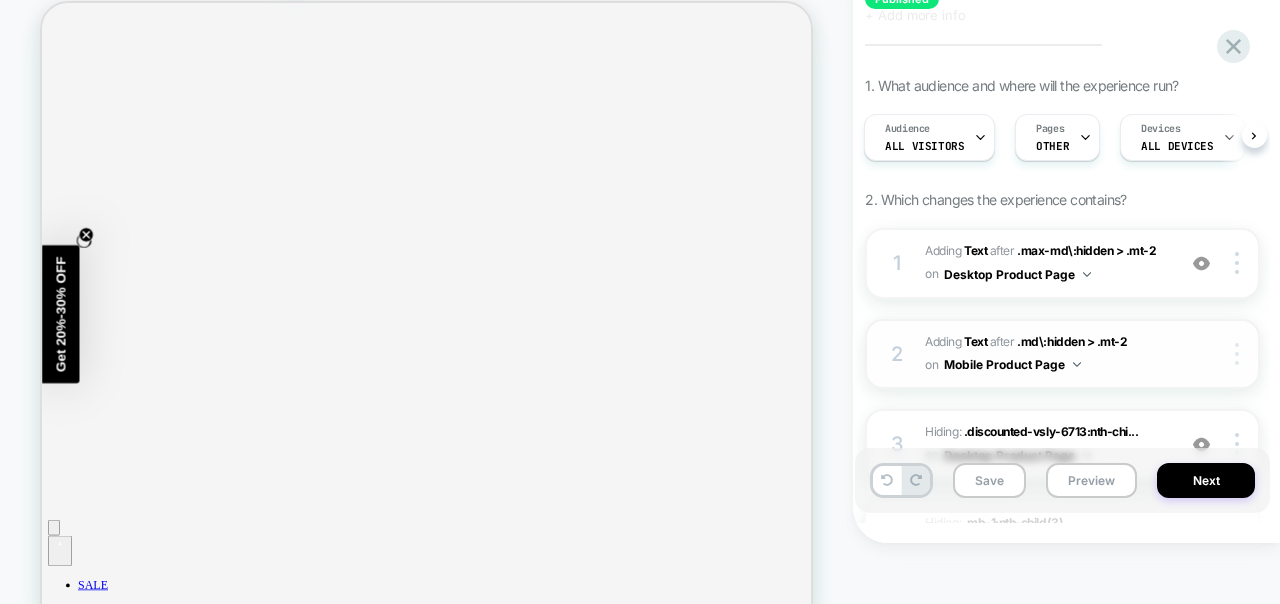 click at bounding box center [1239, 354] 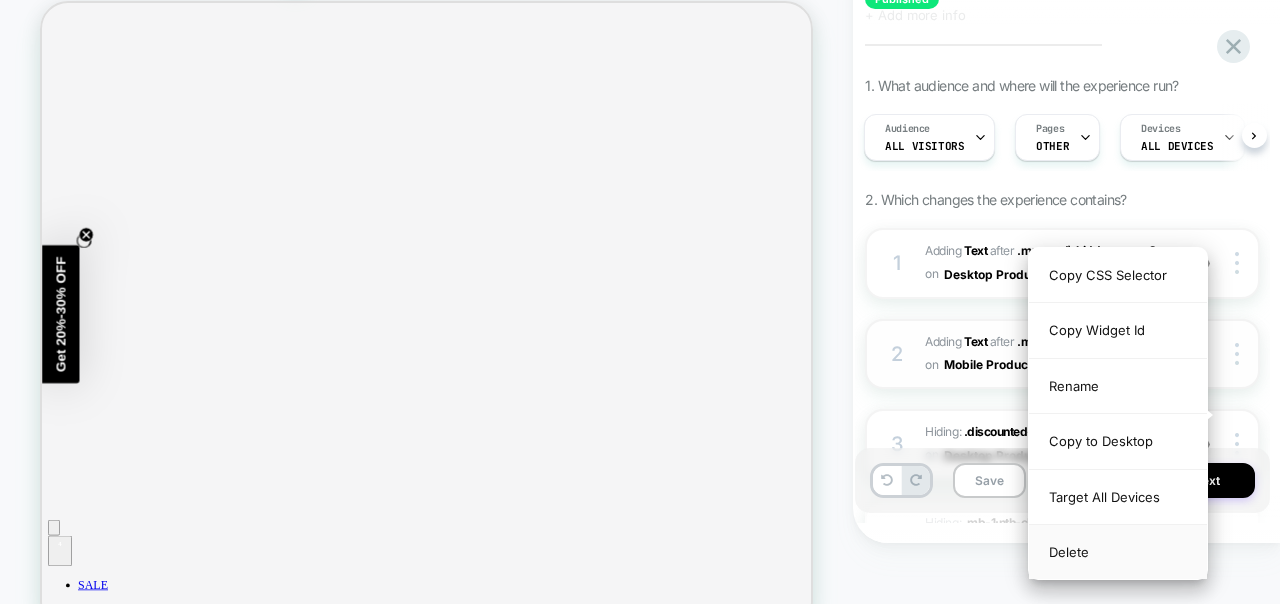 click on "Delete" at bounding box center (1118, 552) 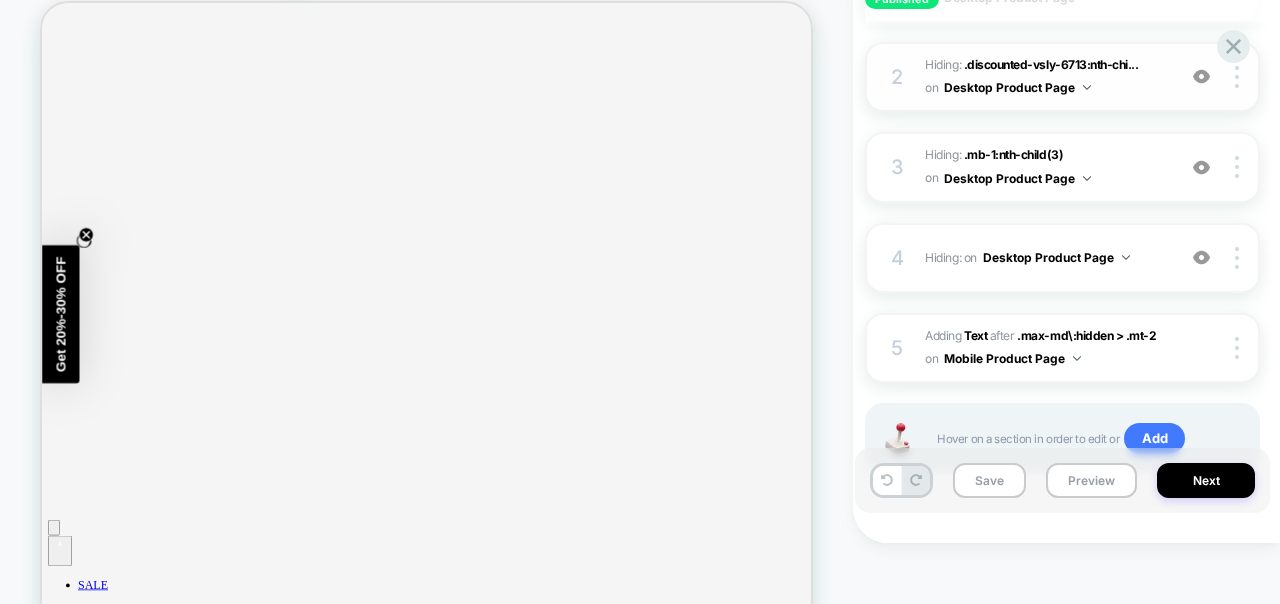 scroll, scrollTop: 355, scrollLeft: 0, axis: vertical 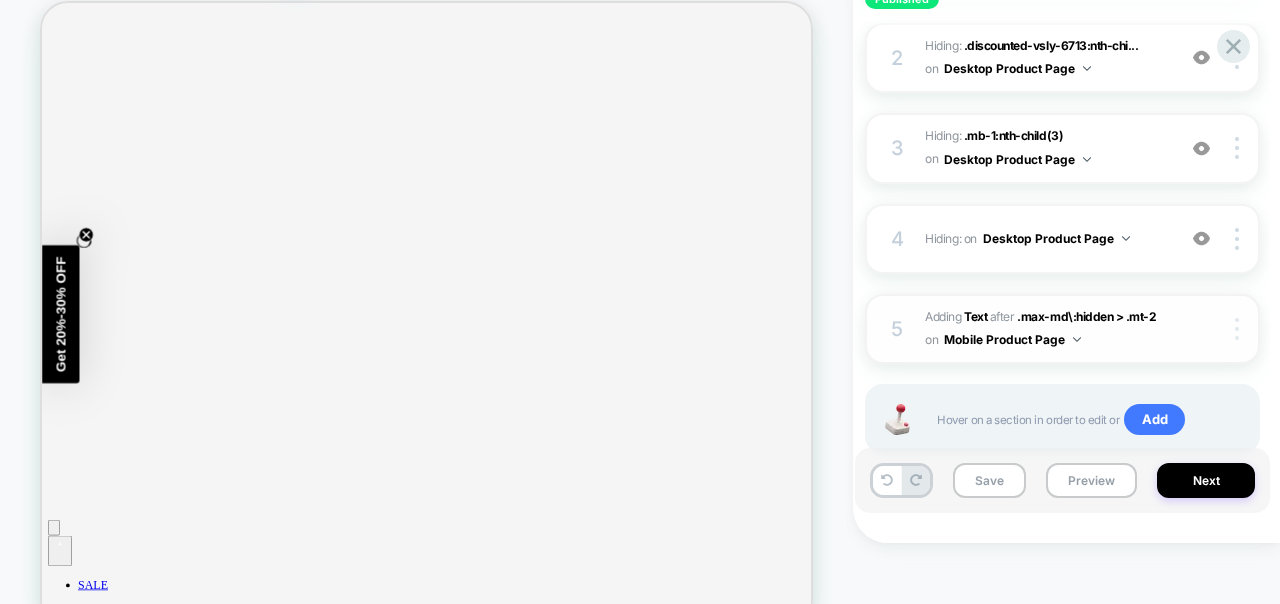 click at bounding box center [1239, 329] 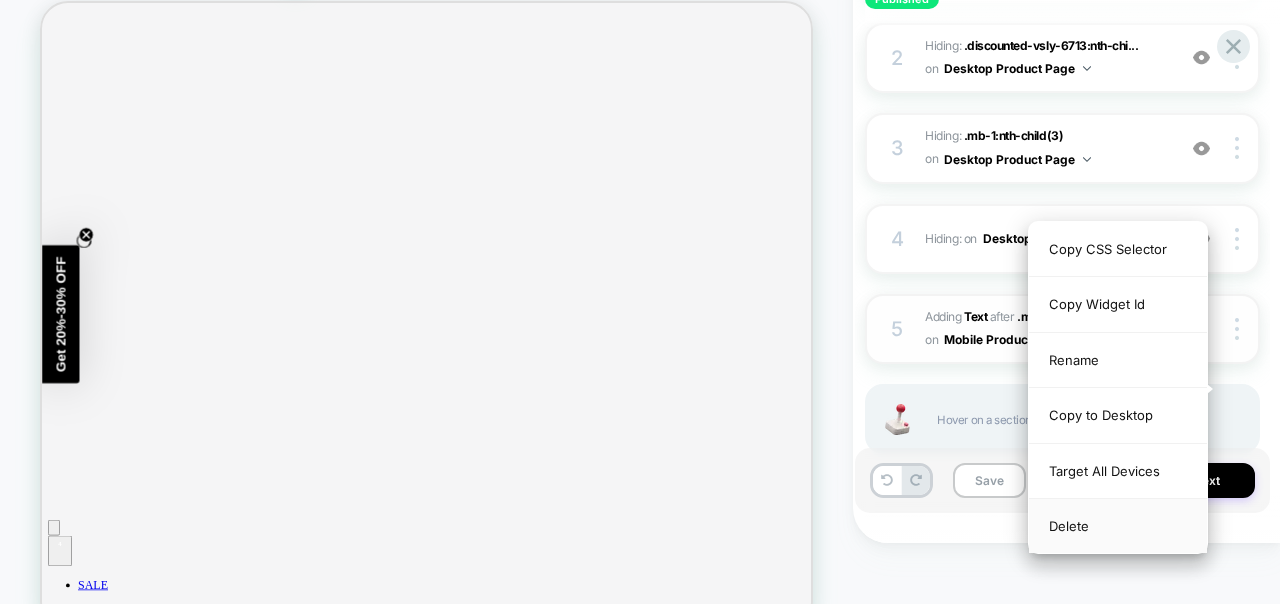 click on "Delete" at bounding box center (1118, 526) 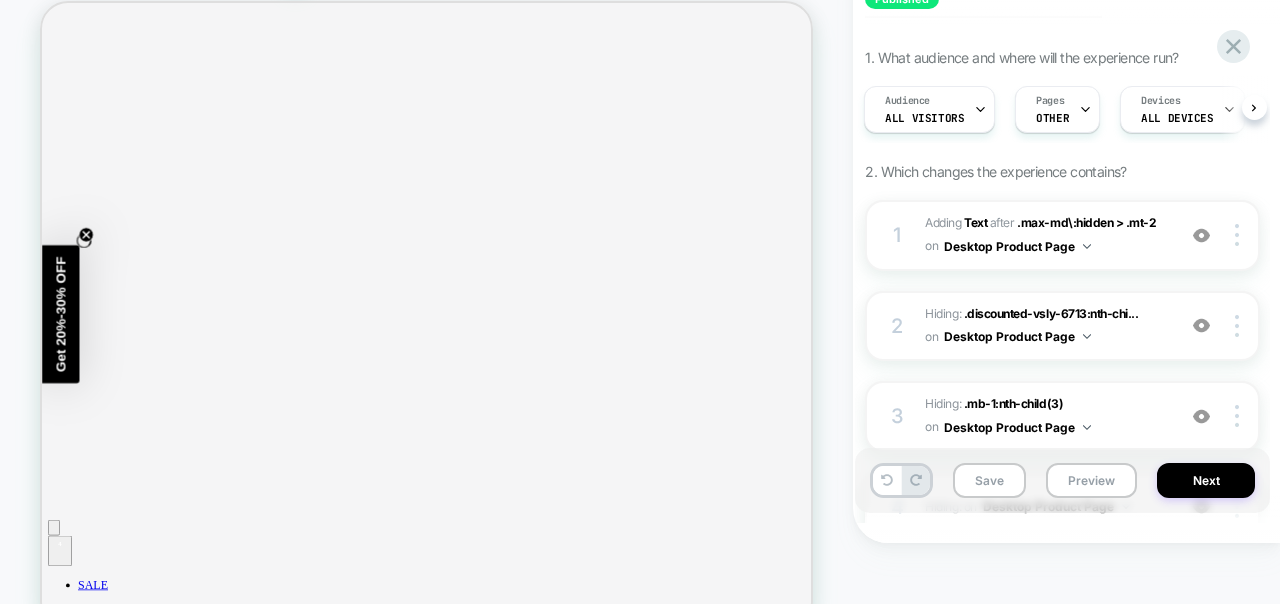 scroll, scrollTop: 81, scrollLeft: 0, axis: vertical 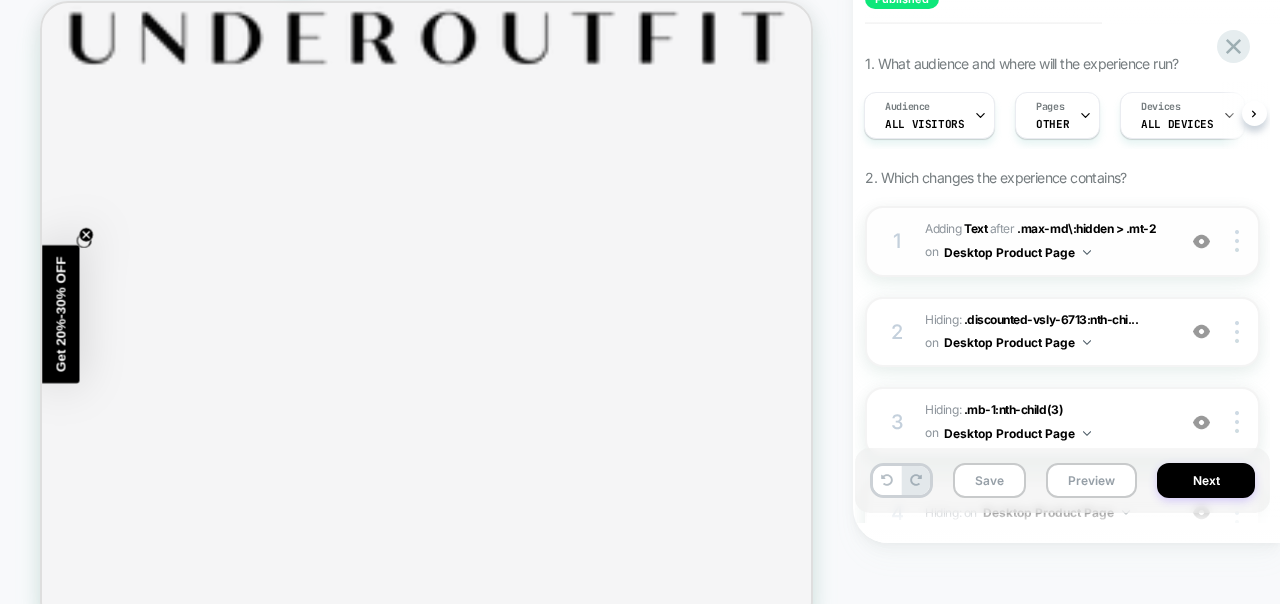 click on "#_loomi_addon_1707898331516_dup1751683628 Adding   Text   AFTER .max-md\:hidden > .mt-2 .max-md\:hidden > .mt-2   on Desktop Product Page" at bounding box center [1045, 241] 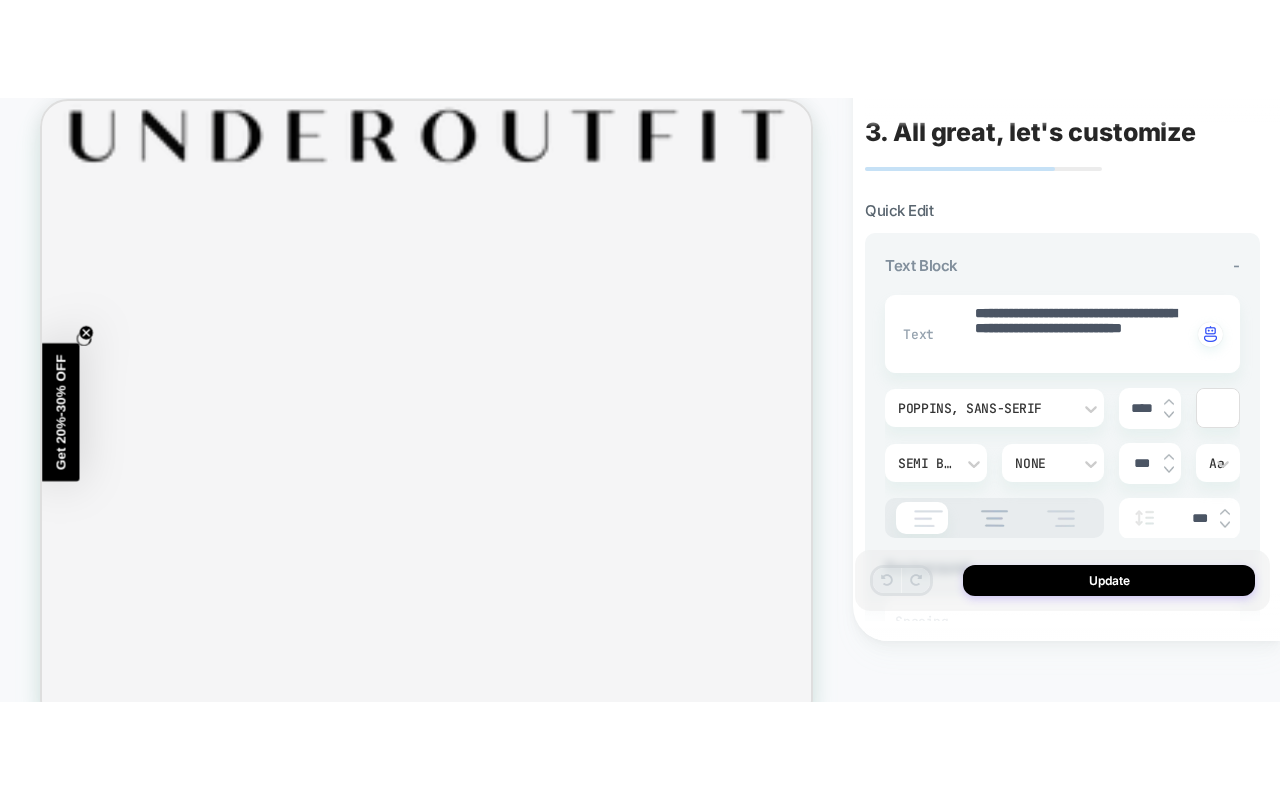 scroll, scrollTop: 0, scrollLeft: 0, axis: both 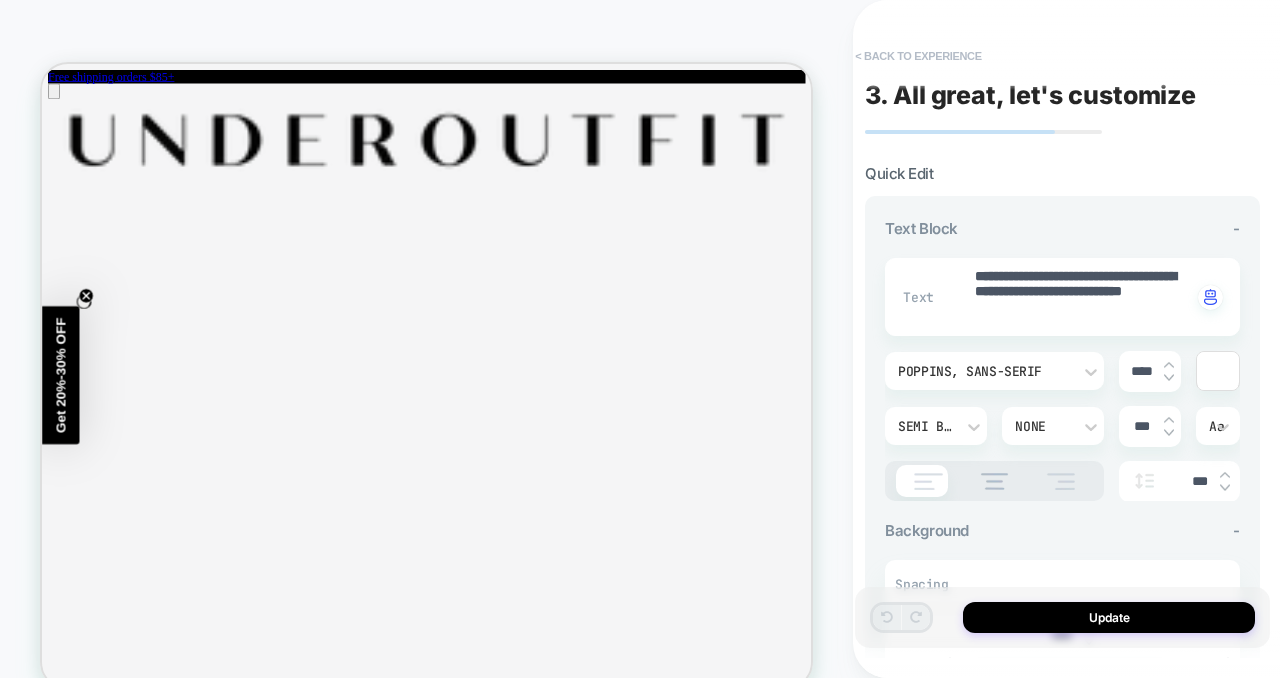 click on "< Back to experience" at bounding box center (918, 56) 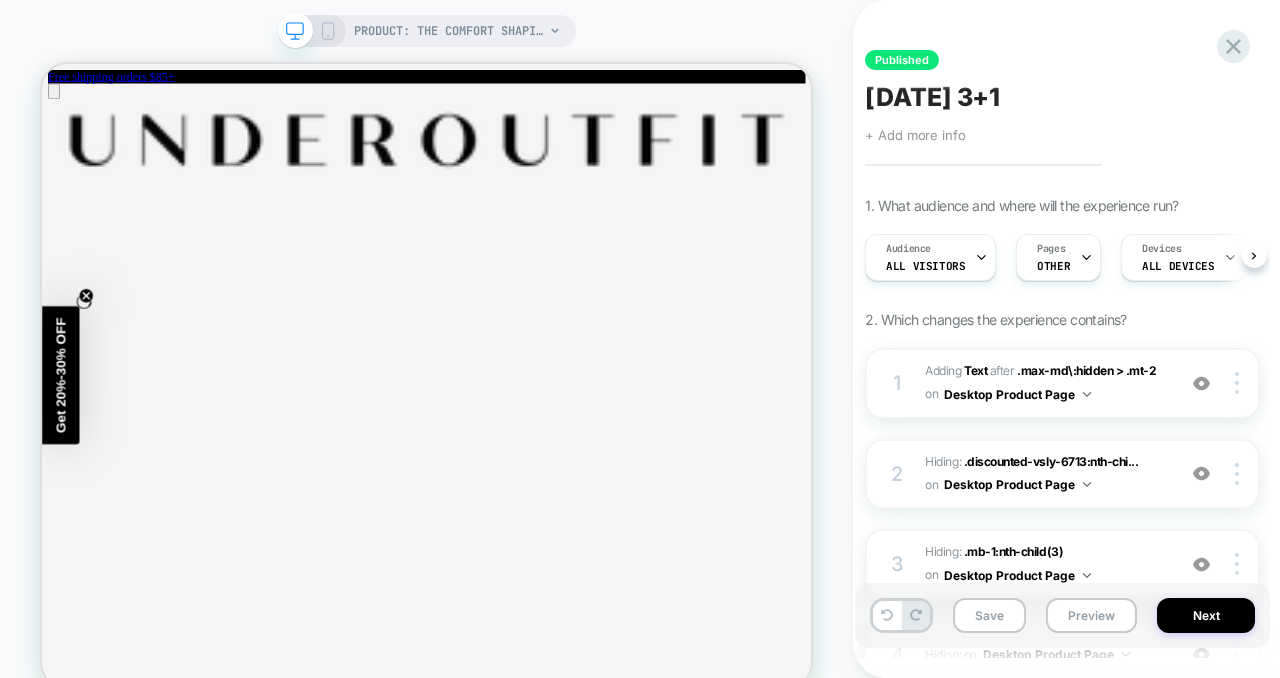 scroll, scrollTop: 0, scrollLeft: 1, axis: horizontal 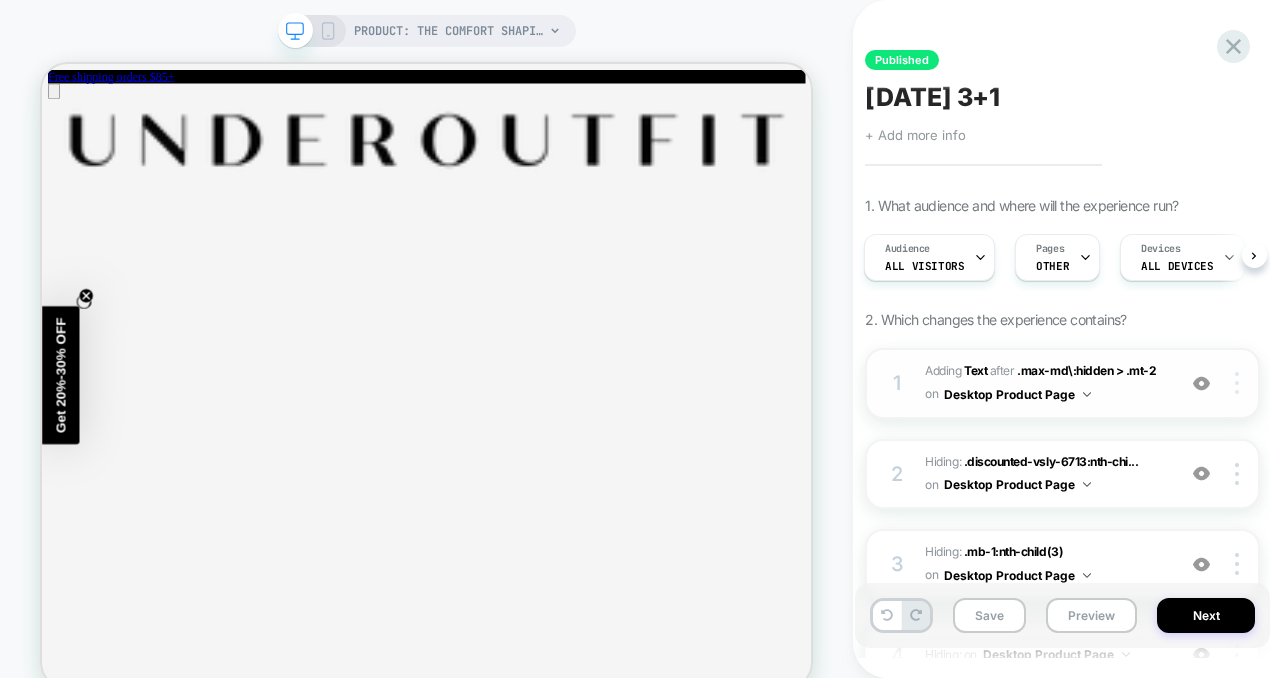 click at bounding box center [1239, 383] 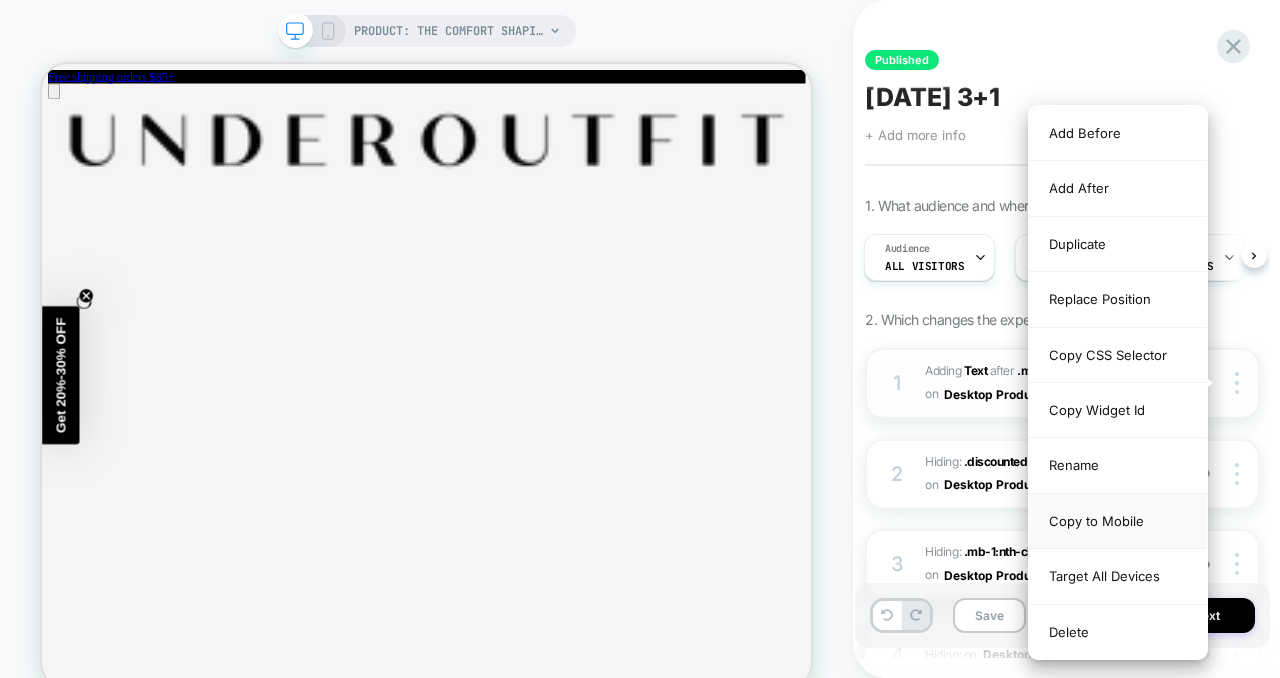 click on "Copy to   Mobile" at bounding box center (1118, 521) 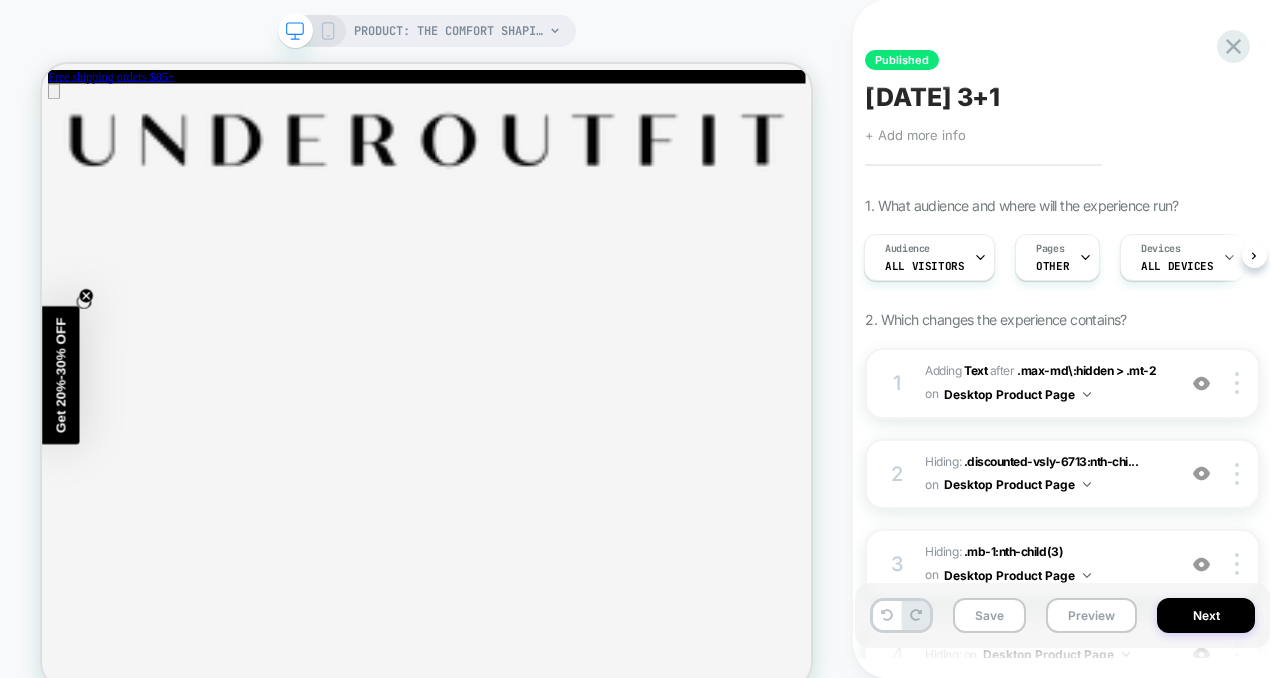 click 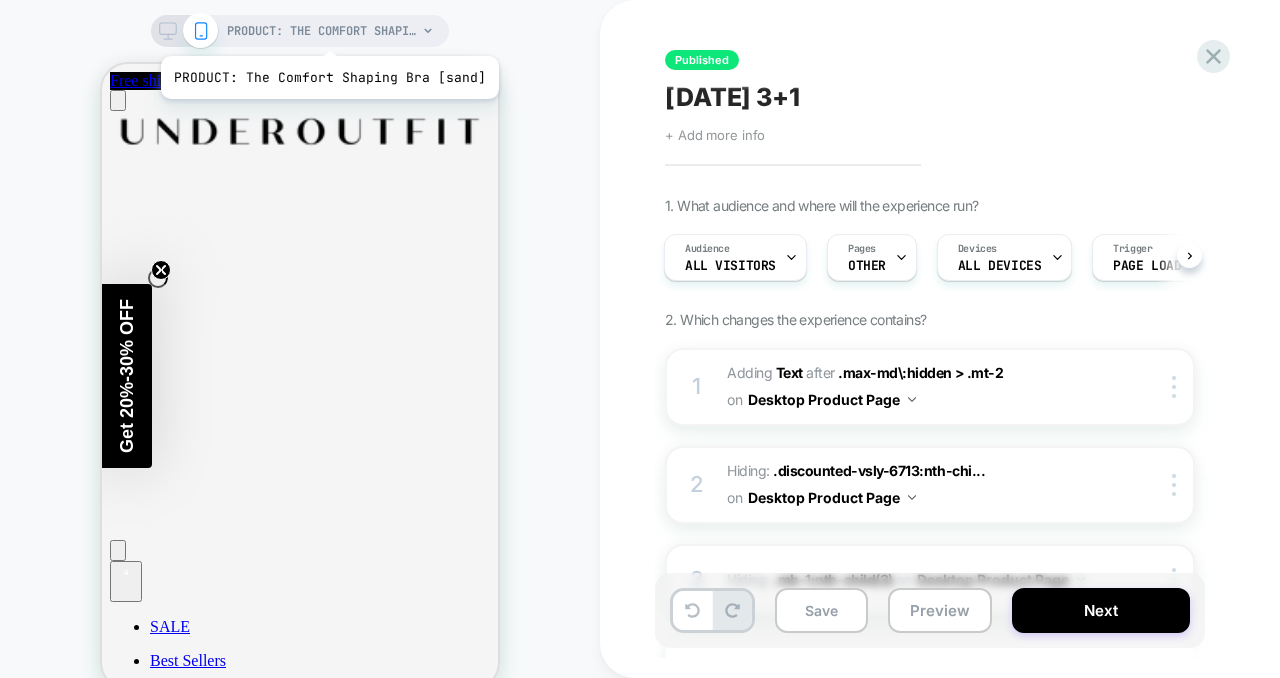 scroll, scrollTop: 0, scrollLeft: 0, axis: both 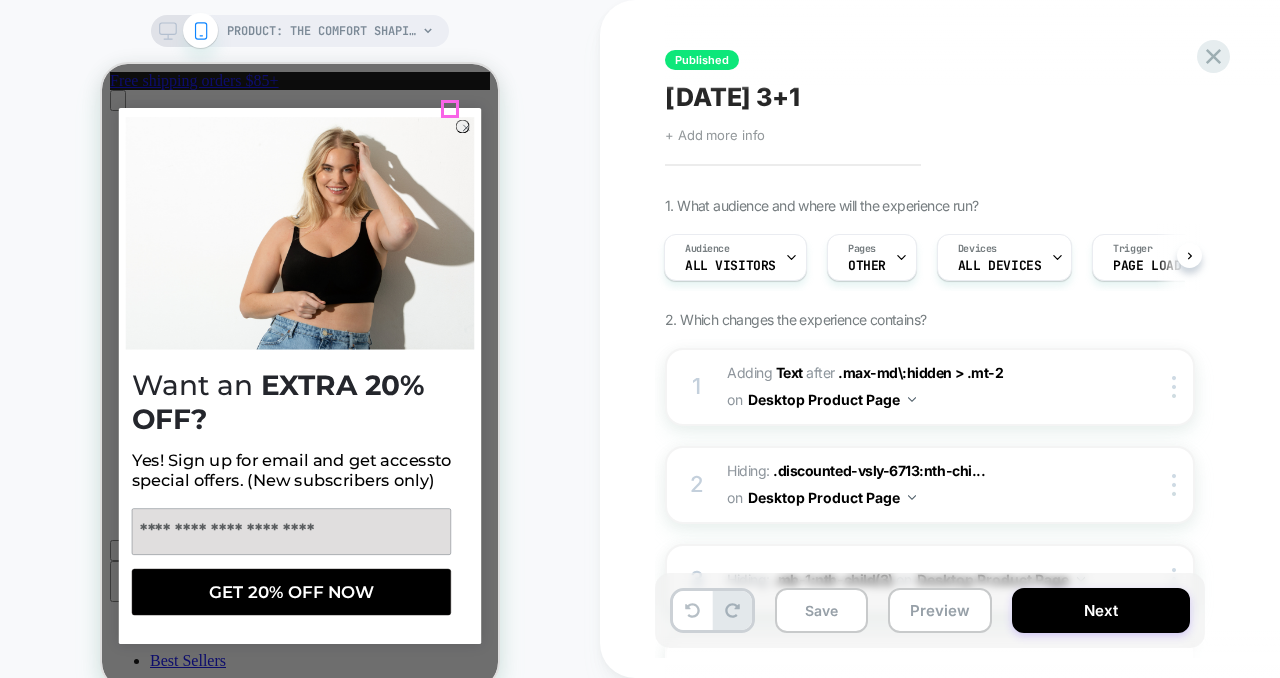 click 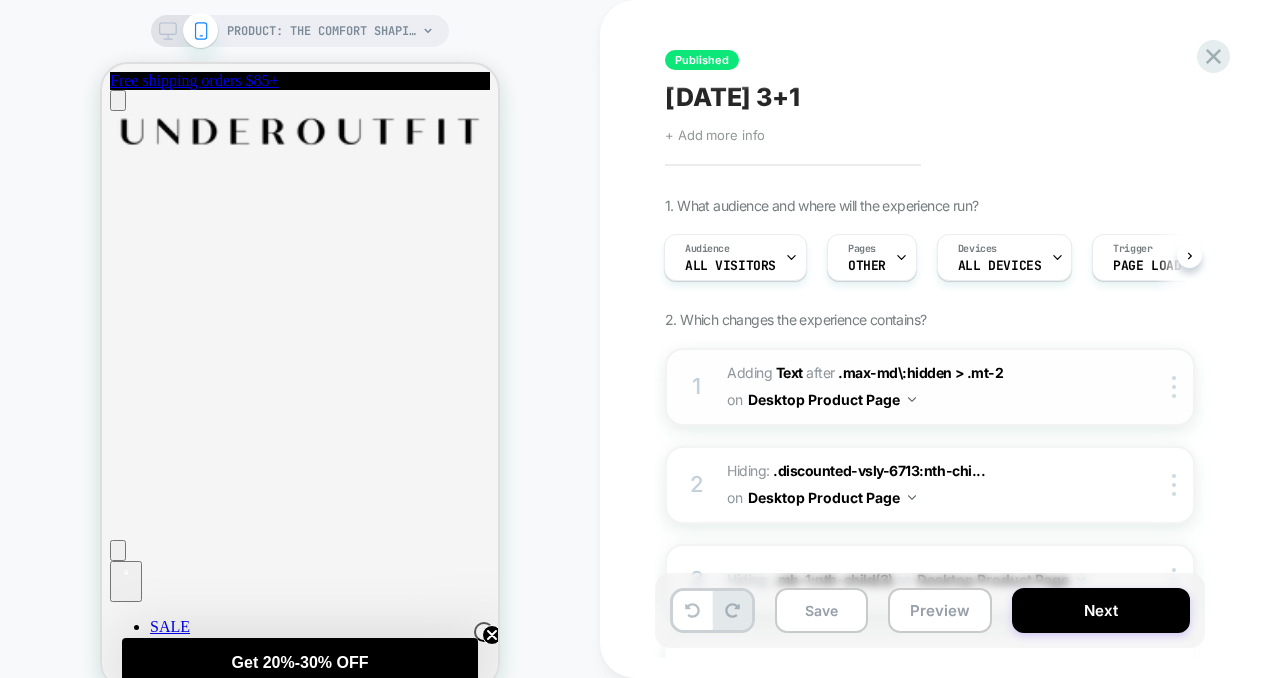 click on "#_loomi_addon_1707898331516_dup1751683628 Adding   Text   AFTER .max-md\:hidden > .mt-2 .max-md\:hidden > .mt-2   on Desktop Product Page" at bounding box center [917, 387] 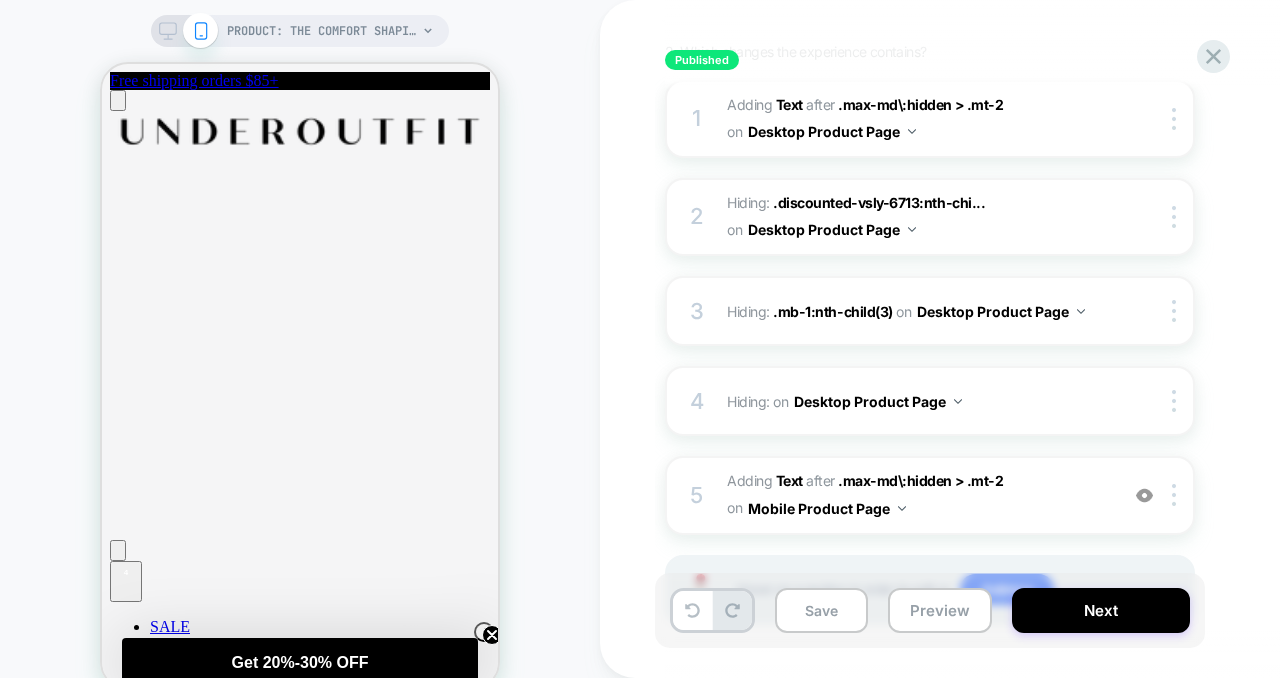 scroll, scrollTop: 270, scrollLeft: 0, axis: vertical 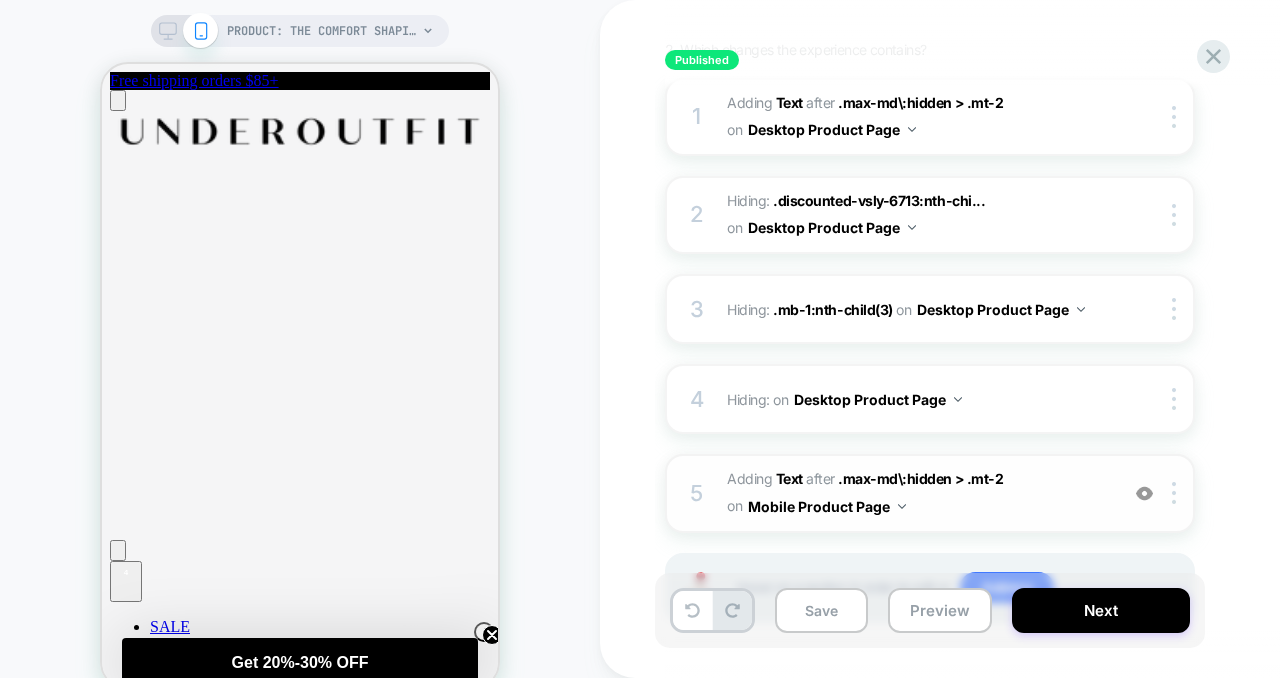 click on "#_loomi_addon_1751683898604 Adding   Text   AFTER .max-md\:hidden > .mt-2 .max-md\:hidden > .mt-2   on Mobile Product Page" at bounding box center [917, 493] 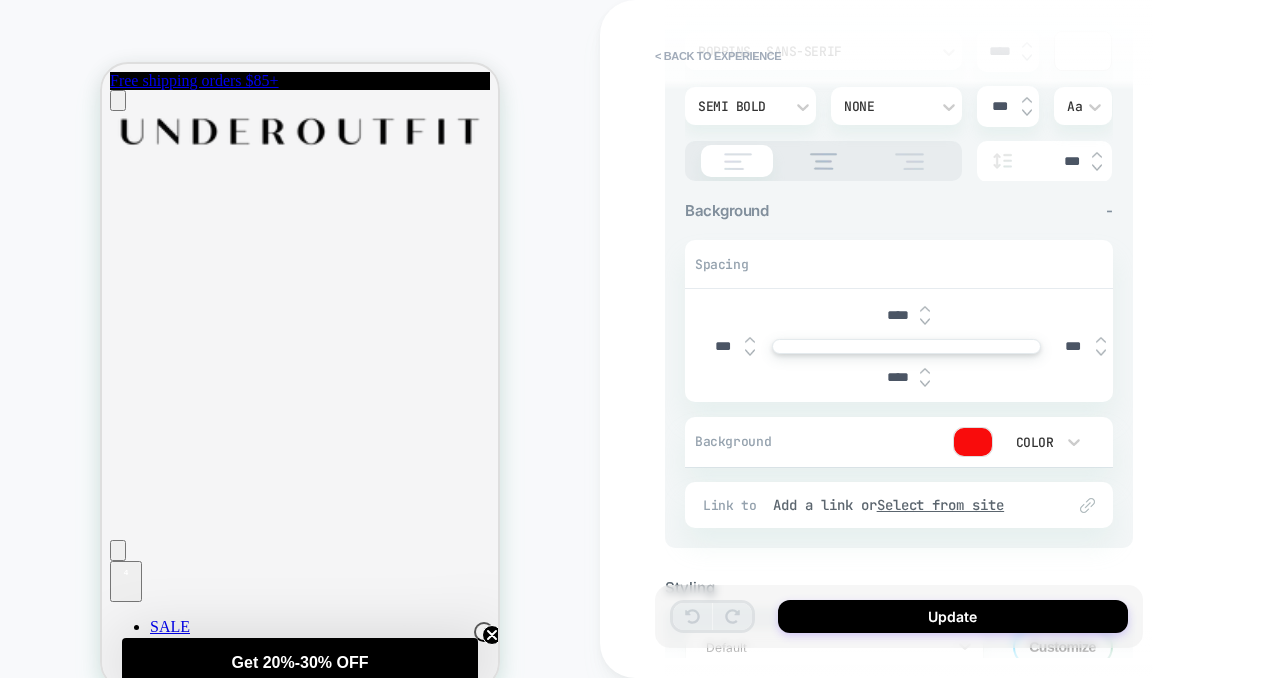 scroll, scrollTop: 0, scrollLeft: 0, axis: both 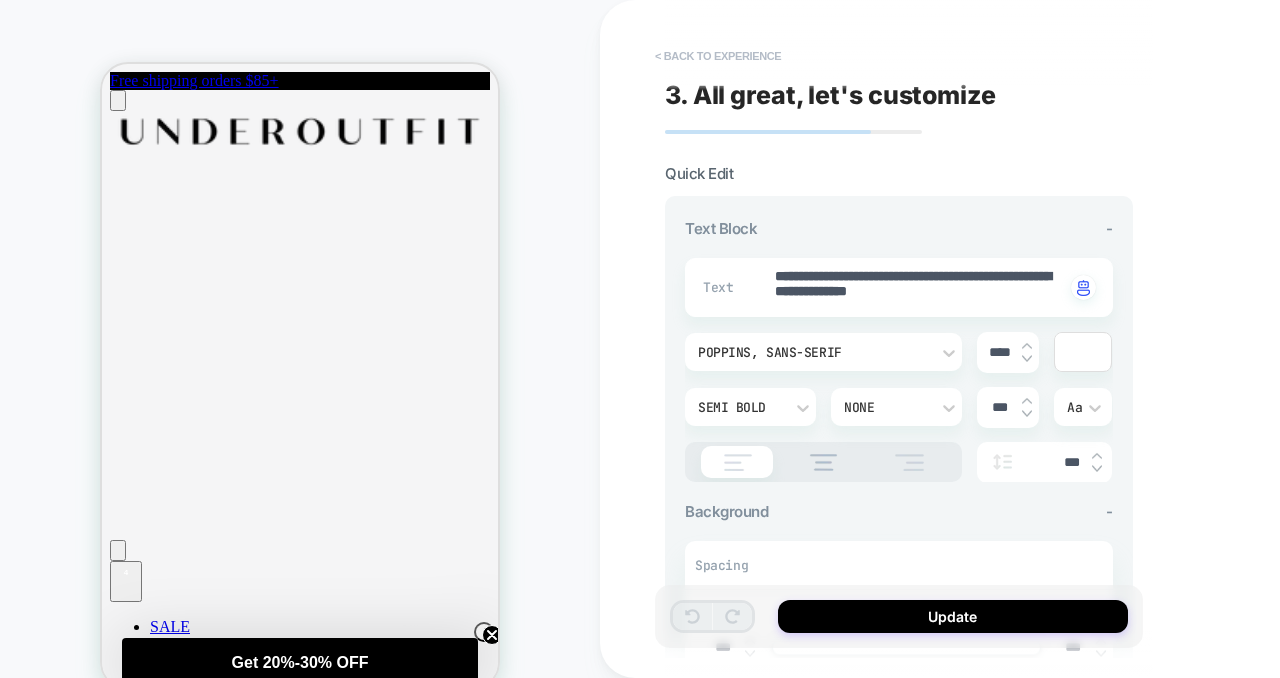 click on "< Back to experience" at bounding box center [718, 56] 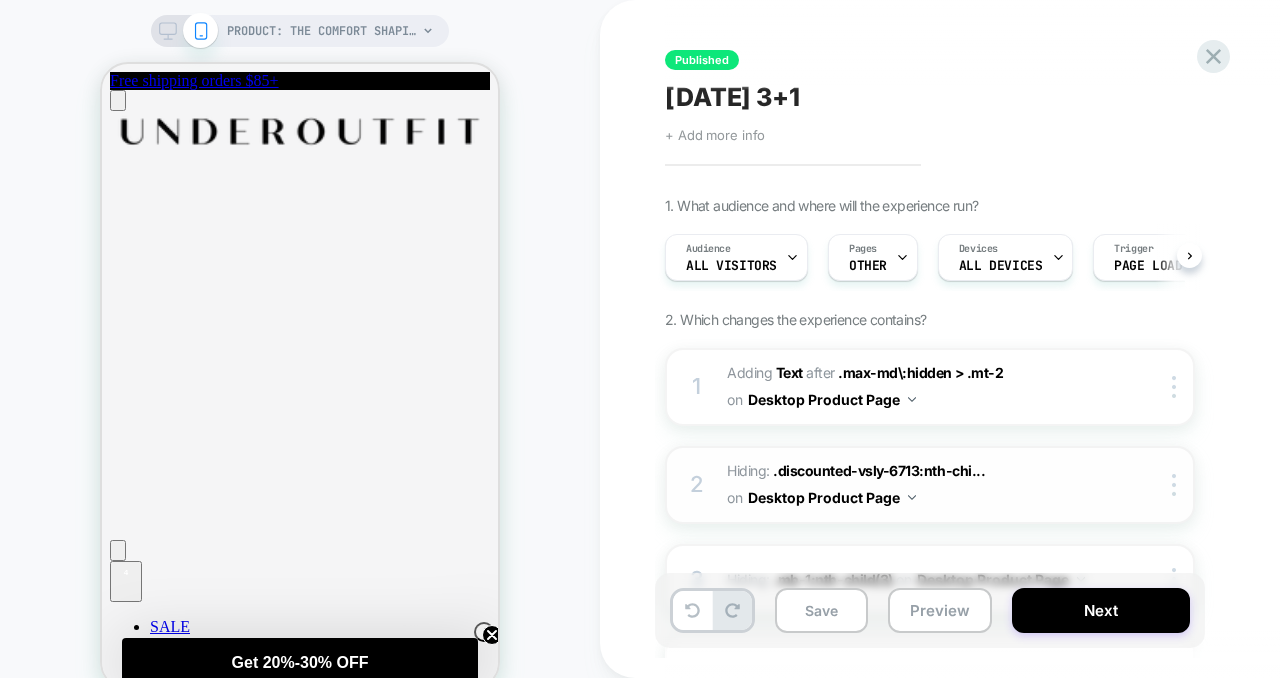 scroll, scrollTop: 0, scrollLeft: 1, axis: horizontal 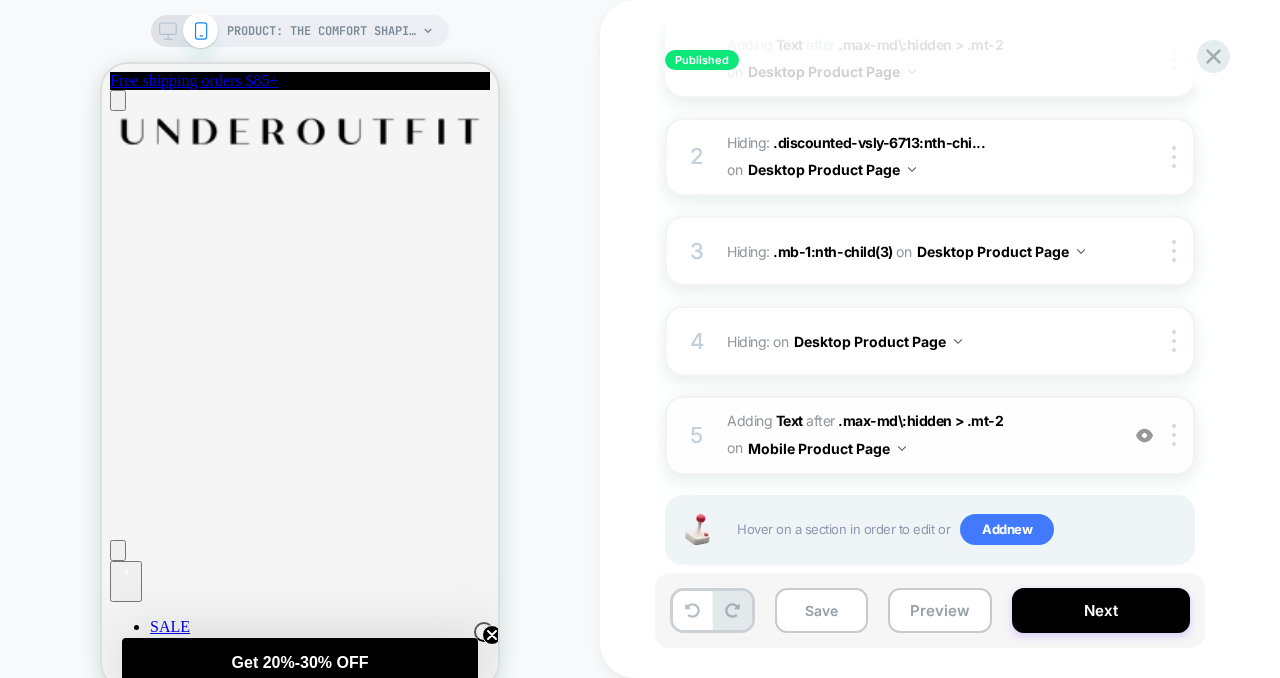 click on "5 #_loomi_addon_1751683898604 Adding   Text   AFTER .max-md\:hidden > .mt-2 .max-md\:hidden > .mt-2   on Mobile Product Page Add Before Add After Duplicate Replace Position Copy CSS Selector Copy Widget Id Rename Copy to   Desktop Target   All Devices Delete" at bounding box center (930, 435) 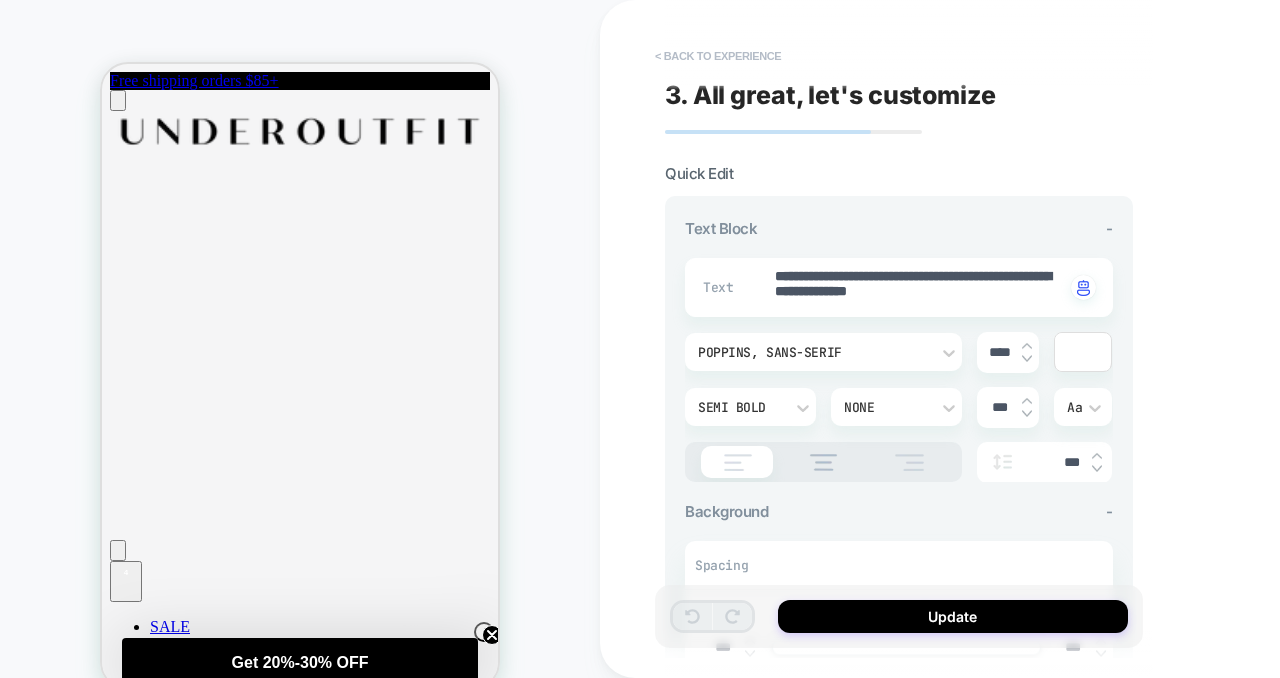 click on "< Back to experience" at bounding box center (718, 56) 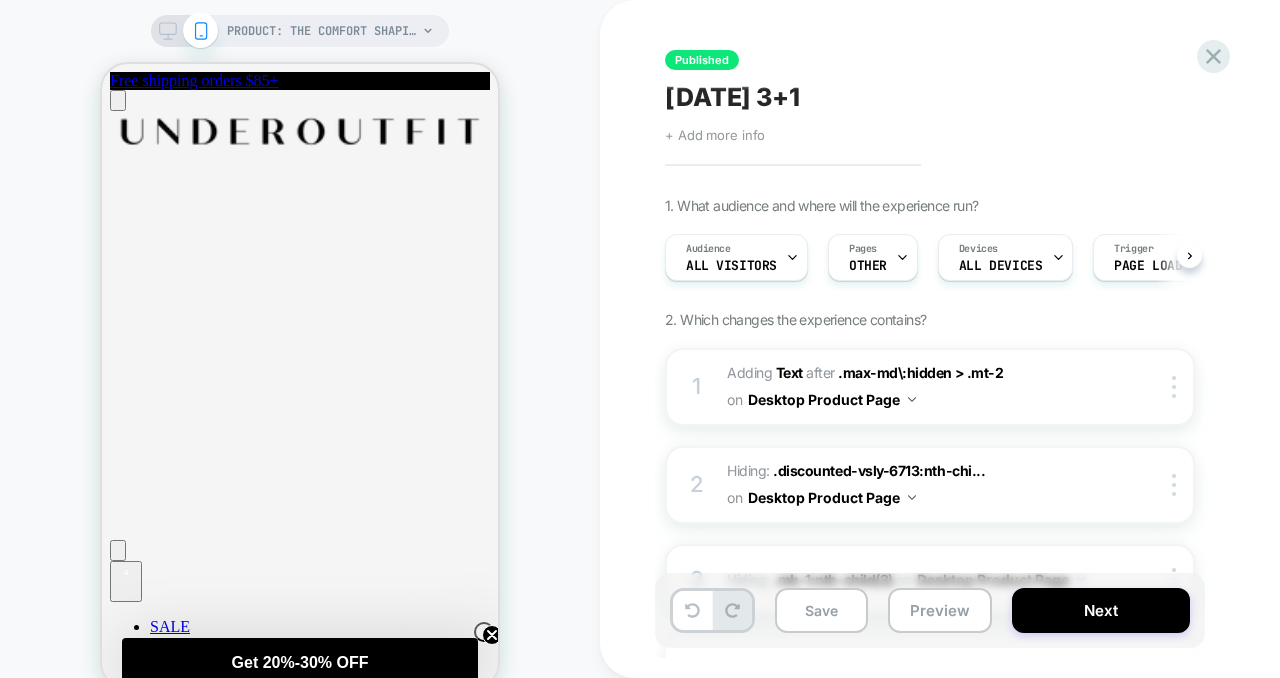 scroll, scrollTop: 0, scrollLeft: 1, axis: horizontal 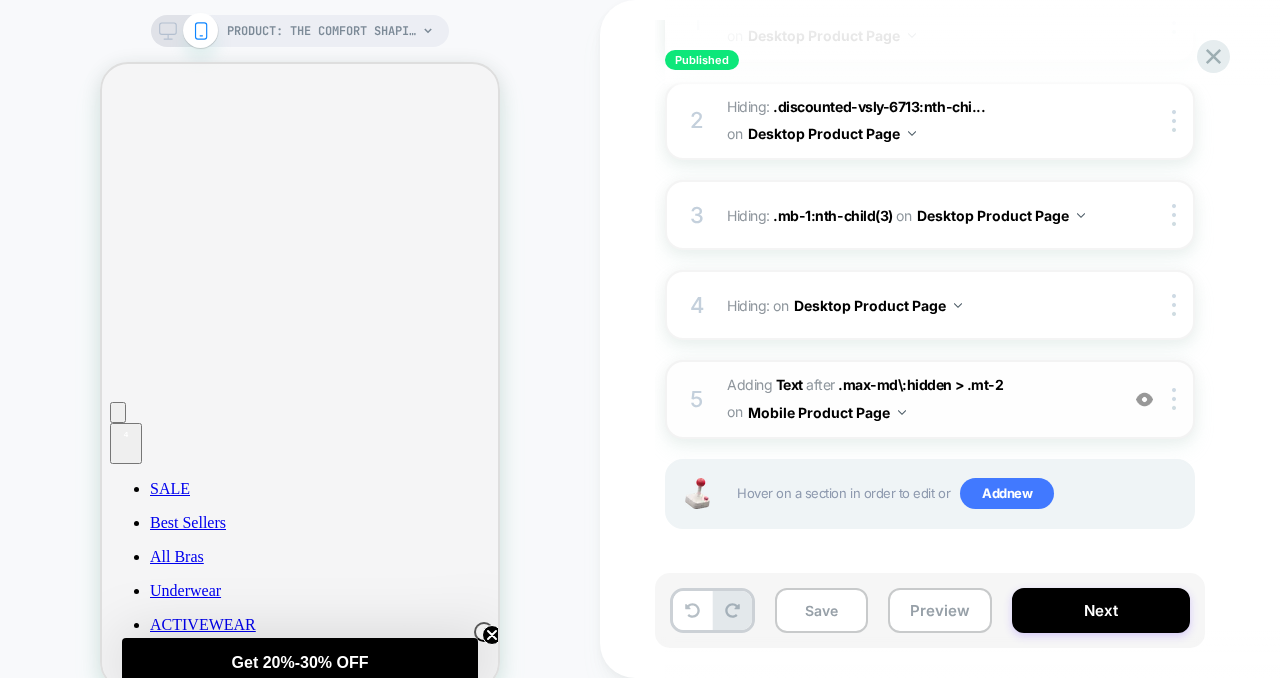 click on "#_loomi_addon_1751683898604 Adding   Text   AFTER .max-md\:hidden > .mt-2 .max-md\:hidden > .mt-2   on Mobile Product Page" at bounding box center (917, 399) 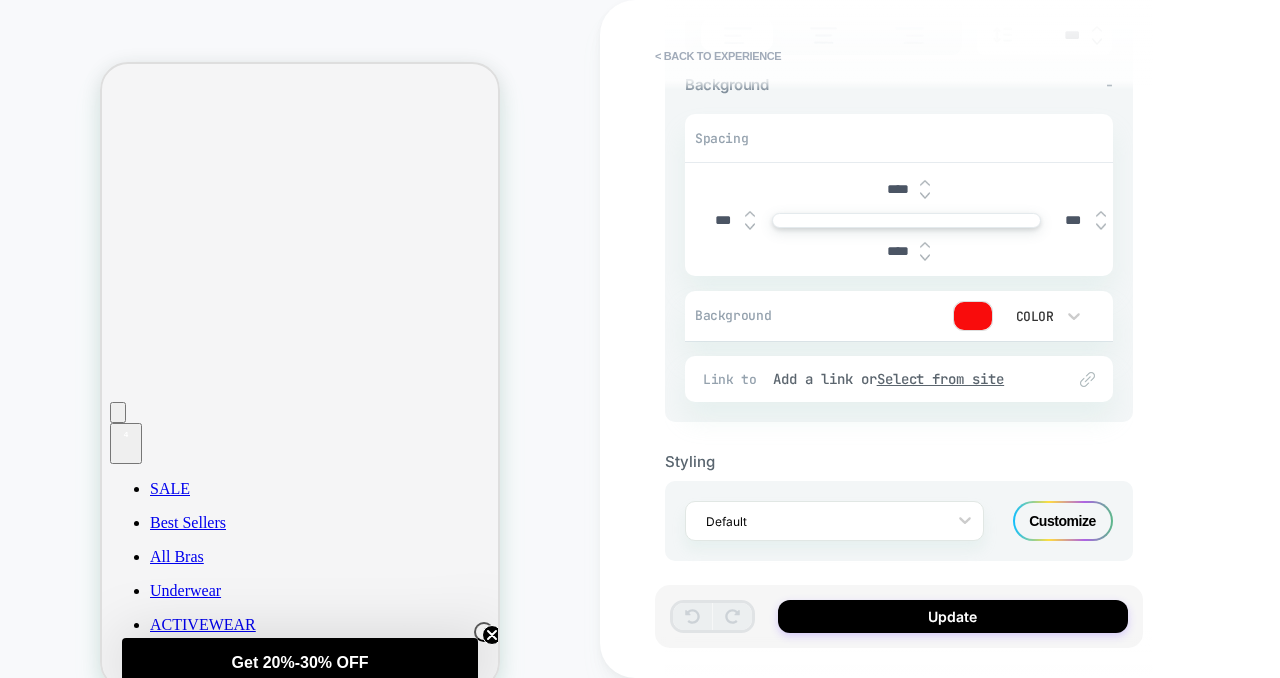 scroll, scrollTop: 436, scrollLeft: 0, axis: vertical 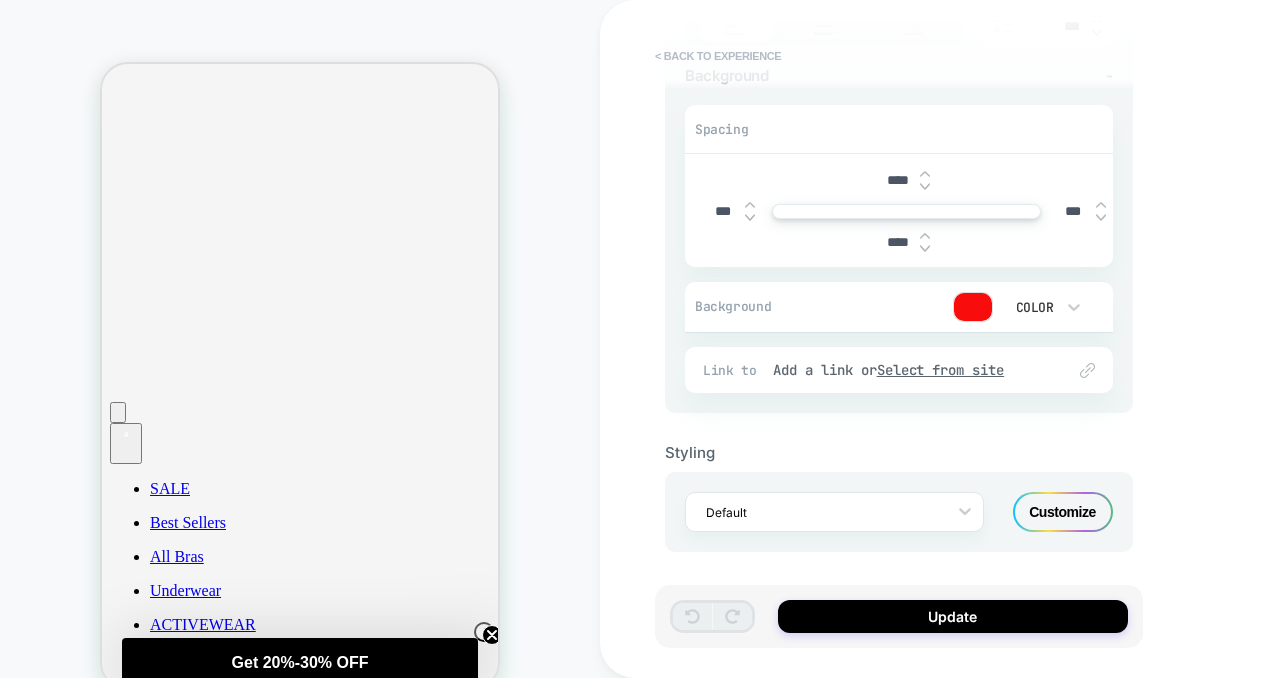 click on "< Back to experience" at bounding box center [718, 56] 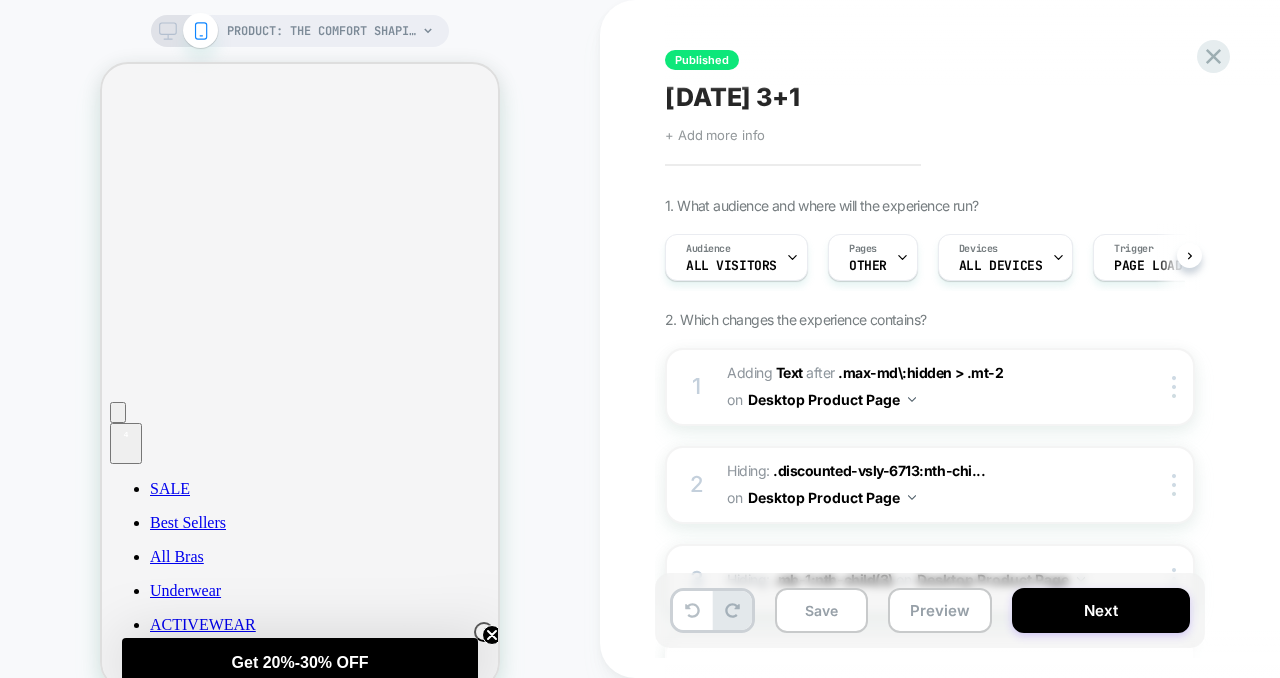 scroll, scrollTop: 0, scrollLeft: 1, axis: horizontal 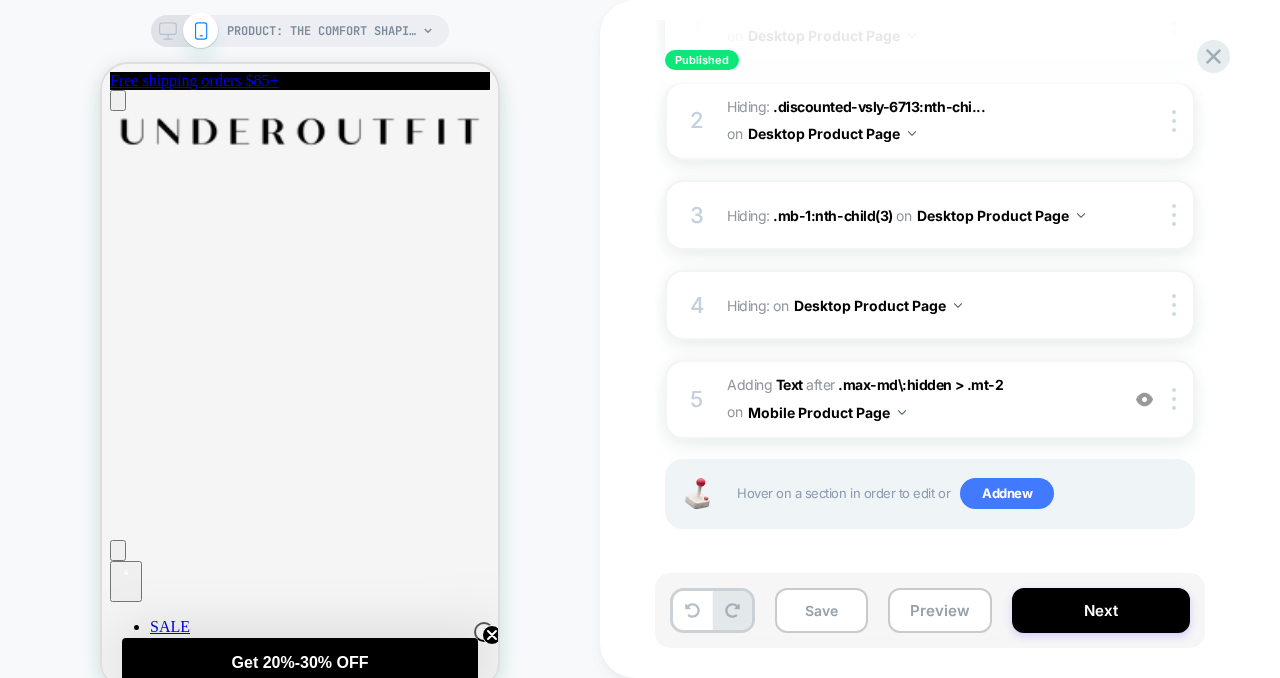 drag, startPoint x: 1044, startPoint y: 403, endPoint x: 1219, endPoint y: 447, distance: 180.44667 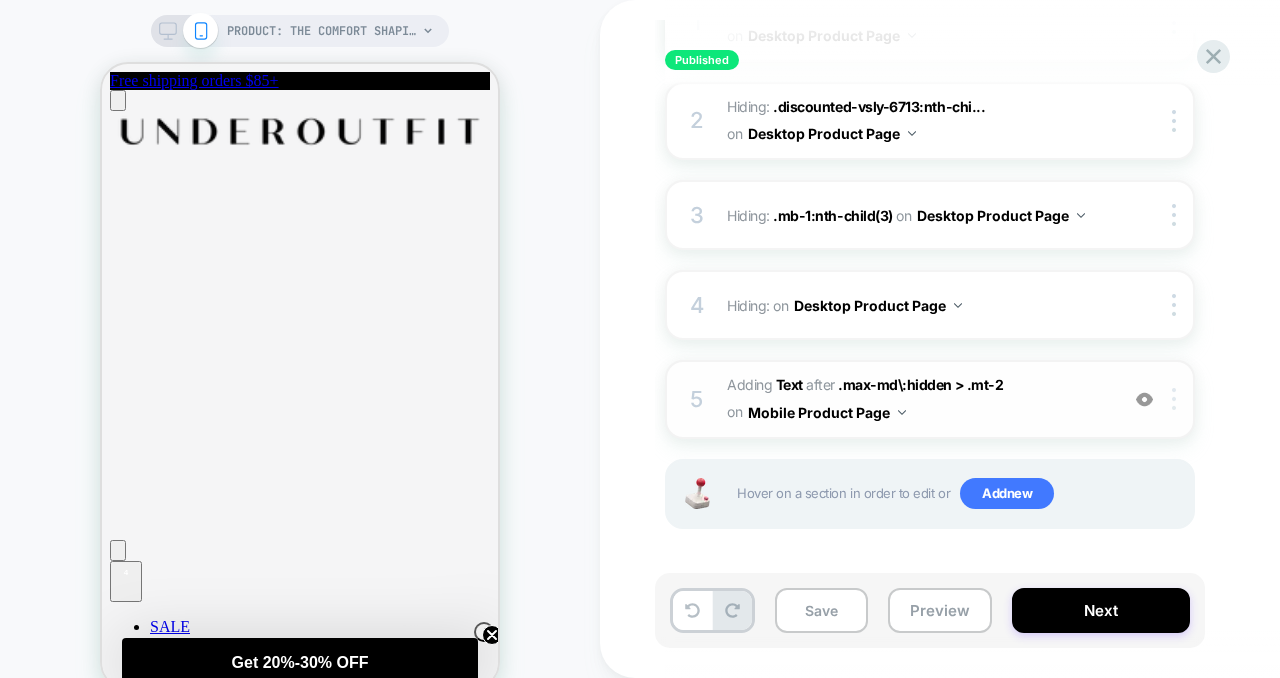 click at bounding box center (1174, 399) 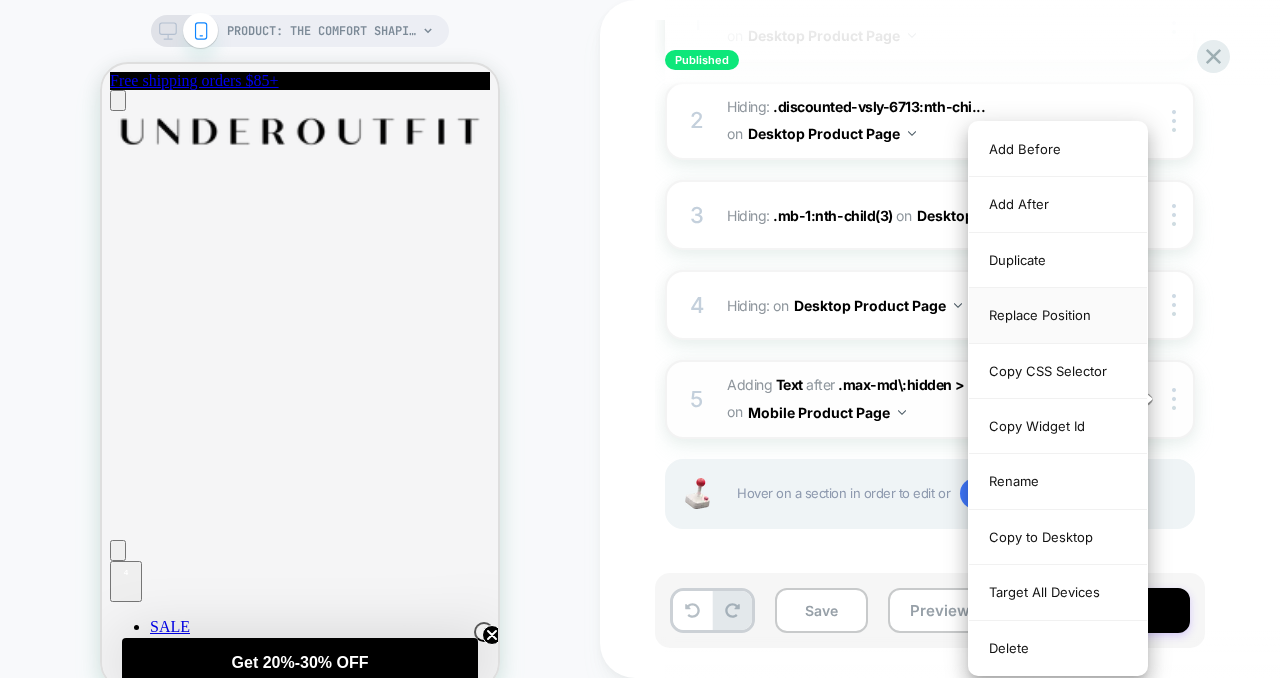 click on "Replace Position" at bounding box center [1058, 315] 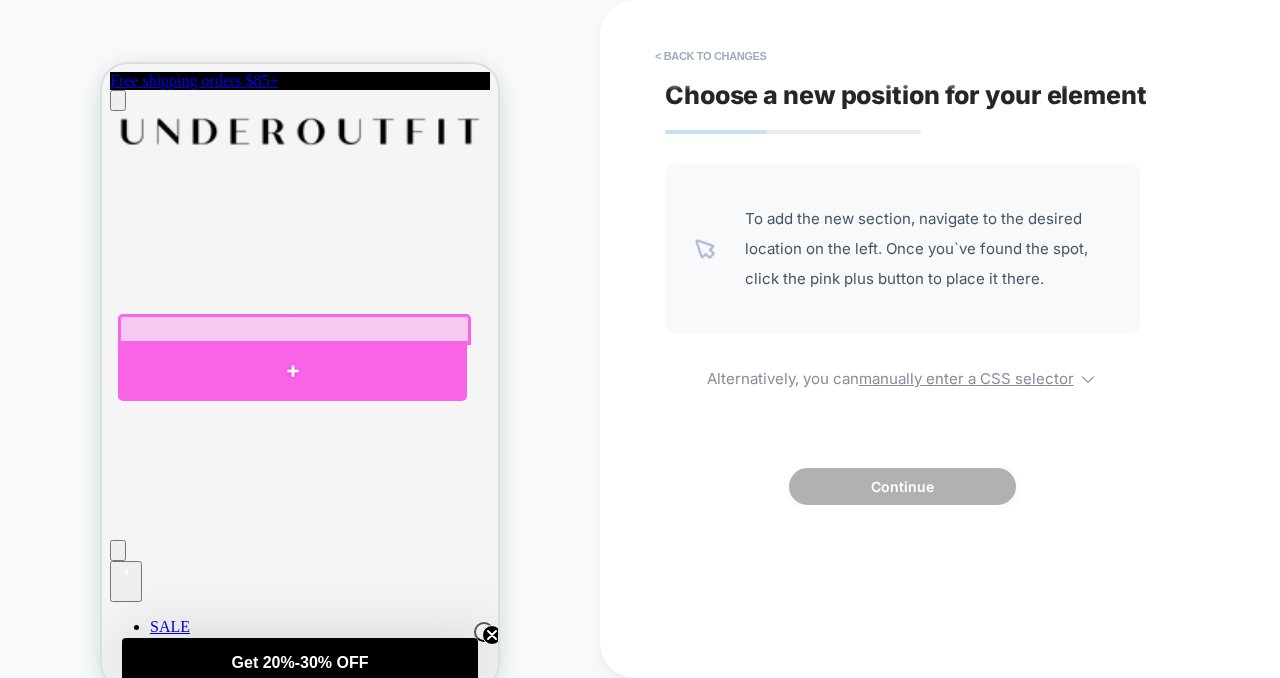 click at bounding box center [292, 371] 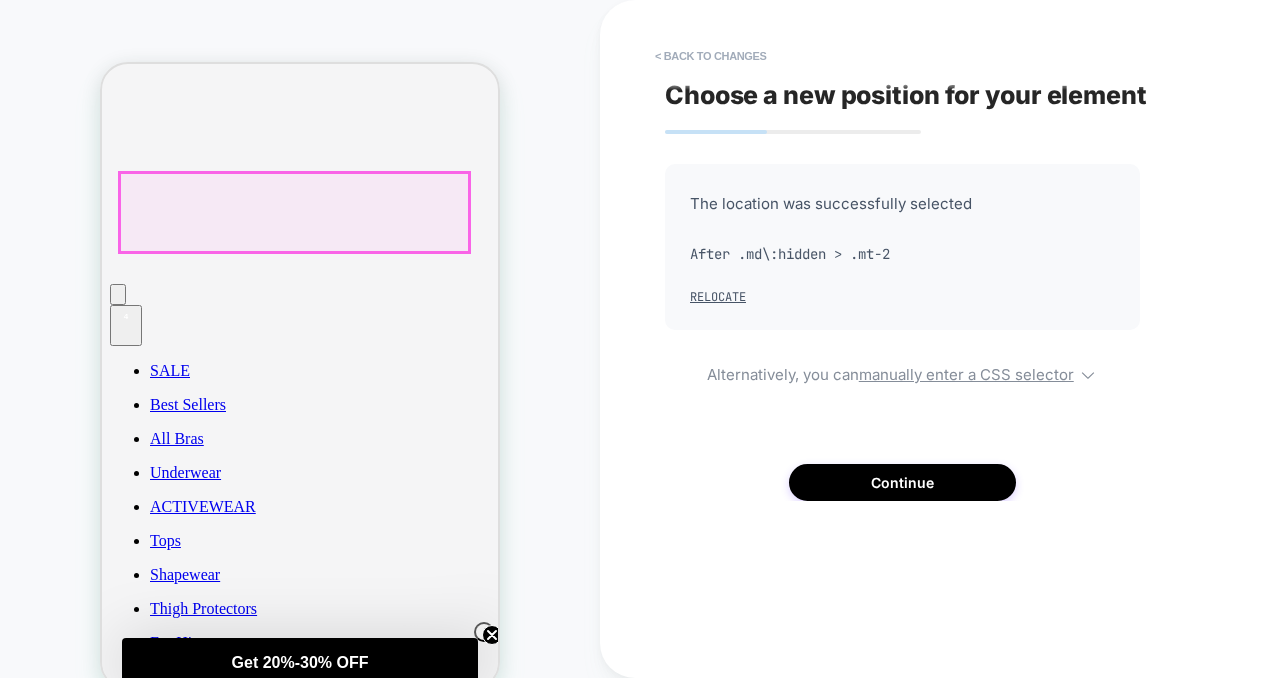scroll, scrollTop: 259, scrollLeft: 0, axis: vertical 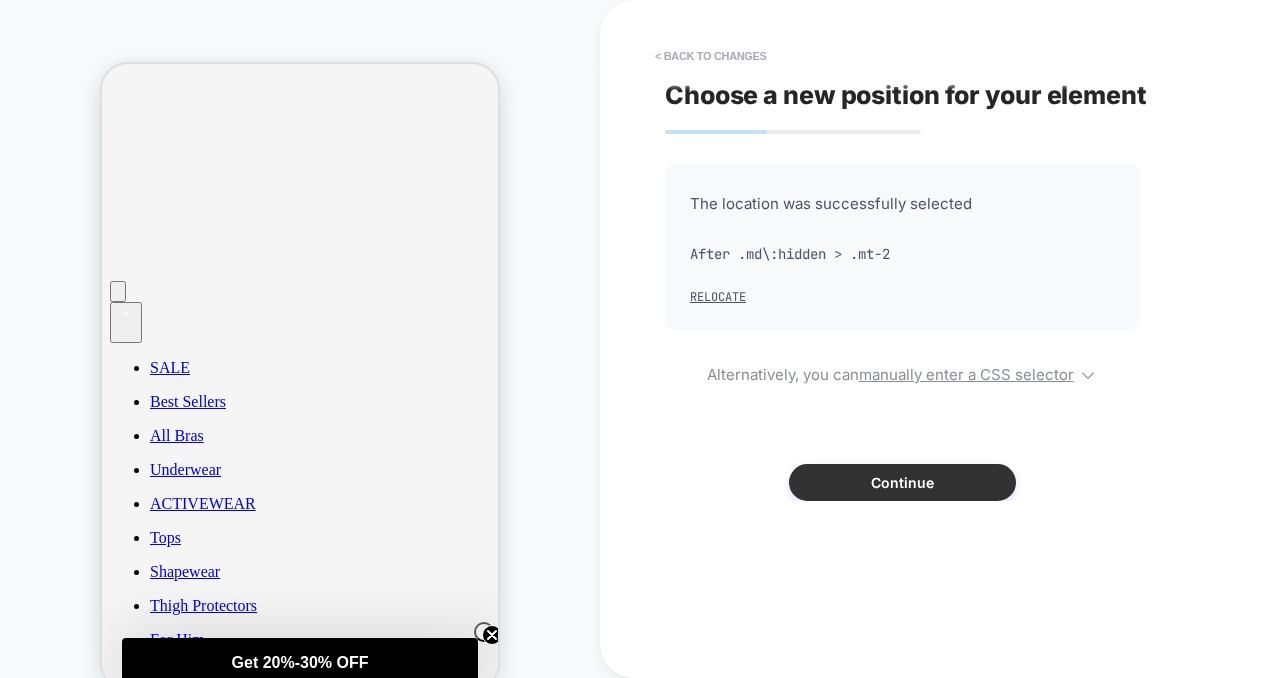 click on "Continue" at bounding box center (902, 482) 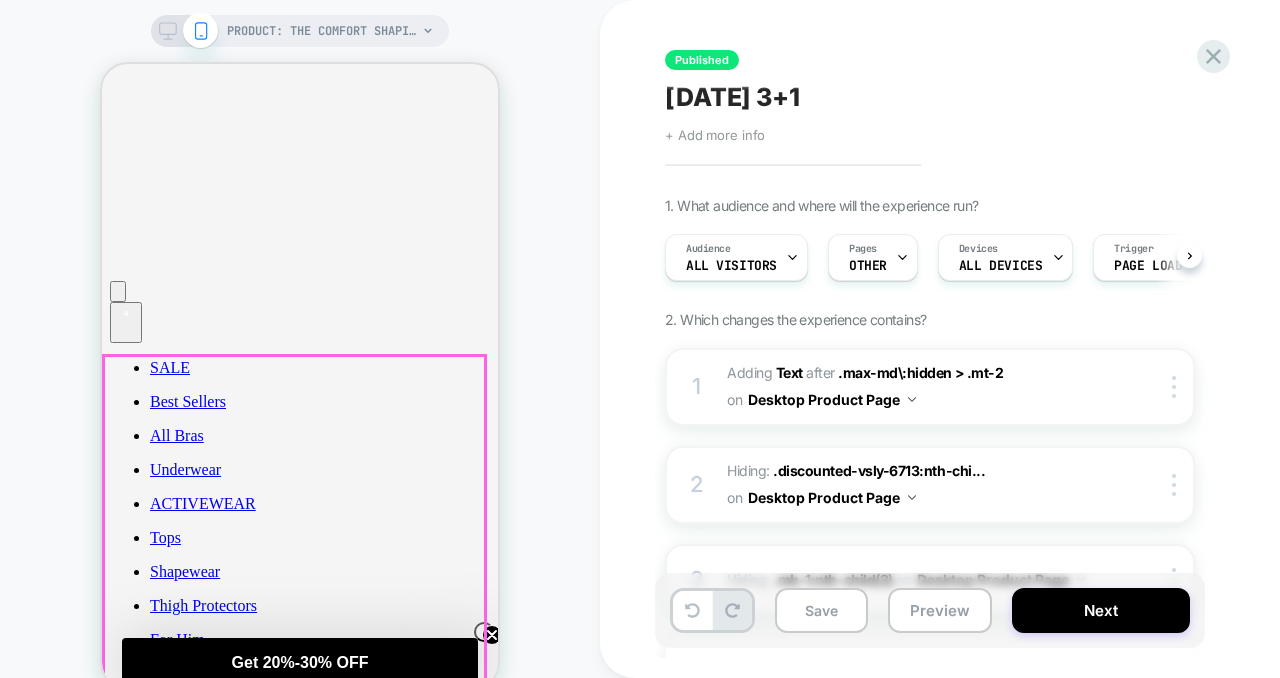 scroll, scrollTop: 0, scrollLeft: 1, axis: horizontal 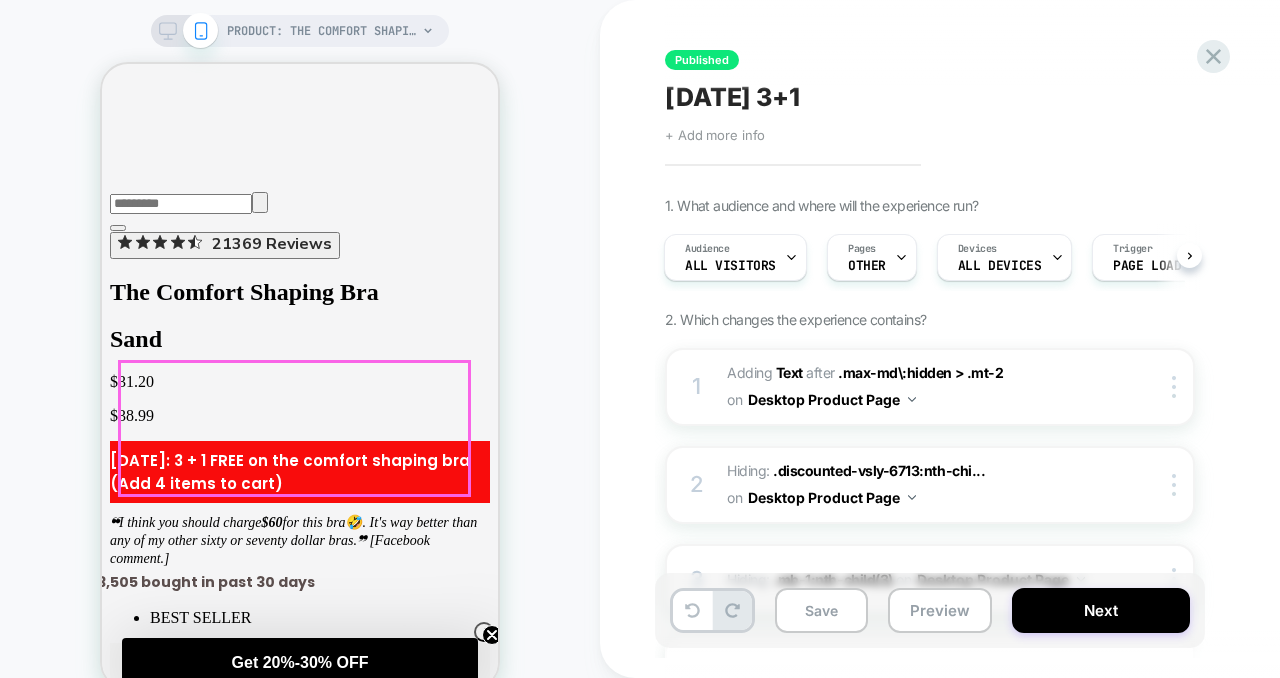 click at bounding box center [460, 7730] 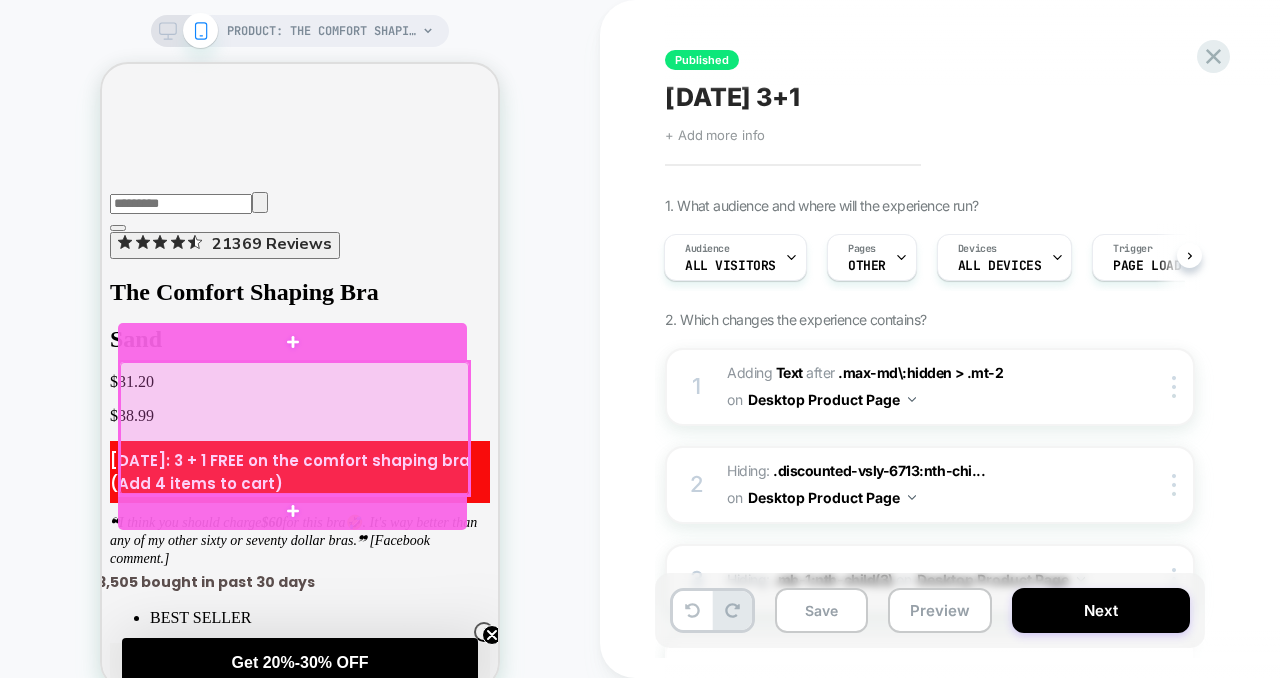 click at bounding box center (294, 429) 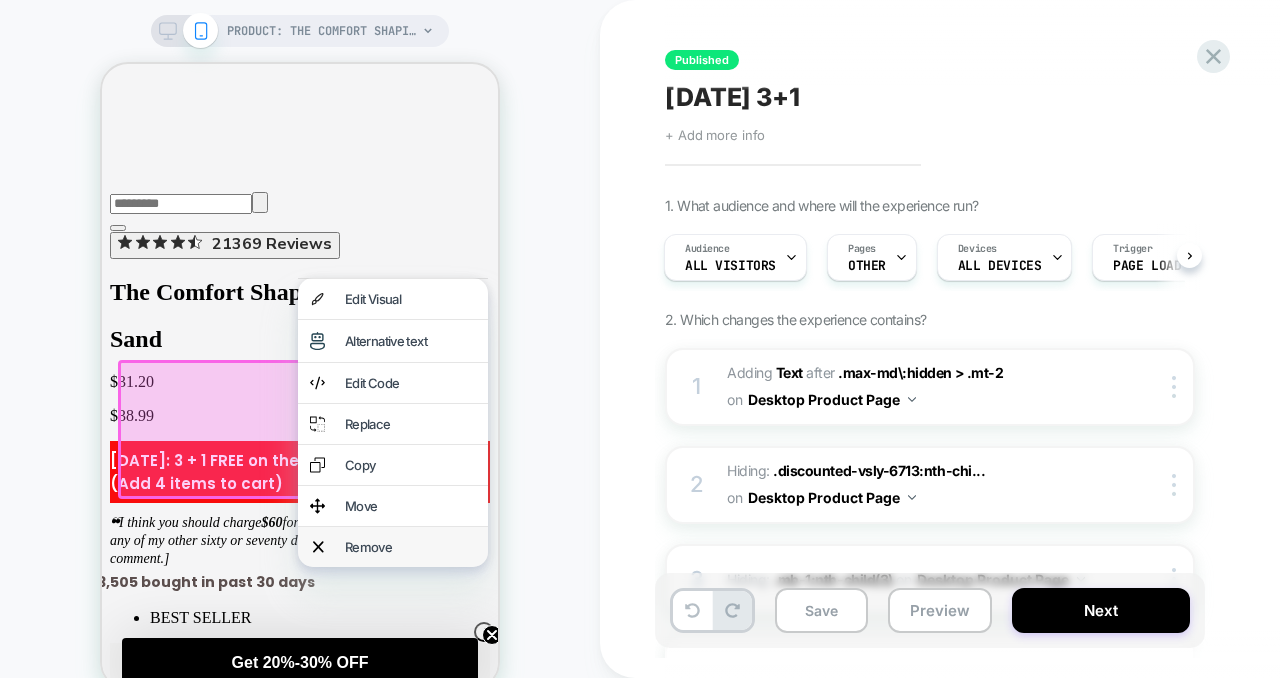 click on "Remove" at bounding box center (410, 547) 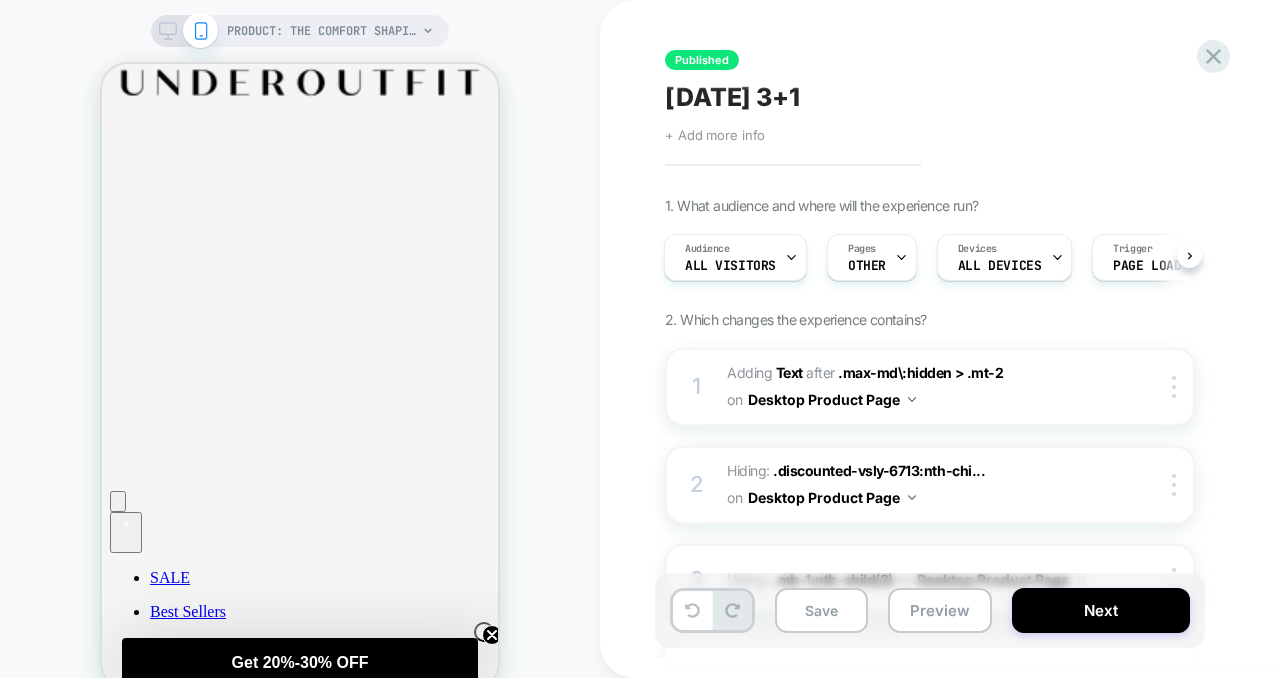 scroll, scrollTop: 42, scrollLeft: 0, axis: vertical 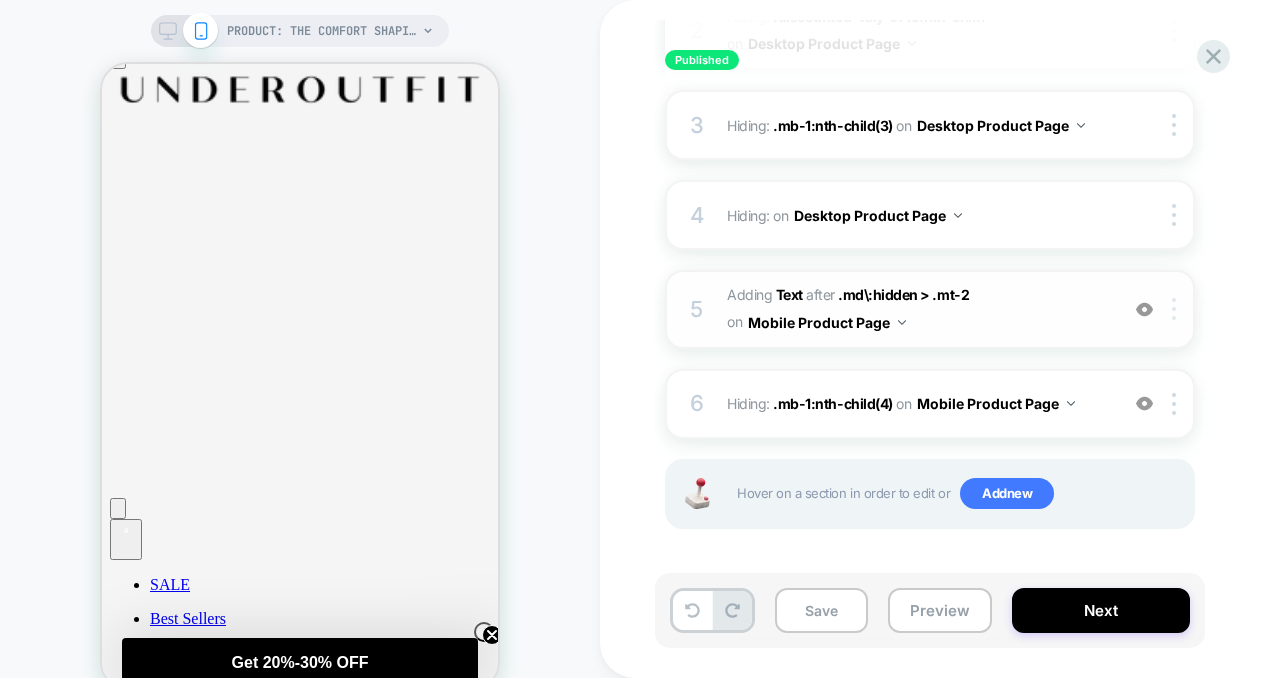 click at bounding box center [1177, 309] 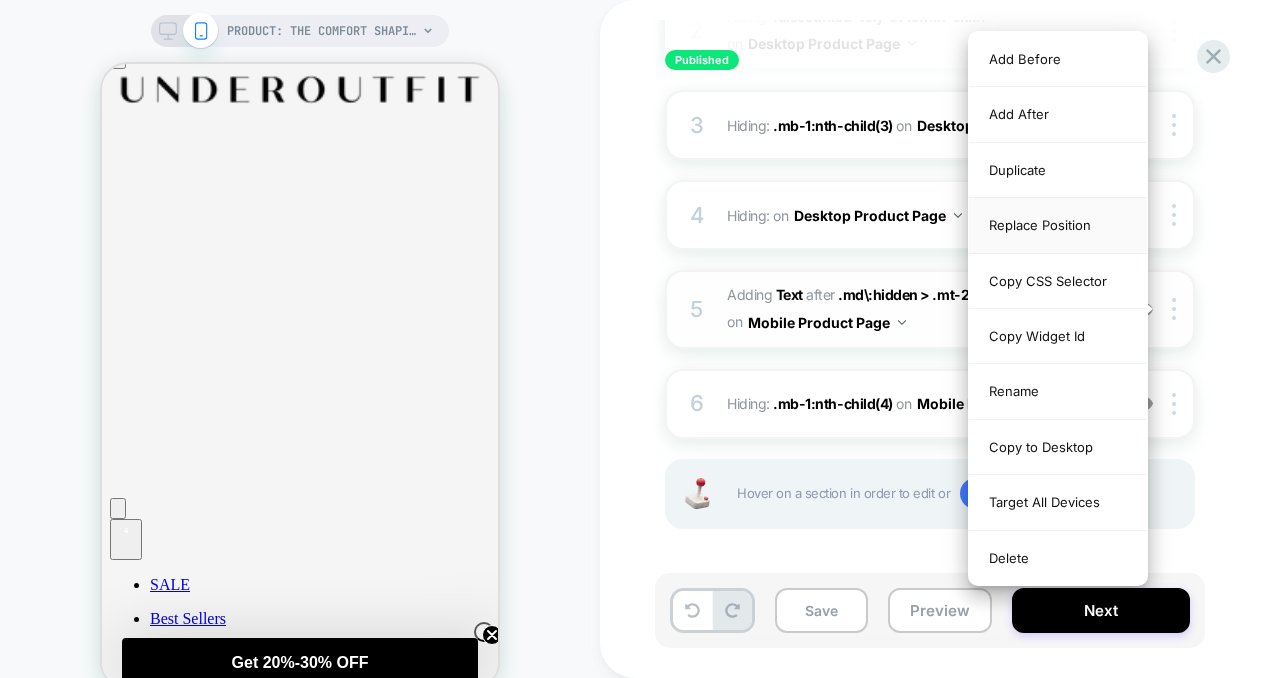 click on "Replace Position" at bounding box center [1058, 225] 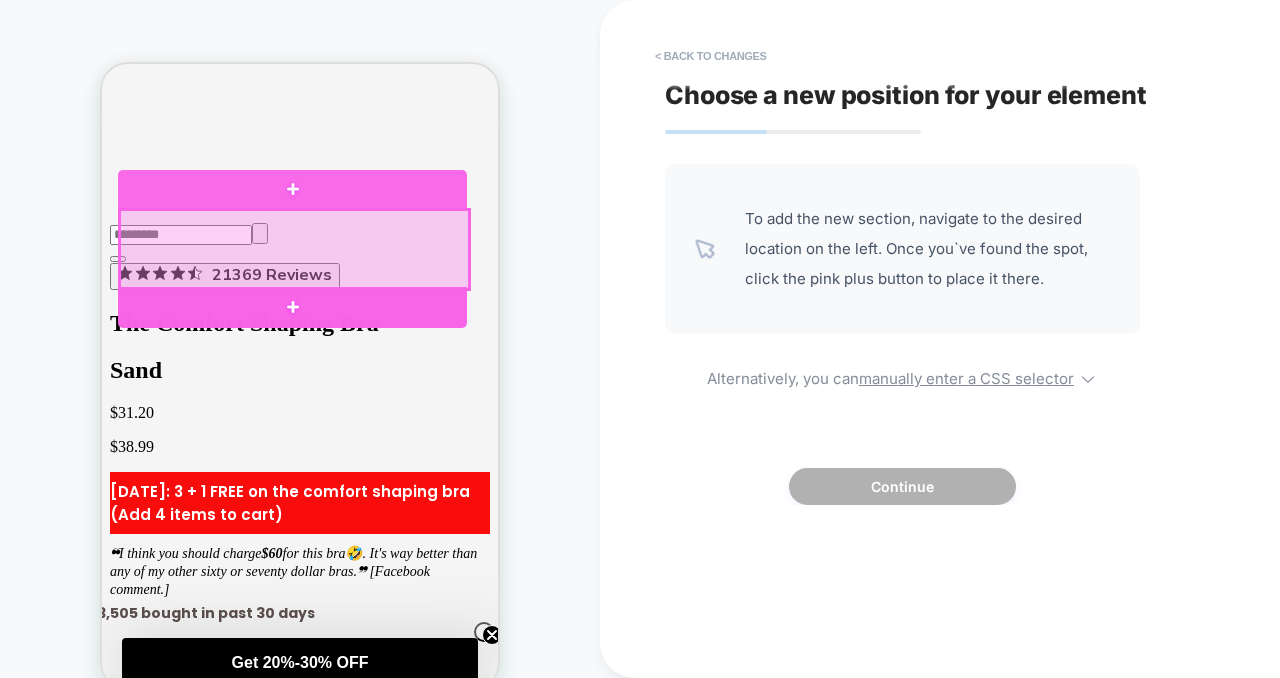 scroll, scrollTop: 1103, scrollLeft: 0, axis: vertical 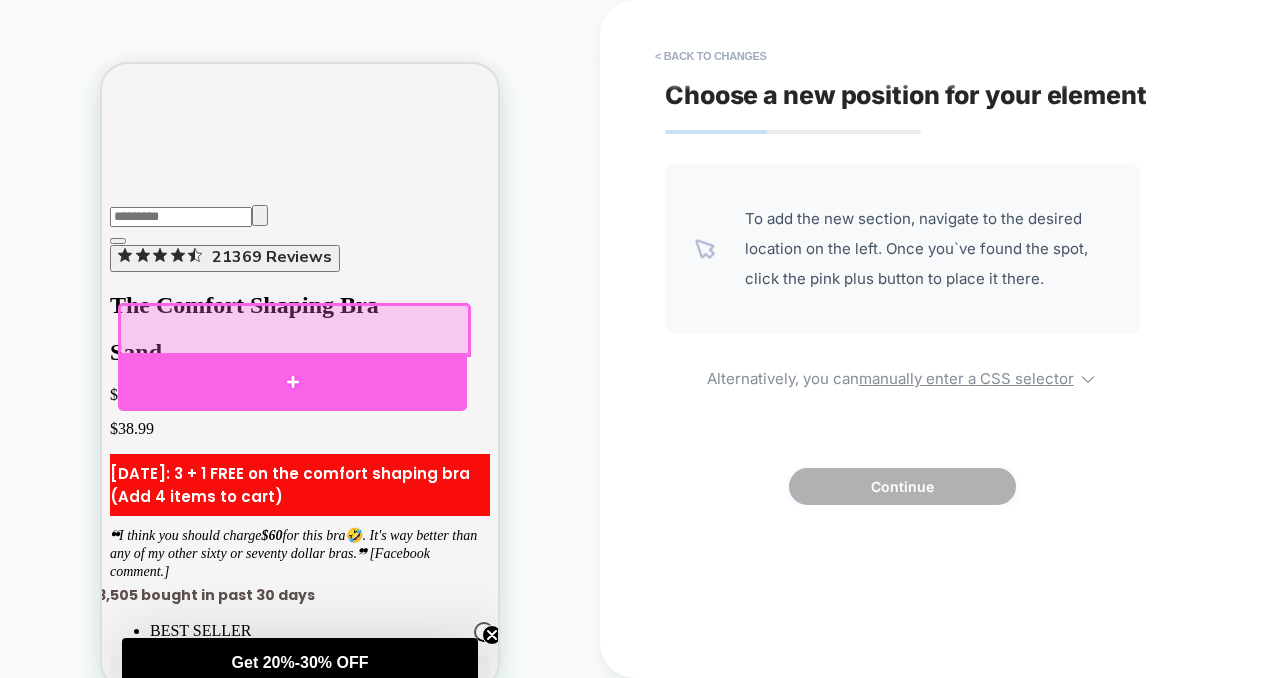 click at bounding box center (292, 382) 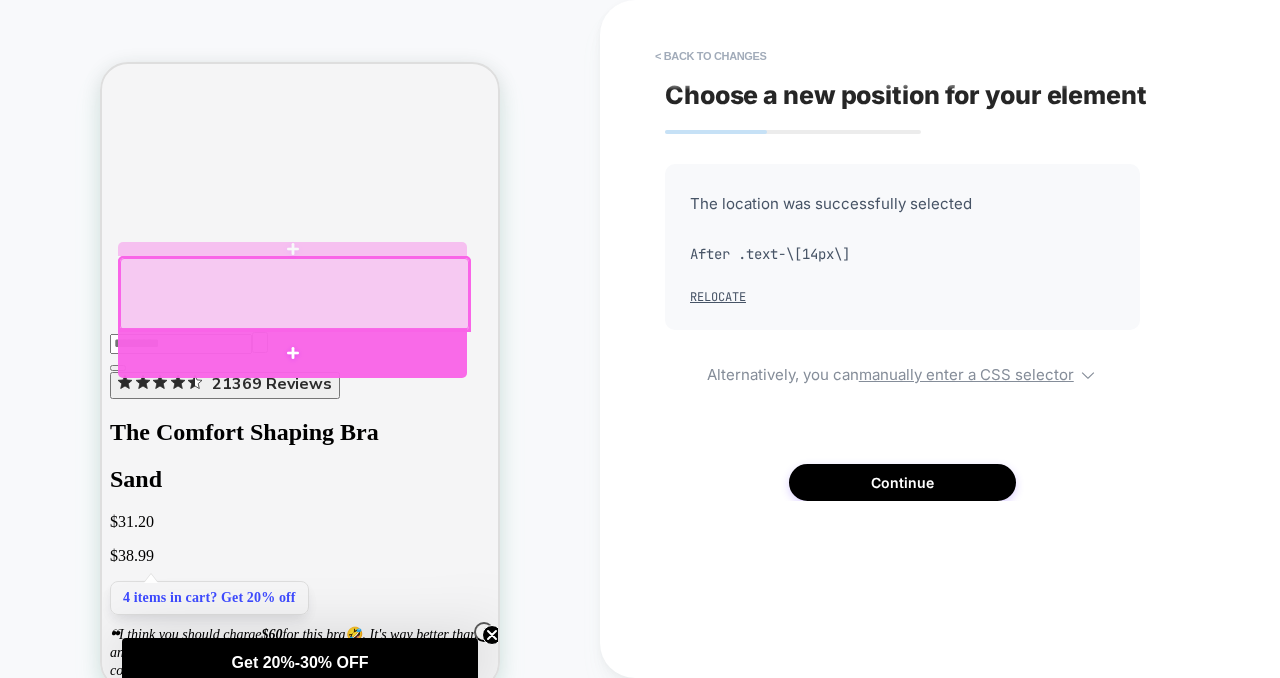 scroll, scrollTop: 977, scrollLeft: 0, axis: vertical 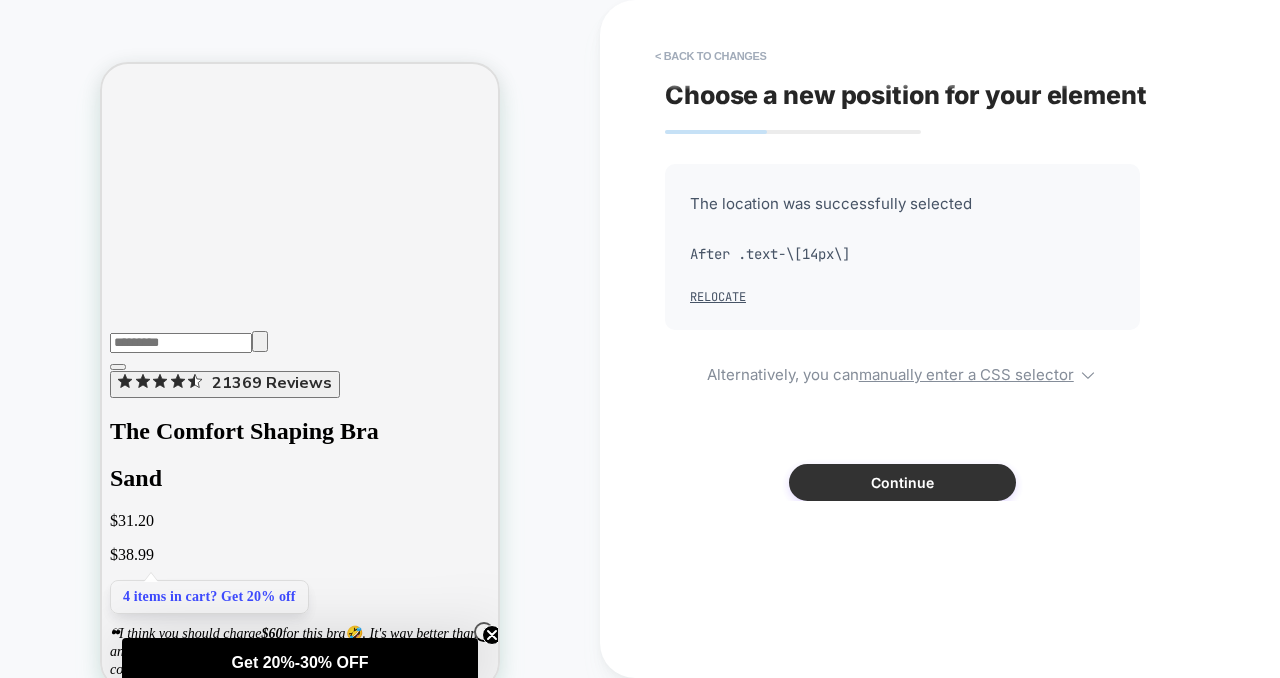 click on "Continue" at bounding box center [902, 482] 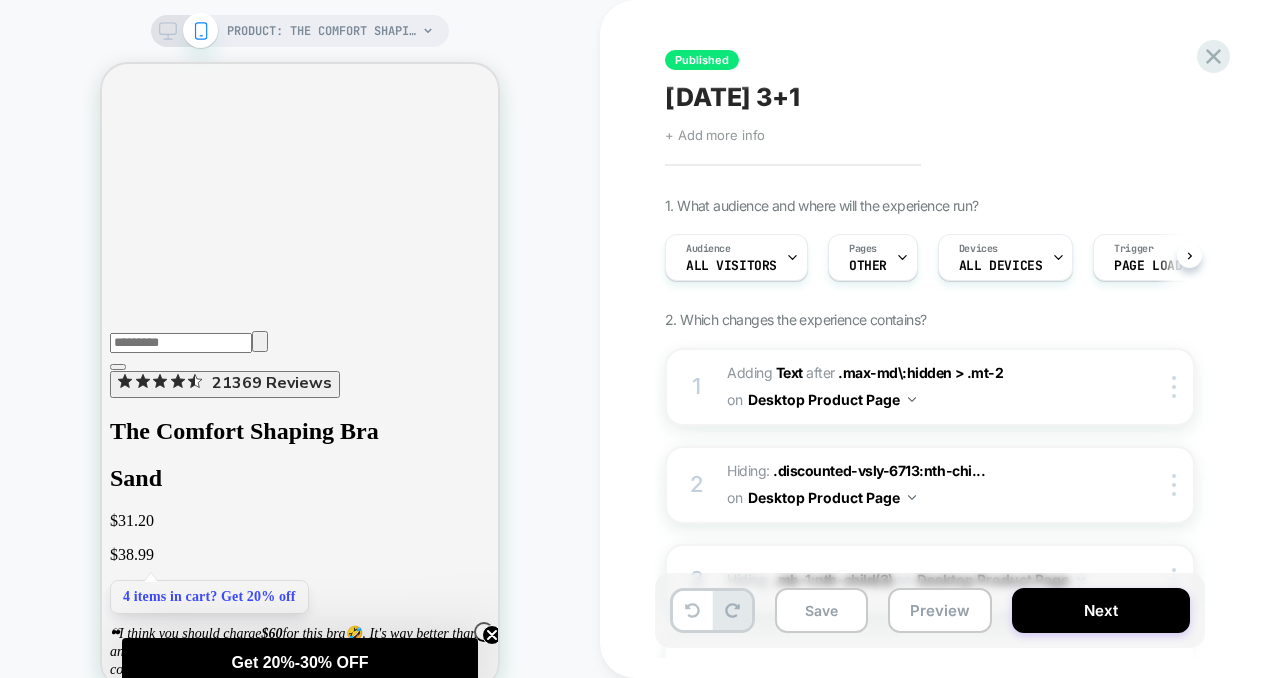 scroll, scrollTop: 0, scrollLeft: 1, axis: horizontal 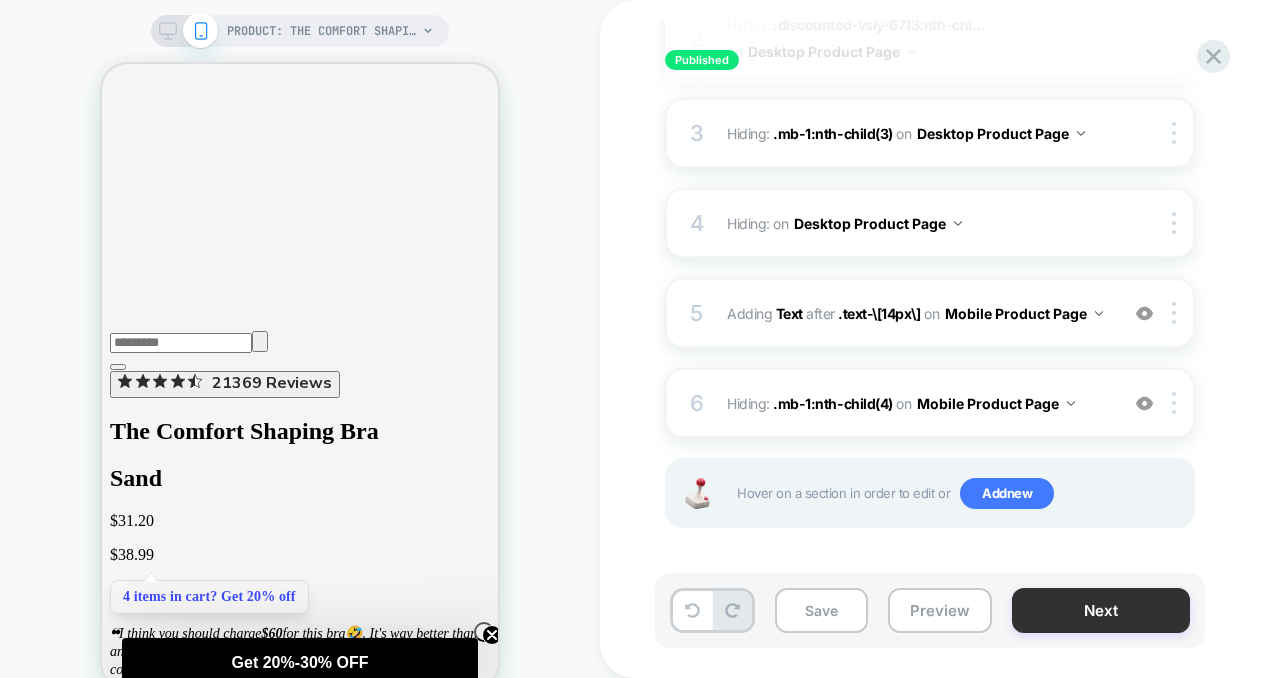 click on "Next" at bounding box center [1101, 610] 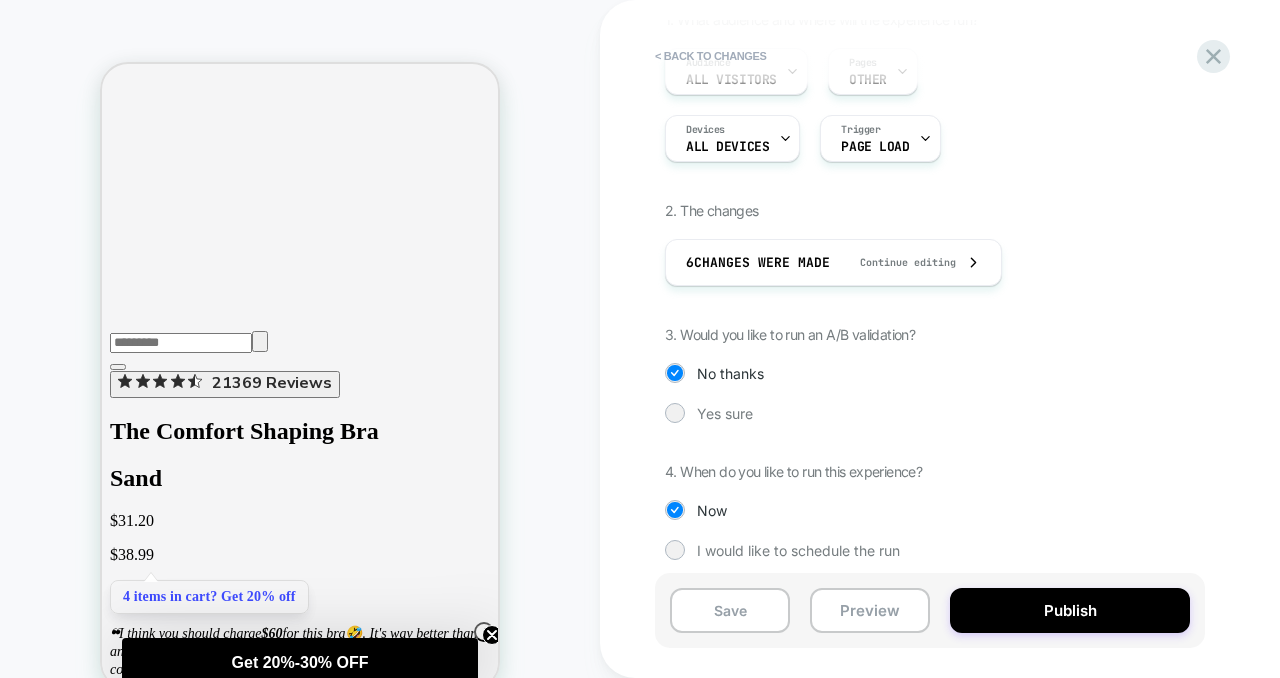 scroll, scrollTop: 197, scrollLeft: 0, axis: vertical 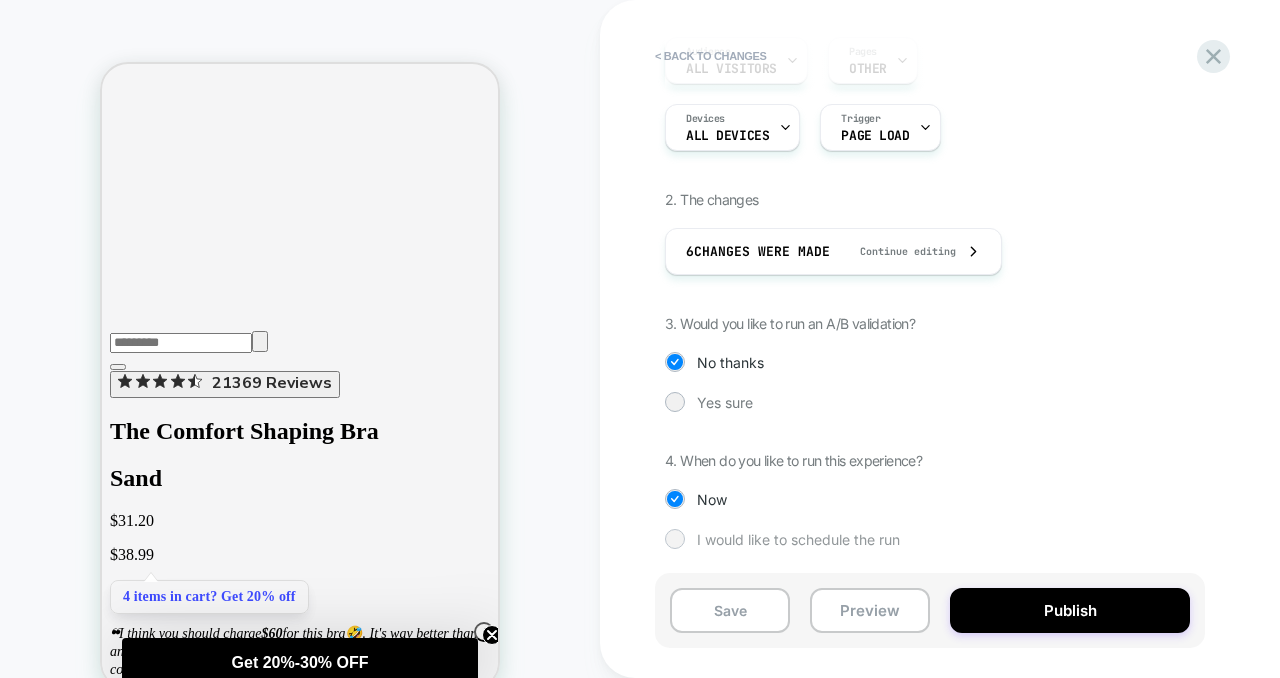 click on "I would like to schedule the run" at bounding box center [798, 539] 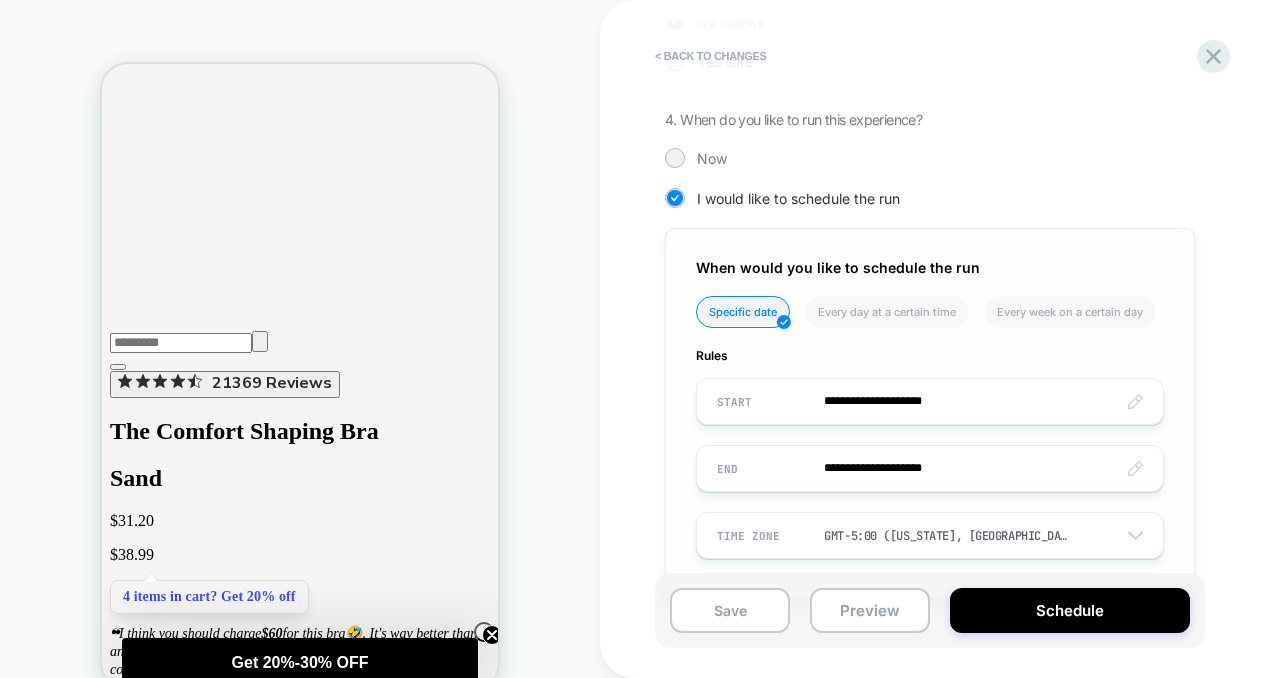scroll, scrollTop: 589, scrollLeft: 0, axis: vertical 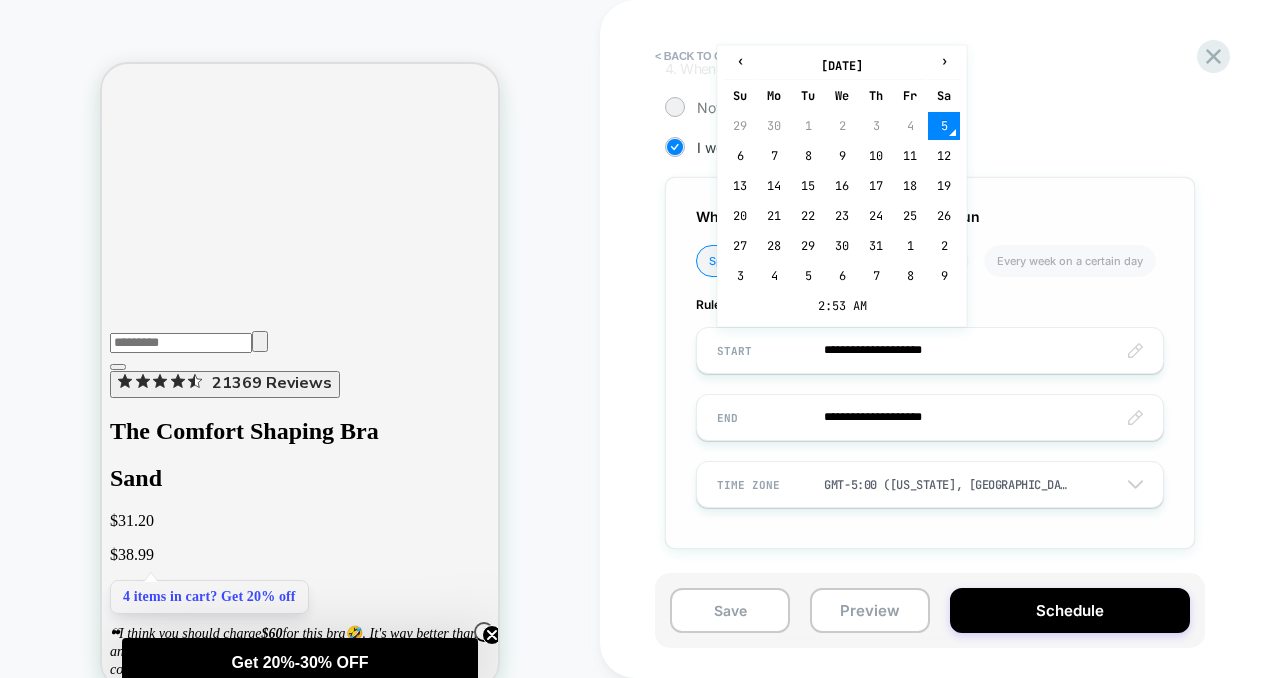 click on "**********" at bounding box center (930, 350) 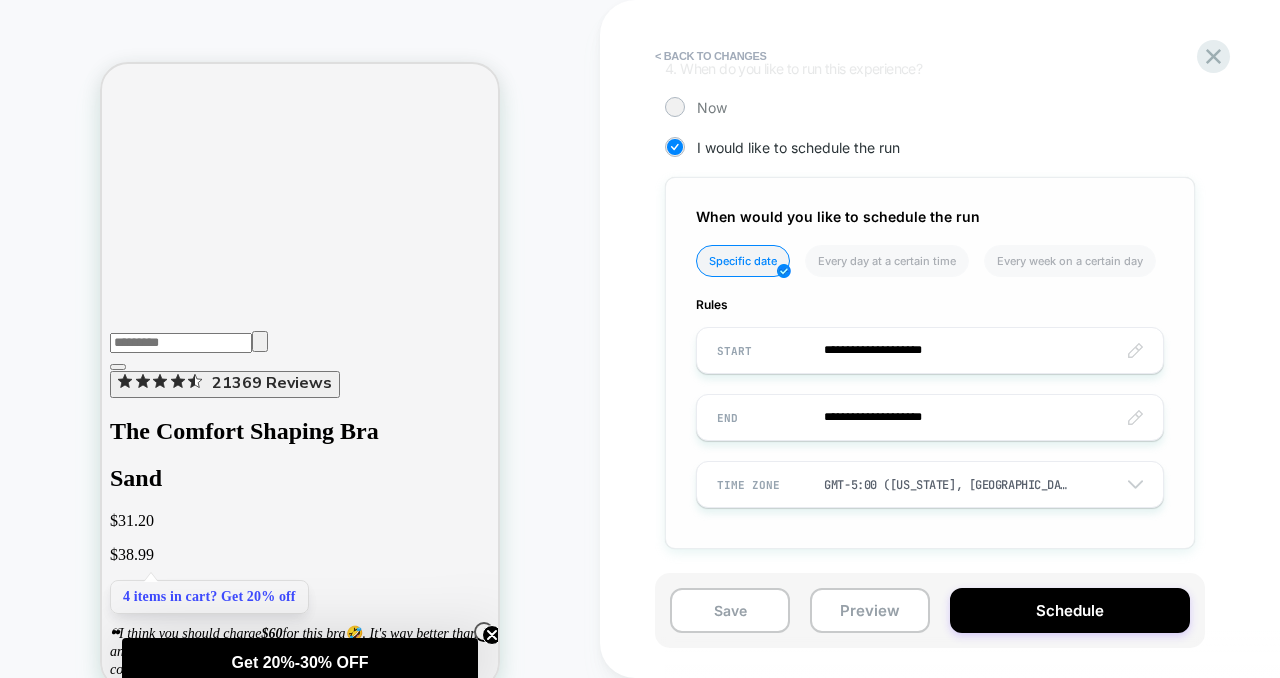click on "Rules" at bounding box center (930, 304) 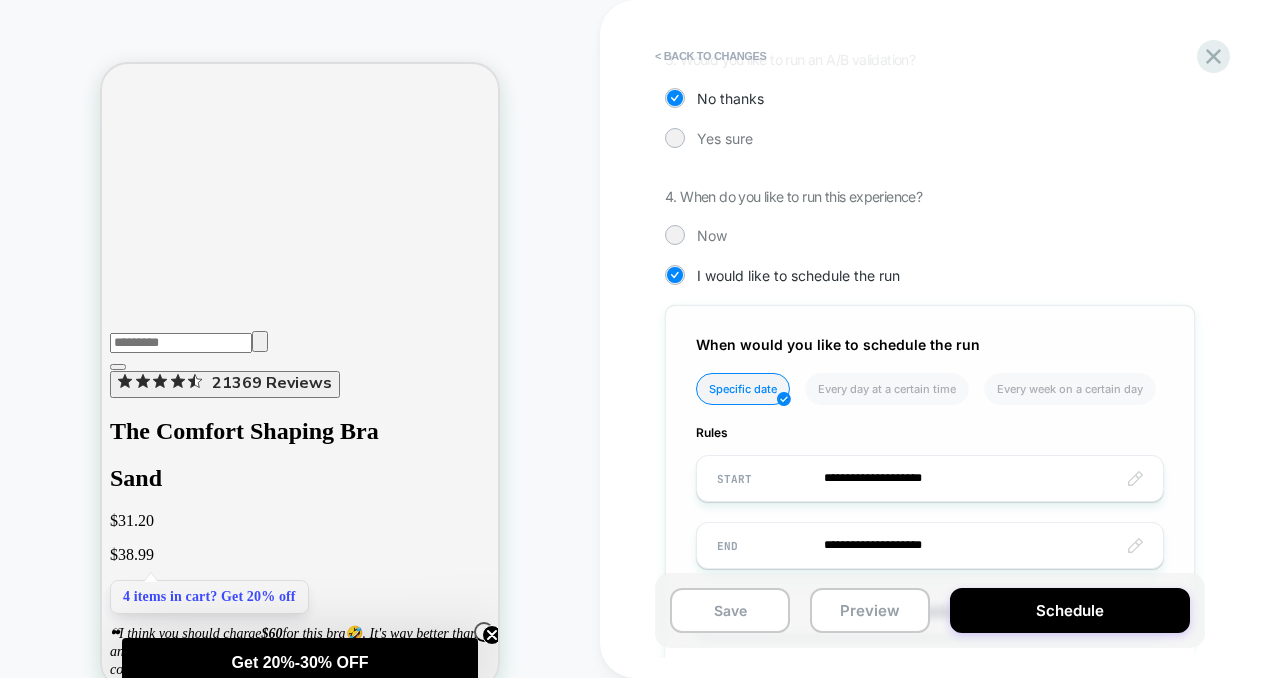scroll, scrollTop: 465, scrollLeft: 0, axis: vertical 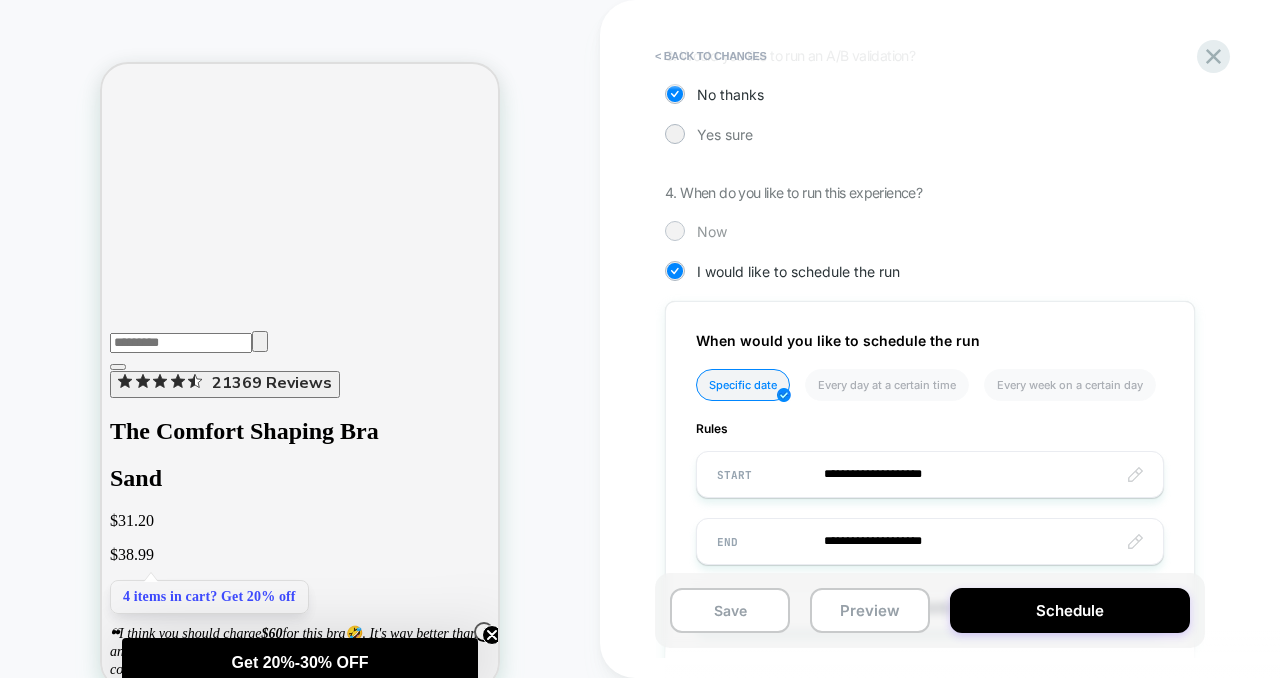 click on "Now" at bounding box center [712, 231] 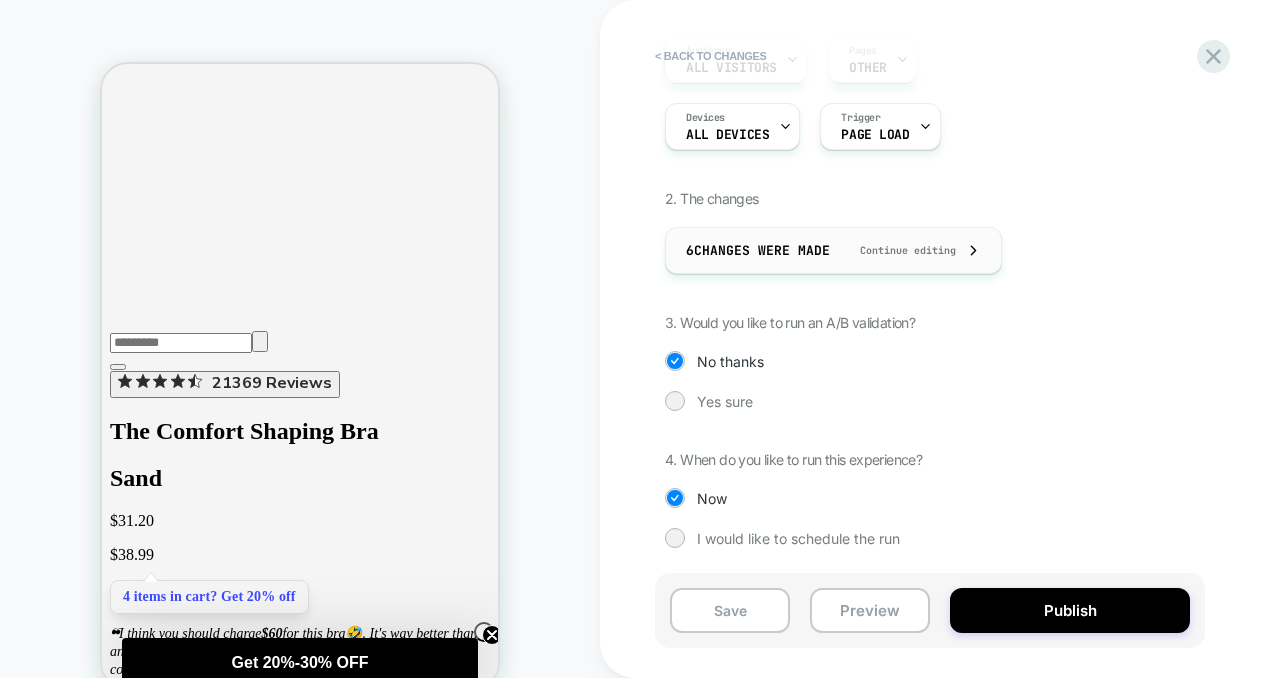 scroll, scrollTop: 197, scrollLeft: 0, axis: vertical 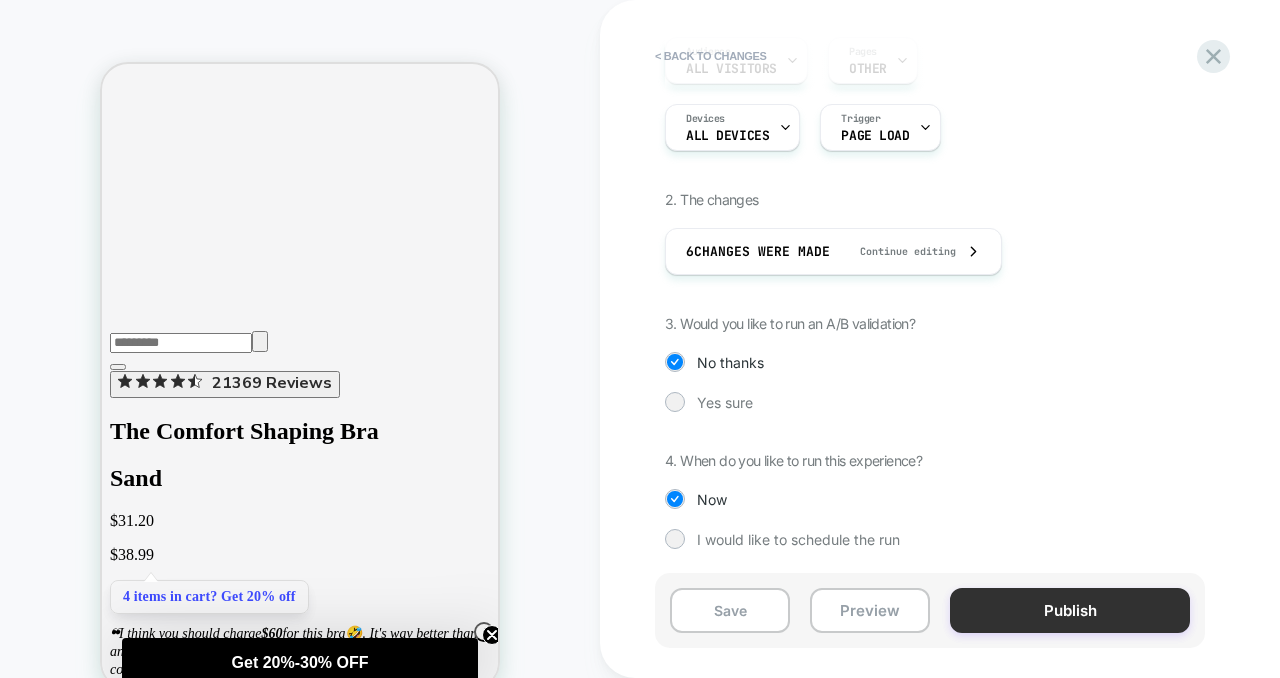 click on "Publish" at bounding box center (1070, 610) 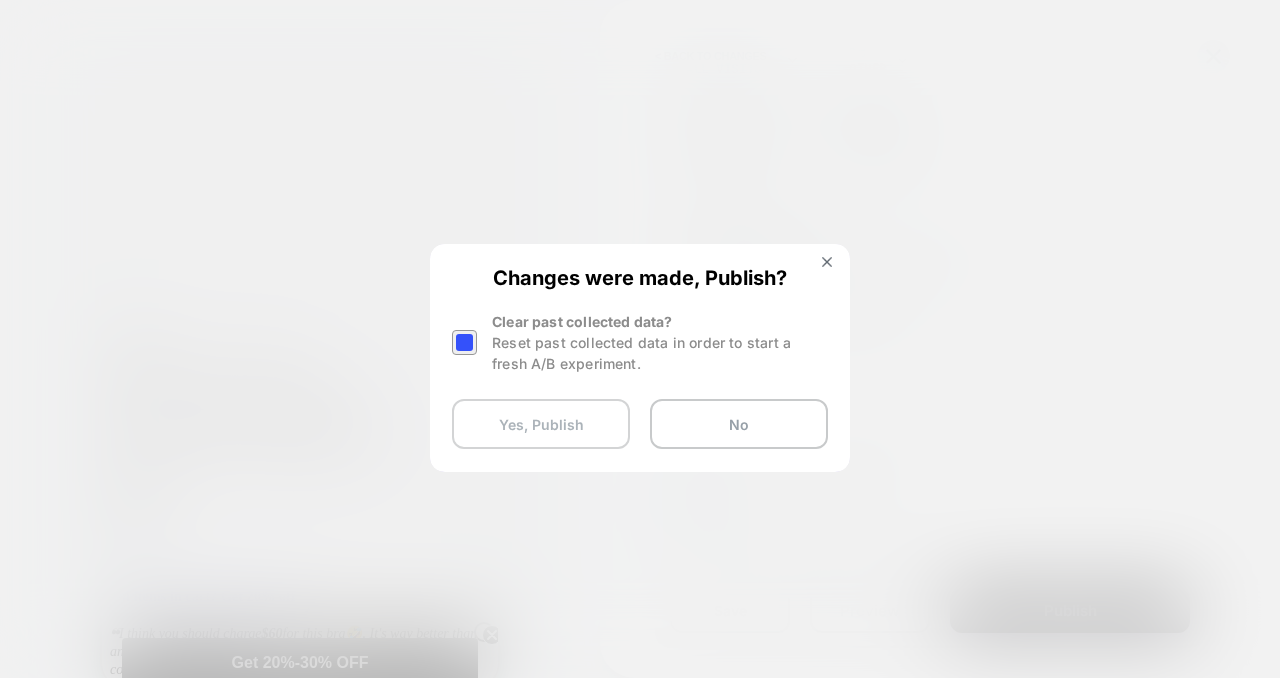 click on "Yes, Publish" at bounding box center [541, 424] 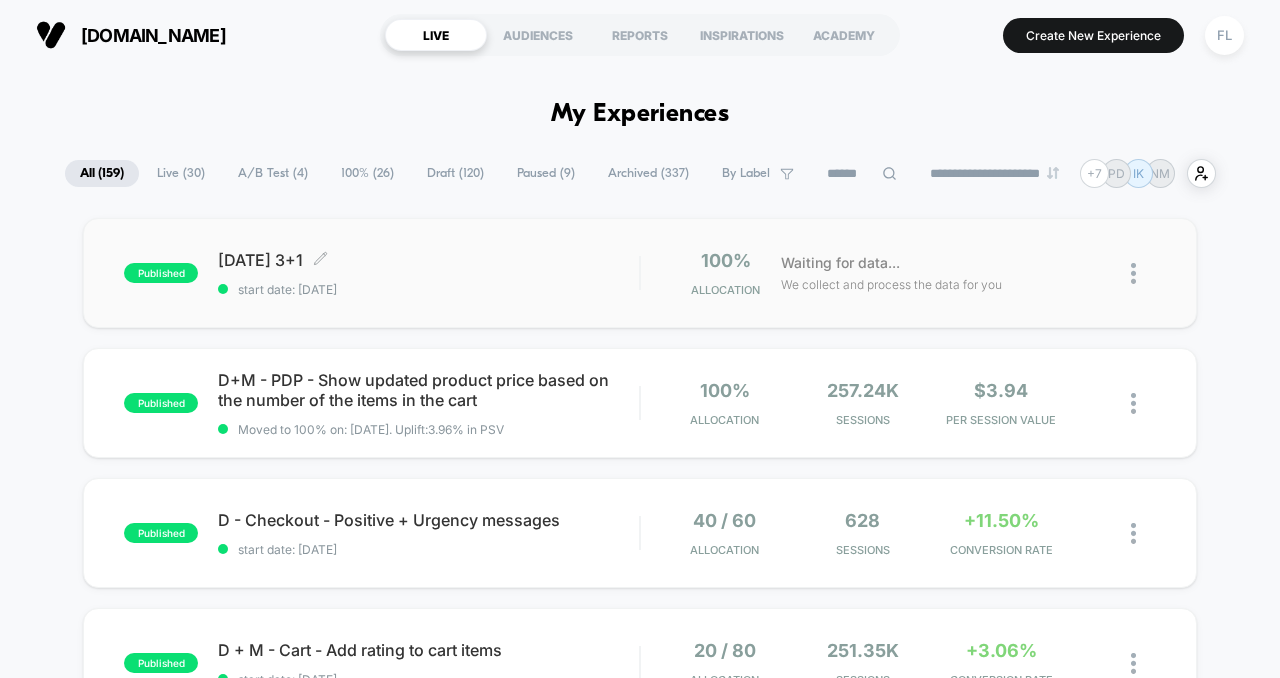 click on "start date: [DATE]" at bounding box center [428, 289] 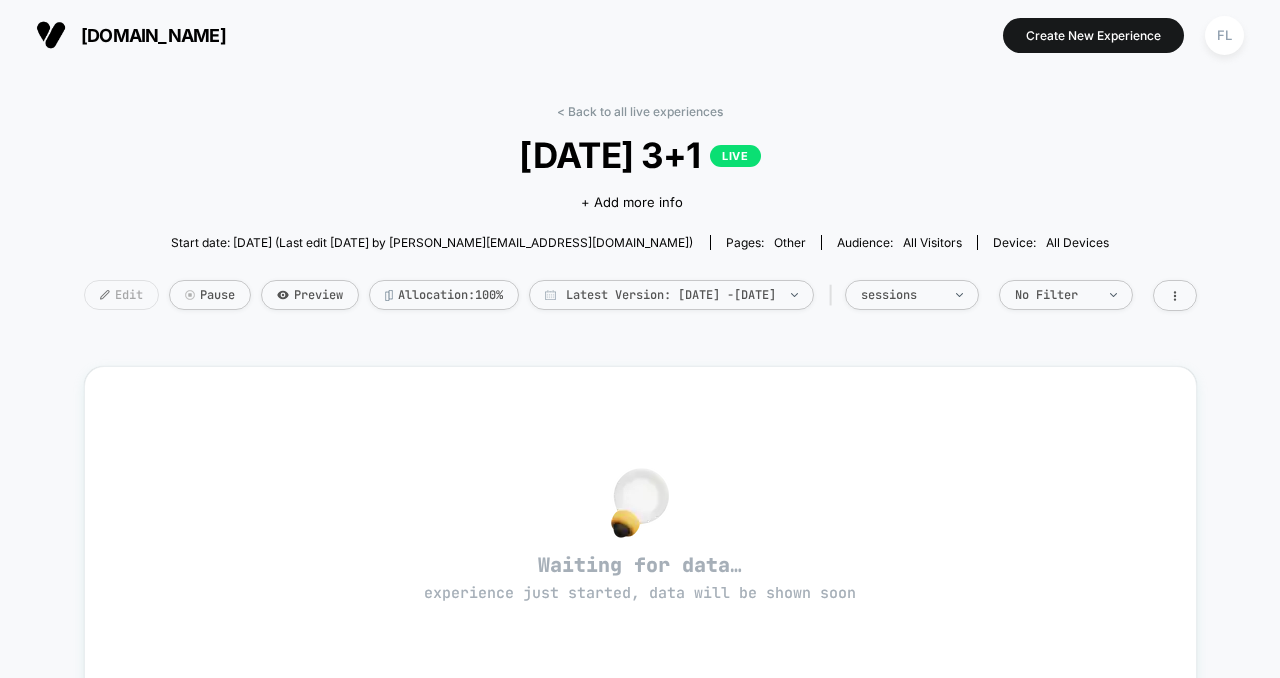 click on "Edit" at bounding box center [121, 295] 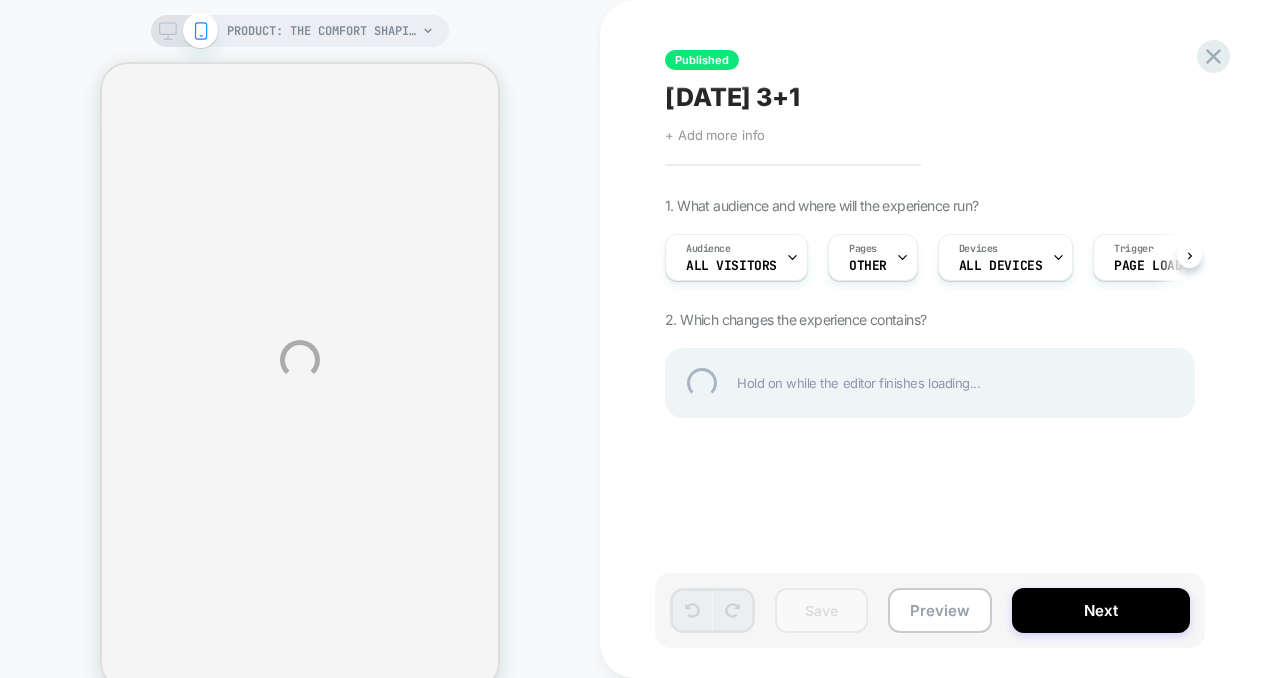 click on "PRODUCT: The Comfort Shaping Bra [sand] PRODUCT: The Comfort Shaping Bra [sand] Published [DATE] 3+1 Click to edit experience details + Add more info 1. What audience and where will the experience run? Audience All Visitors Pages OTHER Devices ALL DEVICES Trigger Page Load 2. Which changes the experience contains? Hold on while the editor finishes loading... Save Preview Next" at bounding box center (640, 360) 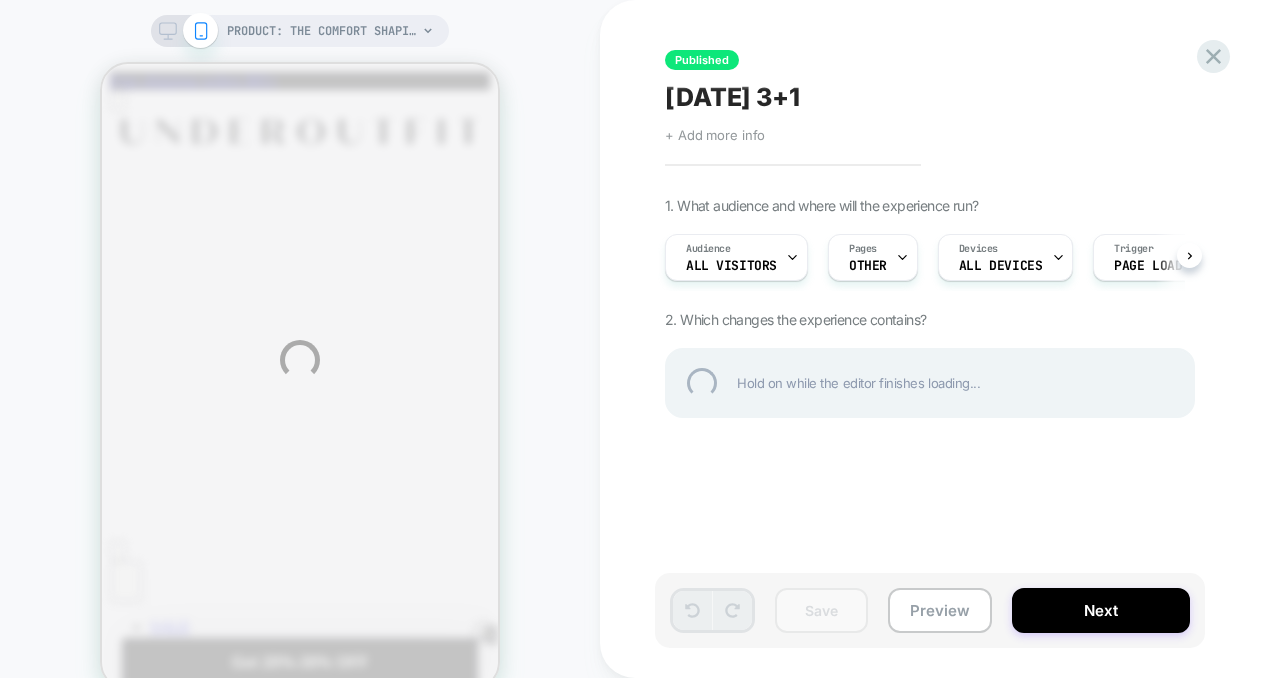 scroll, scrollTop: 0, scrollLeft: 0, axis: both 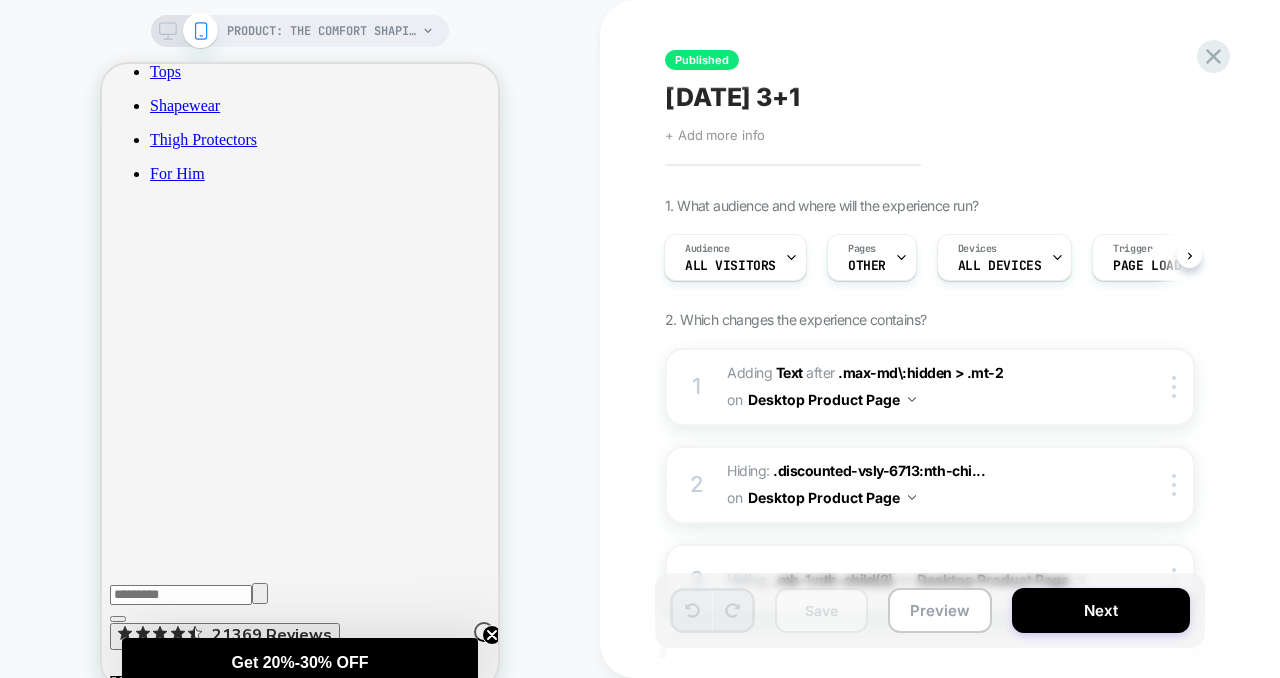 click 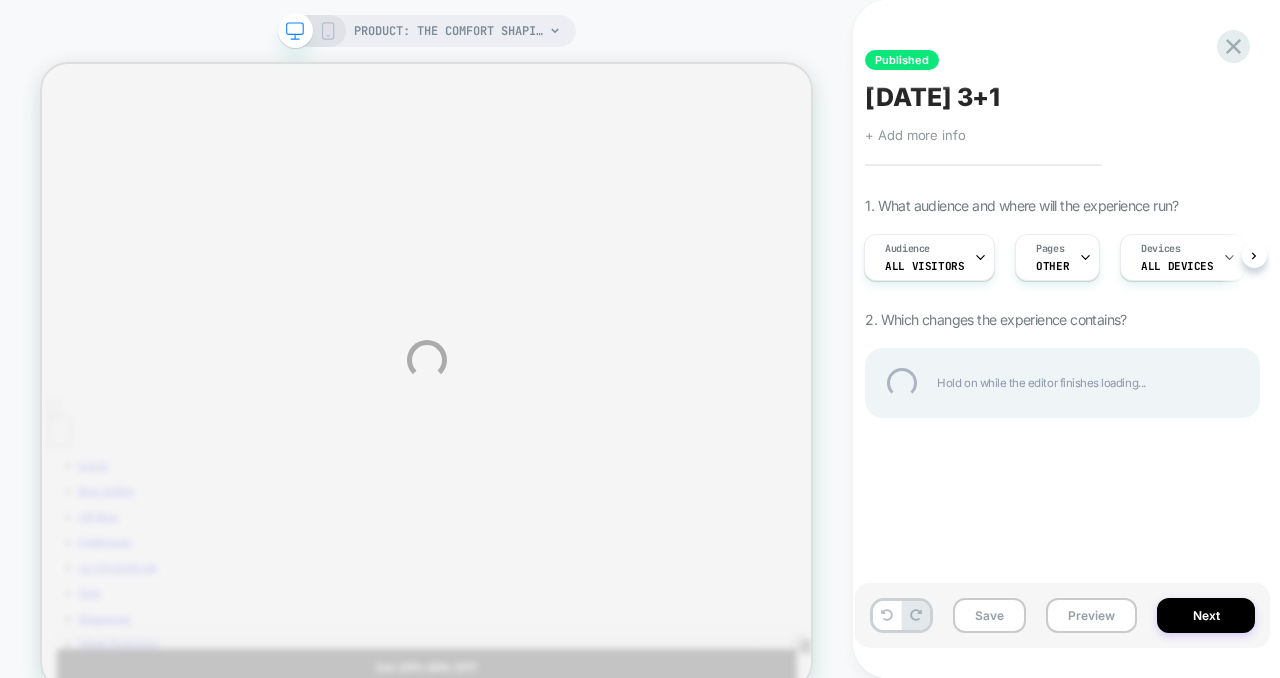 scroll, scrollTop: 0, scrollLeft: 0, axis: both 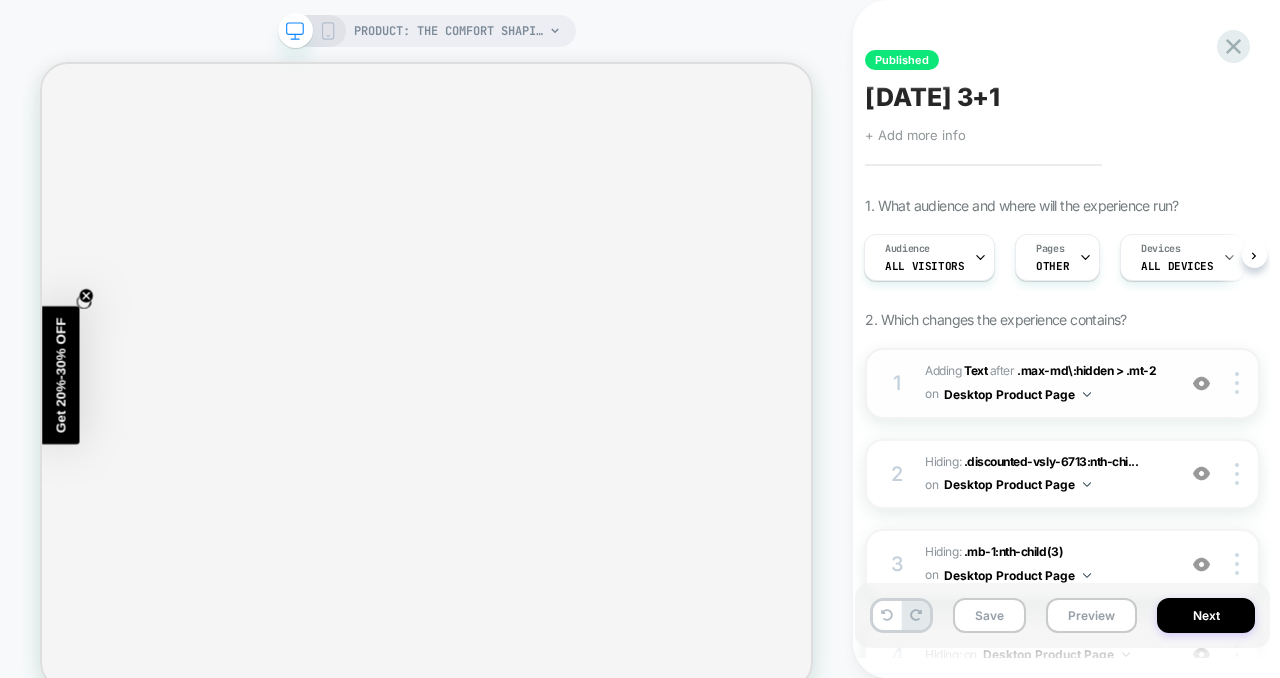 click on "#_loomi_addon_1707898331516_dup1751683628 Adding   Text   AFTER .max-md\:hidden > .mt-2 .max-md\:hidden > .mt-2   on Desktop Product Page" at bounding box center (1045, 383) 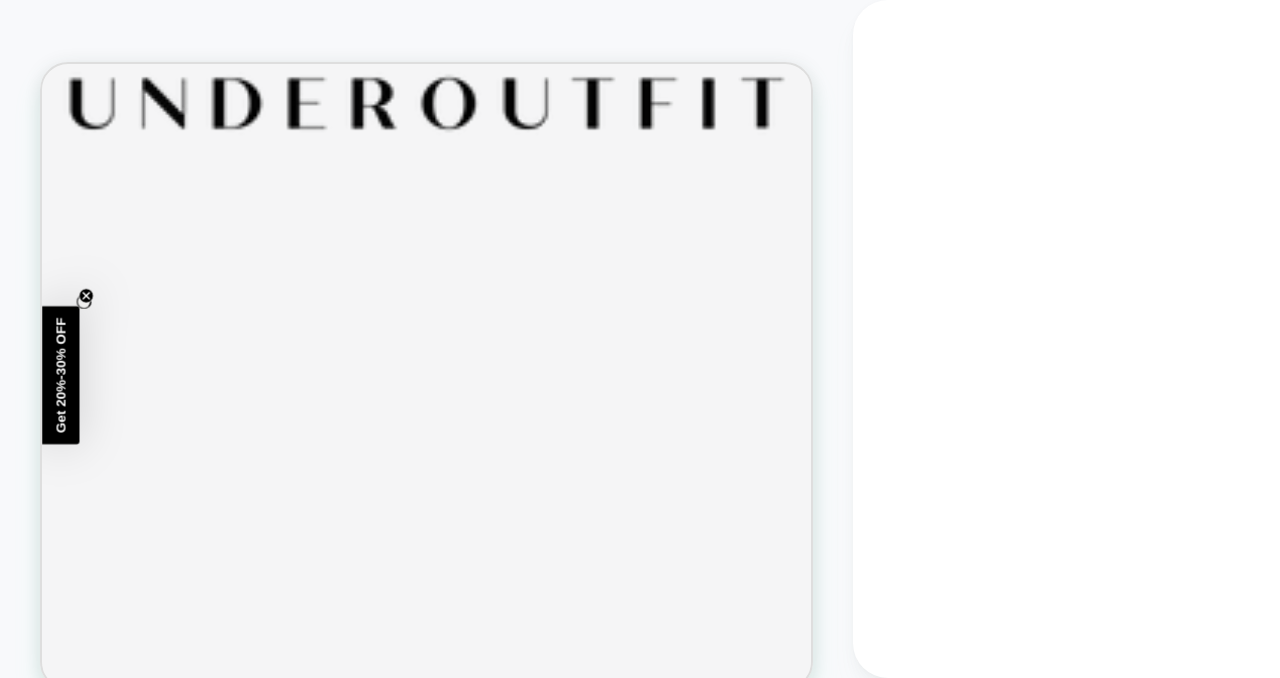 scroll, scrollTop: 36, scrollLeft: 0, axis: vertical 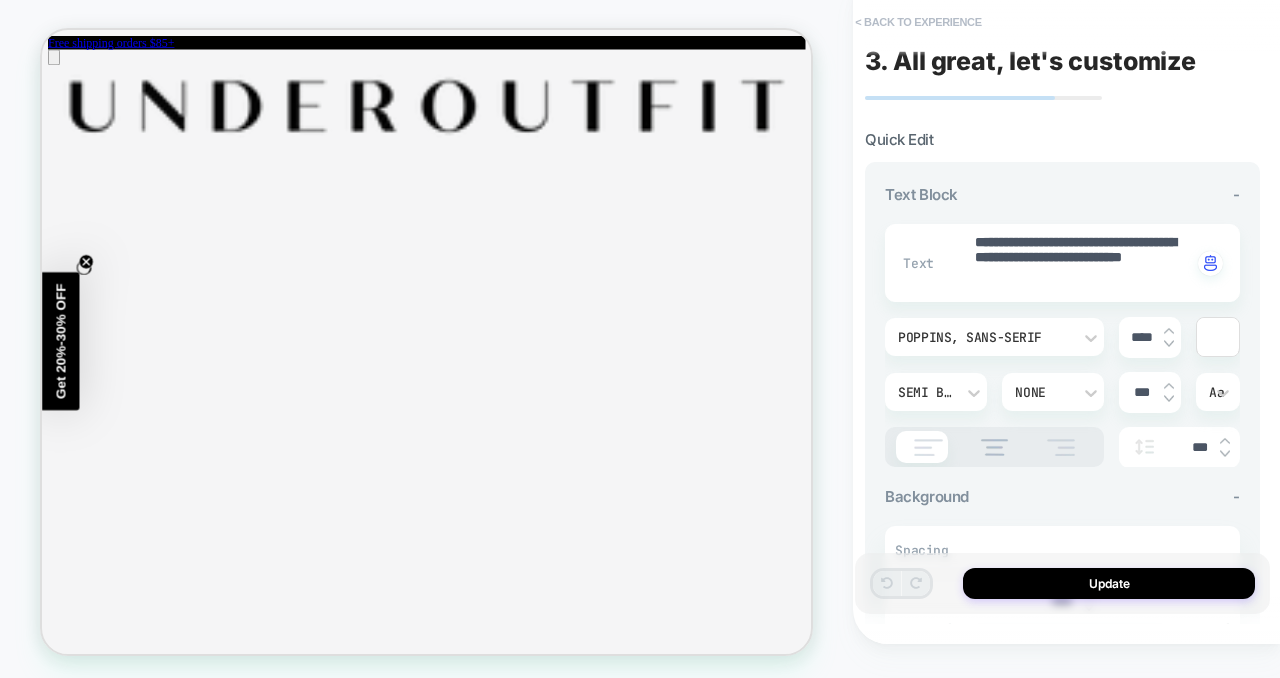 click on "< Back to experience" at bounding box center [918, 22] 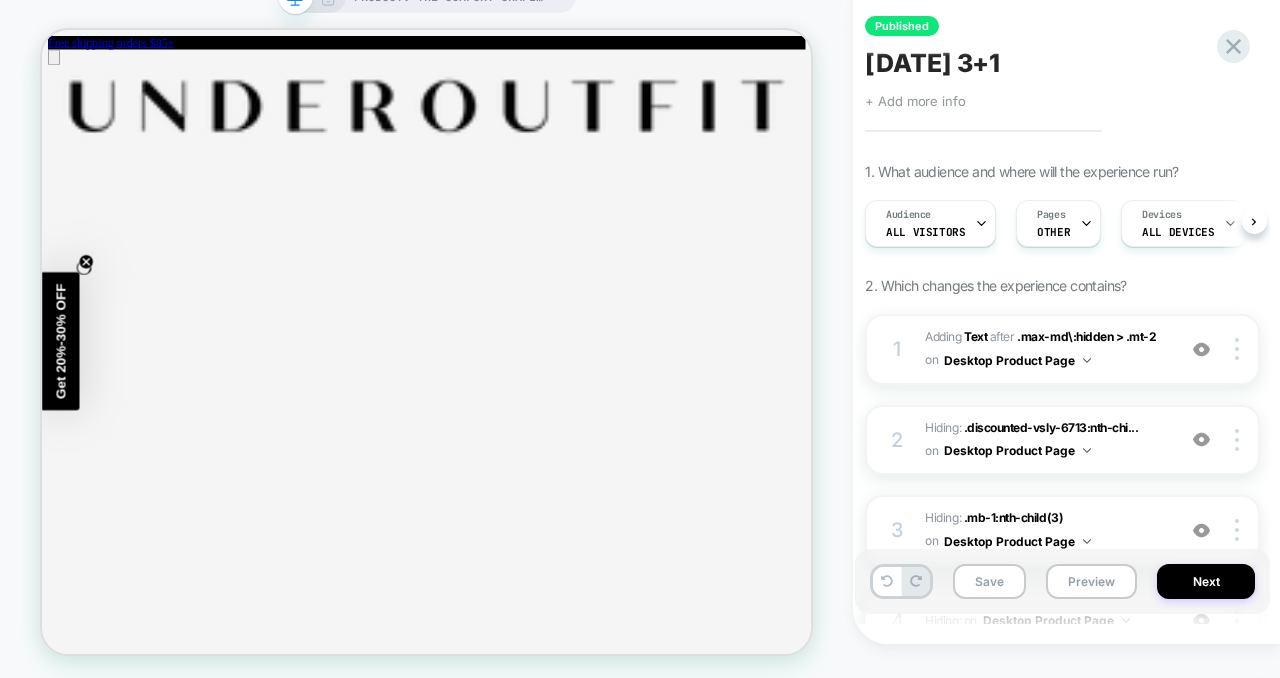 scroll, scrollTop: 0, scrollLeft: 1, axis: horizontal 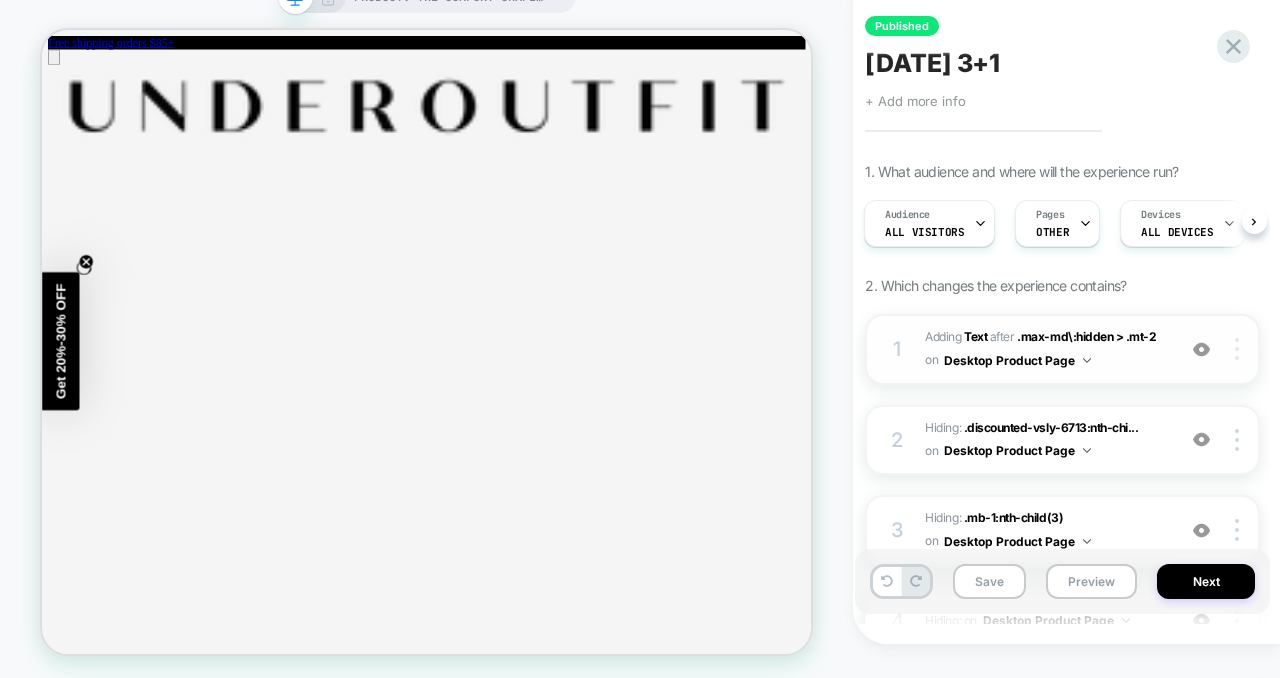 click at bounding box center [1237, 349] 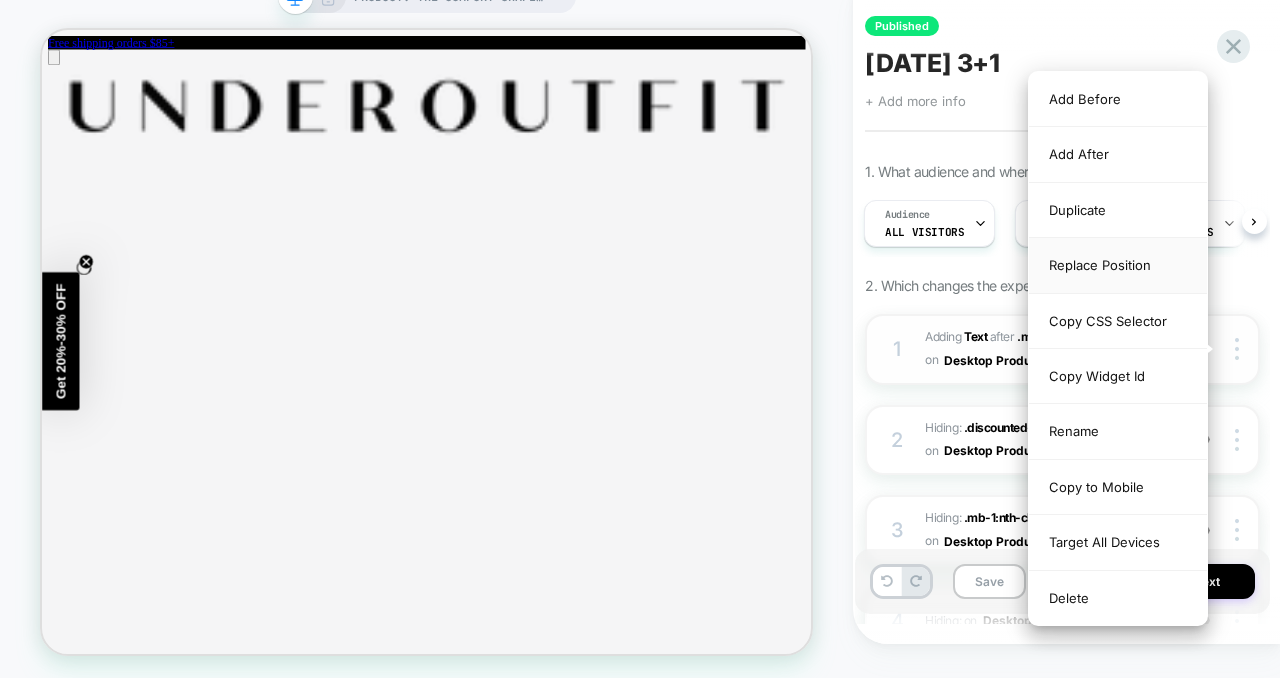 click on "Replace Position" at bounding box center (1118, 265) 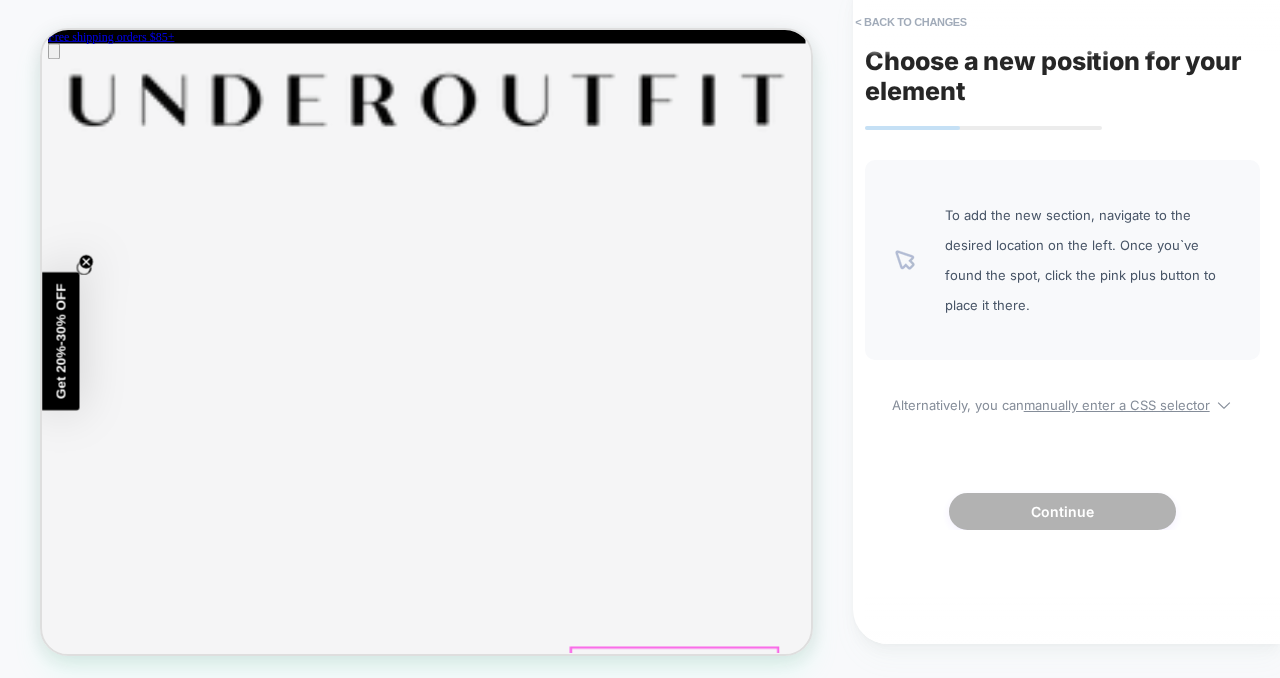 scroll, scrollTop: 0, scrollLeft: 0, axis: both 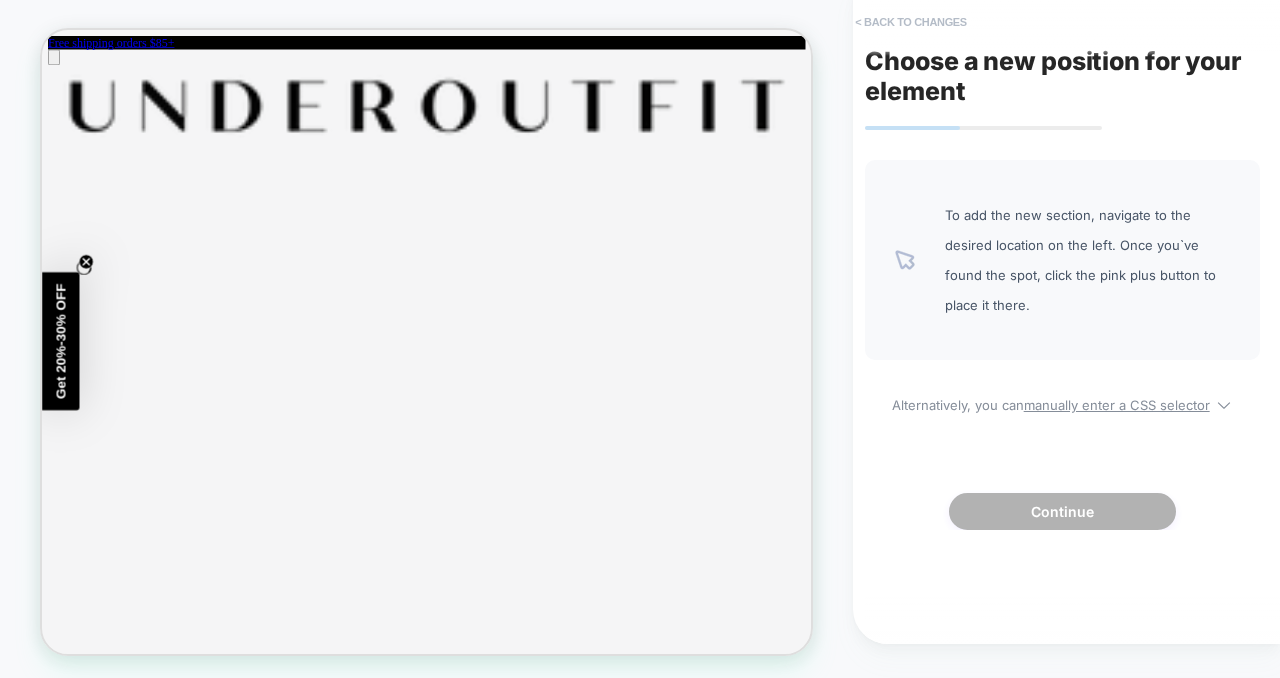 click on "< Back to changes" at bounding box center [911, 22] 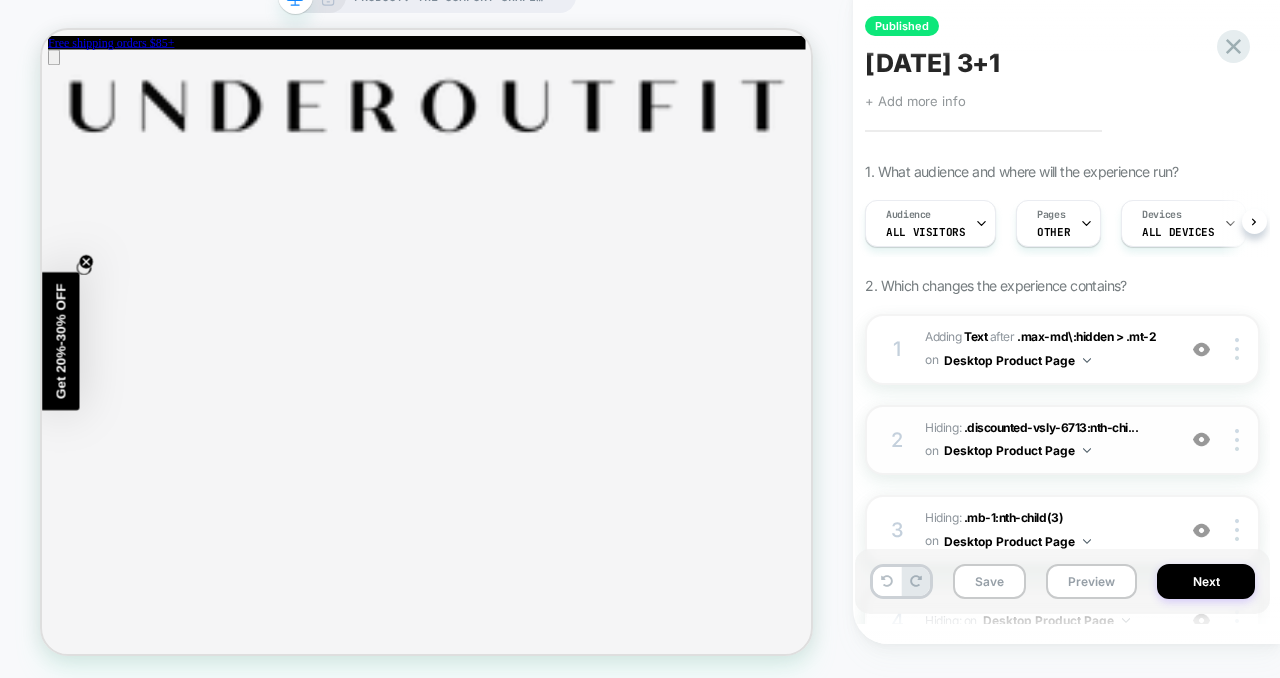 scroll, scrollTop: 0, scrollLeft: 1, axis: horizontal 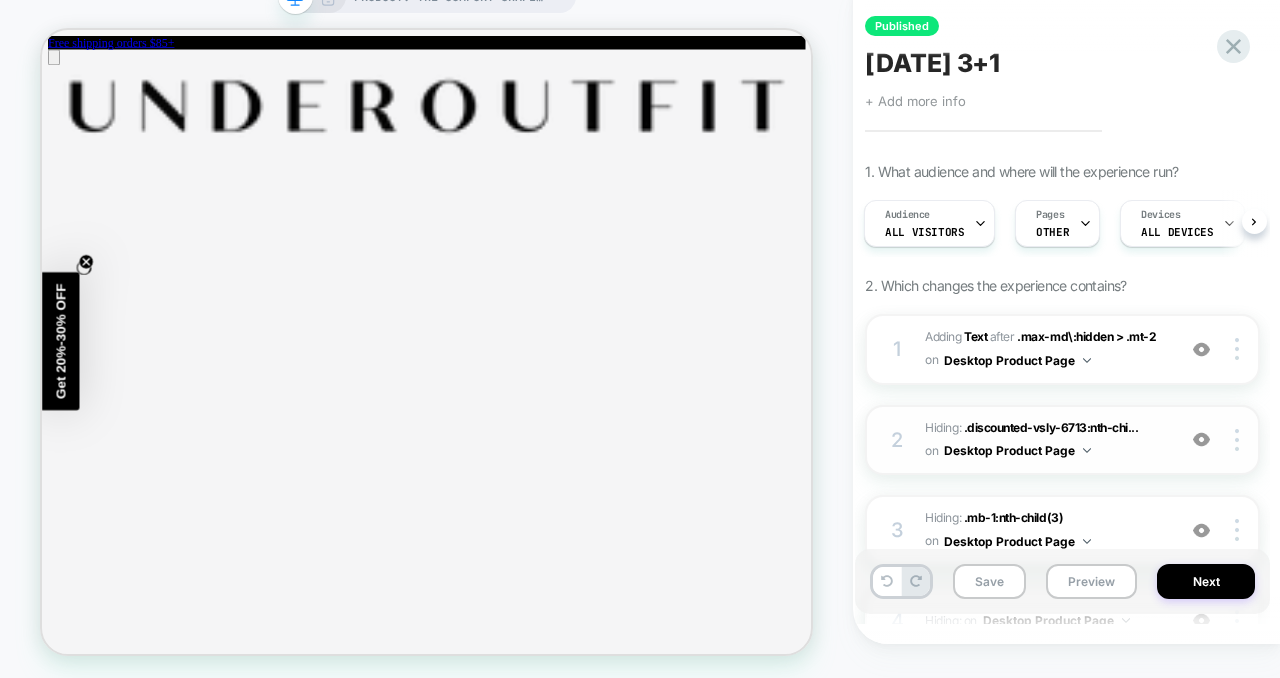 click on "Hiding :   .discounted-vsly-6713:nth-chi... .discounted-vsly-6713:nth-child(6)   on Desktop Product Page" at bounding box center (1045, 440) 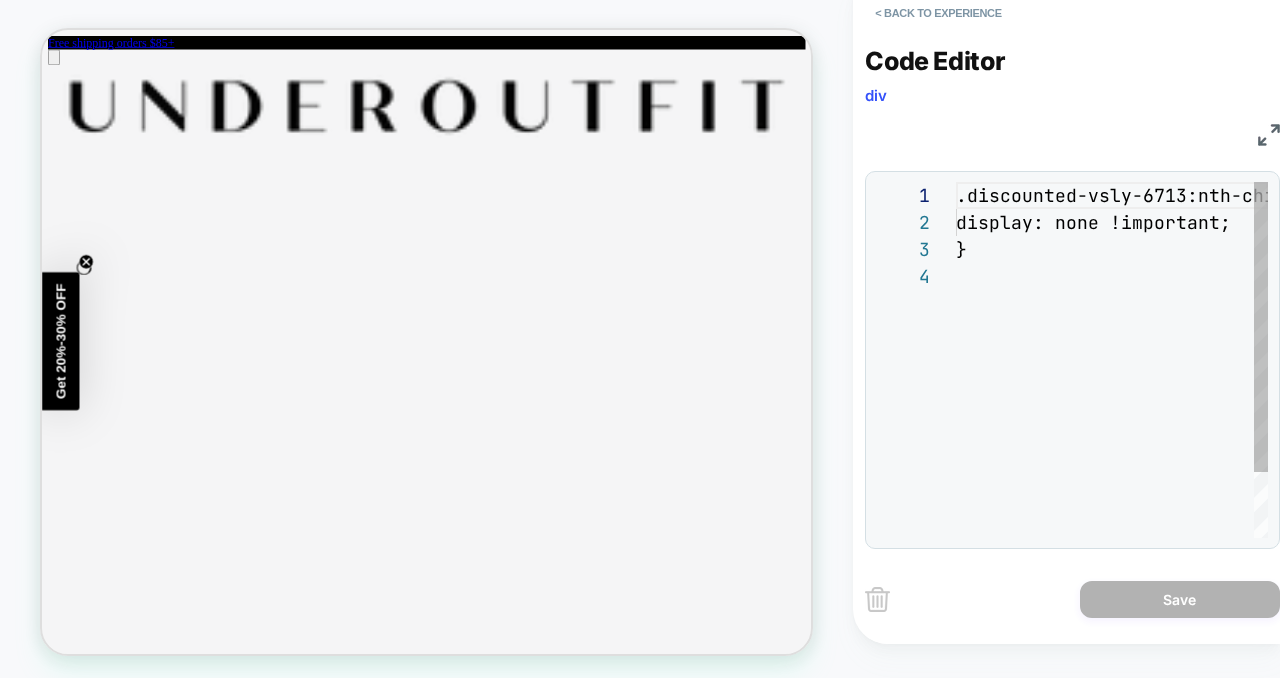 scroll, scrollTop: 81, scrollLeft: 0, axis: vertical 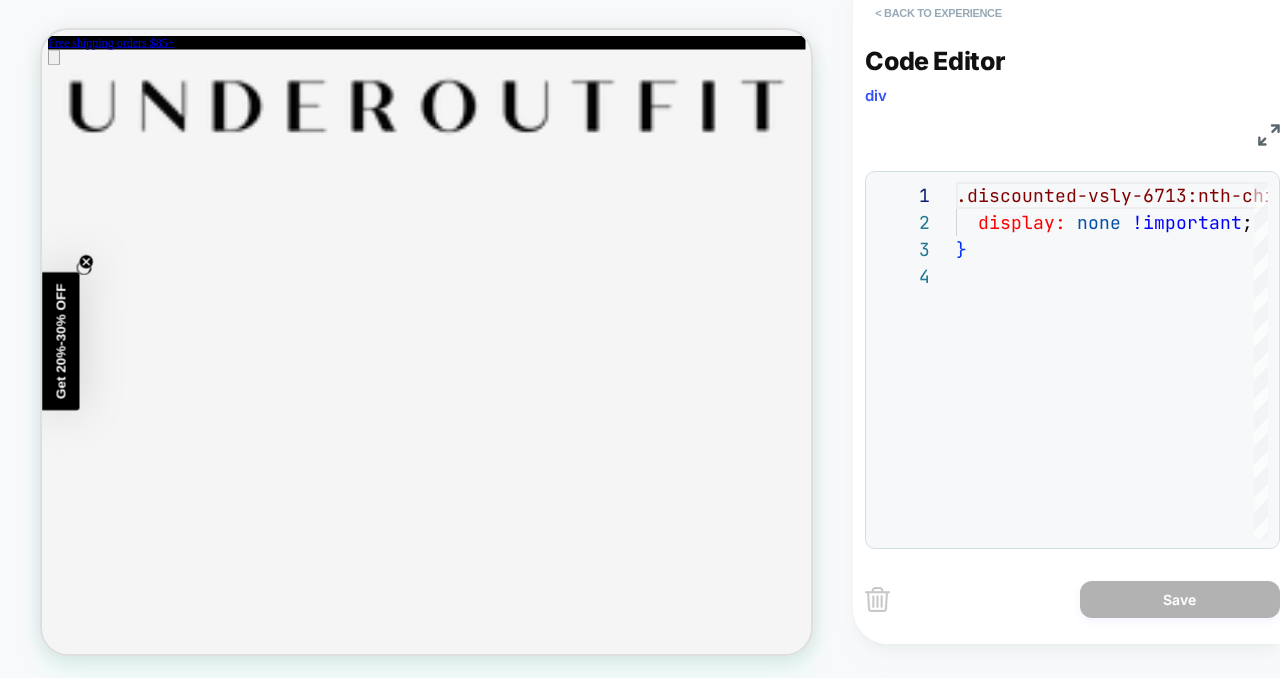 click on "< Back to experience" at bounding box center (938, 13) 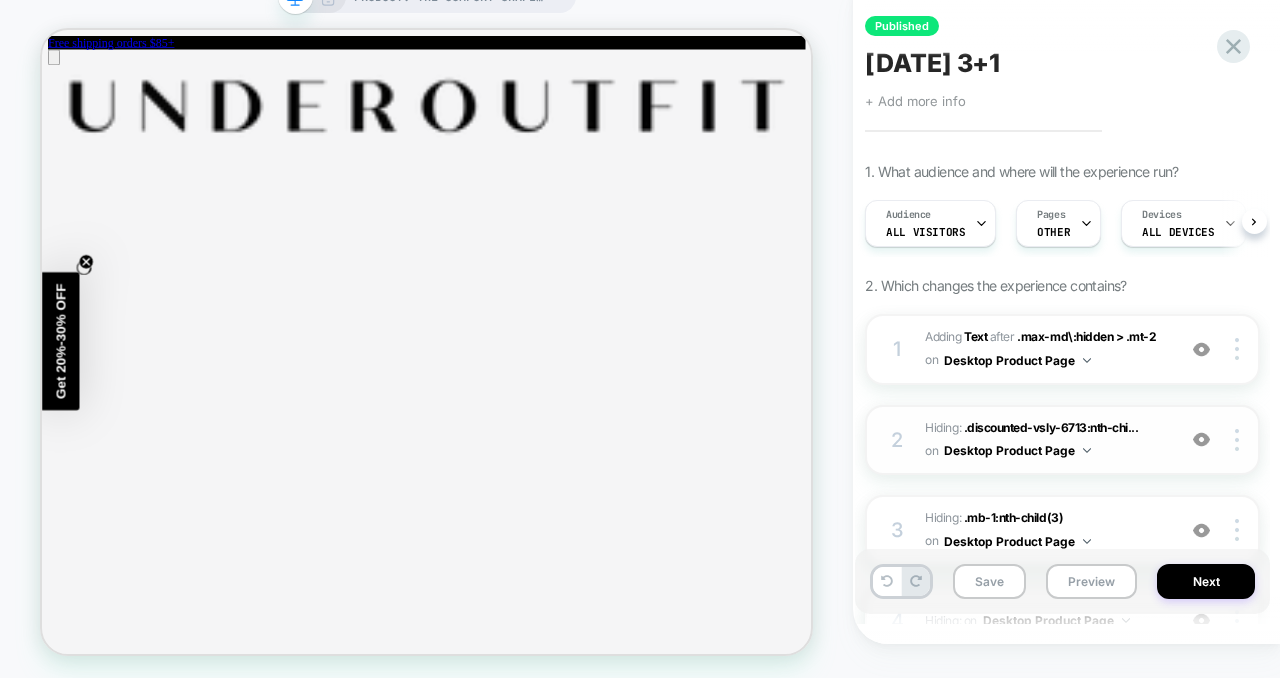 scroll, scrollTop: 0, scrollLeft: 1, axis: horizontal 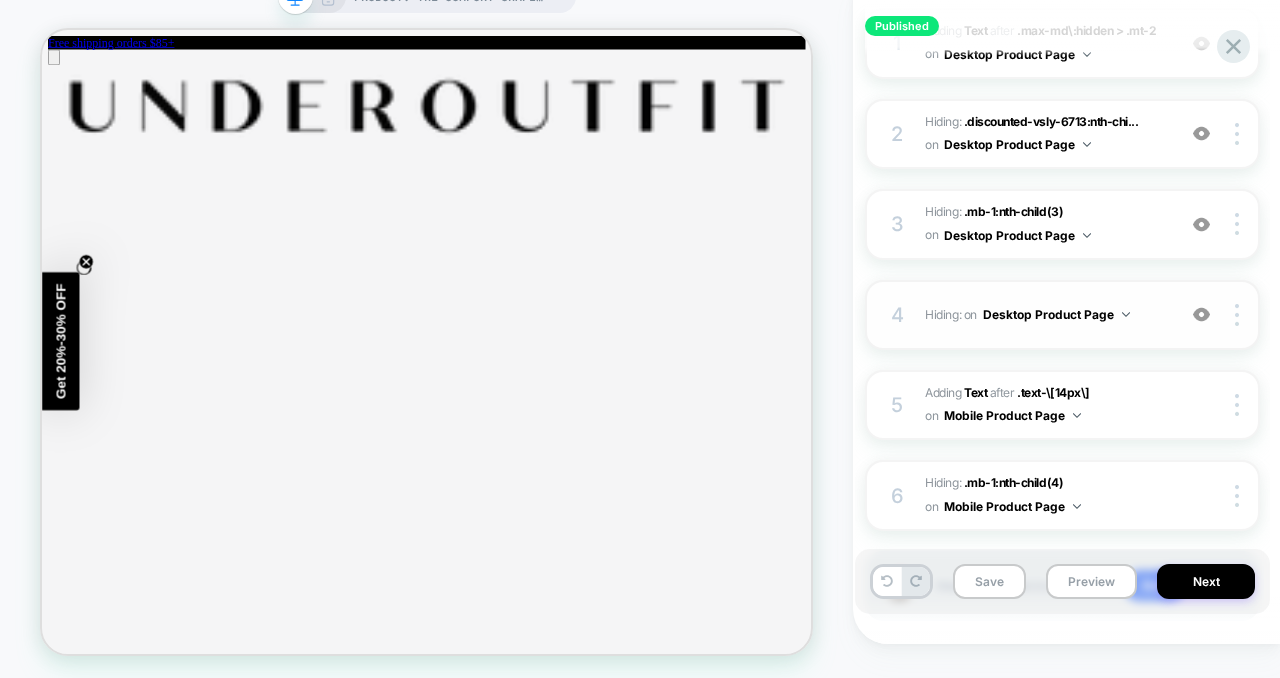 click on "Hiding :     on Desktop Product Page" at bounding box center (1045, 314) 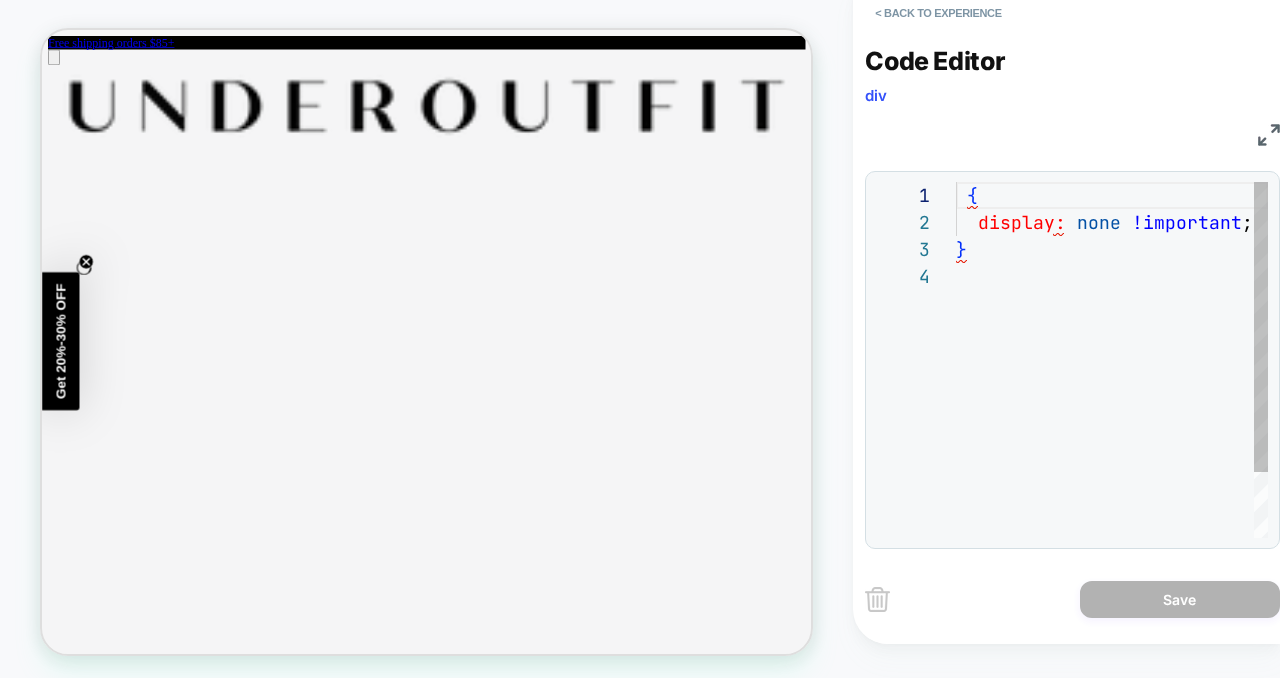 scroll, scrollTop: 81, scrollLeft: 0, axis: vertical 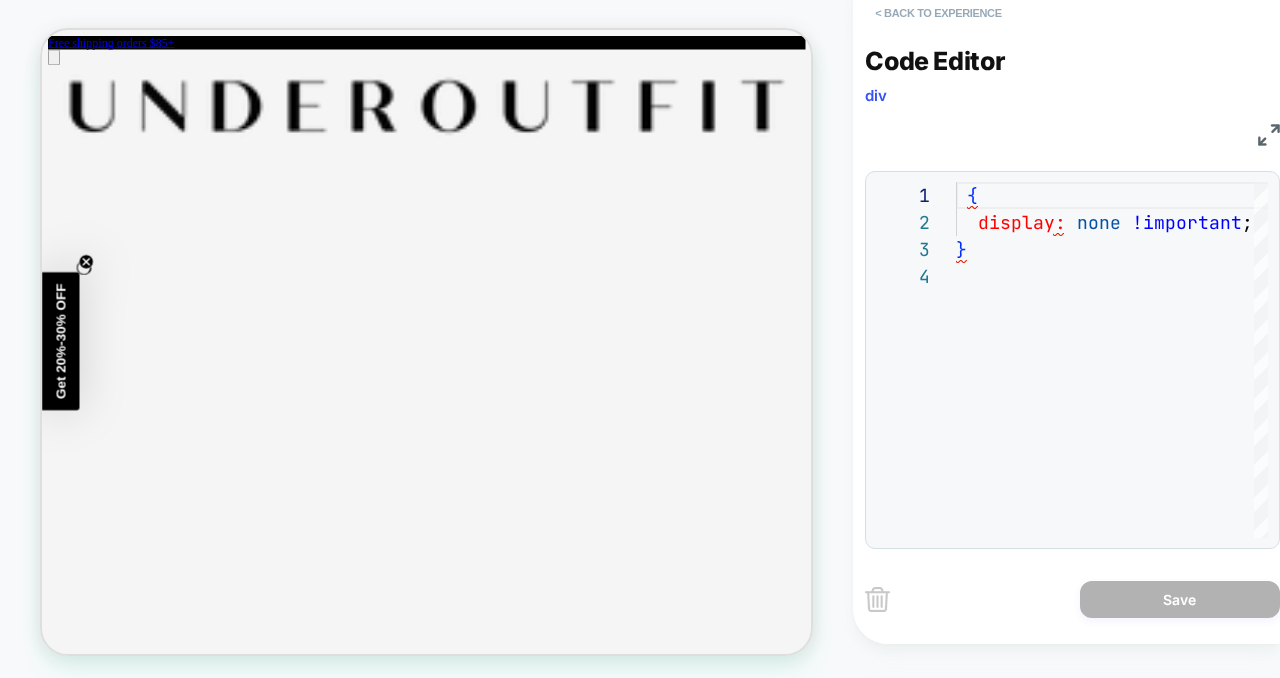 click on "< Back to experience" at bounding box center (938, 13) 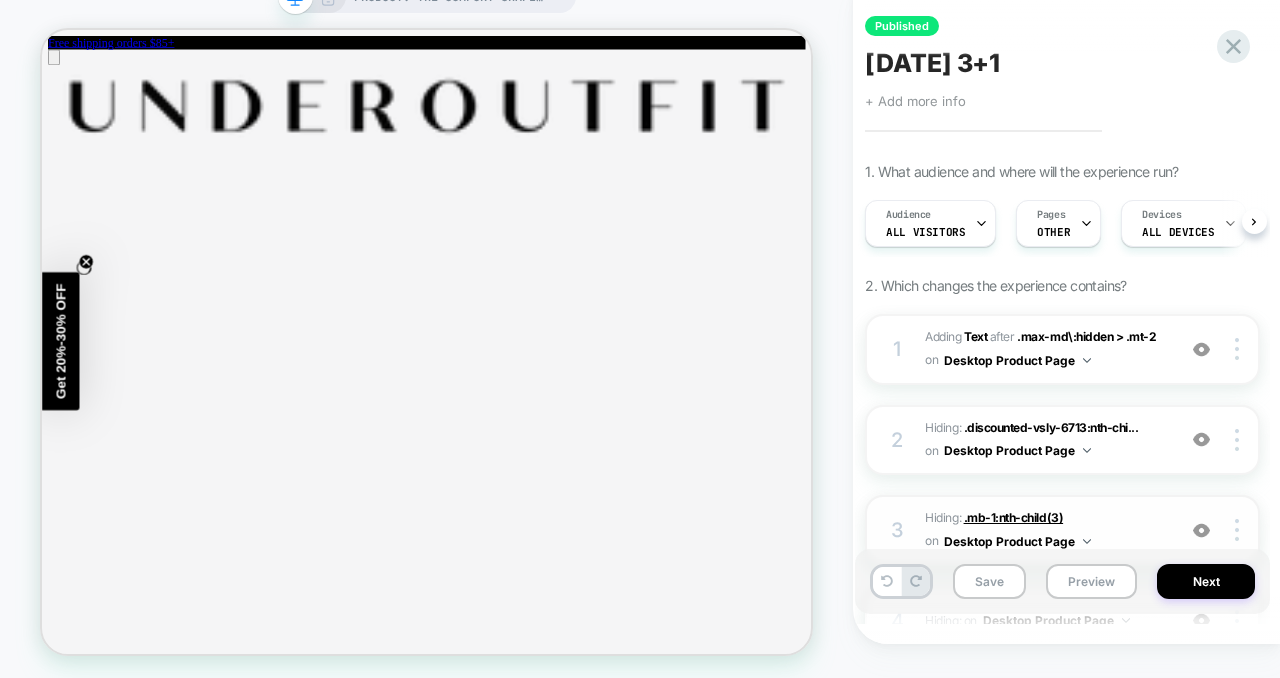 scroll, scrollTop: 0, scrollLeft: 1, axis: horizontal 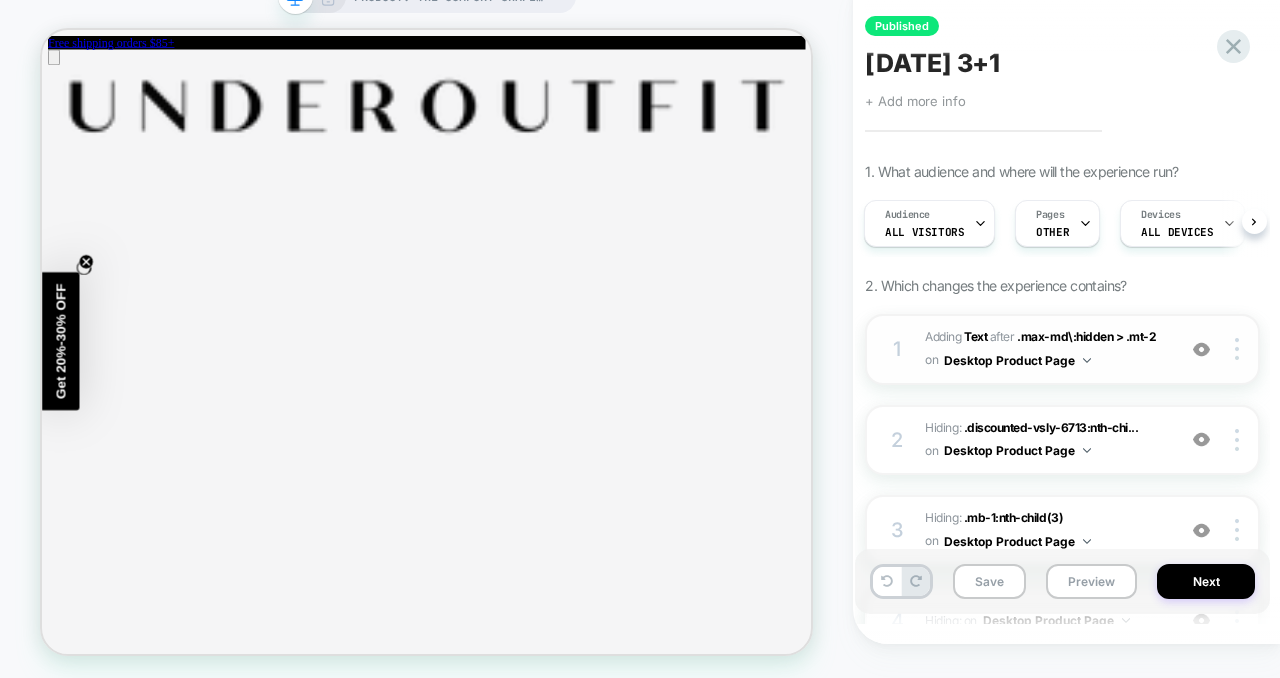 click on "1 #_loomi_addon_1707898331516_dup1751683628 Adding   Text   AFTER .max-md\:hidden > .mt-2 .max-md\:hidden > .mt-2   on Desktop Product Page Add Before Add After Duplicate Replace Position Copy CSS Selector Copy Widget Id Rename Copy to   Mobile Target   All Devices Delete" at bounding box center [1062, 349] 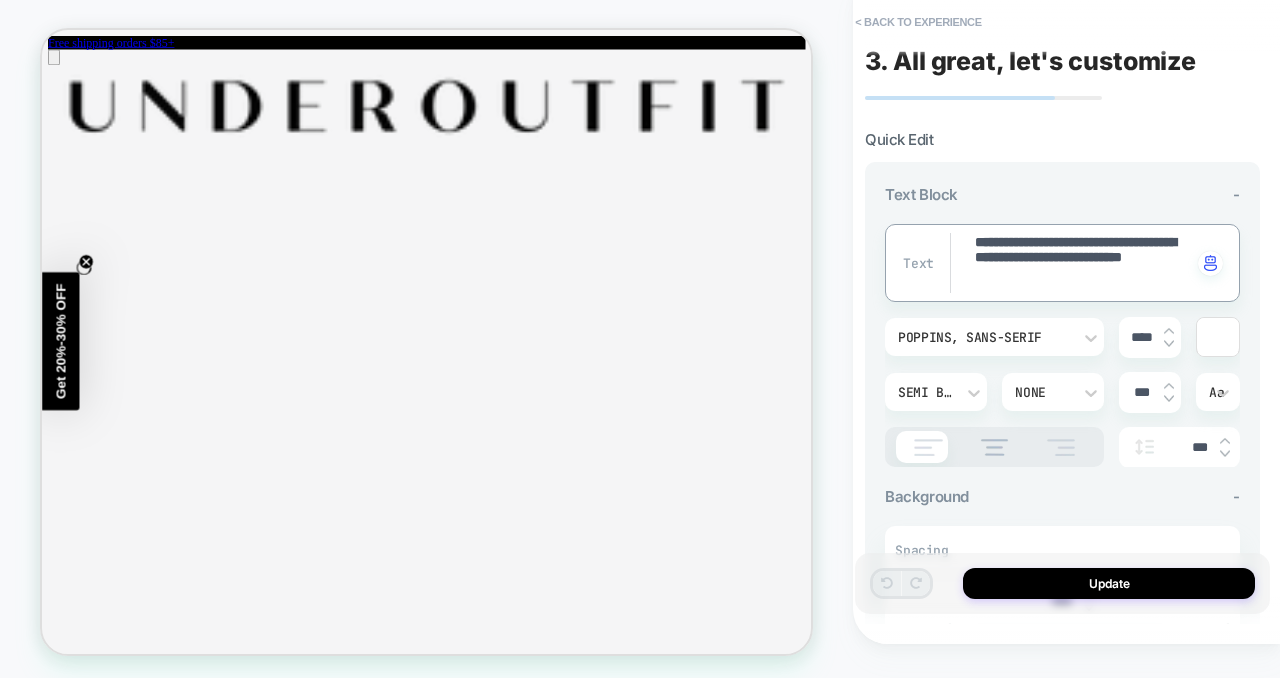 click on "**********" at bounding box center [1082, 263] 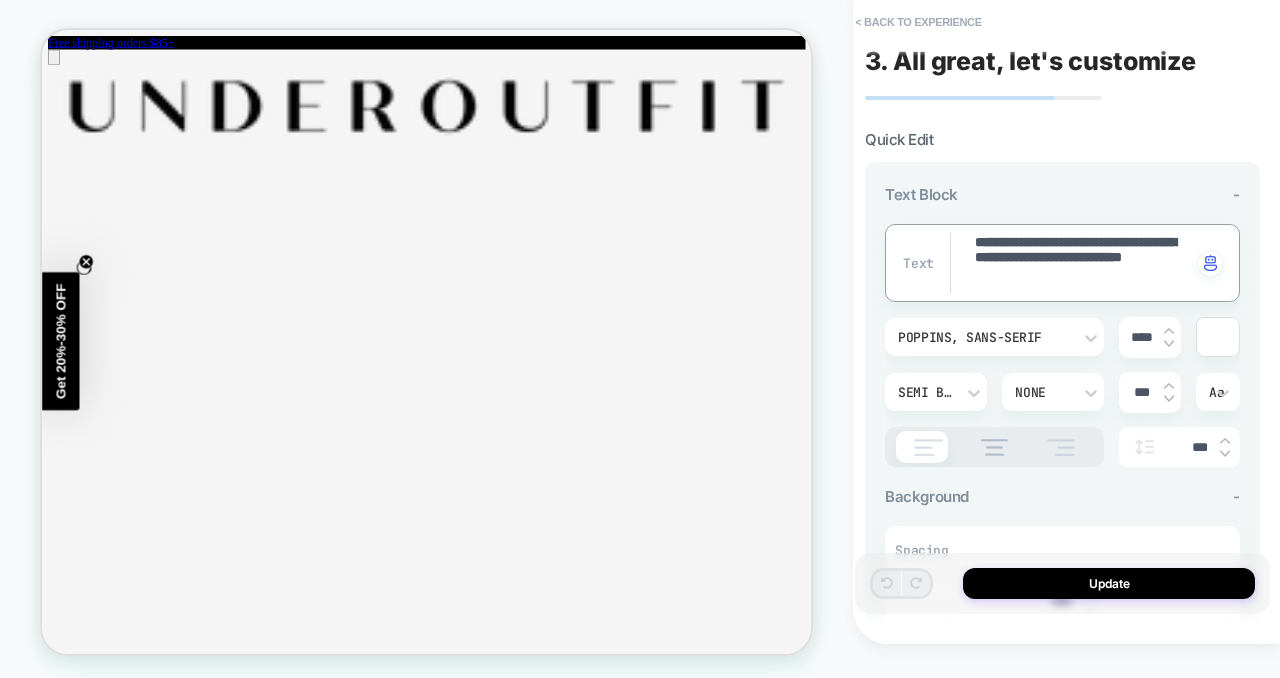 type on "*" 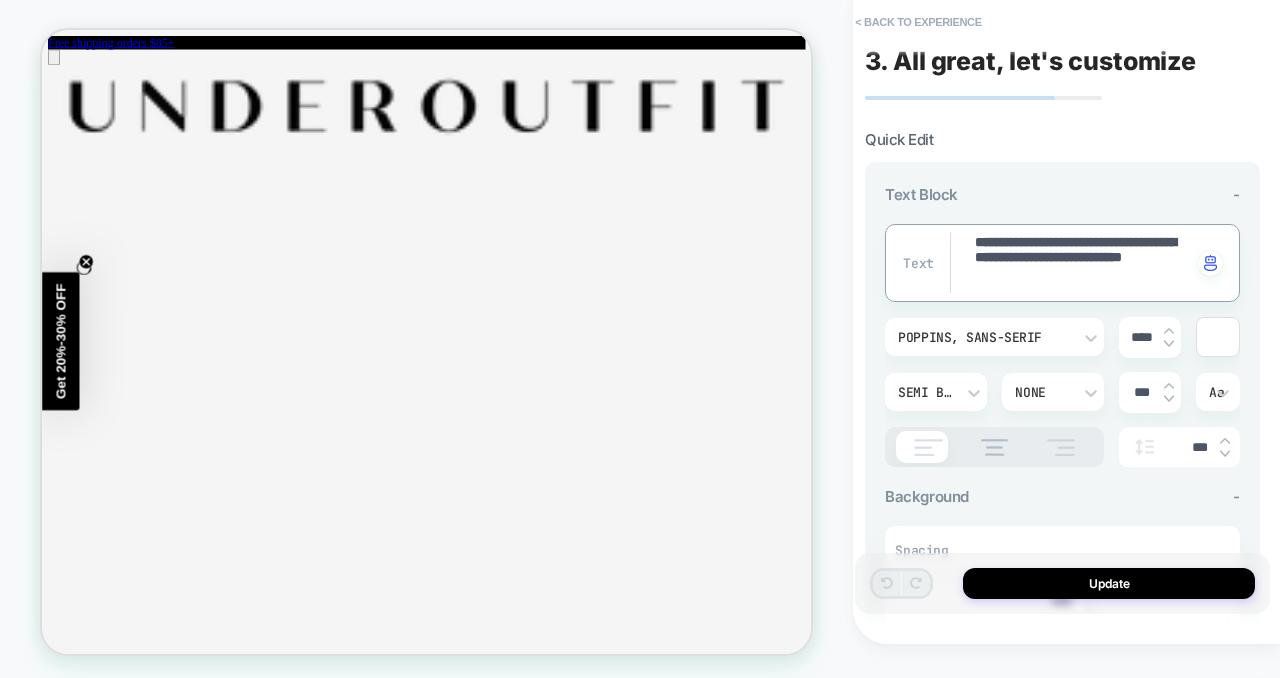 type on "**********" 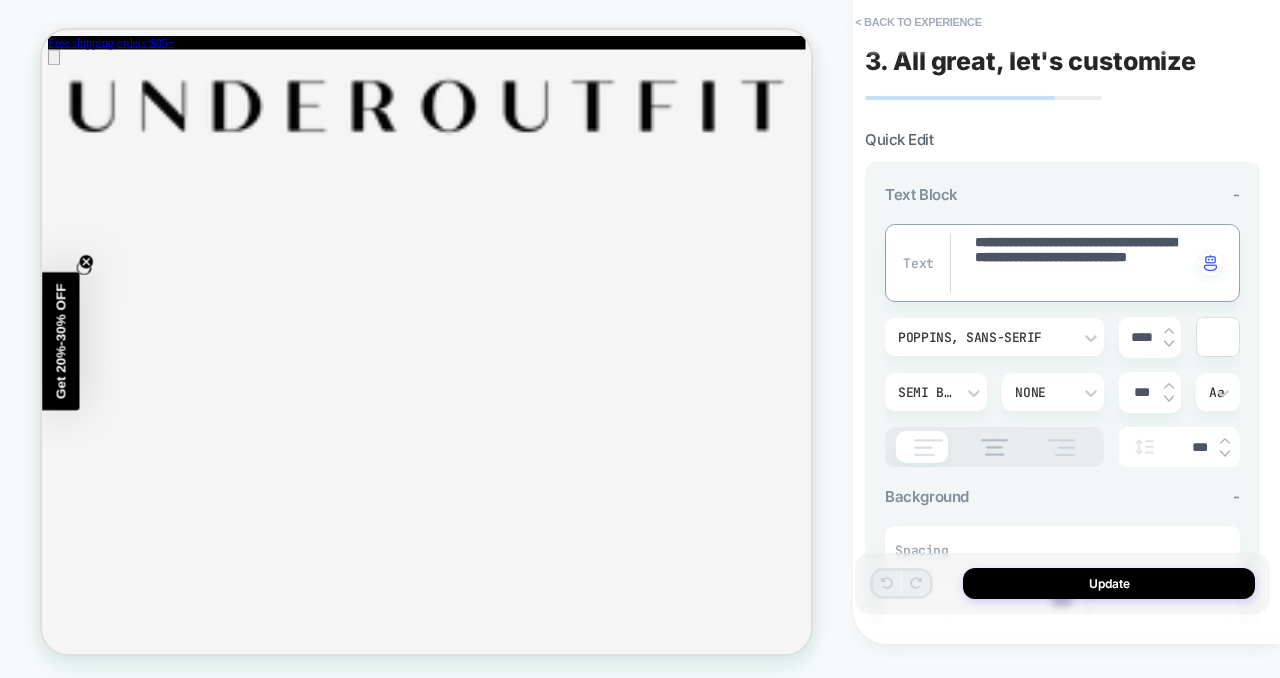 type on "*" 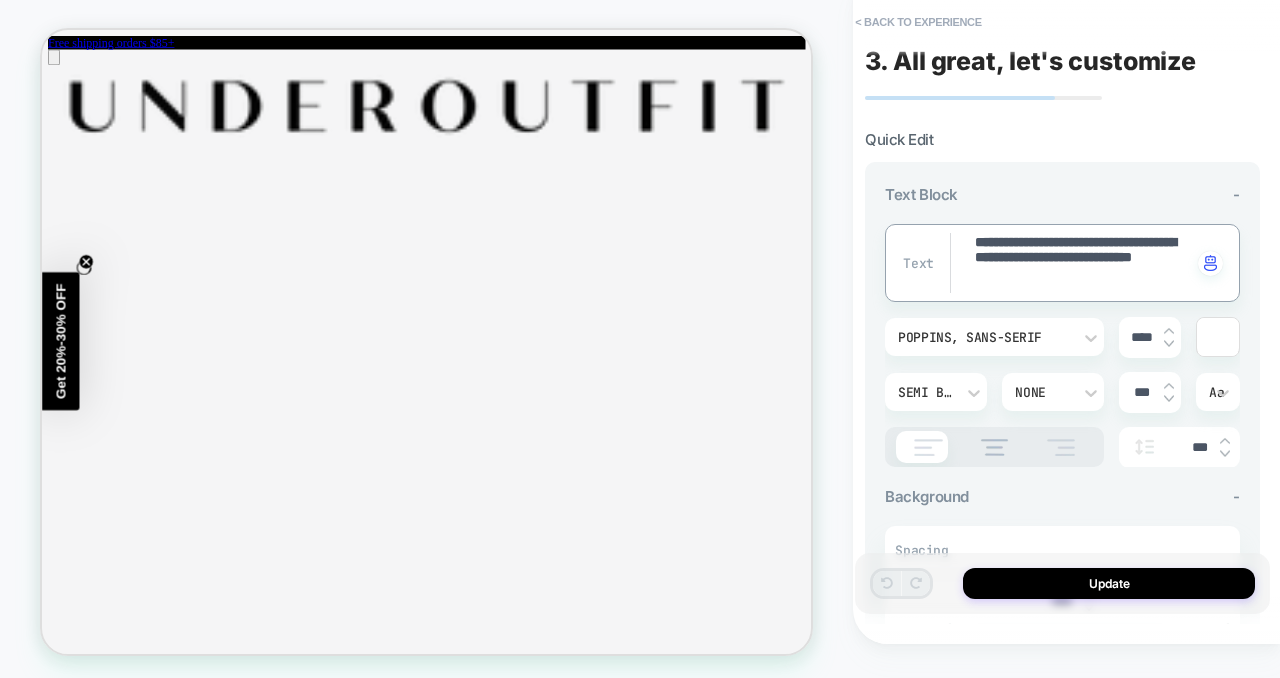 type on "*" 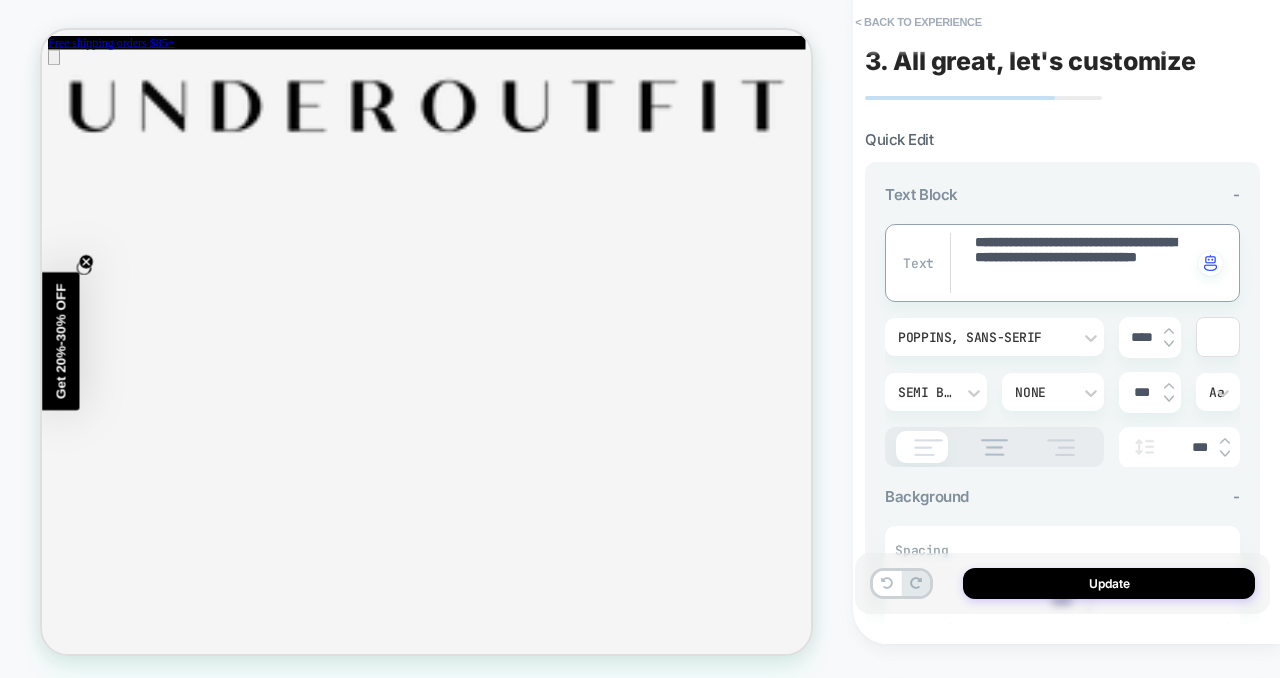 type on "*" 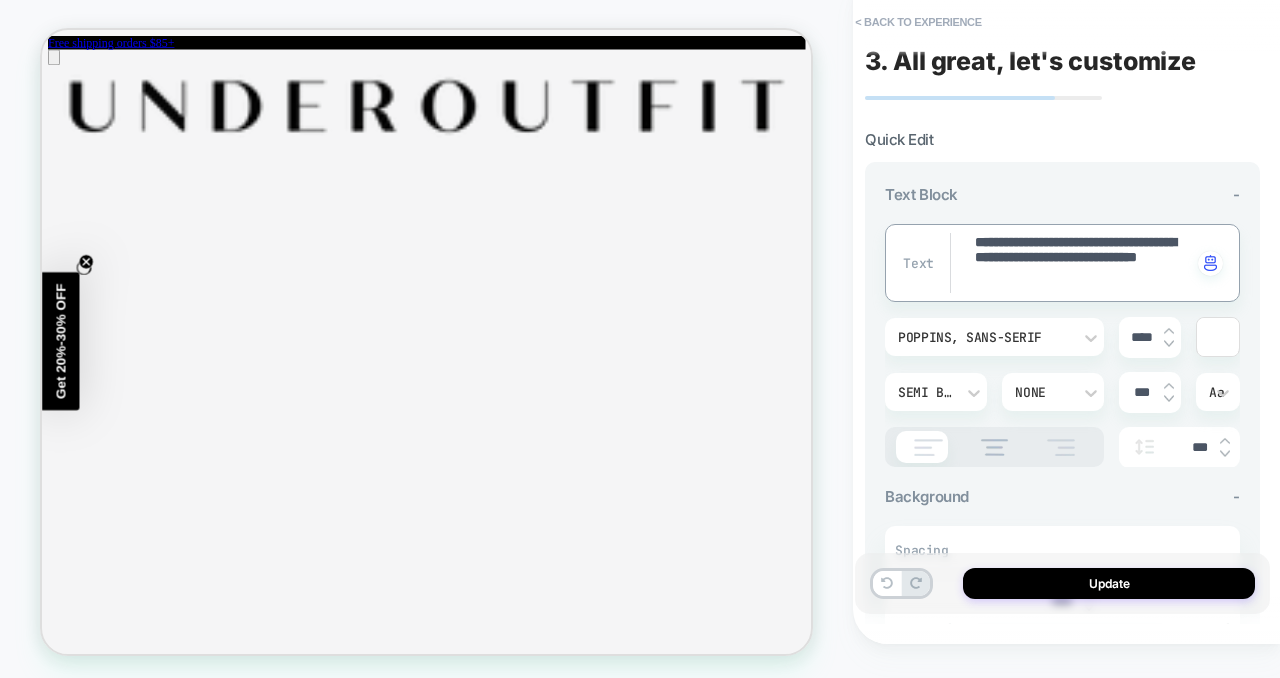 type on "**********" 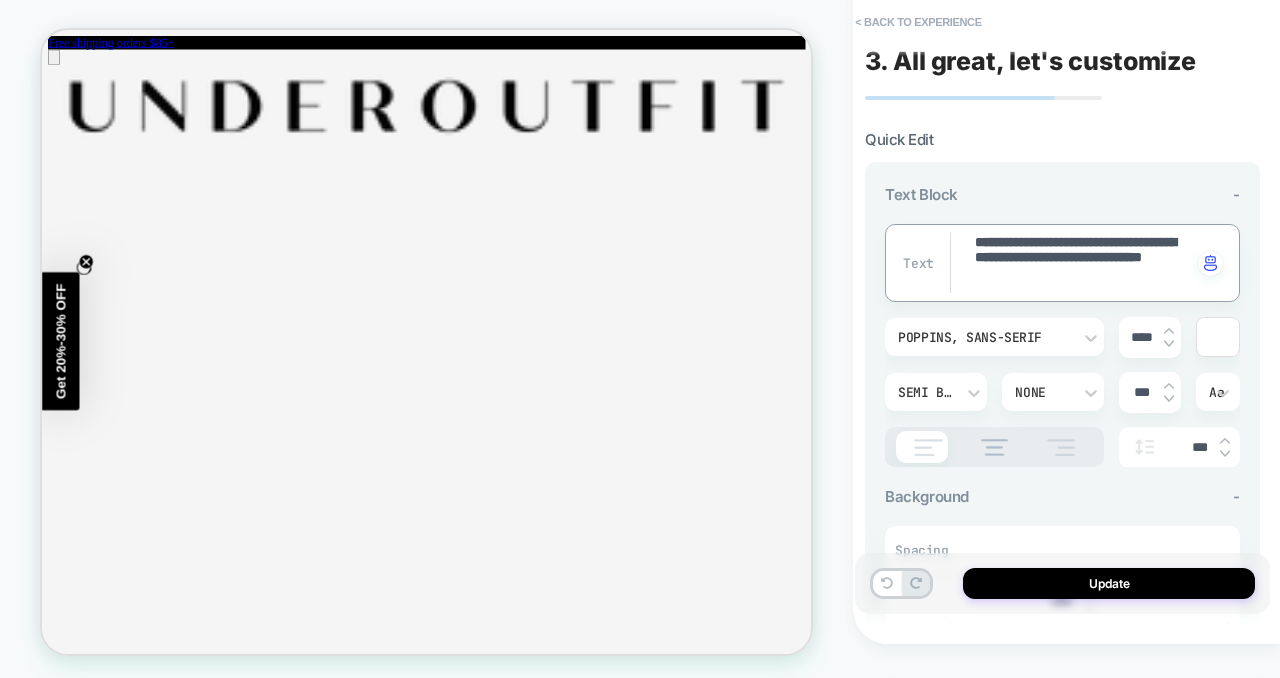 type on "*" 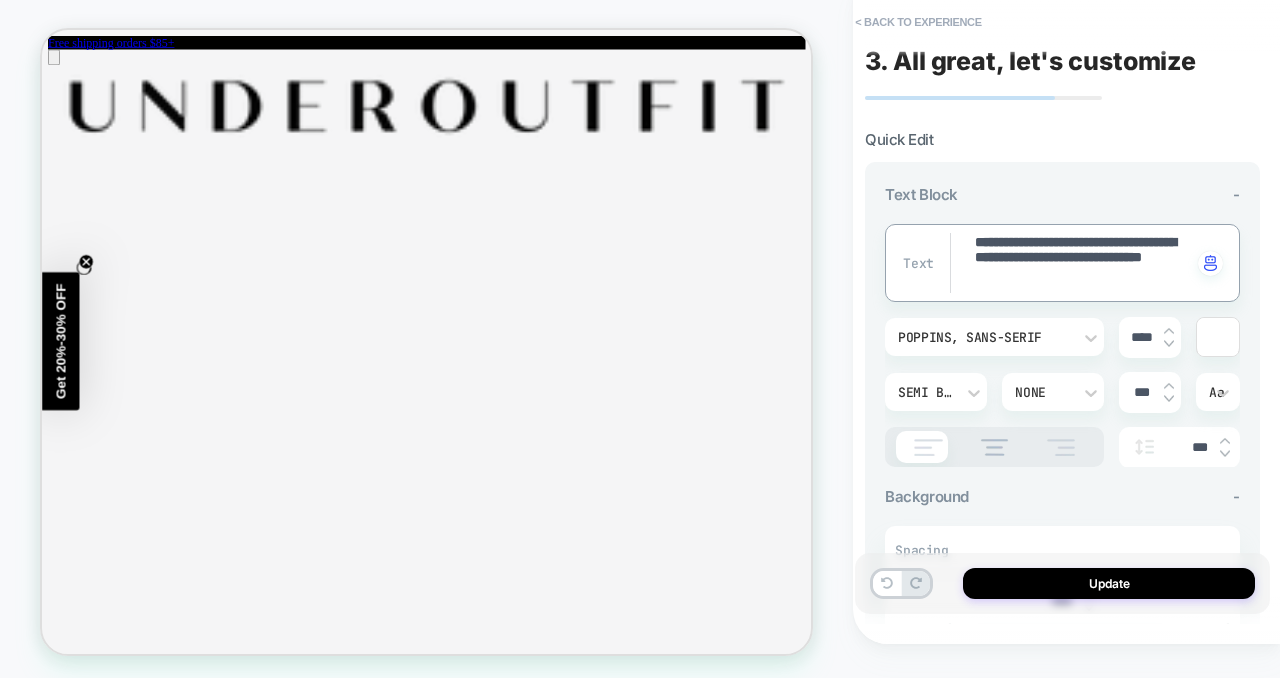 type on "**********" 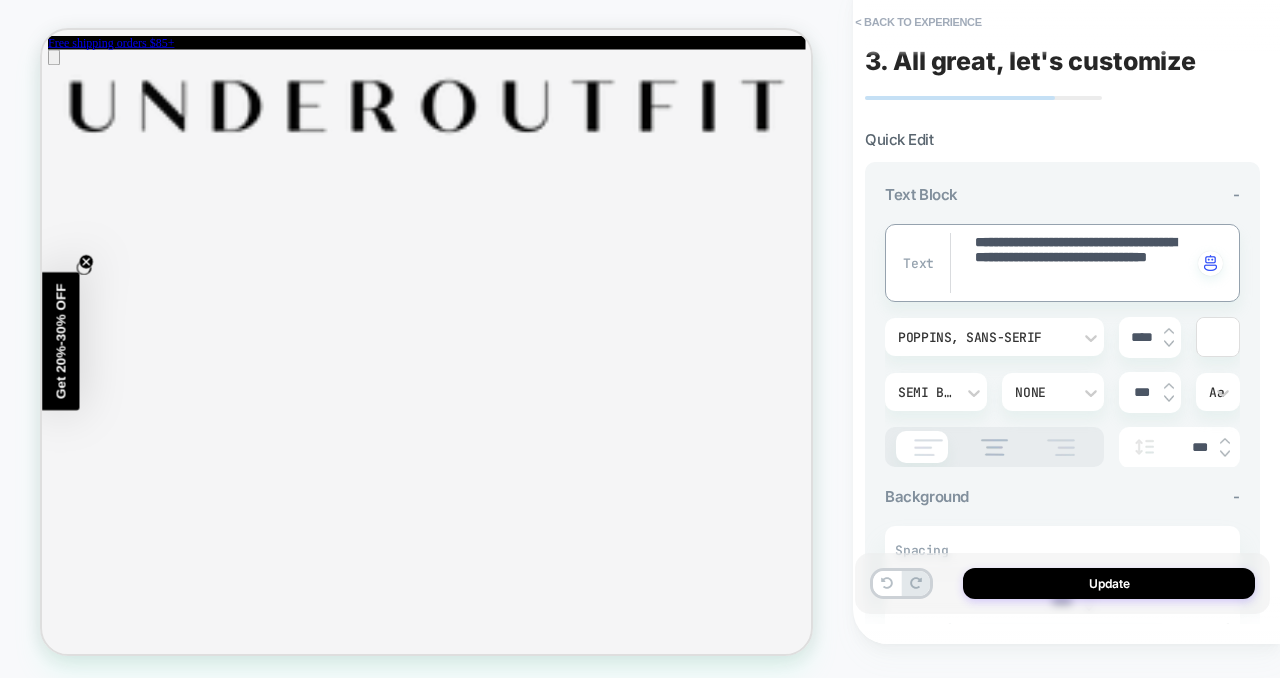 type on "*" 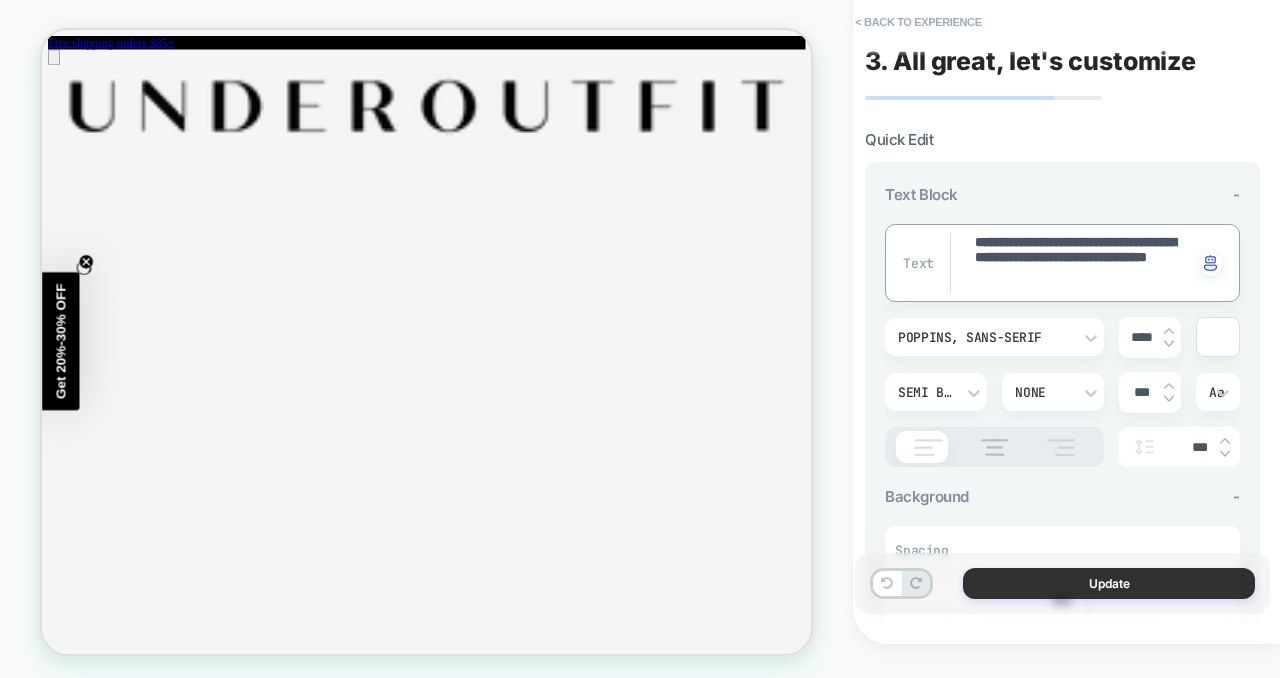 type on "**********" 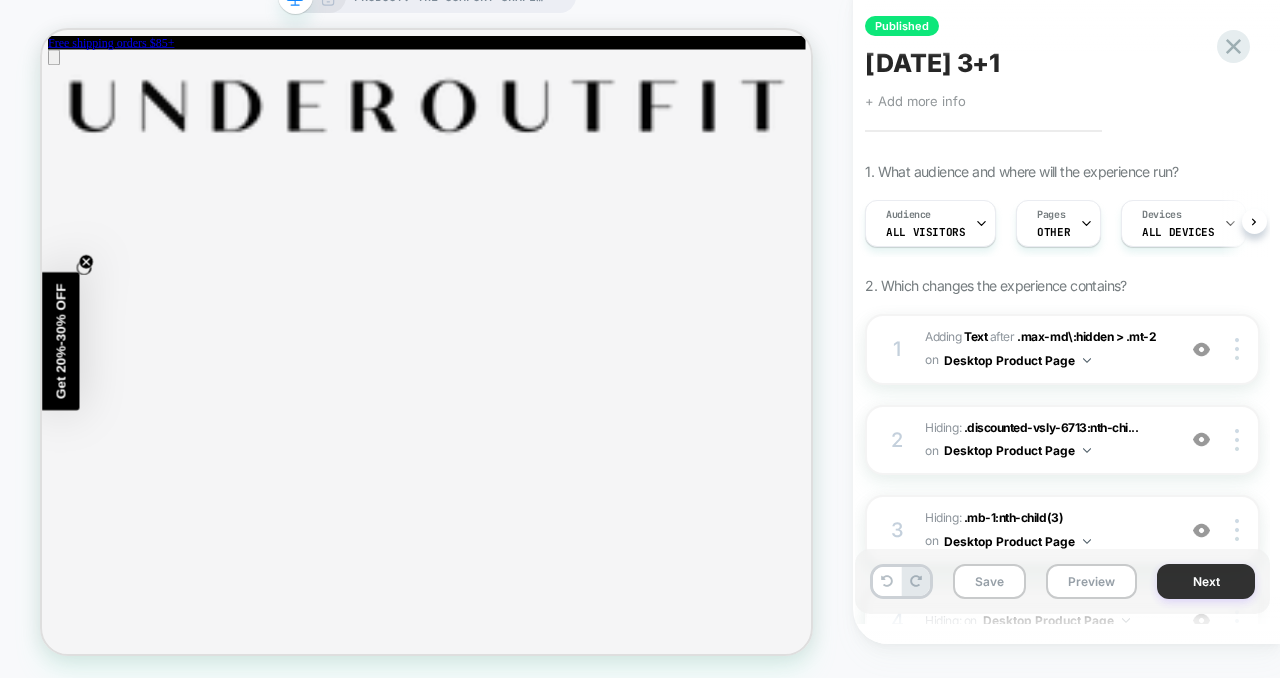 scroll, scrollTop: 0, scrollLeft: 1, axis: horizontal 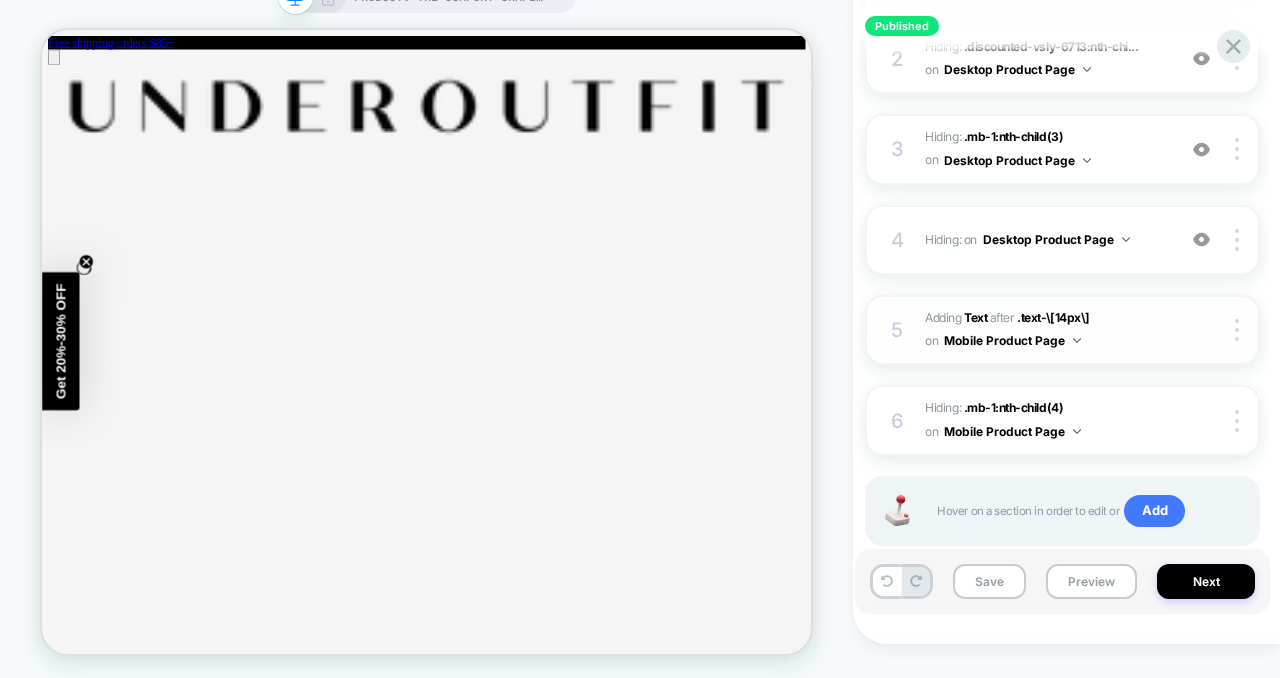 click on "#_loomi_addon_1751683898604 Adding   Text   AFTER .text-\[14px\] .text-\[14px\]   on Mobile Product Page" at bounding box center [1045, 330] 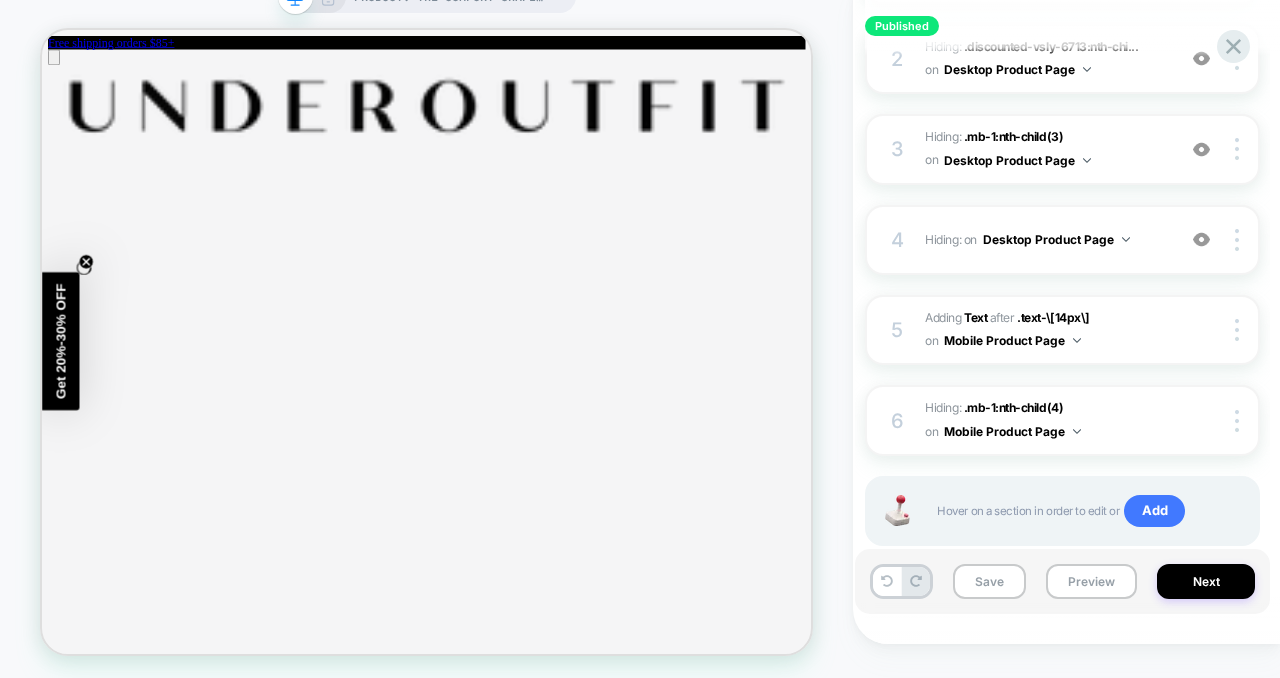 click 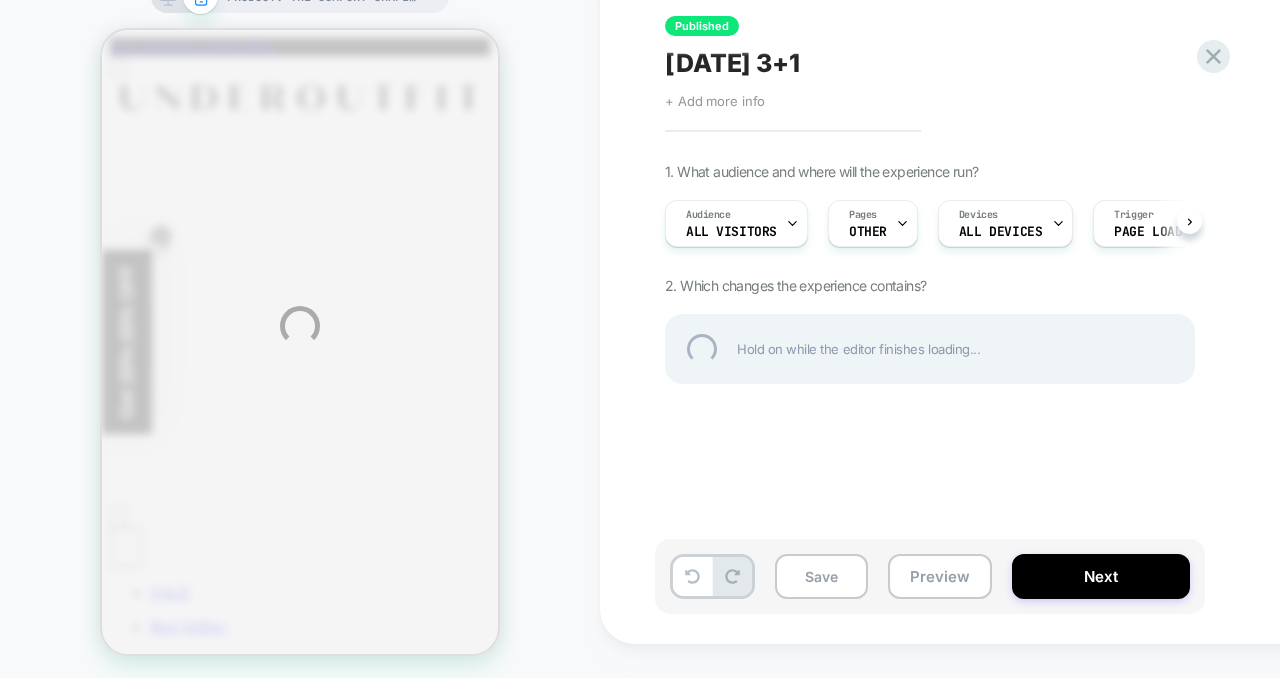 scroll, scrollTop: 0, scrollLeft: 0, axis: both 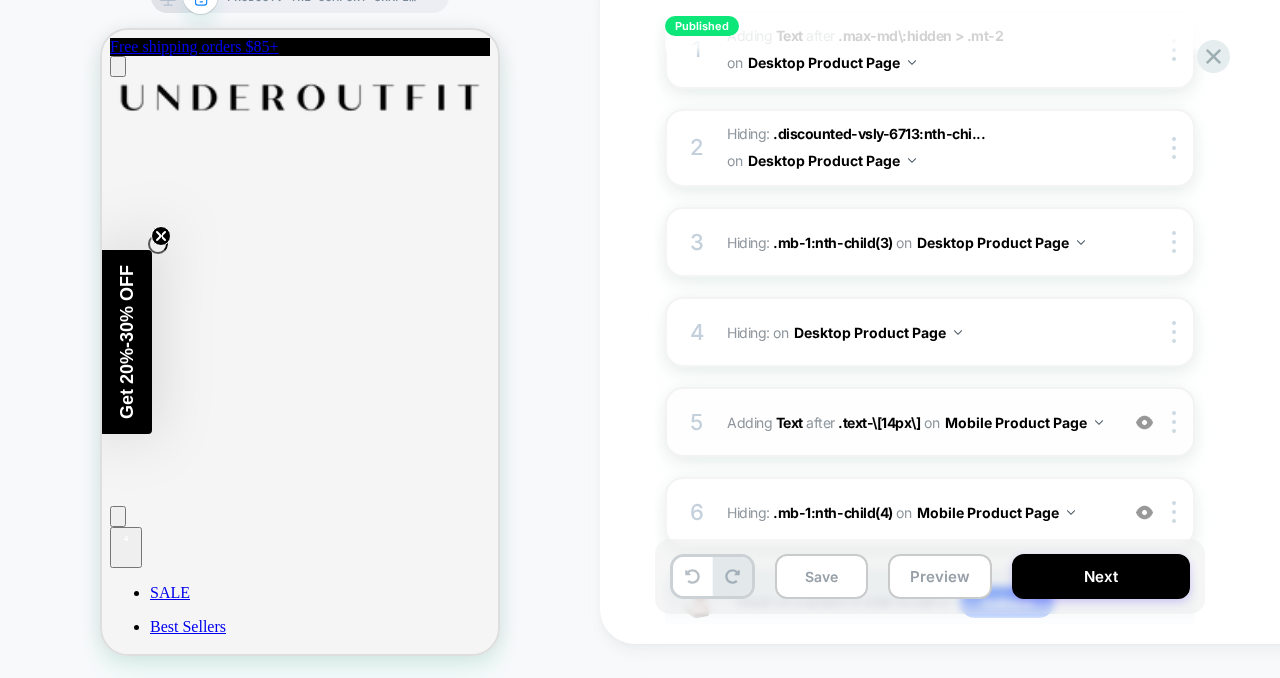 click on "5 #_loomi_addon_1751683898604 Adding   Text   AFTER .text-\[14px\] .text-\[14px\]   on Mobile Product Page Add Before Add After Duplicate Replace Position Copy CSS Selector Copy Widget Id Rename Copy to   Desktop Target   All Devices Delete" at bounding box center (930, 422) 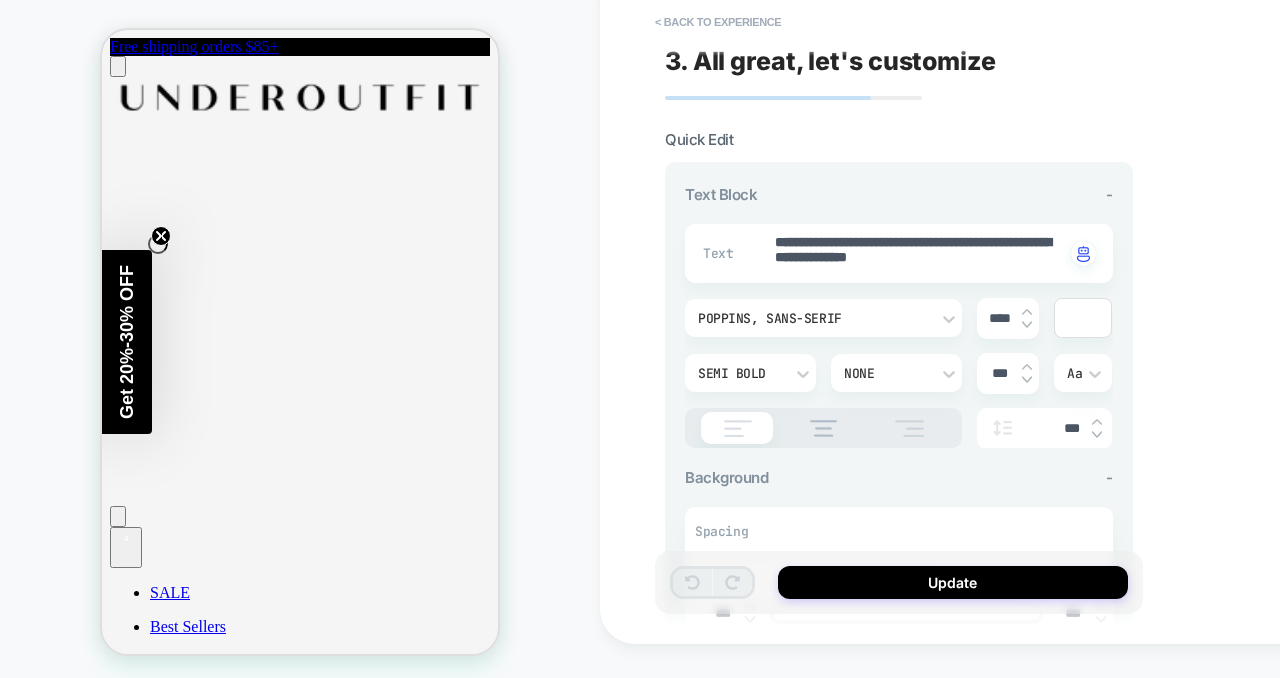 scroll, scrollTop: 36, scrollLeft: 0, axis: vertical 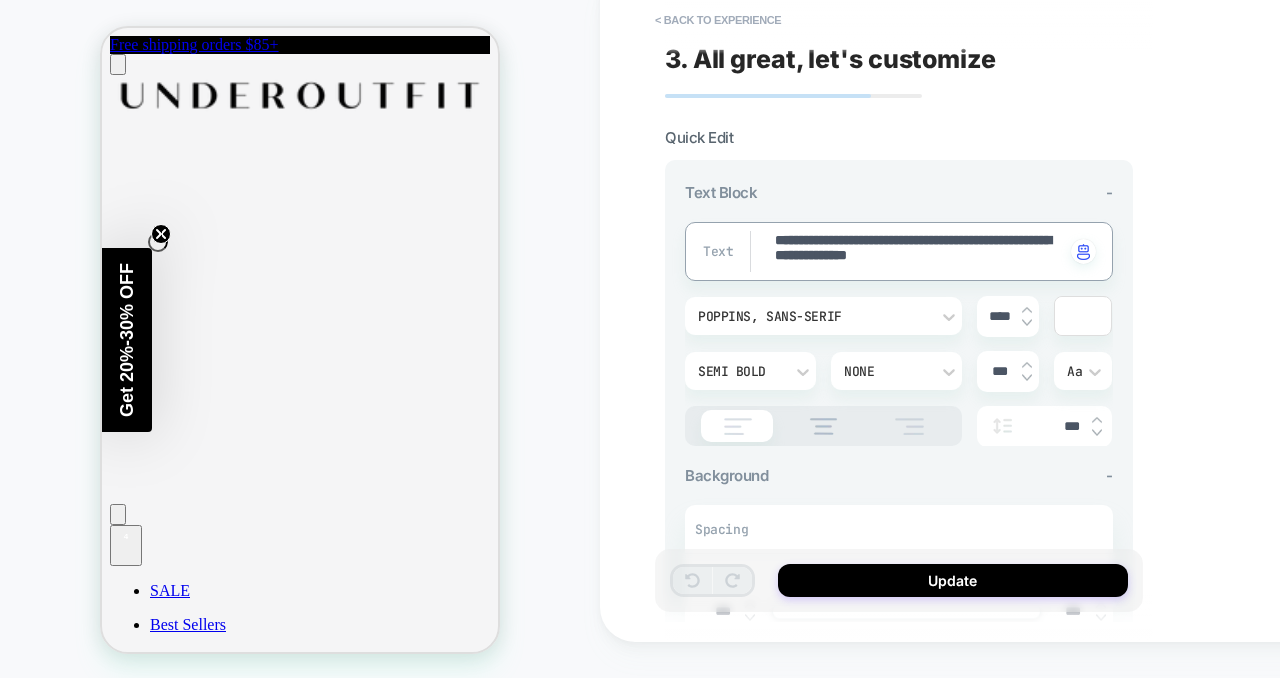 type on "*" 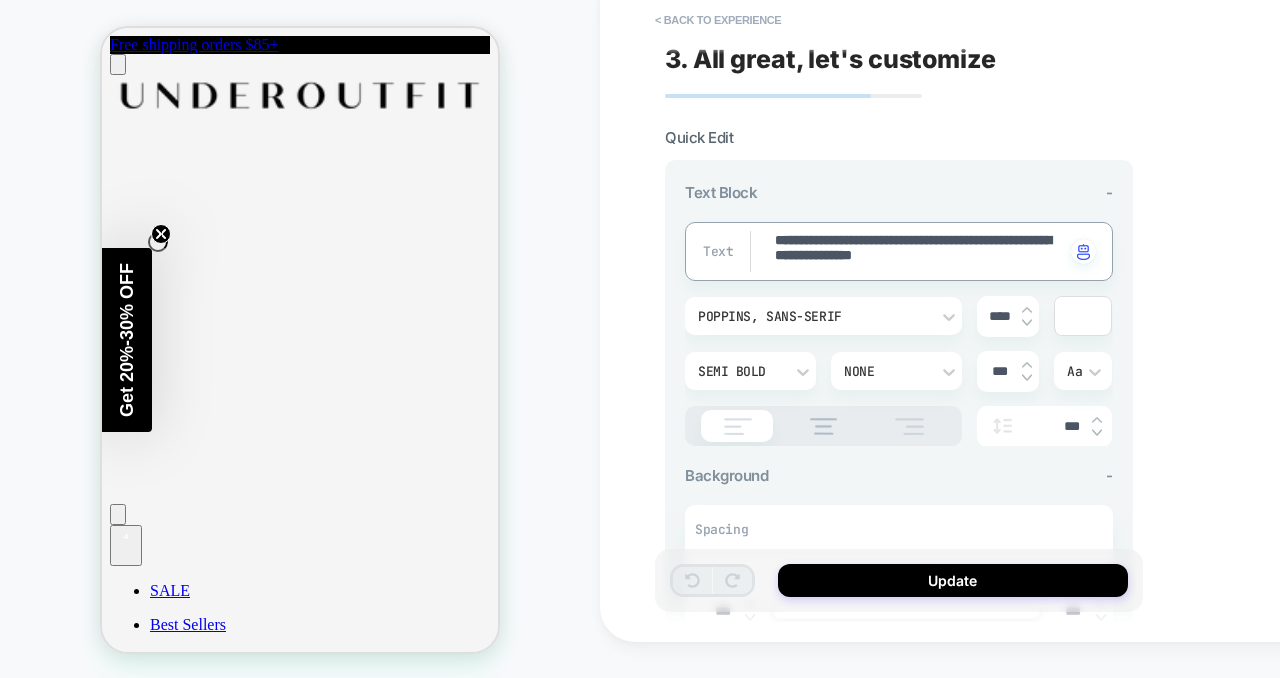 type on "*" 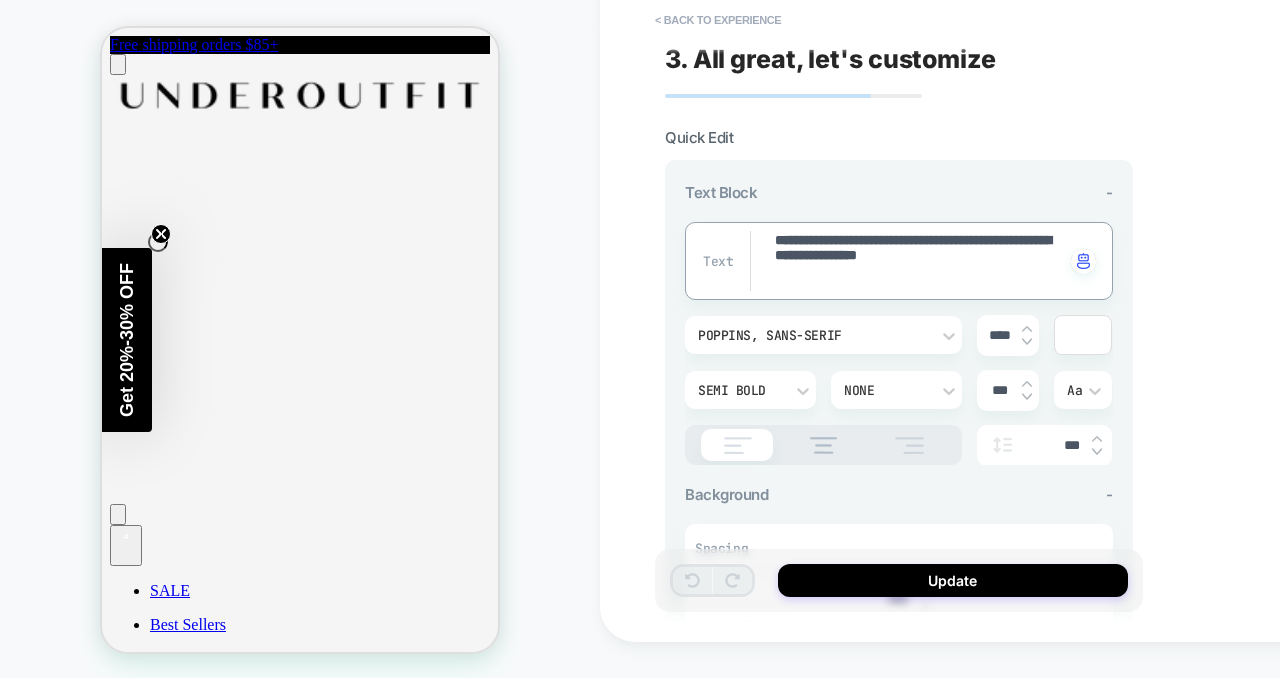 type on "*" 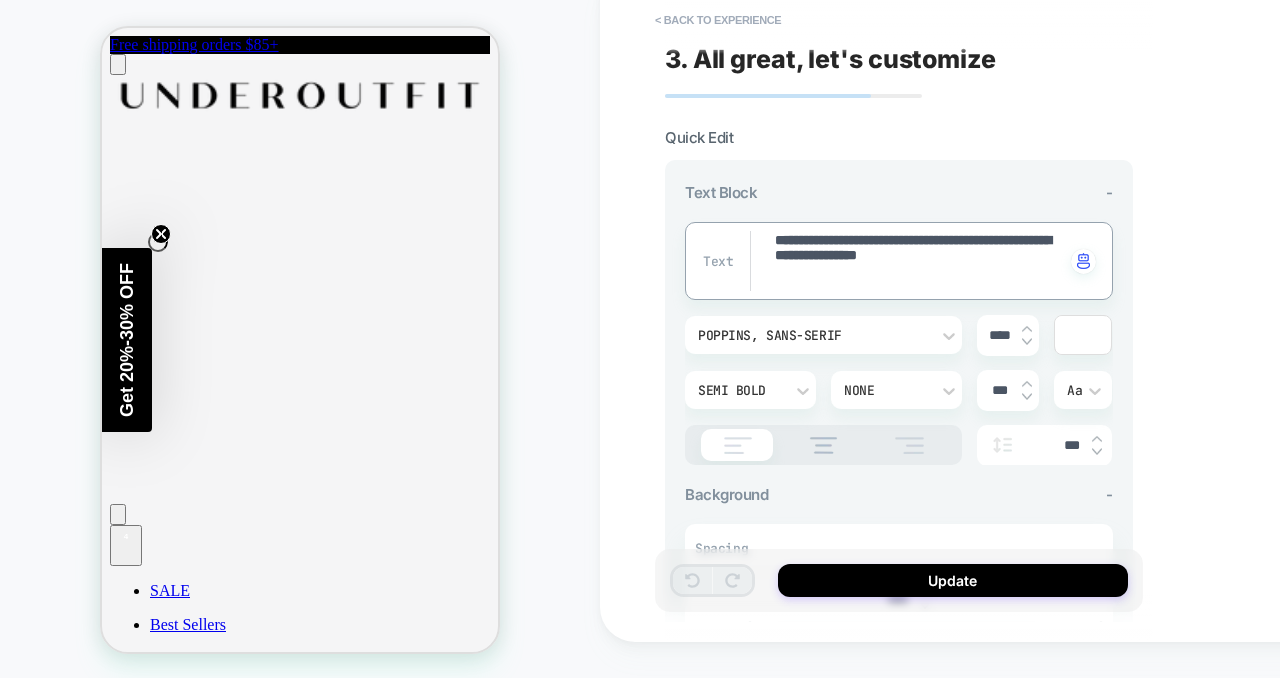 type on "**********" 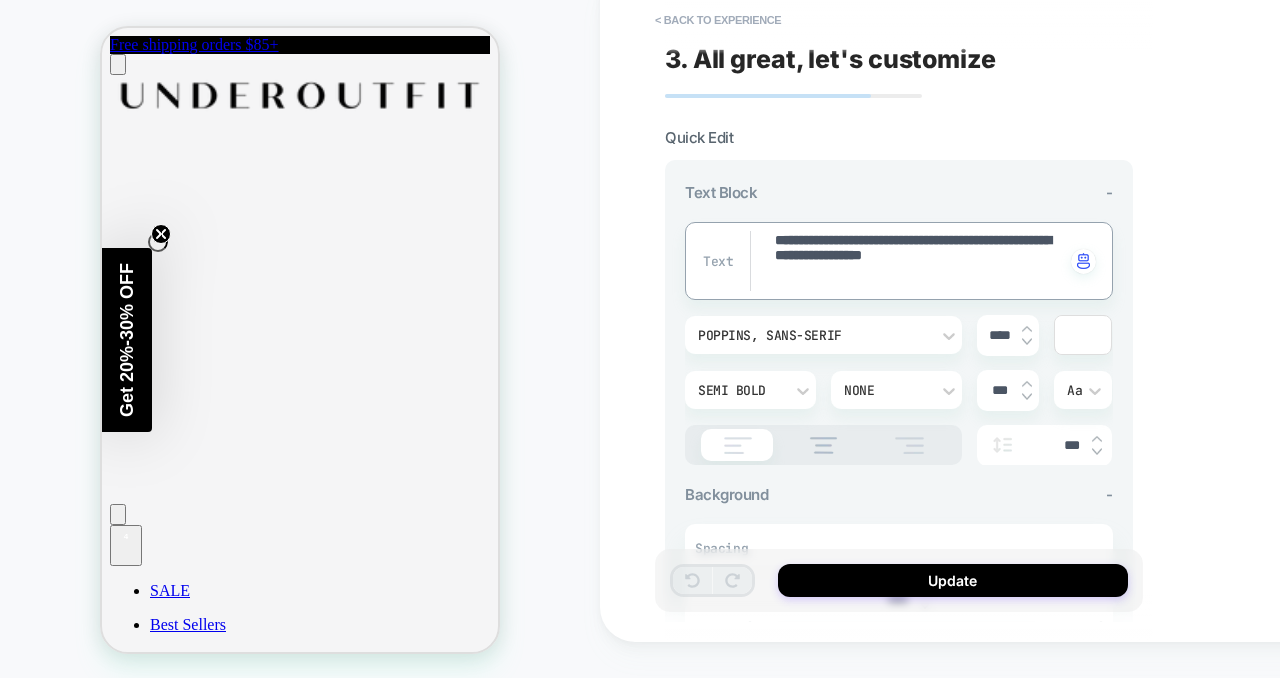 type on "*" 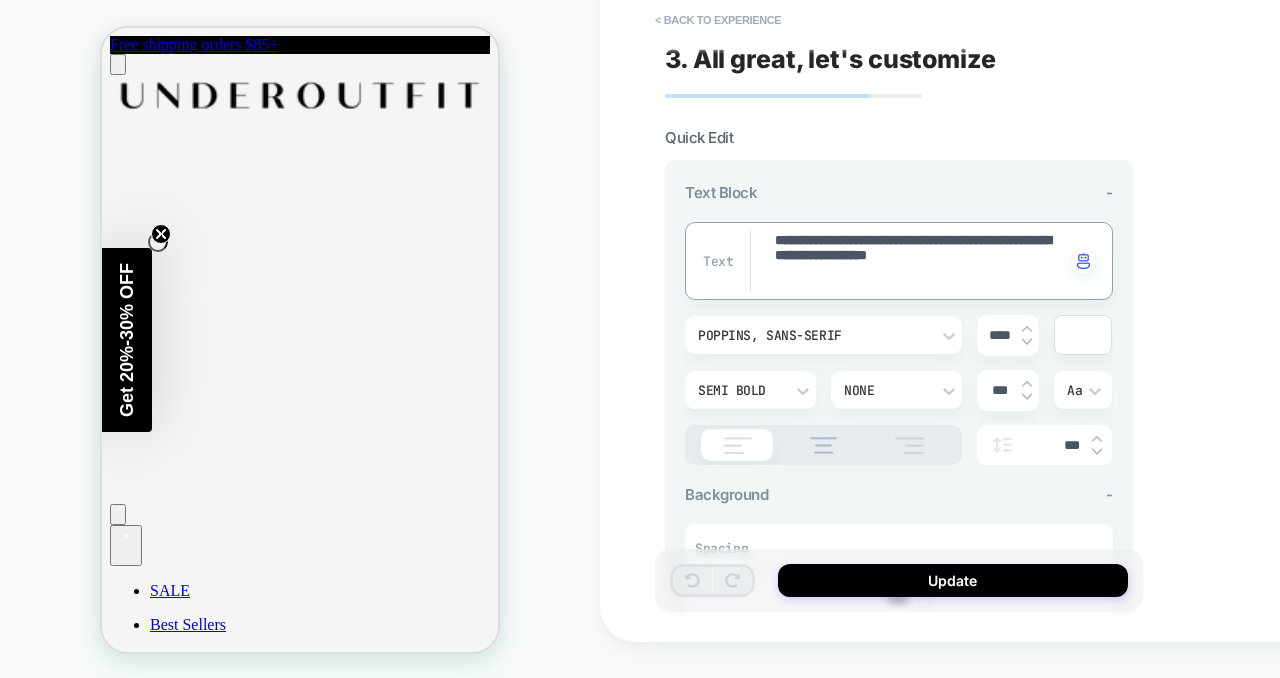type on "*" 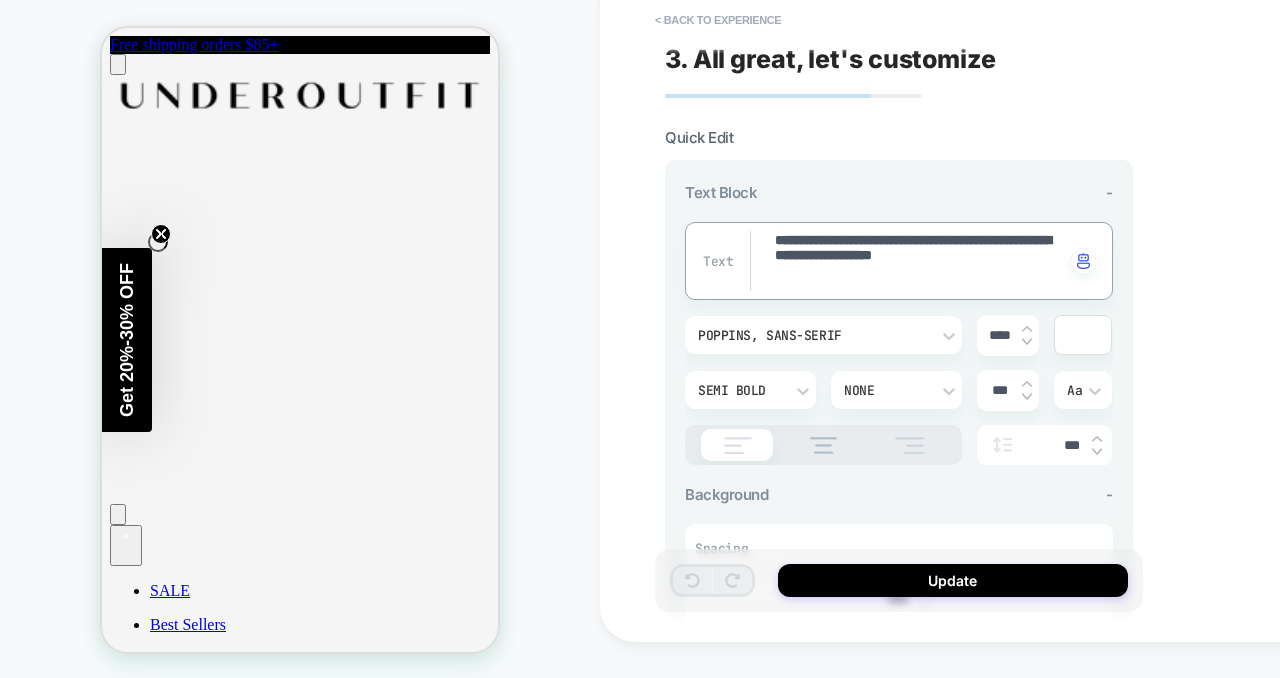 type on "*" 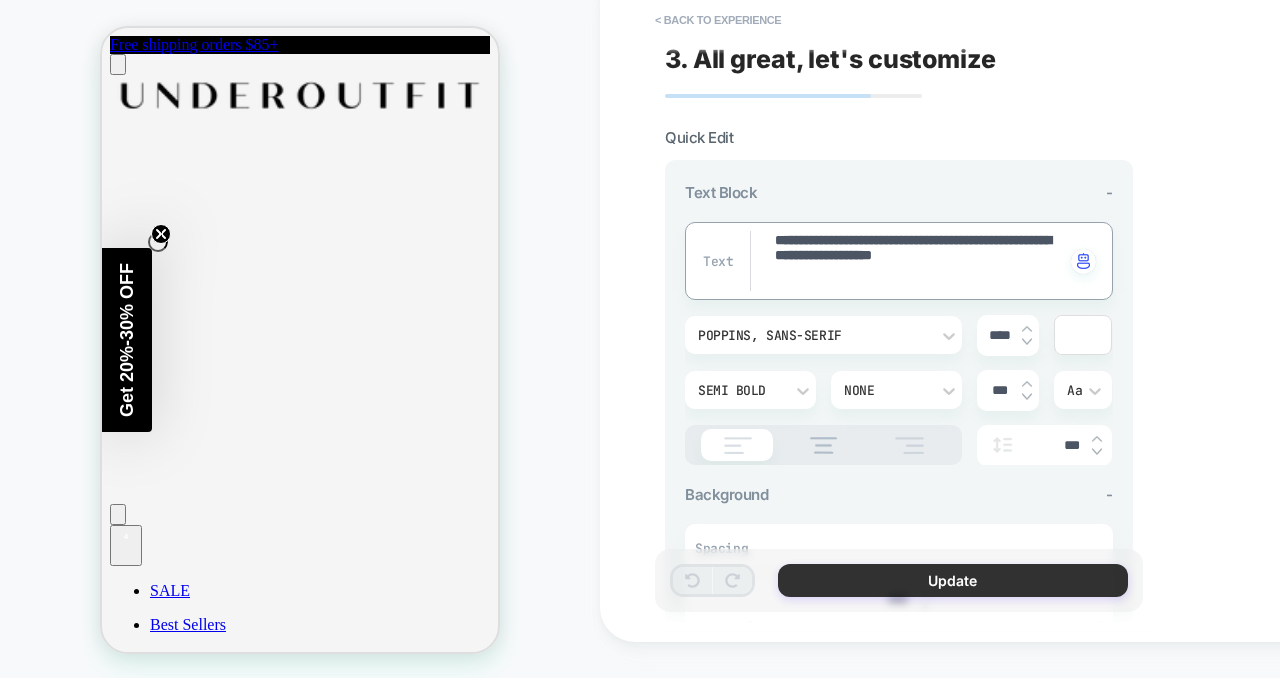 type on "**********" 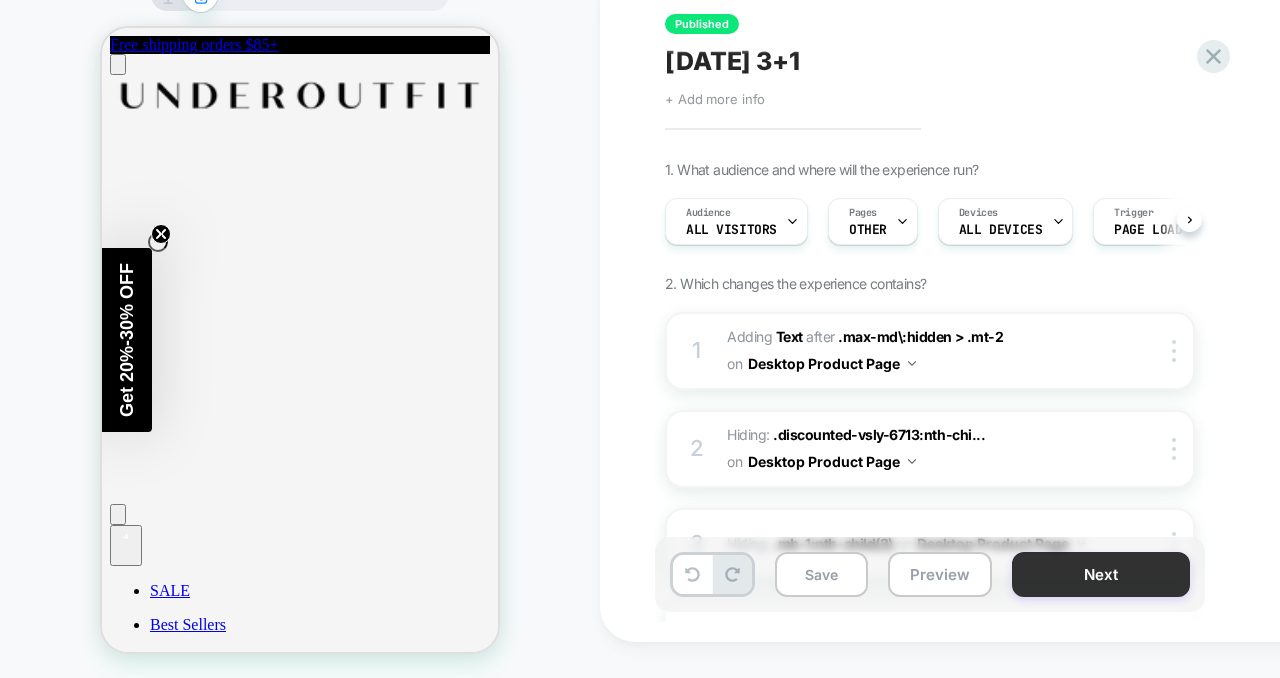 scroll, scrollTop: 0, scrollLeft: 1, axis: horizontal 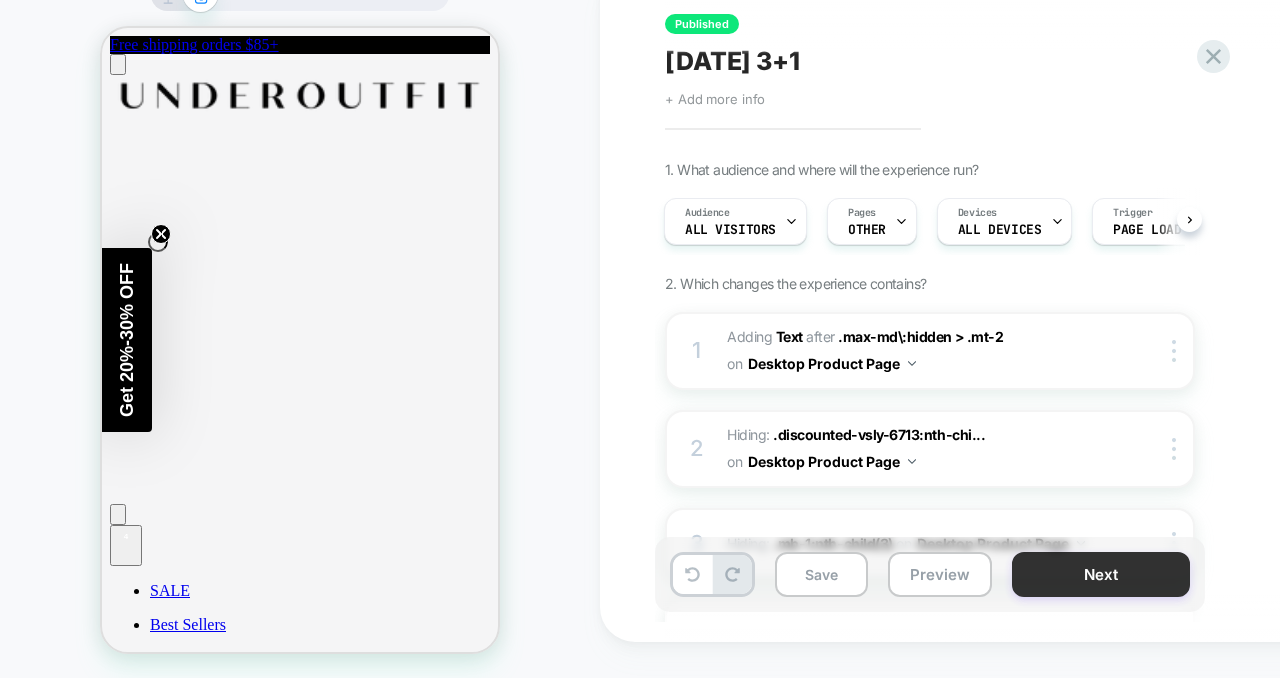 click on "Next" at bounding box center [1101, 574] 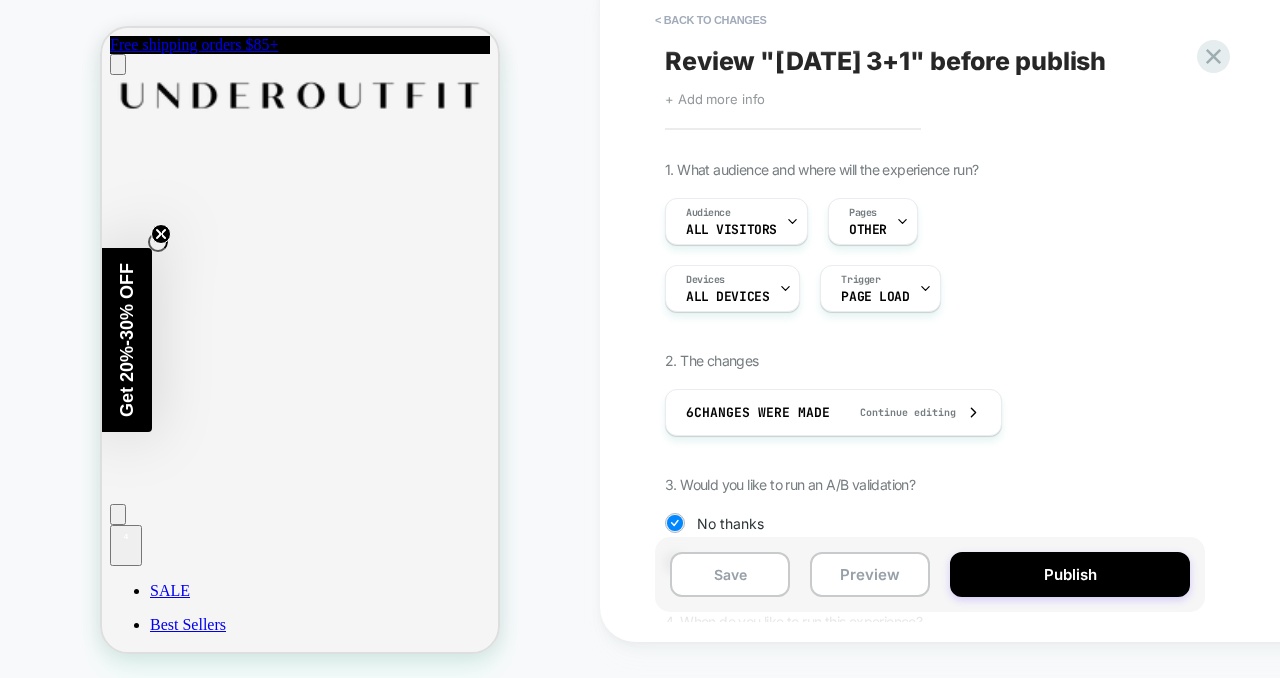 click on "Publish" at bounding box center [1070, 574] 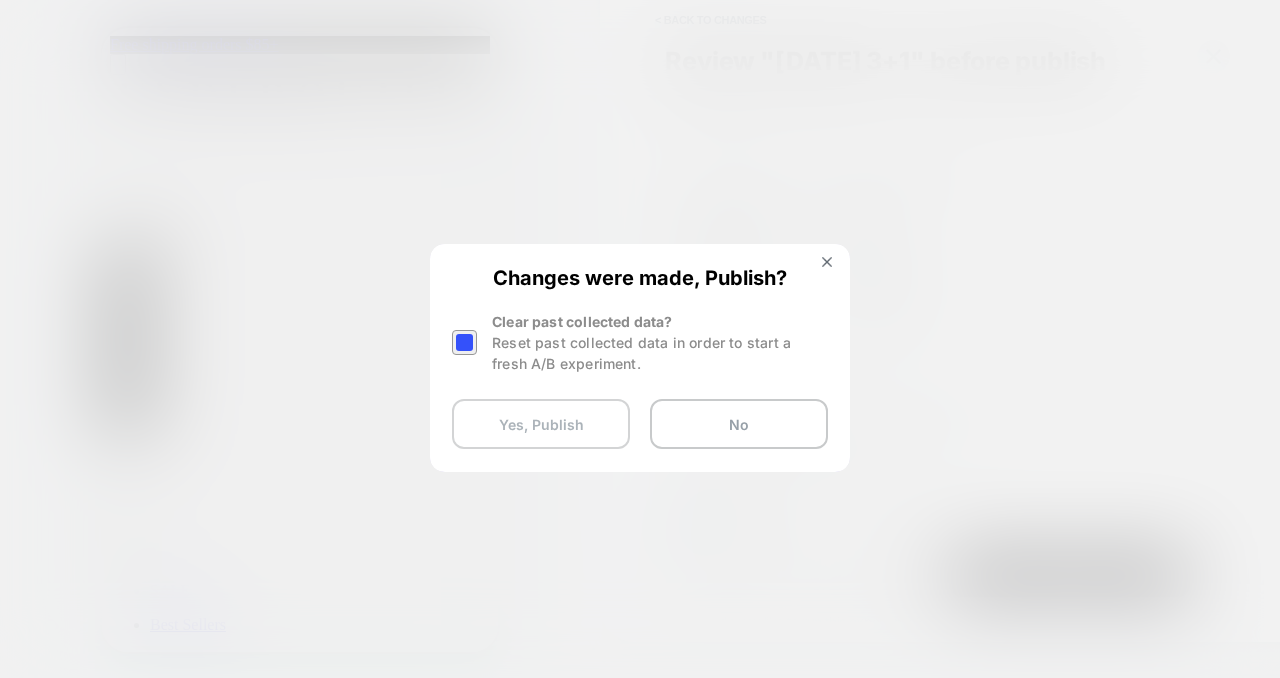 click on "Yes, Publish" at bounding box center (541, 424) 